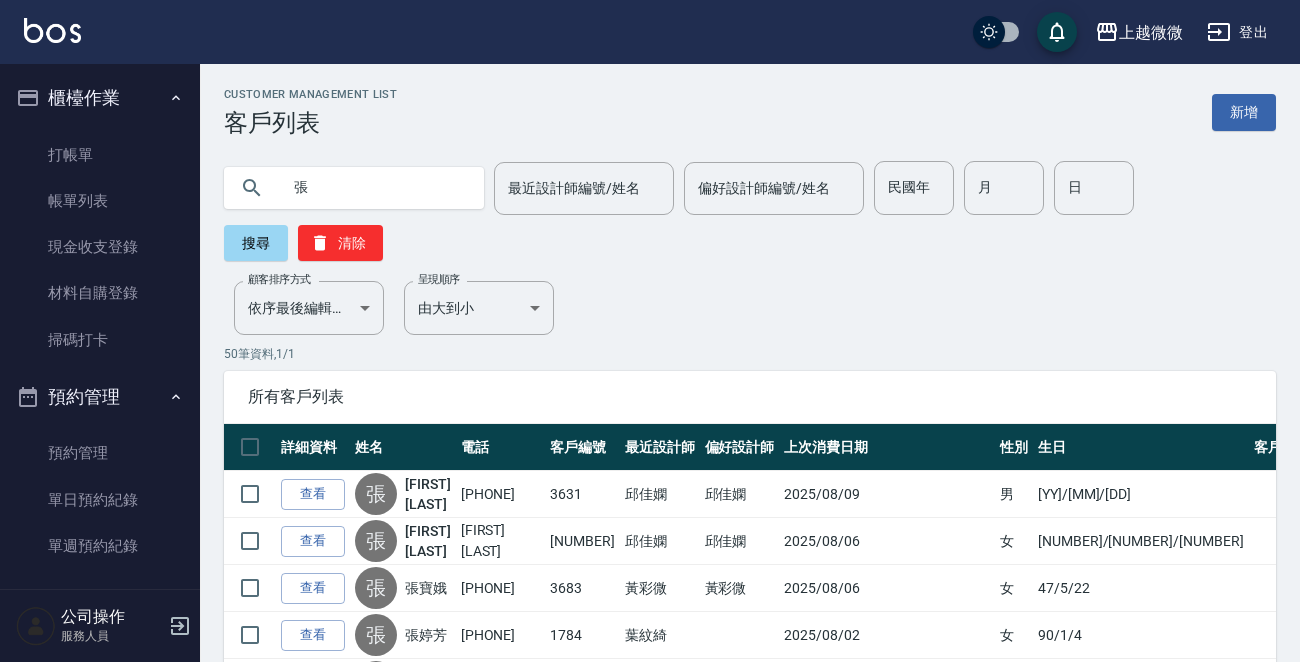 scroll, scrollTop: 400, scrollLeft: 0, axis: vertical 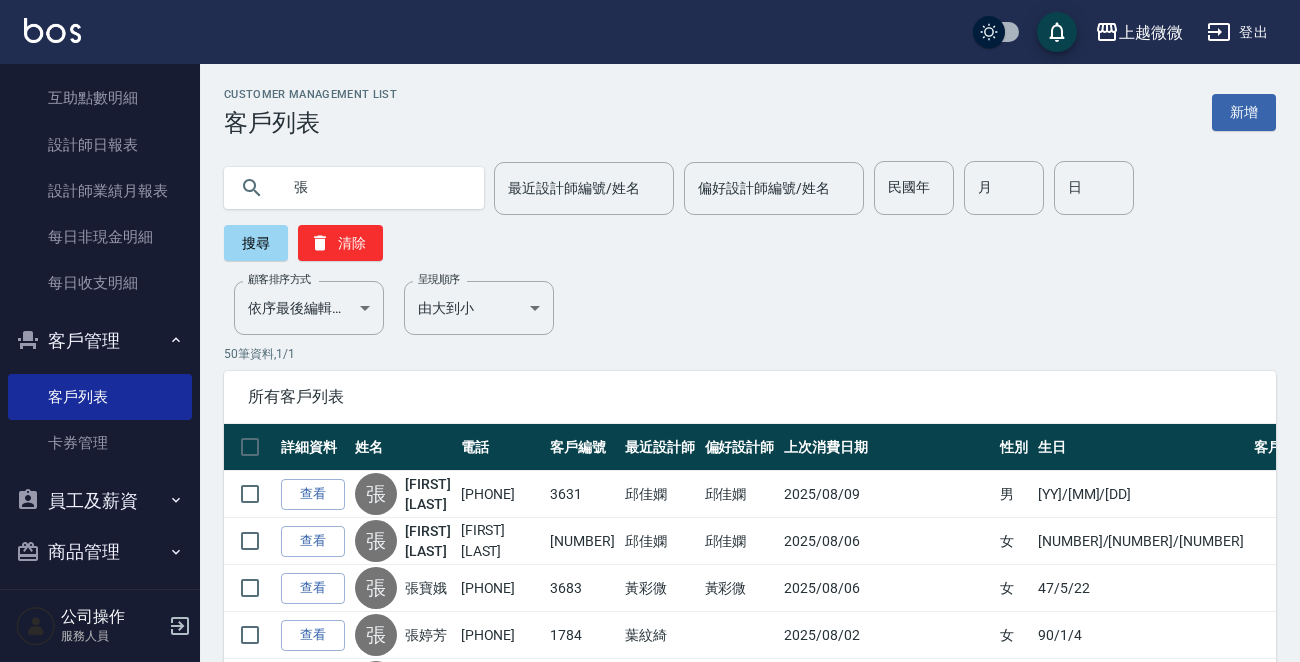 click on "張" at bounding box center (374, 188) 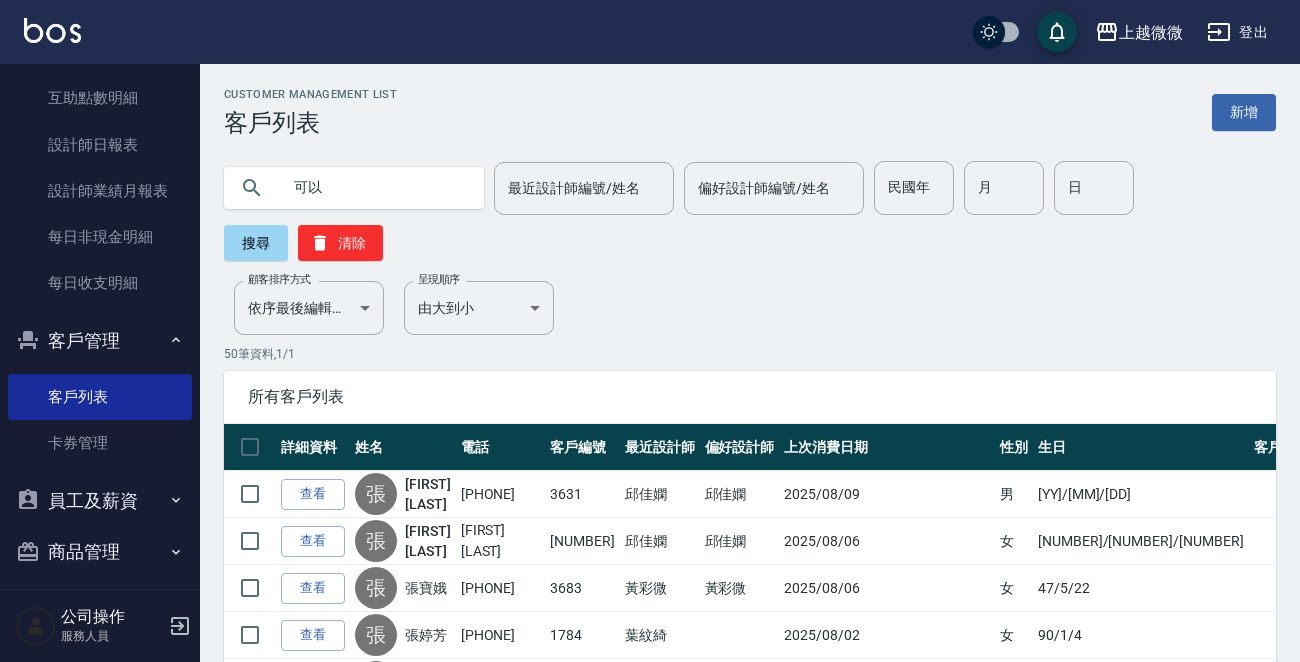type on "可以" 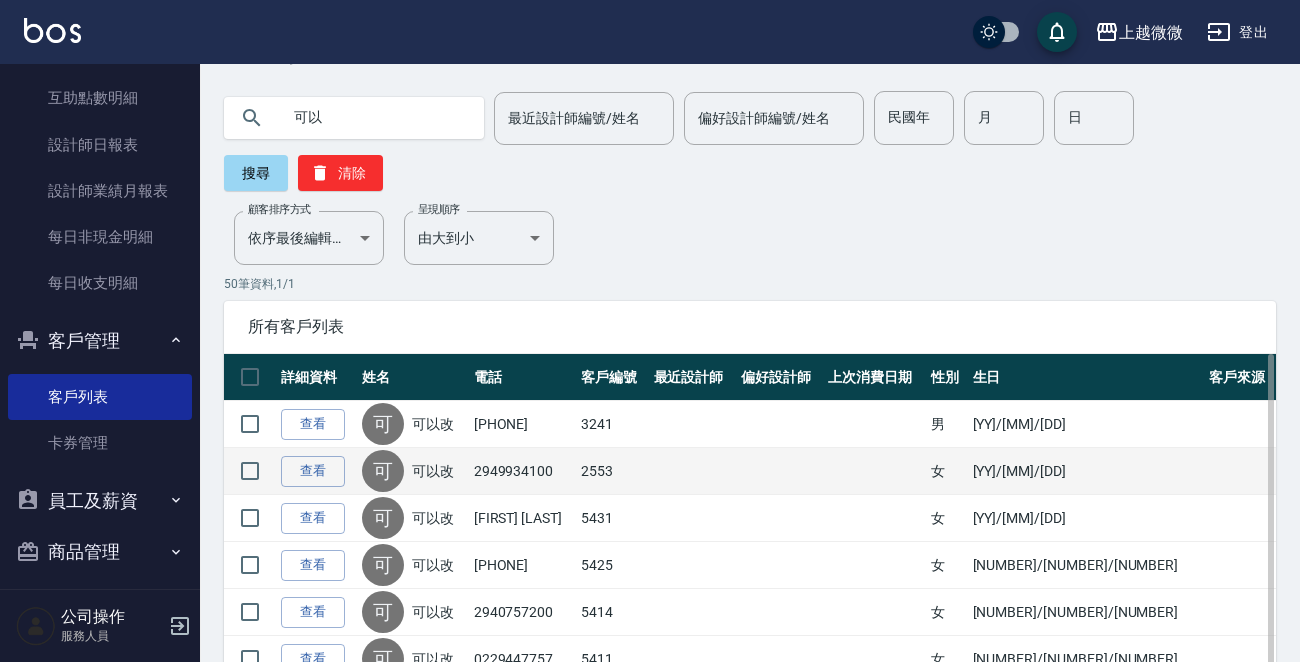 scroll, scrollTop: 100, scrollLeft: 0, axis: vertical 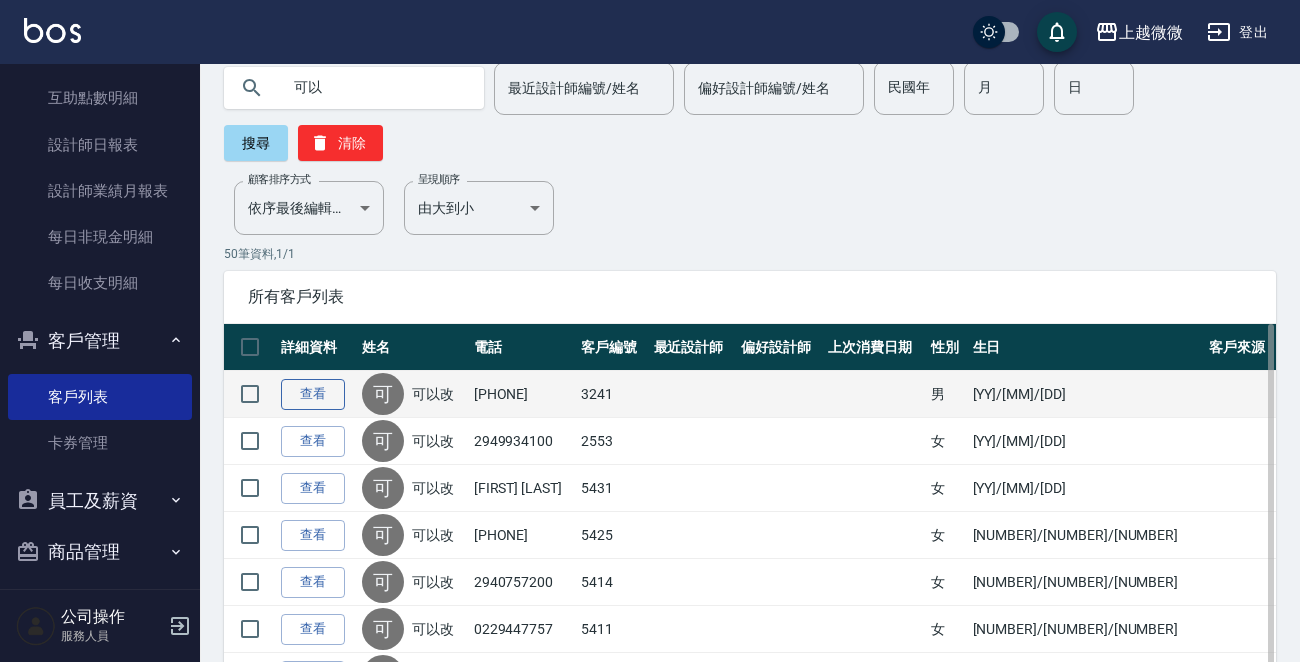 click on "查看" at bounding box center (313, 394) 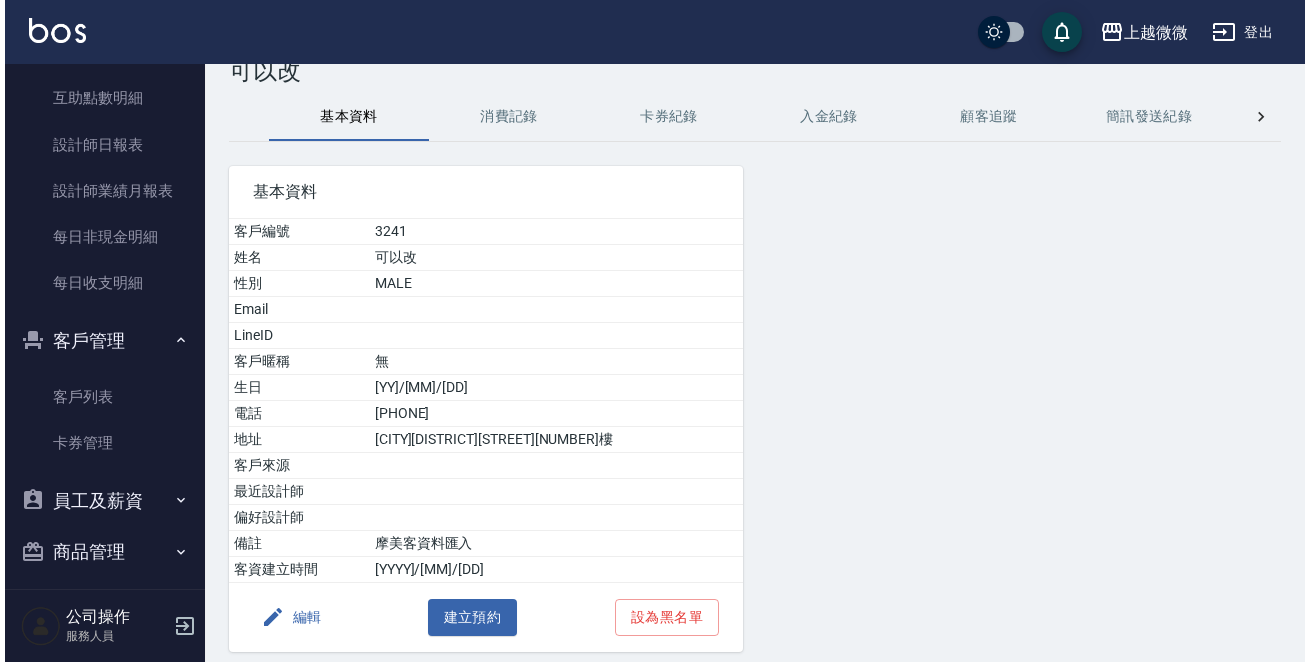 scroll, scrollTop: 100, scrollLeft: 0, axis: vertical 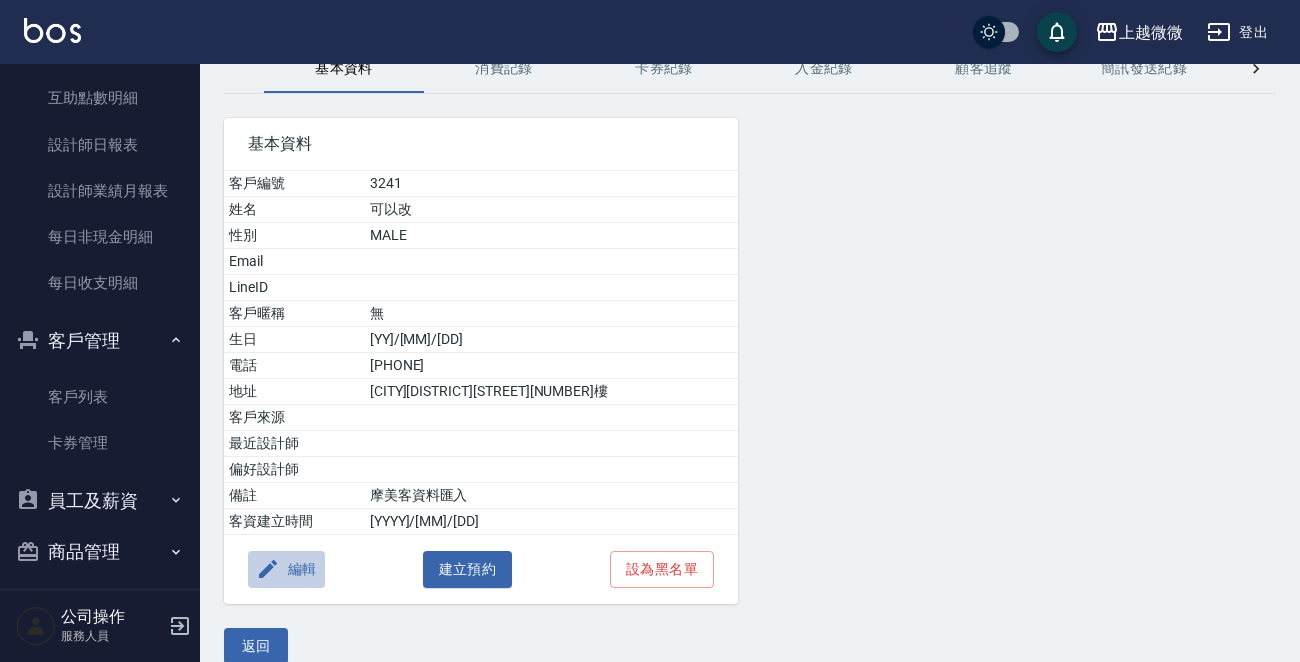 click on "編輯" at bounding box center [286, 569] 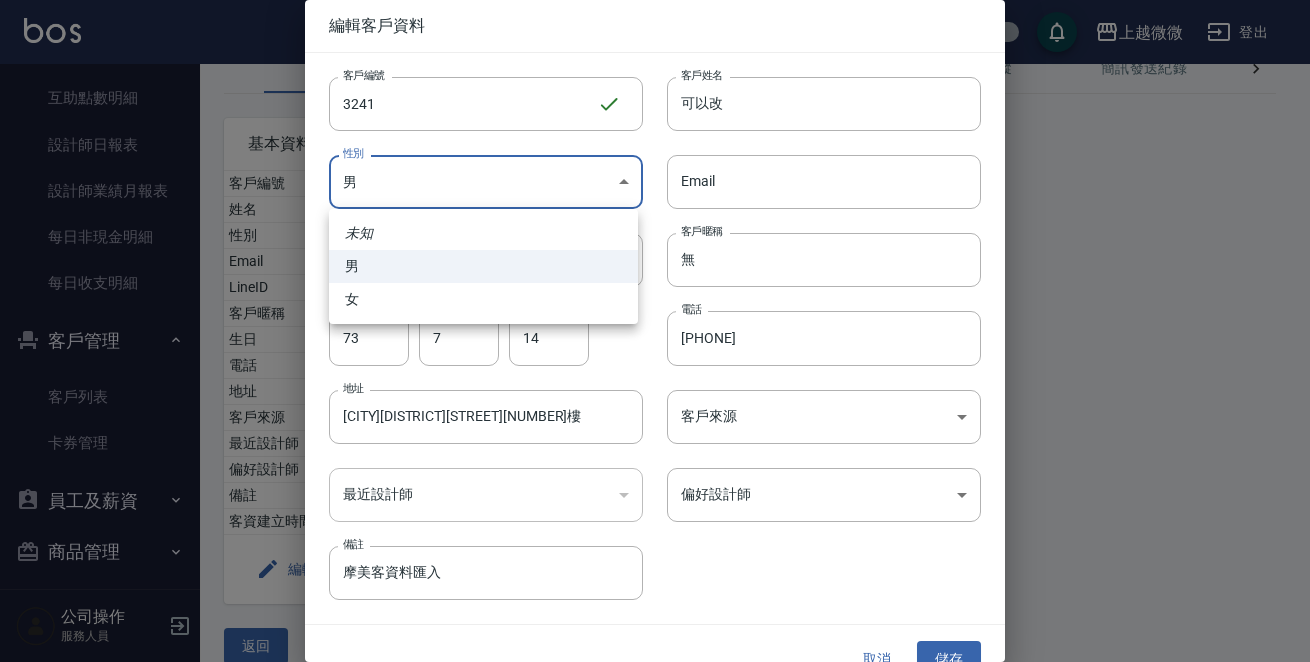 click on "上越微微 登出 櫃檯作業 打帳單 帳單列表 現金收支登錄 材料自購登錄 掃碼打卡 預約管理 預約管理 單日預約紀錄 單週預約紀錄 報表及分析 報表目錄 店家日報表 互助日報表 互助點數明細 設計師日報表 設計師業績月報表 每日非現金明細 每日收支明細 客戶管理 客戶列表 卡券管理 員工及薪資 員工列表 商品管理 商品分類設定 商品列表 公司操作 服務人員 顧客詳細資料 可以改 基本資料 消費記錄 卡券紀錄 入金紀錄 顧客追蹤 簡訊發送紀錄 抽獎券紀錄 基本資料 客戶編號 [NUMBER] 姓名 可以改 客戶姓名 性別 MALE Email LineID 客戶暱稱 無 生日 [NUMBER]/[NUMBER]/[NUMBER] 電話 [PHONE] 地址 [CITY][DISTRICT][STREET][NUMBER]樓 客戶來源 最近設計師 偏好設計師 備註 摩美客資料匯入 客資建立時間 2021/9/29 編輯 建立預約 設為黑名單 返回 編輯客戶資料 客戶編號 [NUMBER] ​ 客戶編號 客戶姓名 可以改 客戶姓名 性別 男 MALE" at bounding box center [655, 294] 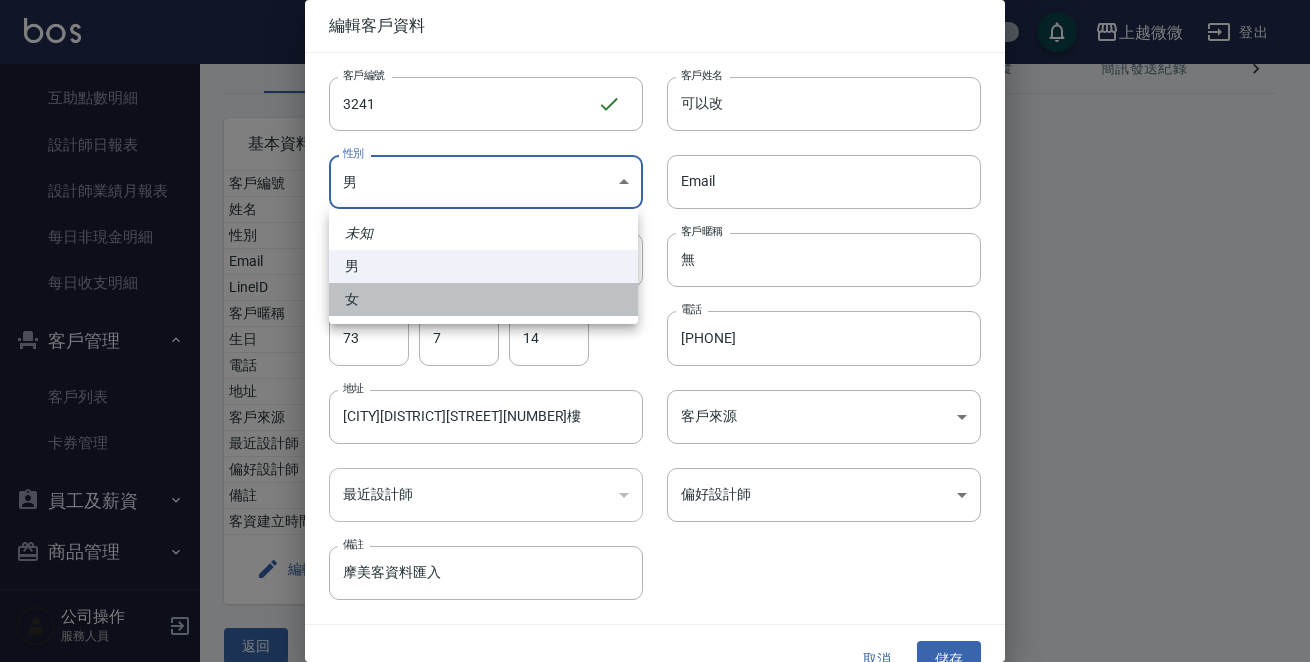 click on "女" at bounding box center [483, 299] 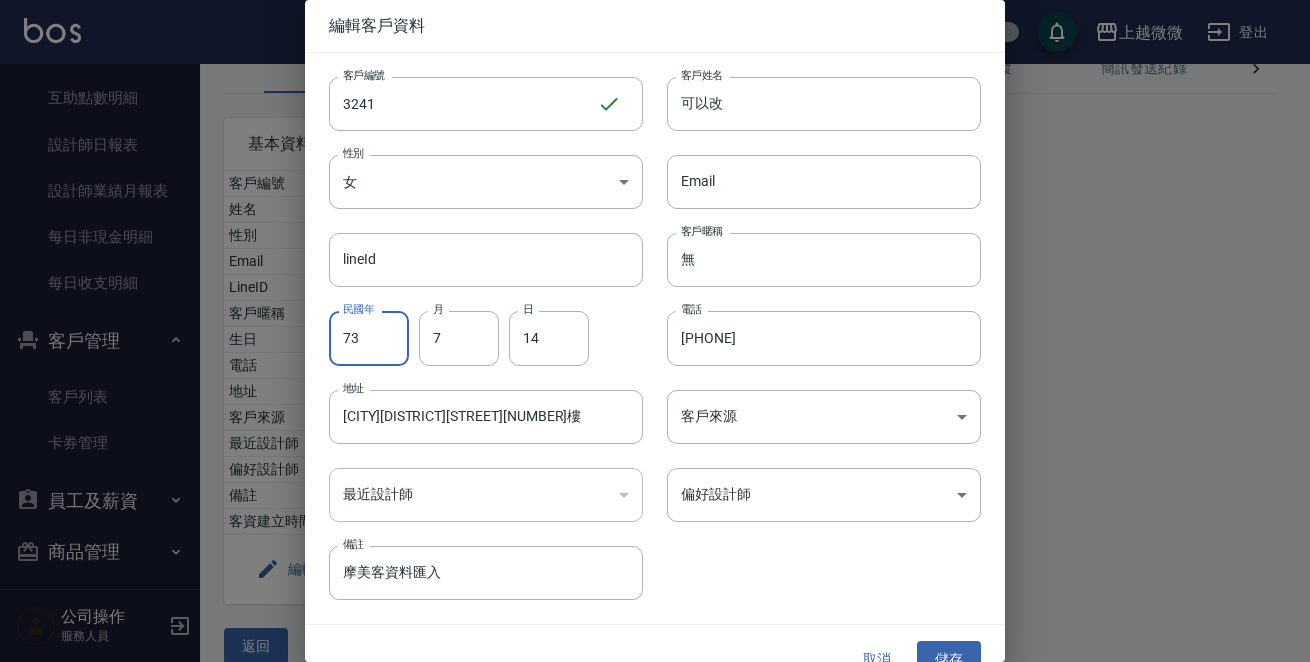 click on "73" at bounding box center (369, 338) 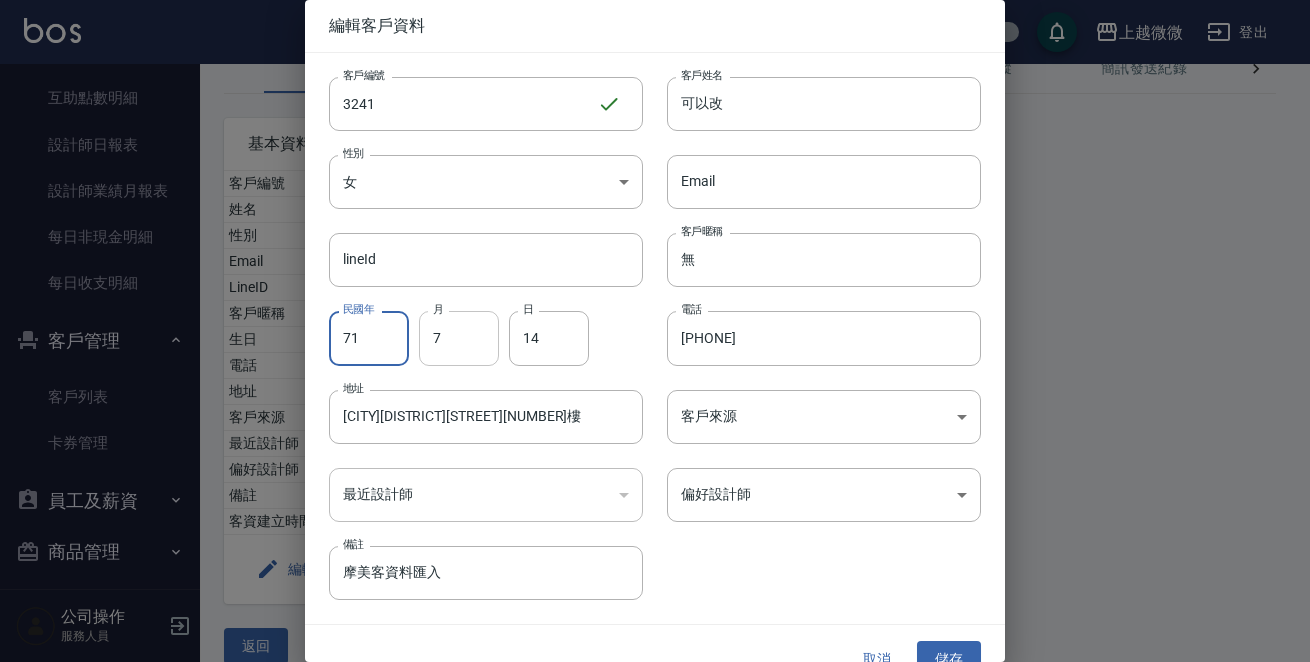 type on "71" 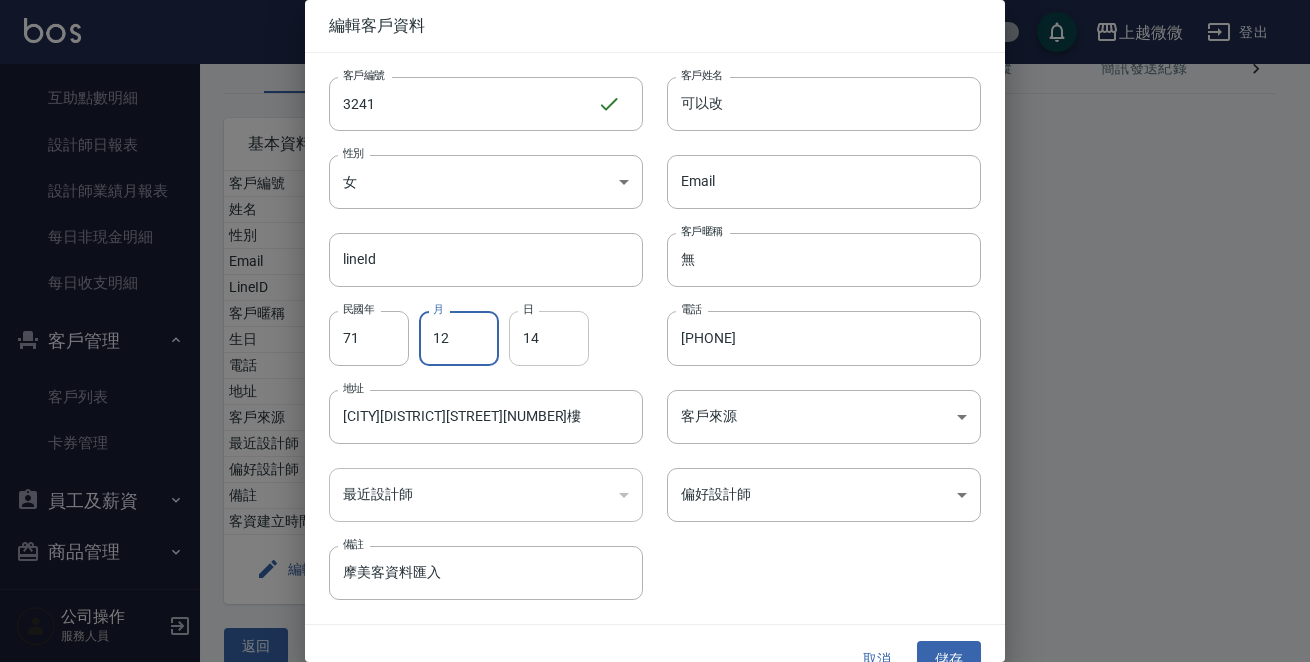 type on "12" 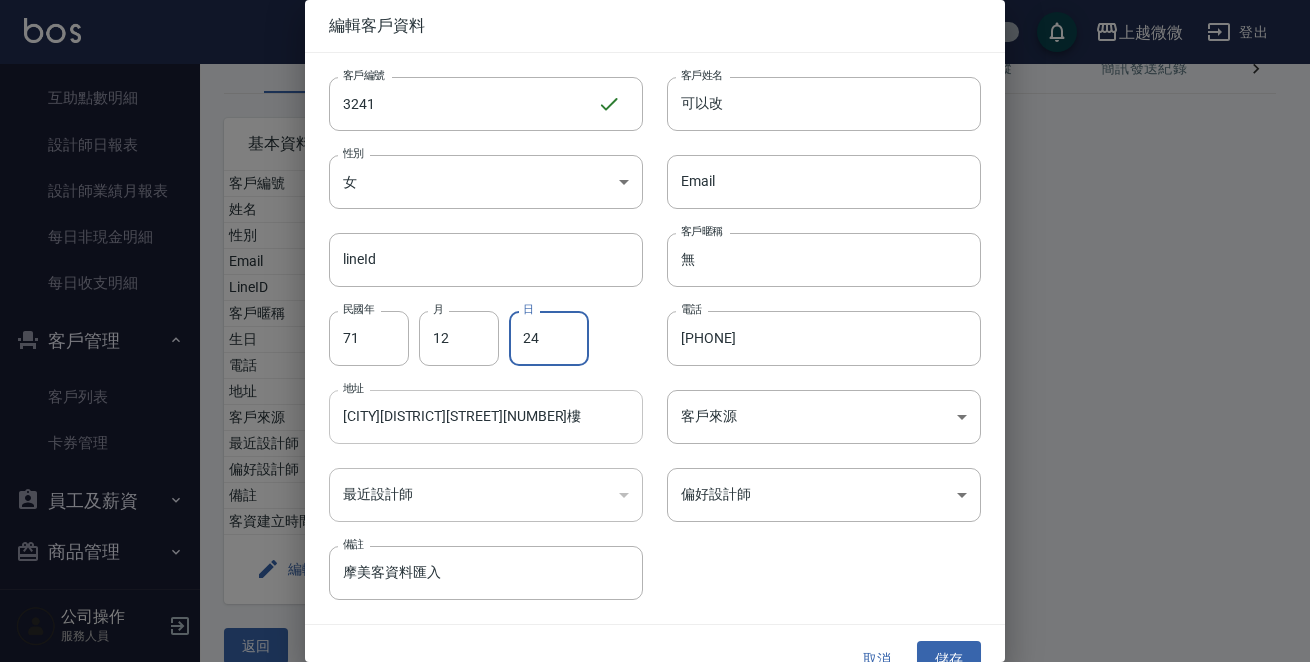 type on "24" 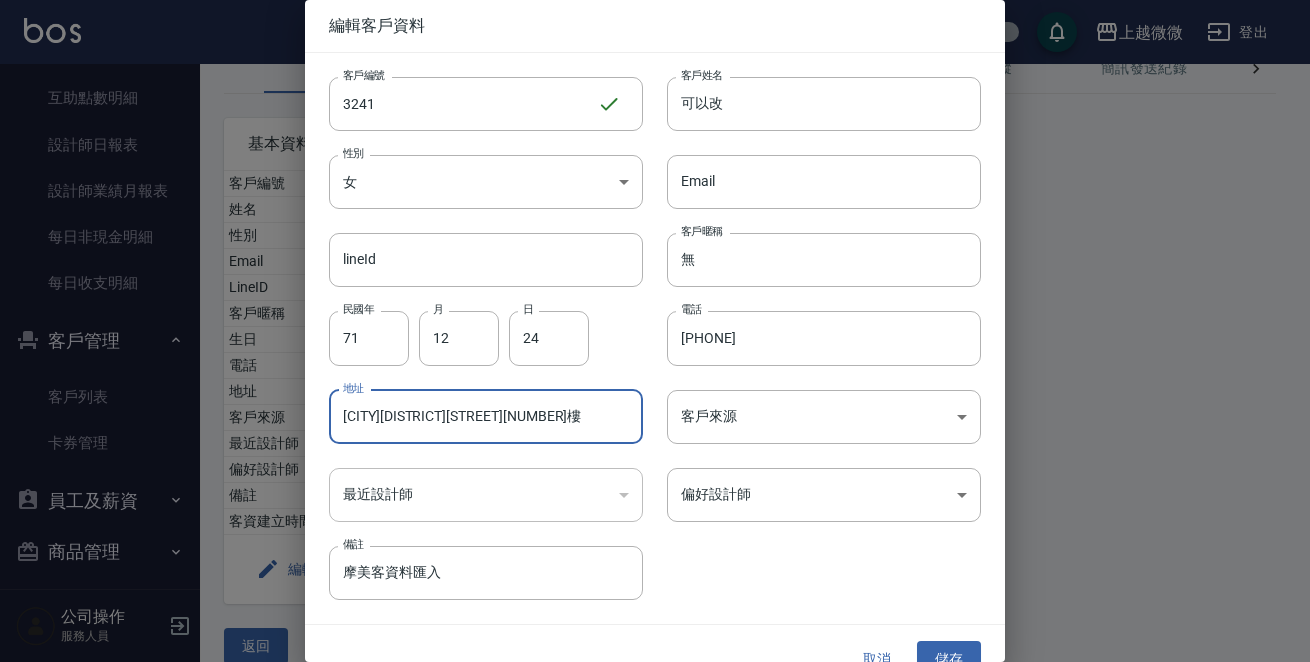 drag, startPoint x: 557, startPoint y: 418, endPoint x: 349, endPoint y: 414, distance: 208.03845 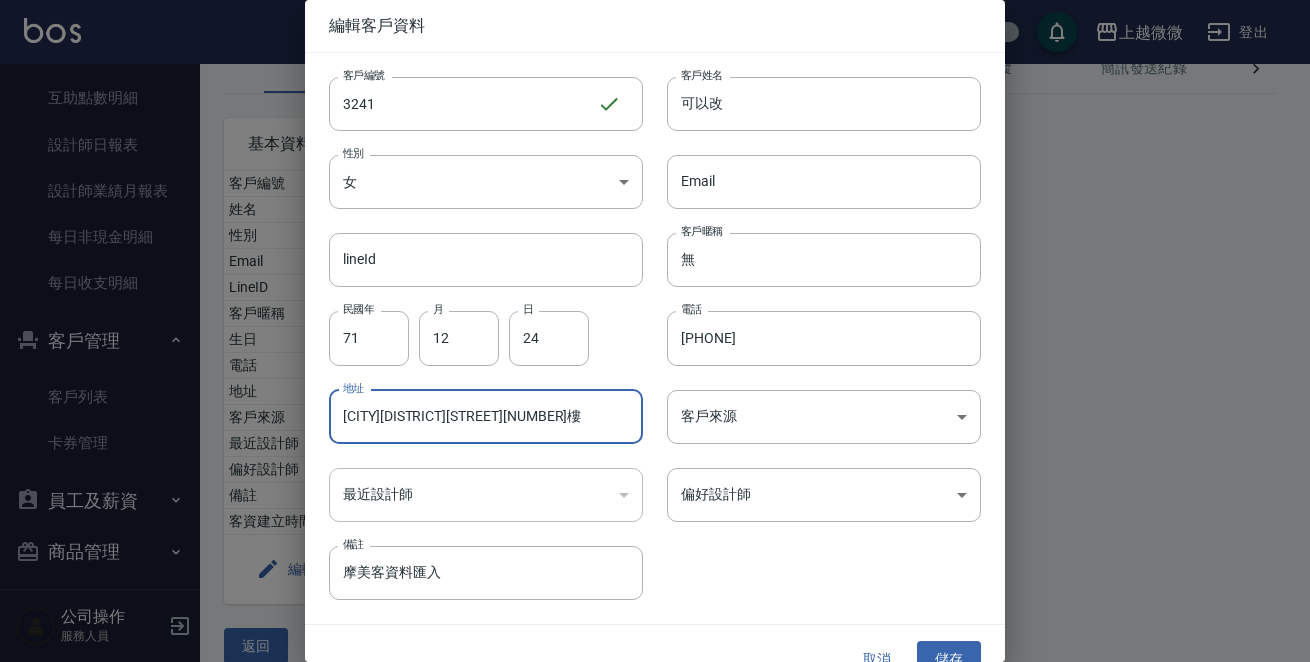 click on "[CITY][DISTRICT][STREET][NUMBER]樓" at bounding box center (486, 417) 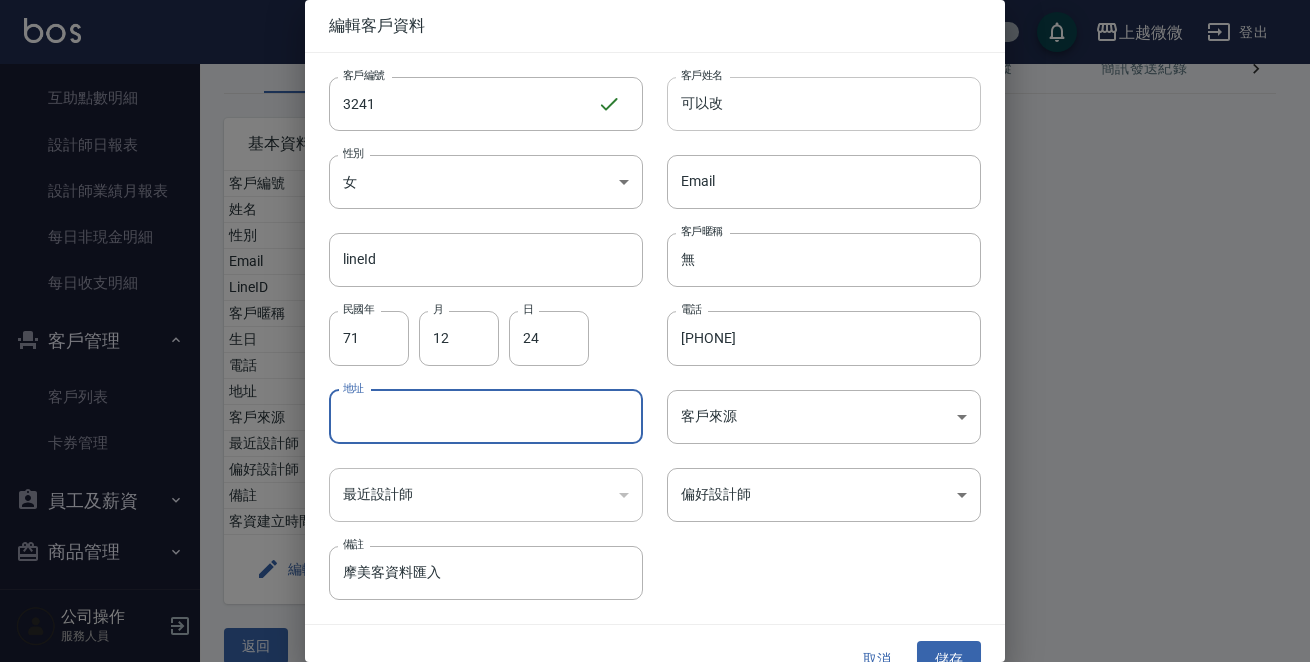 type 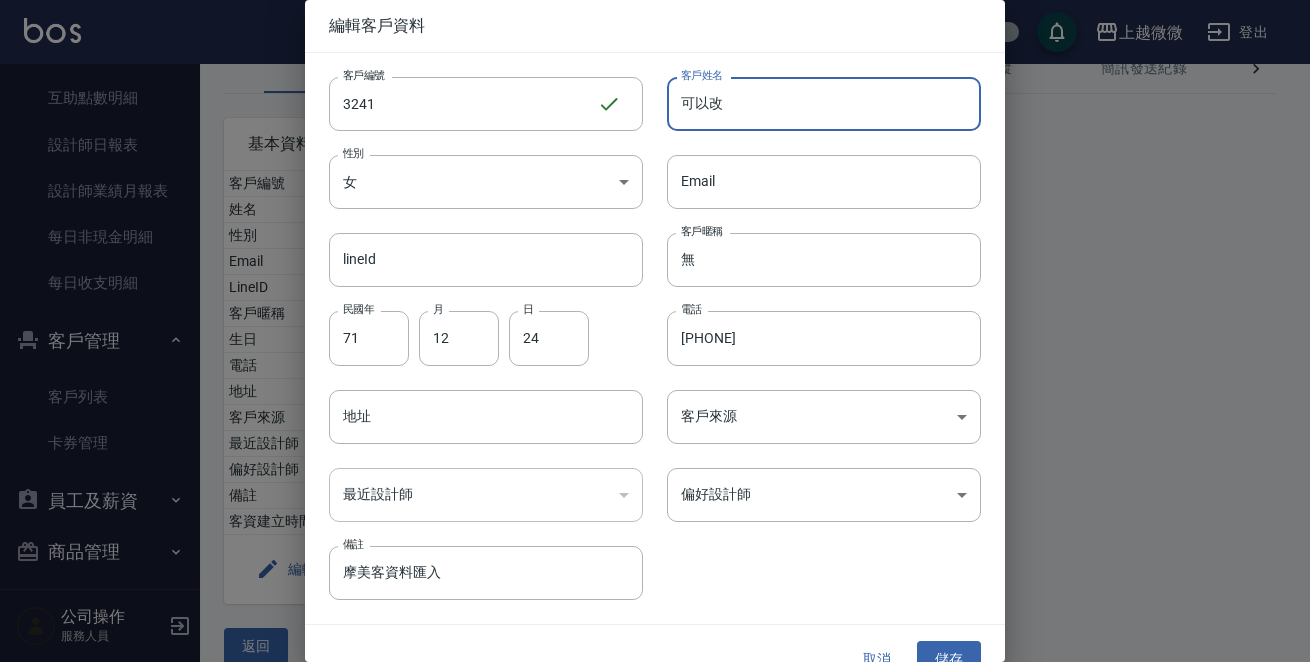 click on "可以改" at bounding box center [824, 104] 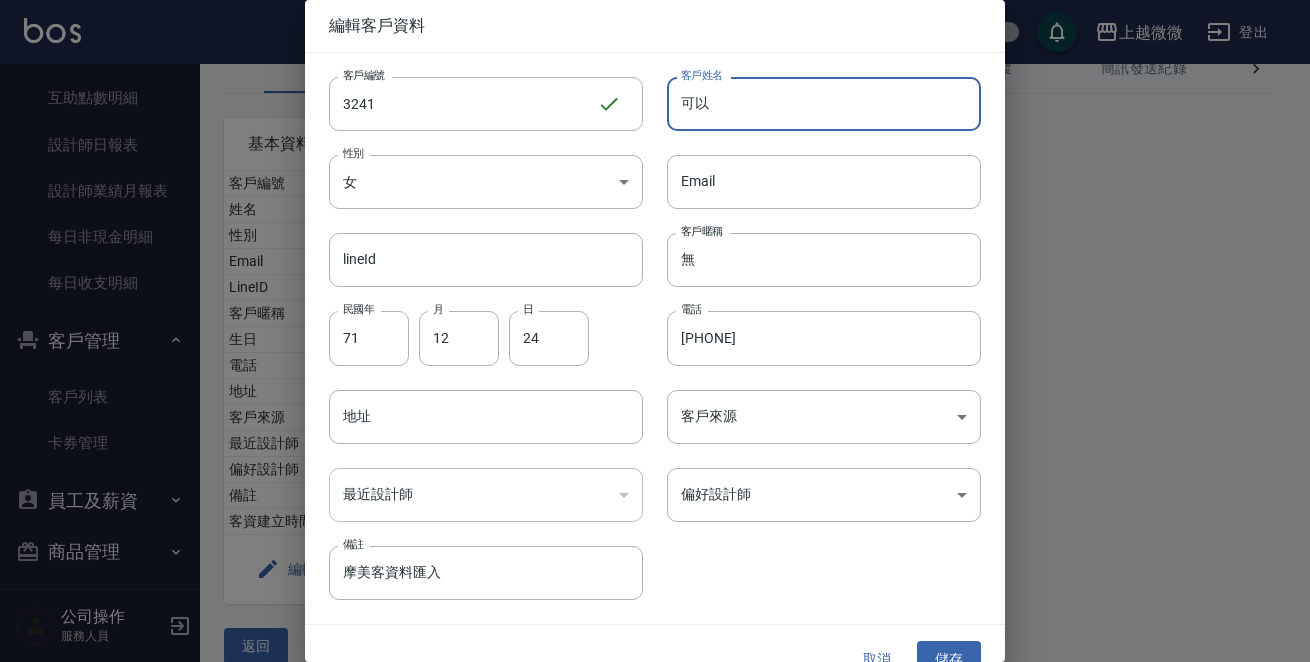 type on "可" 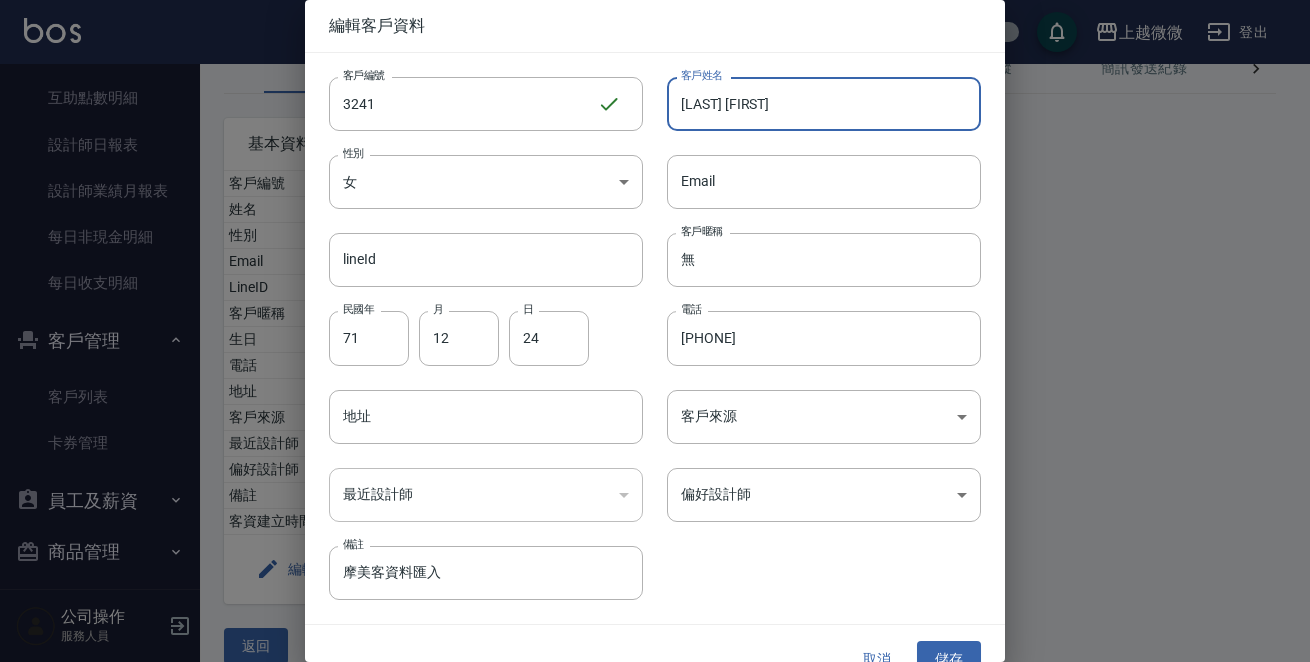 type on "[LAST] [FIRST]" 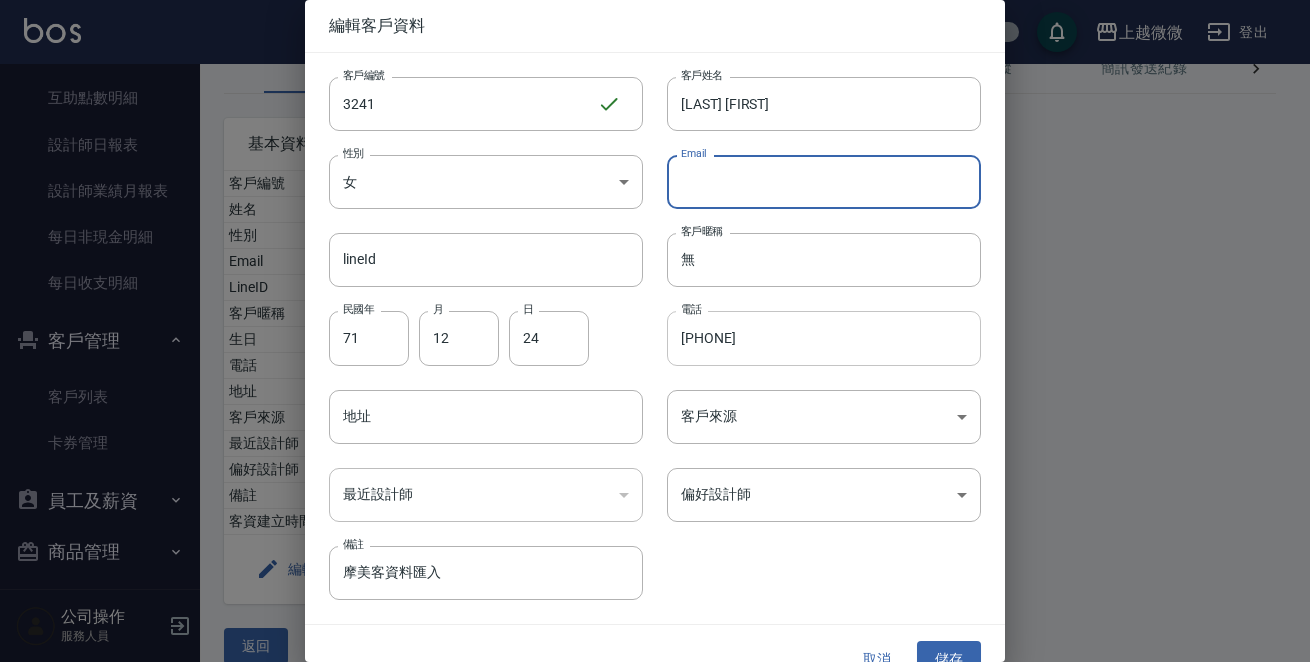 click on "[PHONE]" at bounding box center [824, 338] 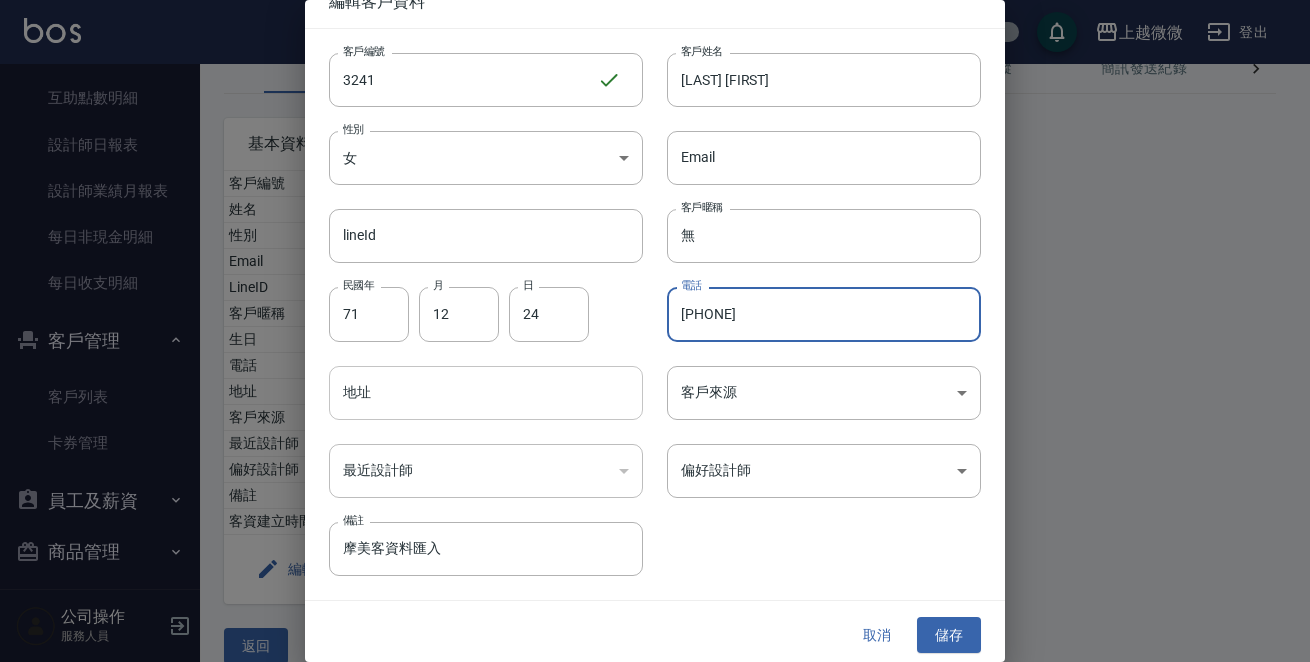 scroll, scrollTop: 30, scrollLeft: 0, axis: vertical 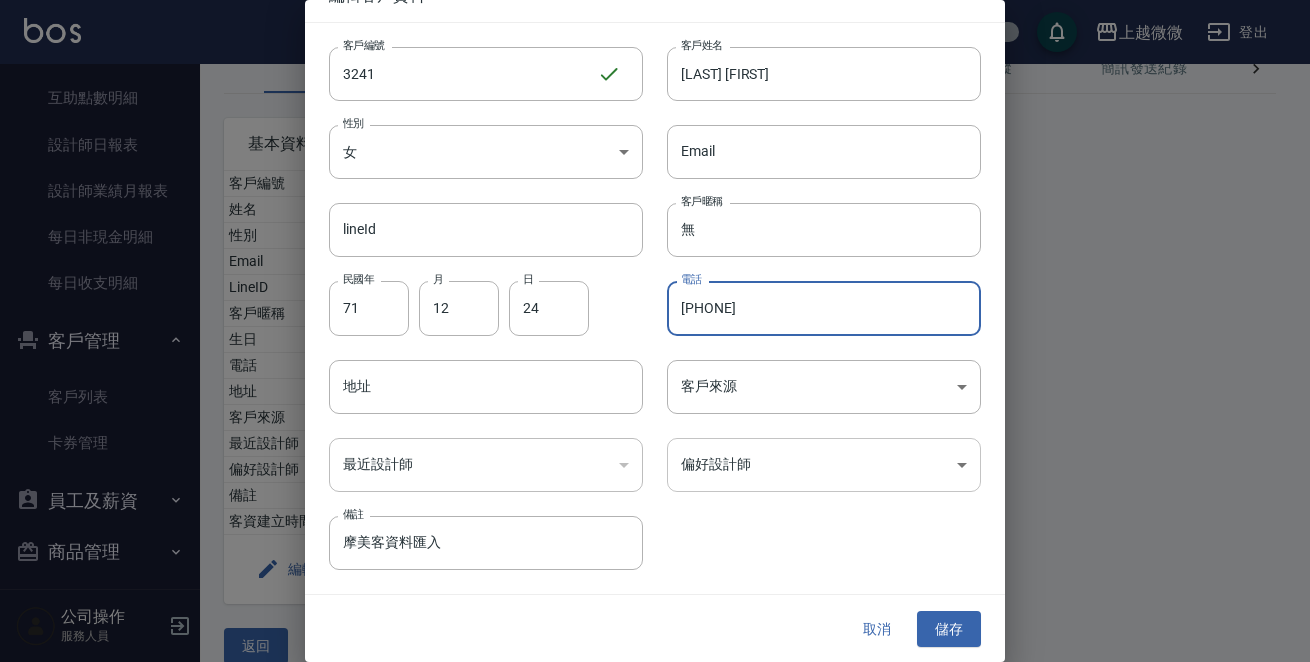 type on "[PHONE]" 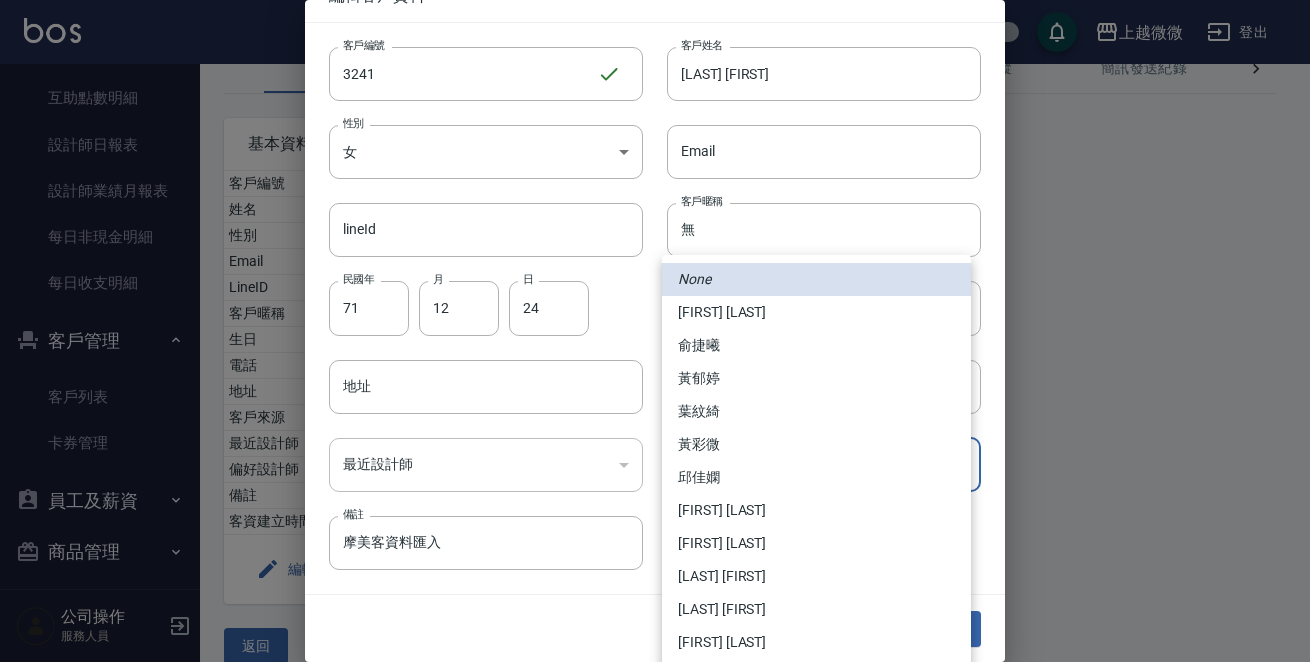 click on "上越微微 登出 櫃檯作業 打帳單 帳單列表 現金收支登錄 材料自購登錄 掃碼打卡 預約管理 預約管理 單日預約紀錄 單週預約紀錄 報表及分析 報表目錄 店家日報表 互助日報表 互助點數明細 設計師日報表 設計師業績月報表 每日非現金明細 每日收支明細 客戶管理 客戶列表 卡券管理 員工及薪資 員工列表 商品管理 商品分類設定 商品列表 公司操作 服務人員 顧客詳細資料 可以改 基本資料 消費記錄 卡券紀錄 入金紀錄 顧客追蹤 簡訊發送紀錄 抽獎券紀錄 基本資料 客戶編號 [NUMBER] 姓名 可以改 性別 MALE Email LineID 客戶暱稱 無 生日 [YY]/[MM]/[DD] 電話 [PHONE] 地址 [CITY][DISTRICT][STREET][NUMBER][FLOOR] 客戶來源 最近設計師 偏好設計師 備註 摩美客資料匯入 客資建立時間 [YYYY]/[MM]/[DD] 編輯 建立預約 設為黑名單 返回 編輯客戶資料 客戶編號 [NUMBER] ​ 客戶編號 客戶姓名 [LAST] [FIRST] 客戶姓名 性別 女 無" at bounding box center (655, 294) 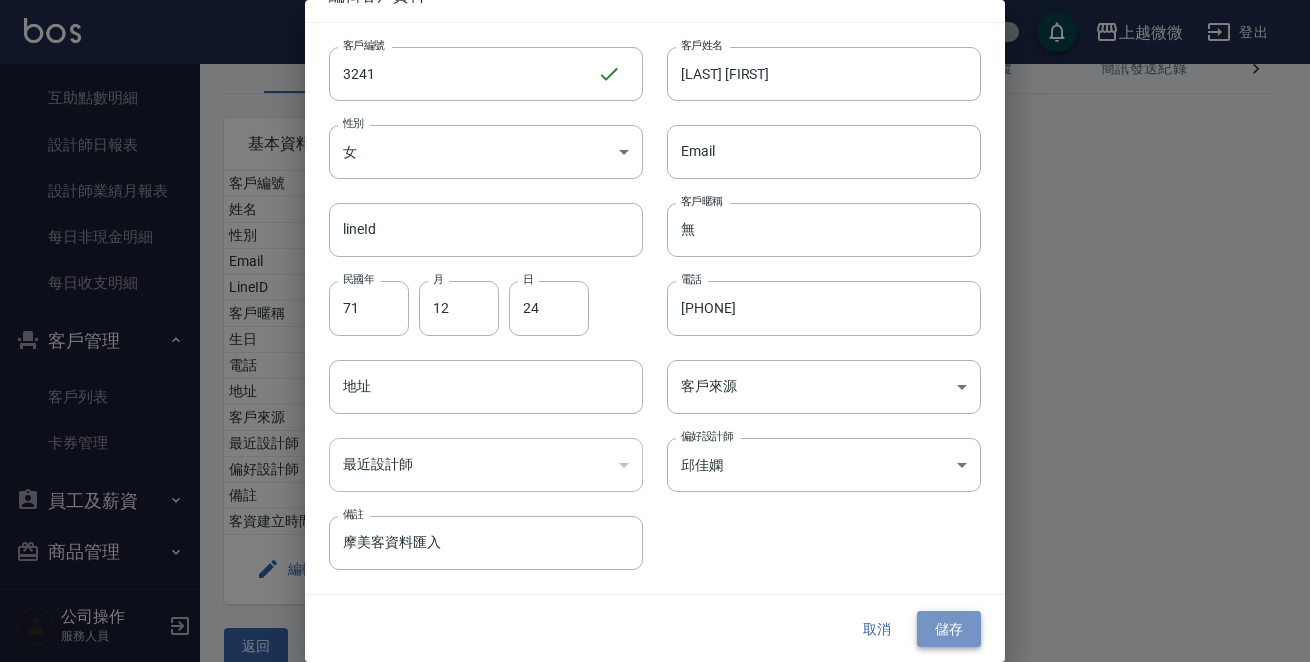 click on "儲存" at bounding box center (949, 629) 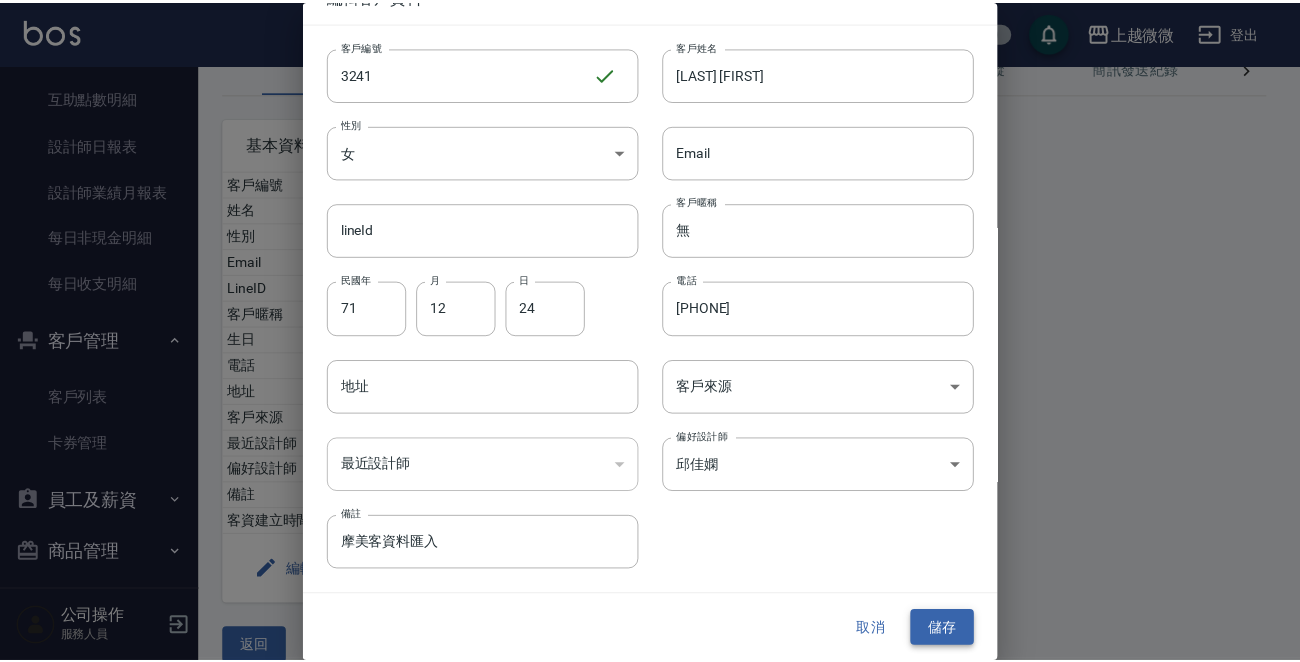 scroll, scrollTop: 0, scrollLeft: 0, axis: both 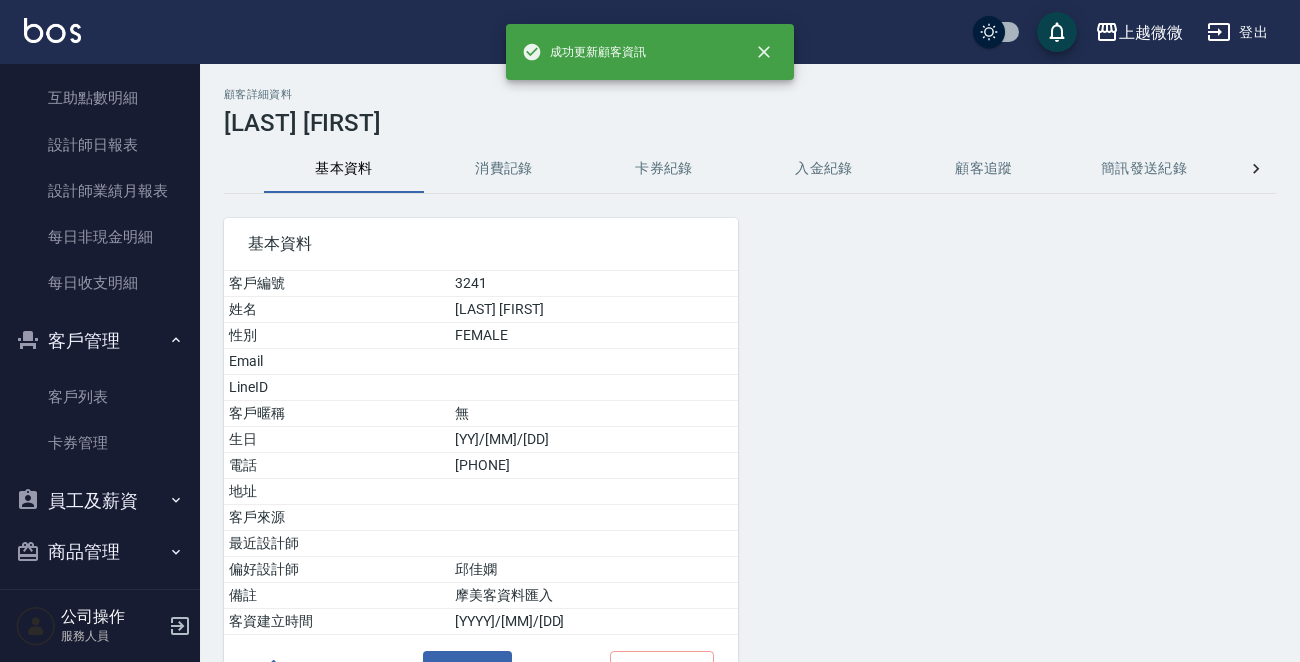 click on "消費記錄" at bounding box center (504, 169) 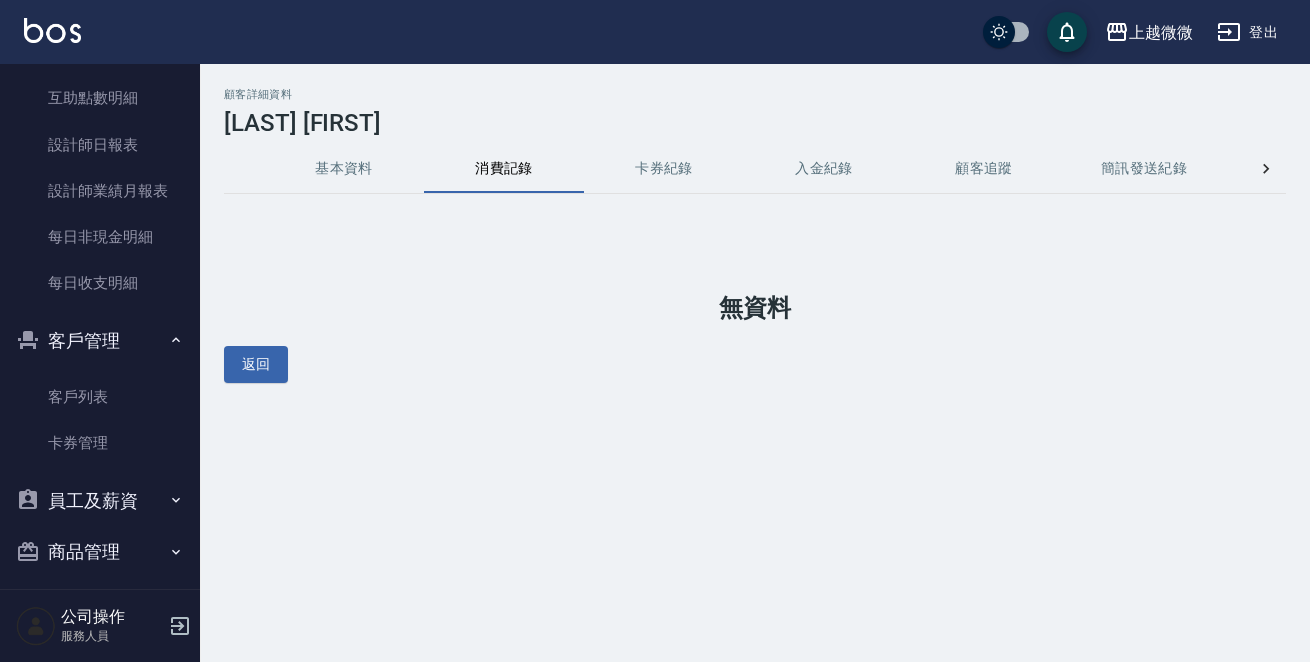 click on "基本資料" at bounding box center [344, 169] 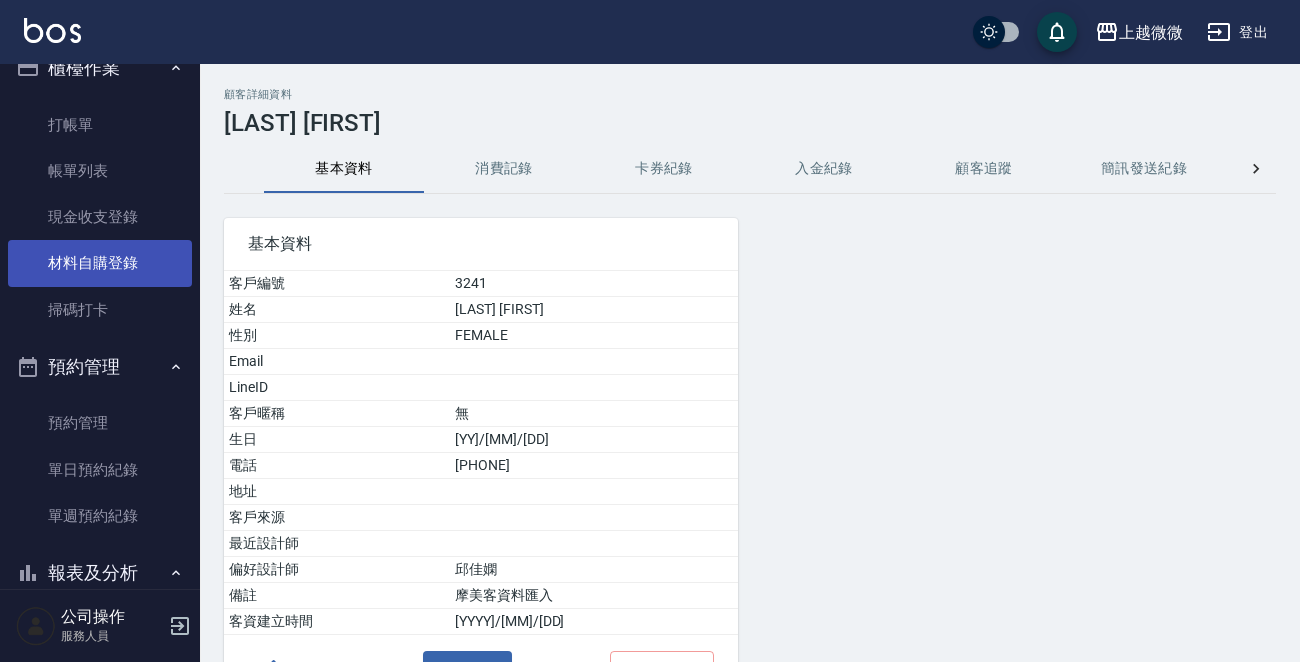scroll, scrollTop: 0, scrollLeft: 0, axis: both 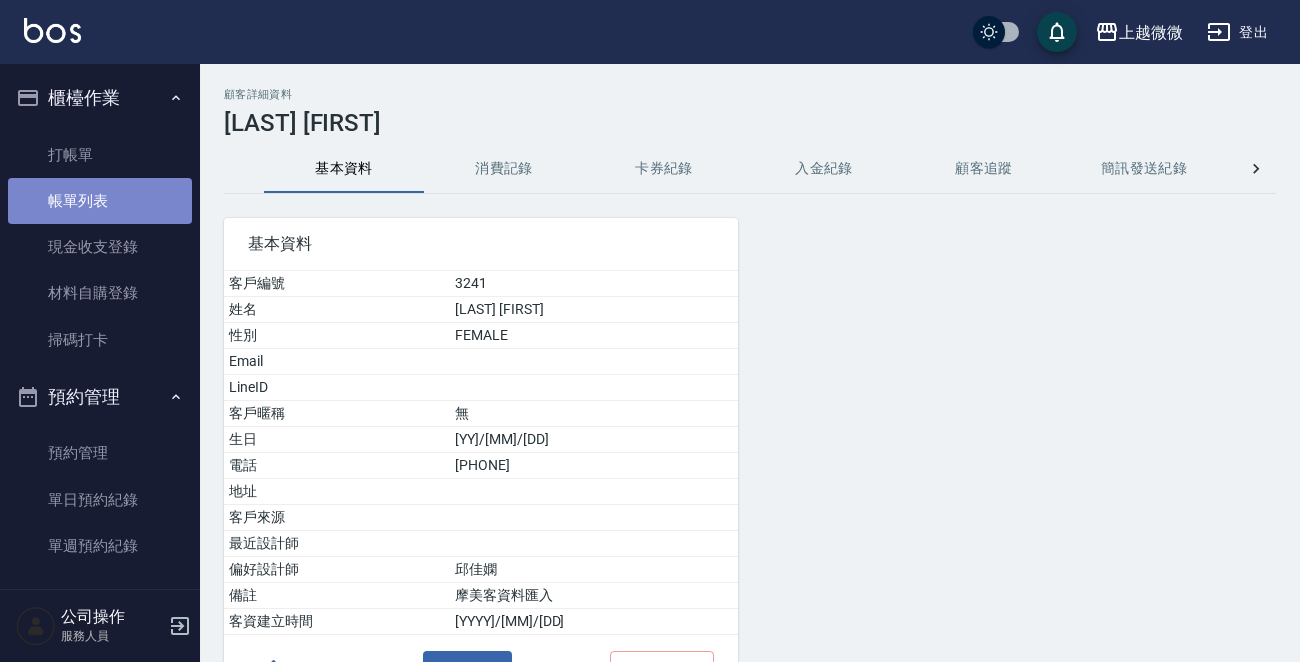 click on "帳單列表" at bounding box center [100, 201] 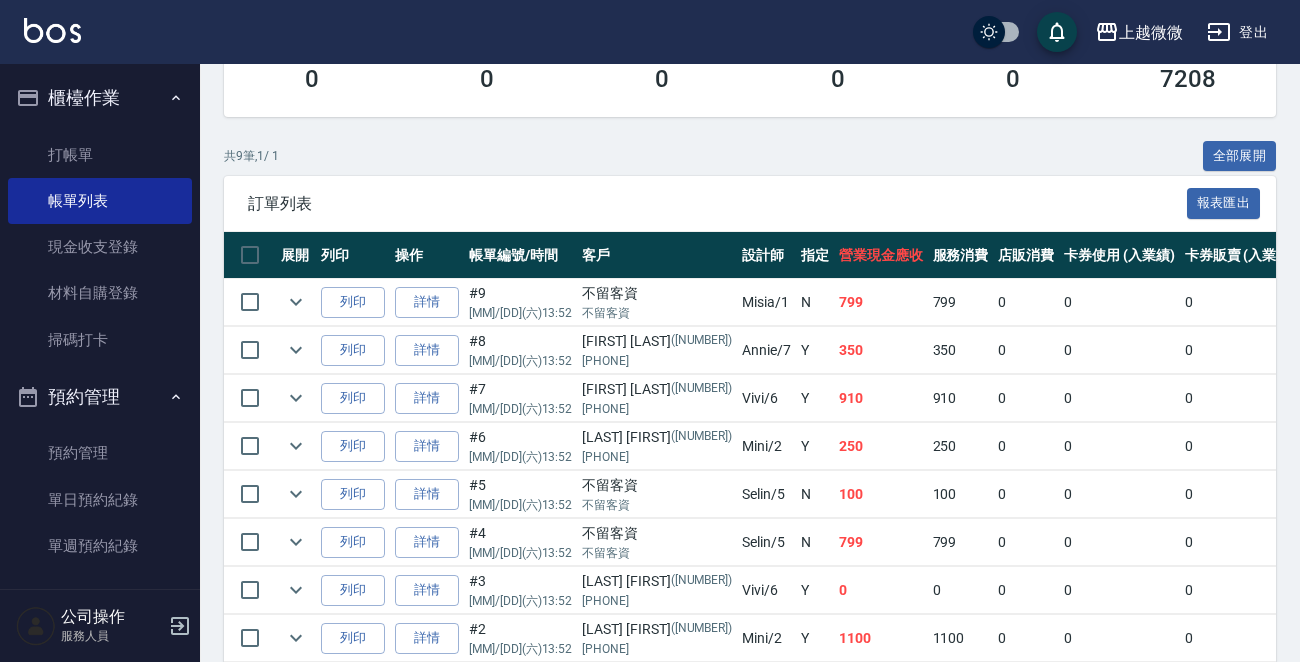 scroll, scrollTop: 400, scrollLeft: 0, axis: vertical 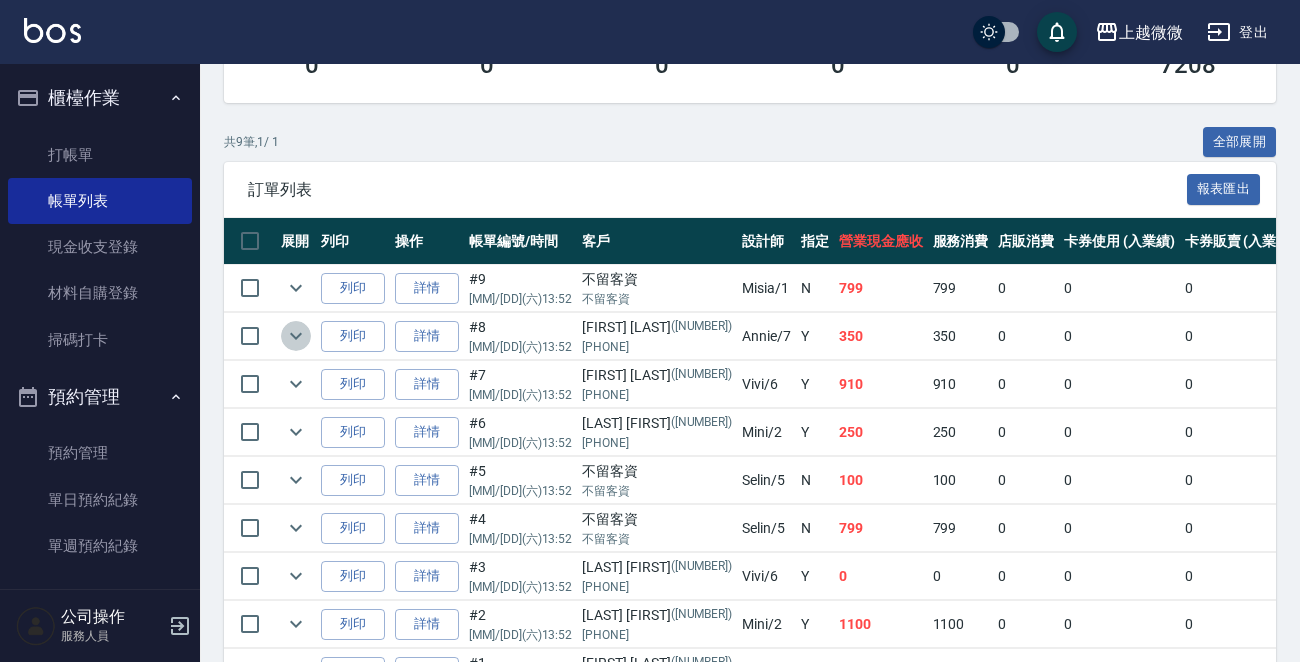 click 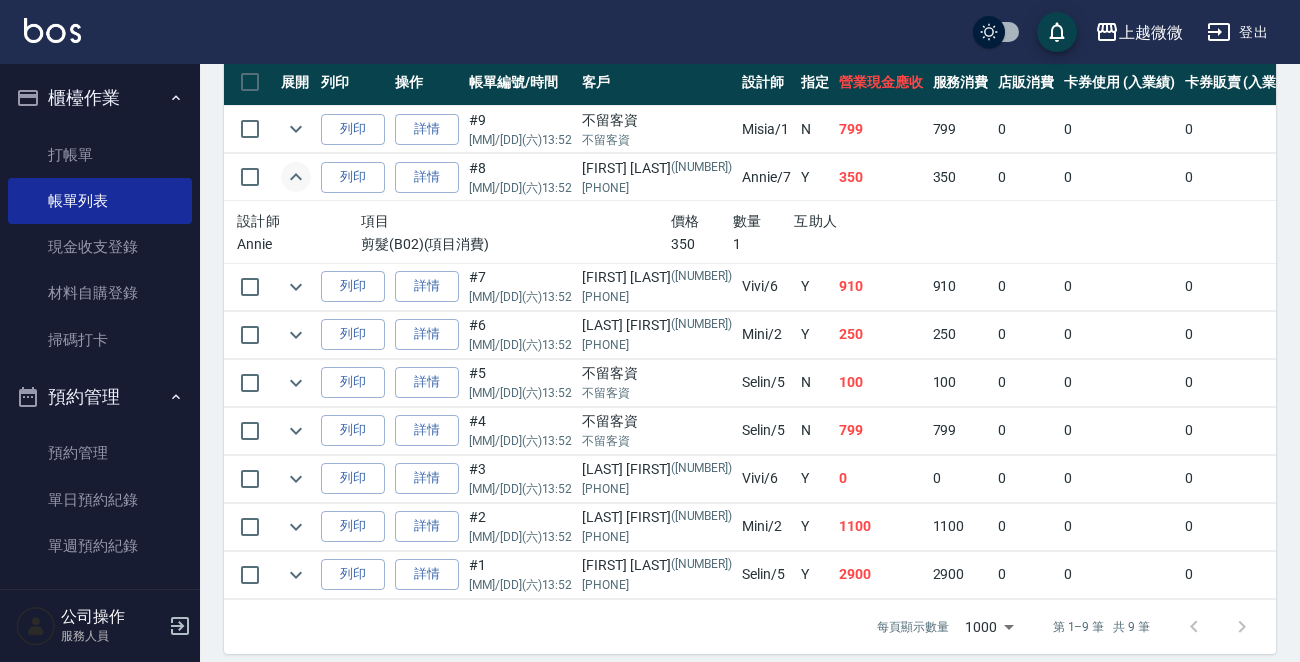 scroll, scrollTop: 588, scrollLeft: 0, axis: vertical 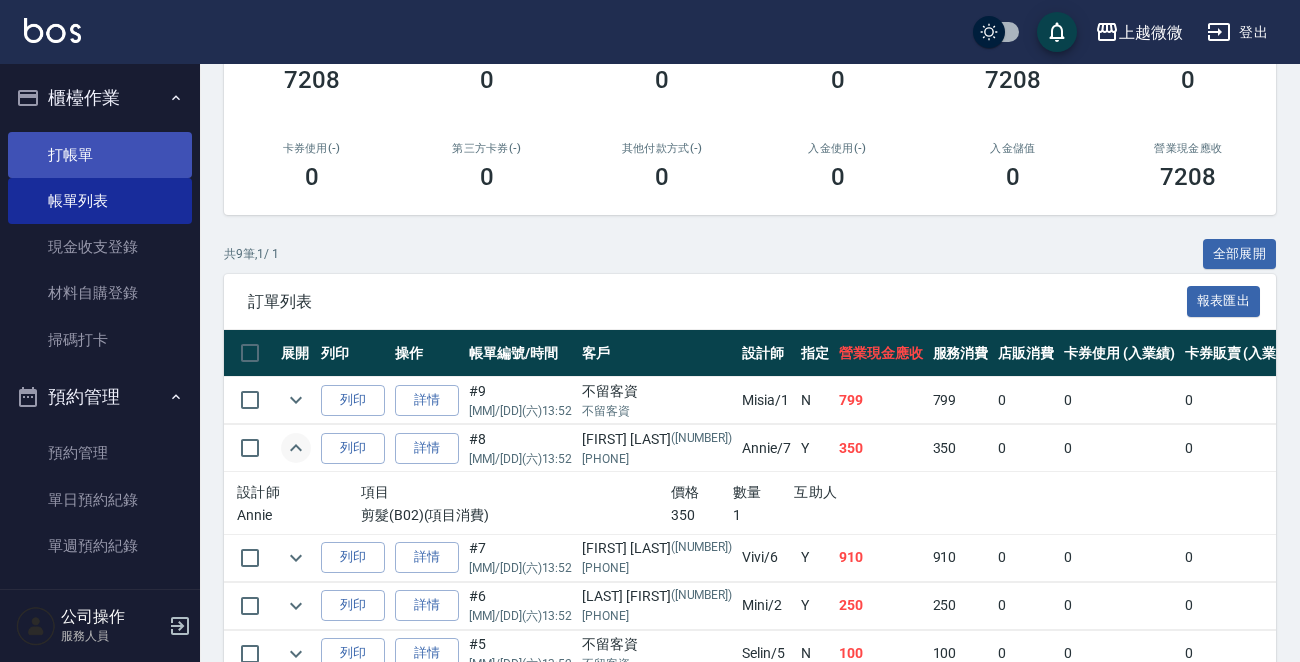 click on "打帳單" at bounding box center [100, 155] 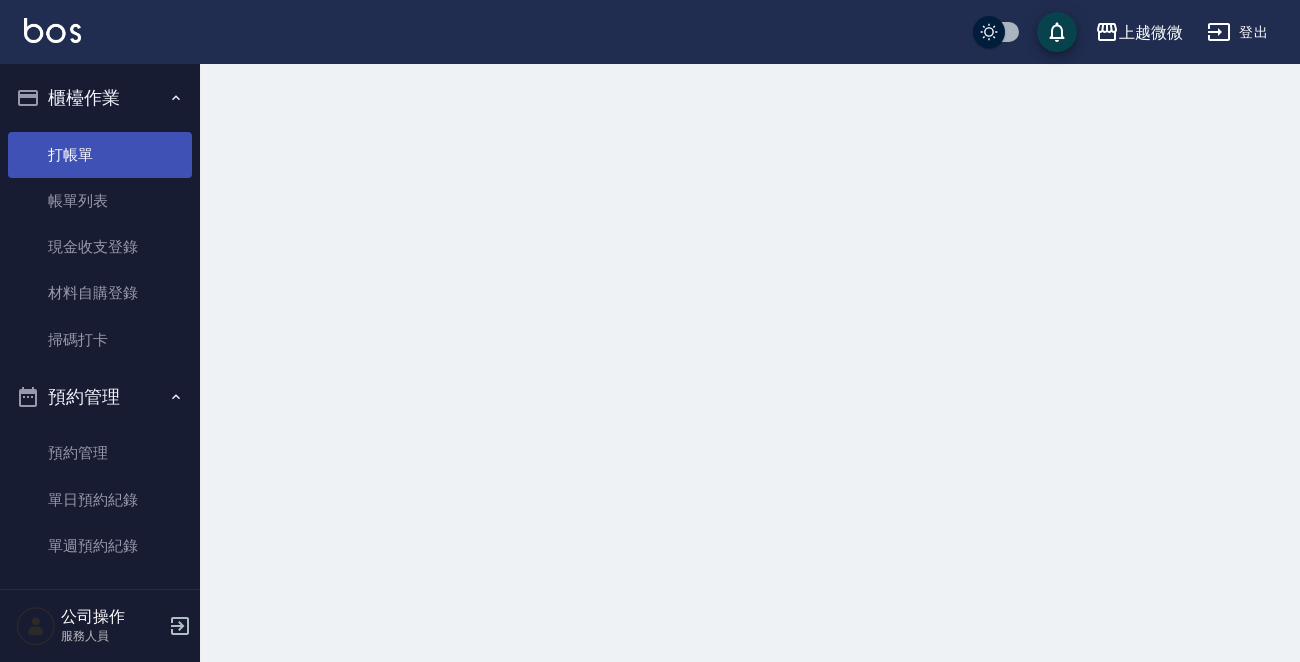 scroll, scrollTop: 0, scrollLeft: 0, axis: both 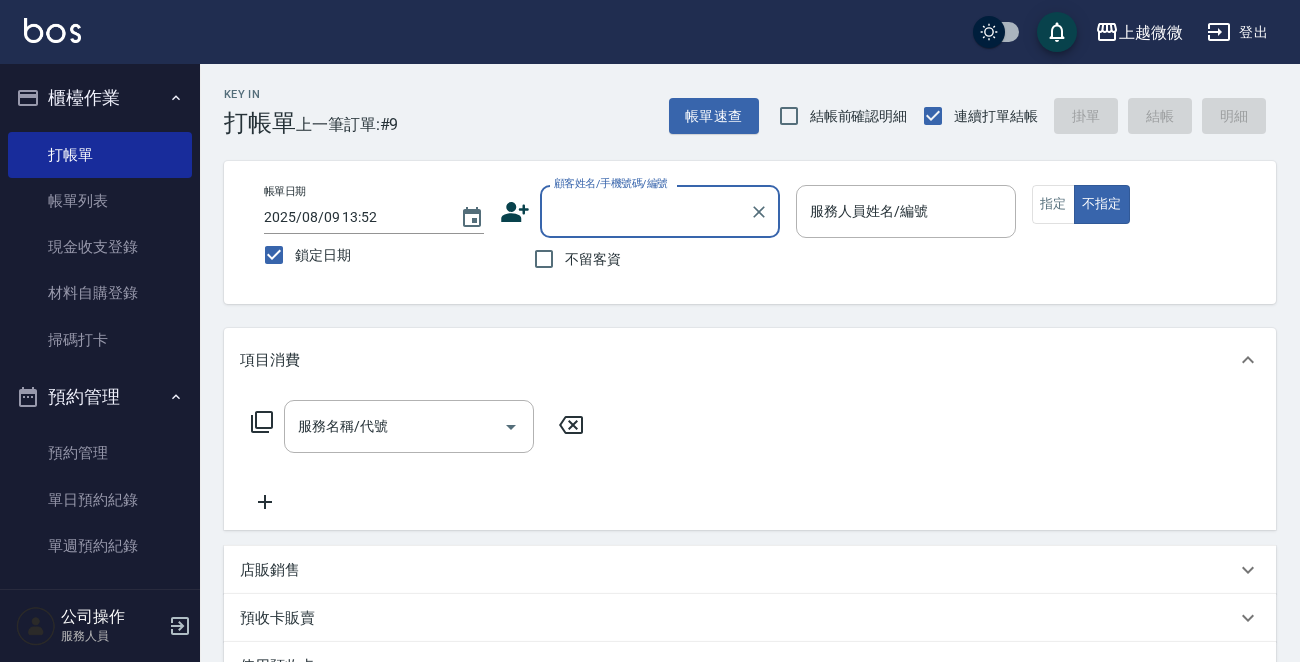 click on "顧客姓名/手機號碼/編號" at bounding box center (645, 211) 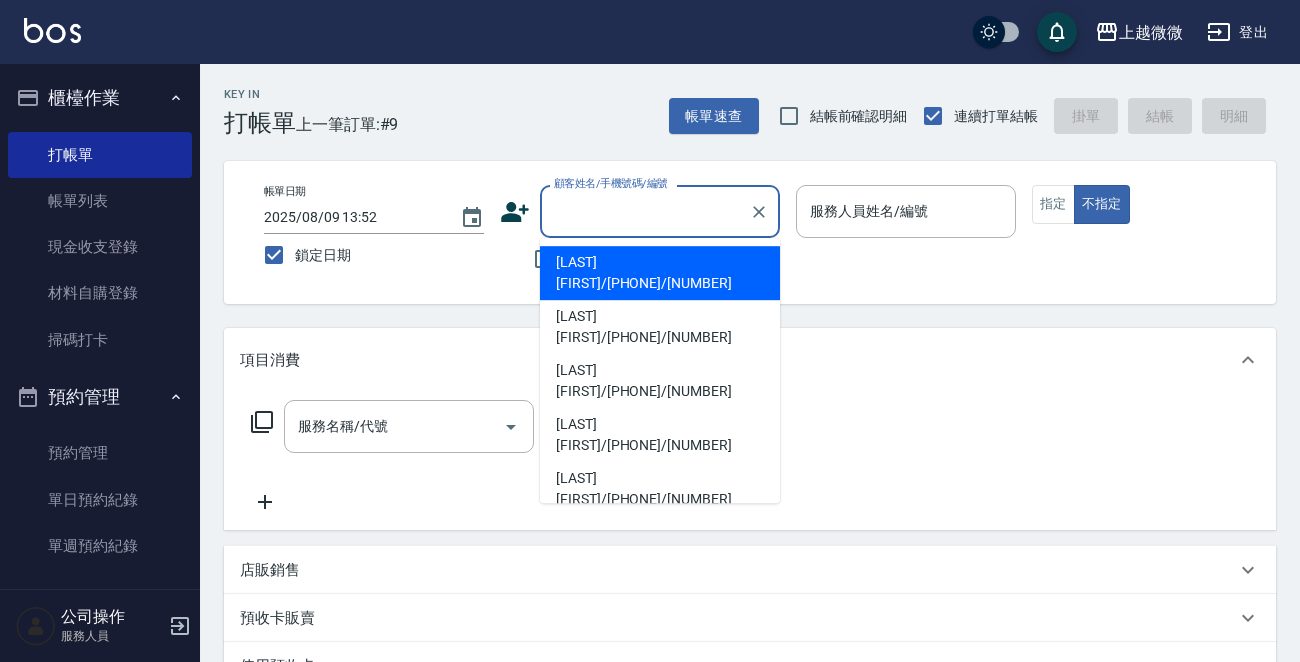 click on "[LAST] [FIRST]/[PHONE]/[NUMBER]" at bounding box center [660, 273] 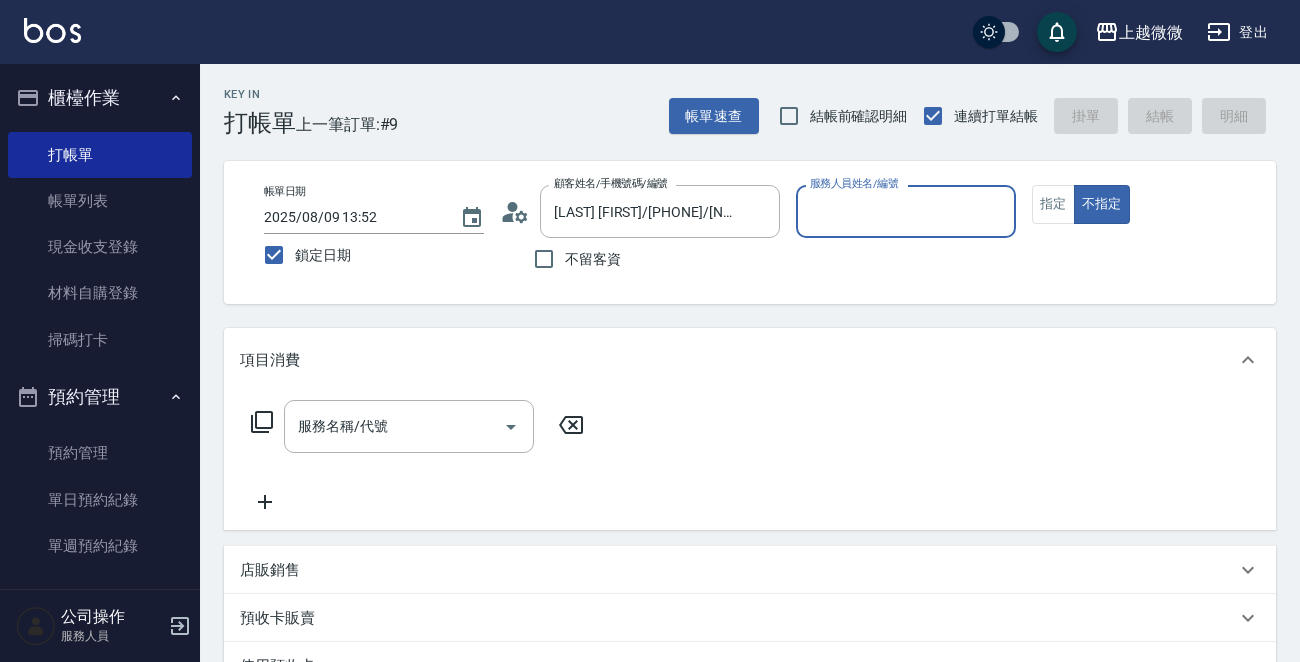 type on "Annie-7" 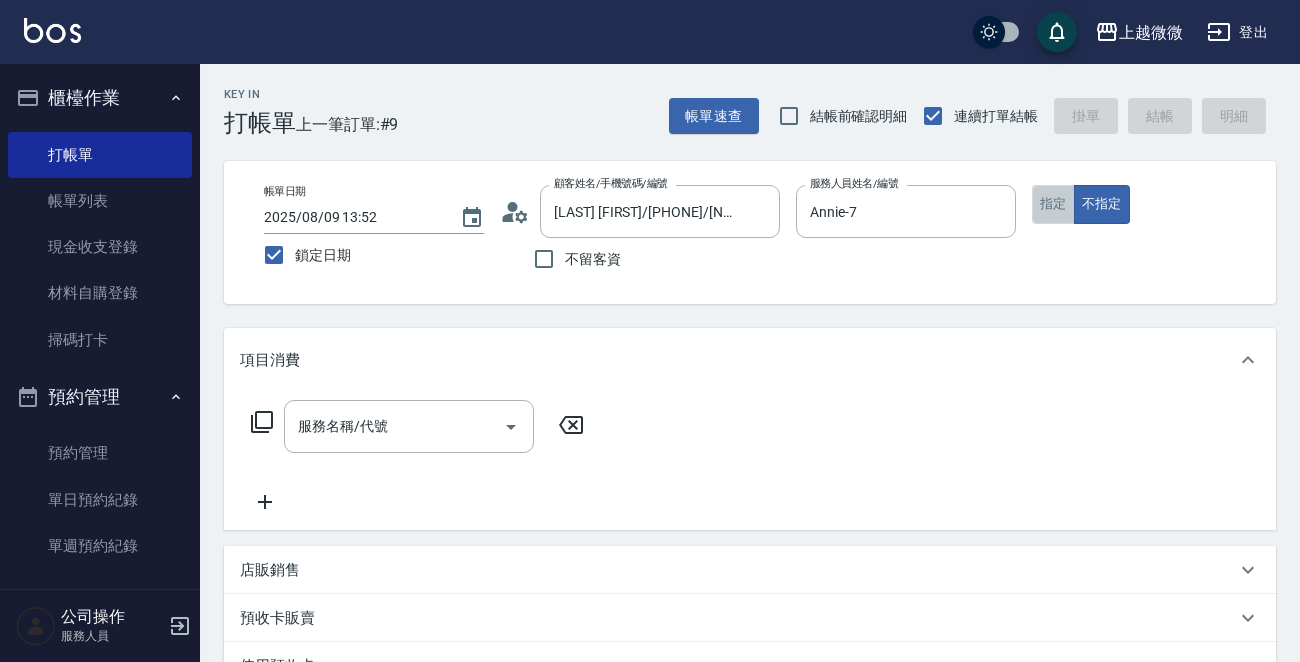 click on "指定" at bounding box center [1053, 204] 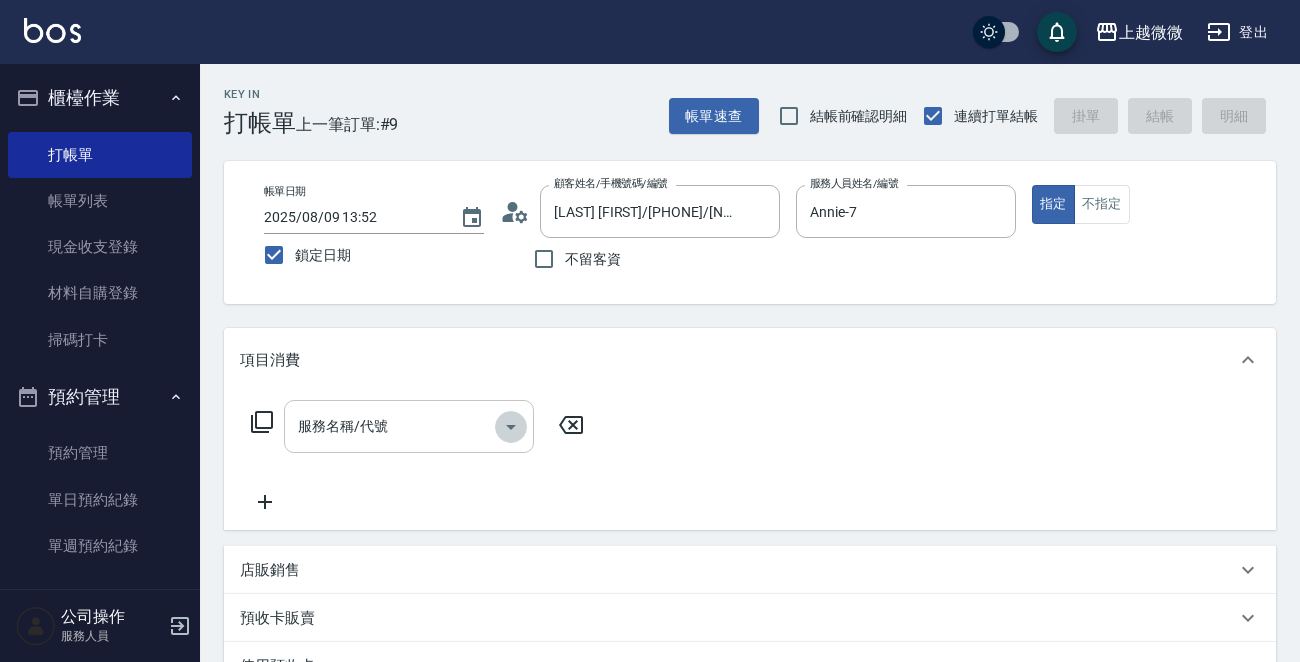 click 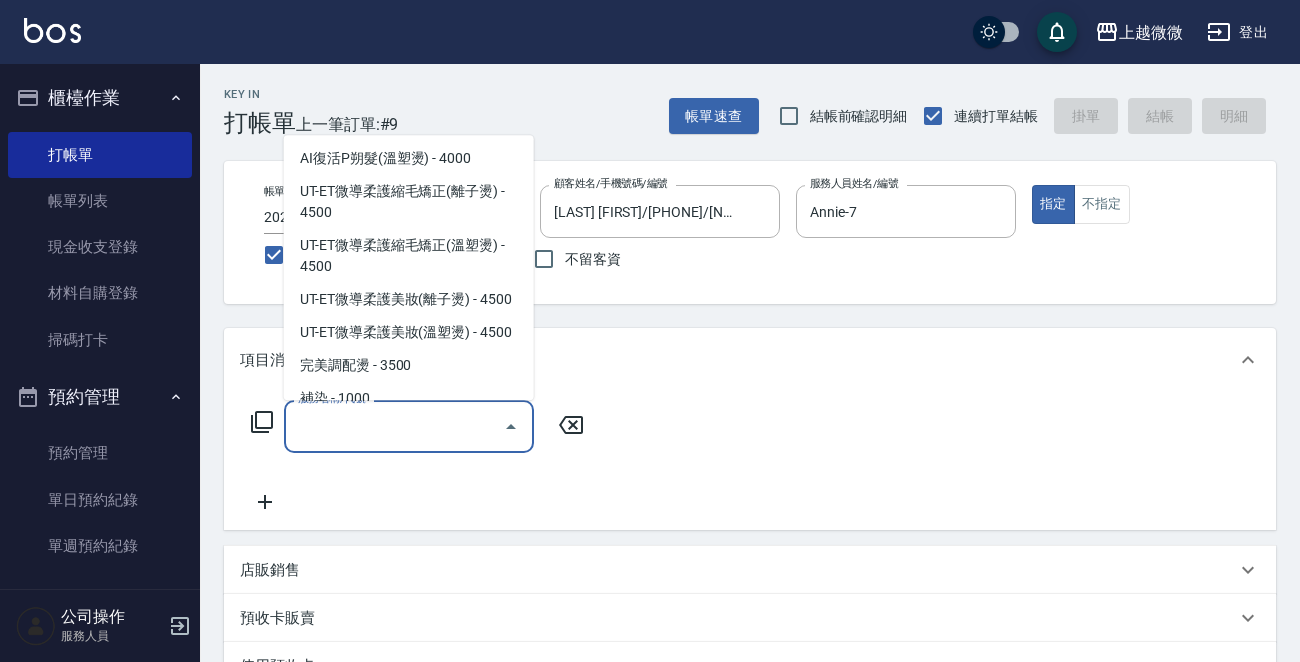 scroll, scrollTop: 700, scrollLeft: 0, axis: vertical 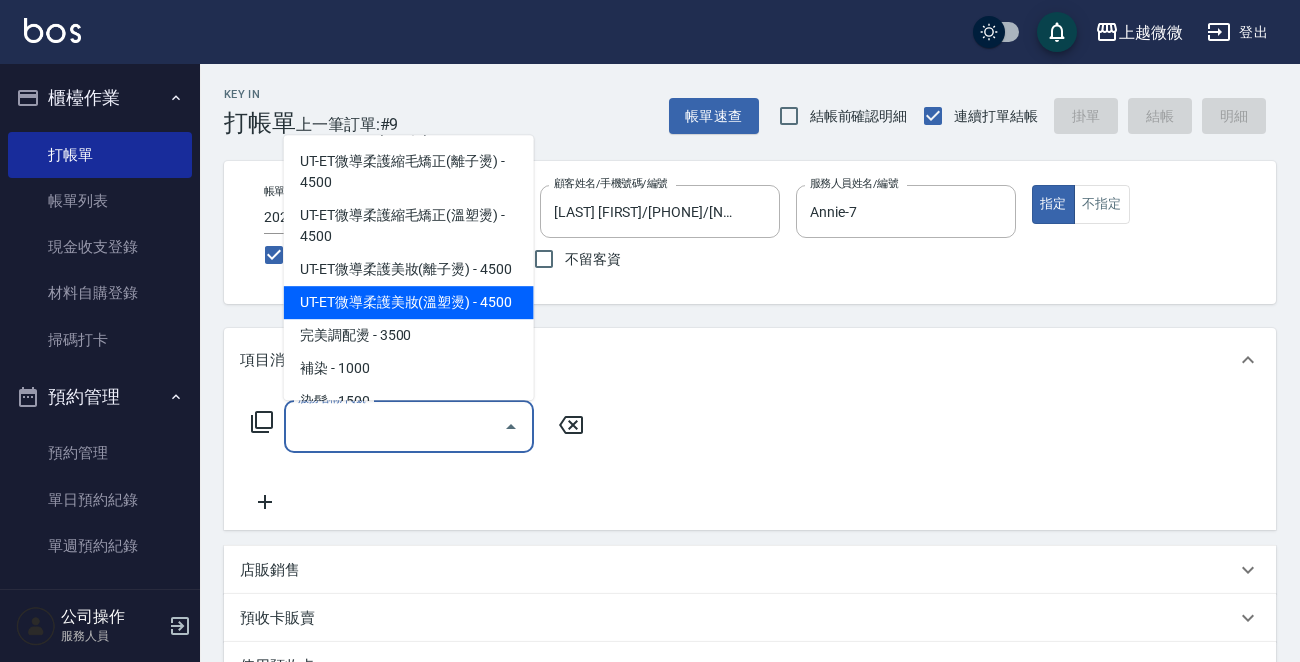 click on "UT-ET微導柔護美妝(溫塑燙) - 4500" at bounding box center [409, 302] 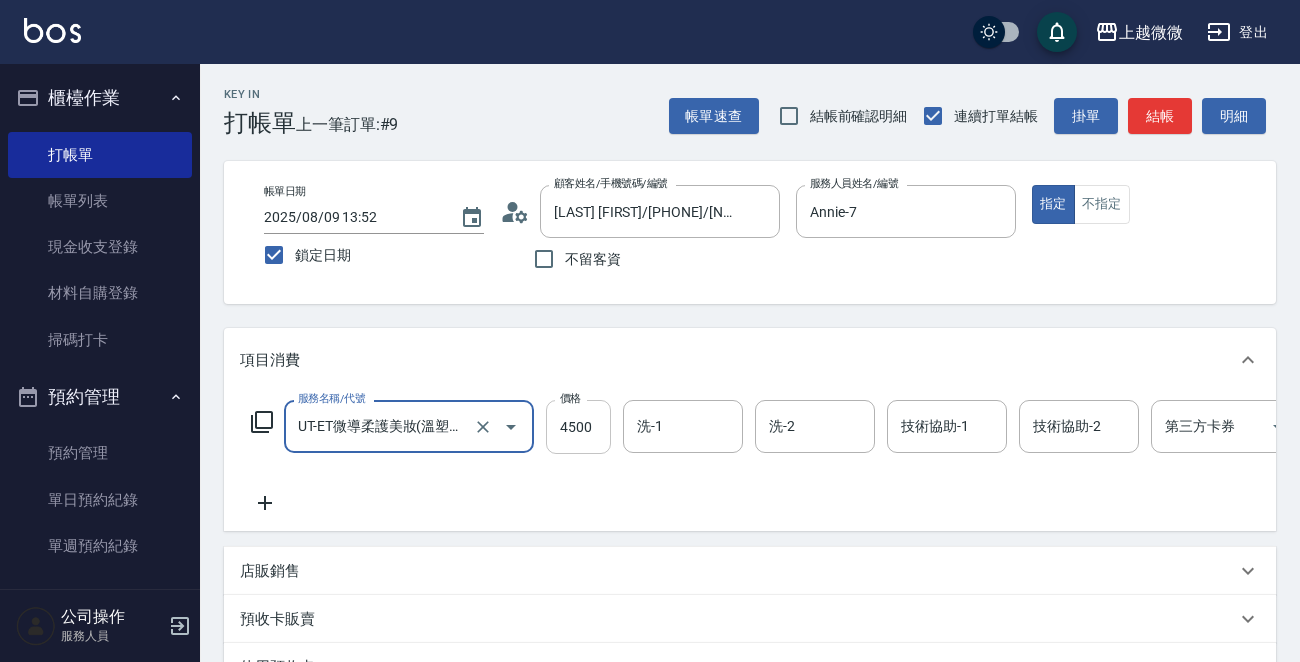 click on "4500" at bounding box center (578, 427) 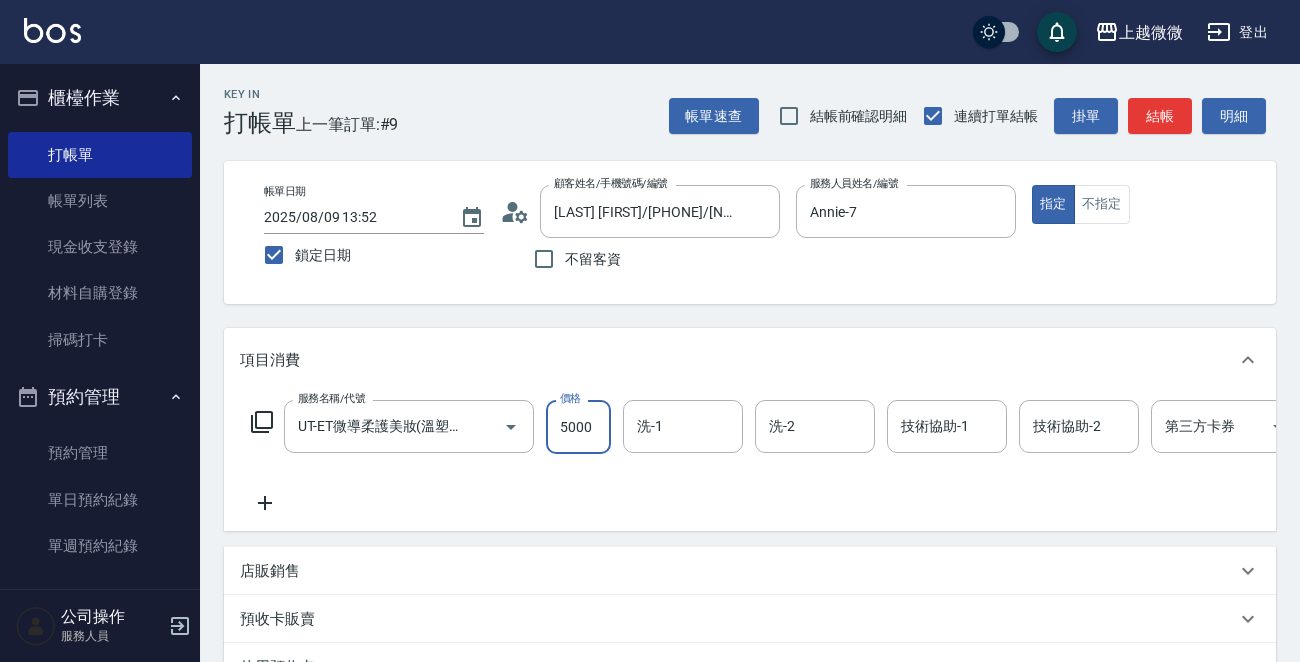 type on "5000" 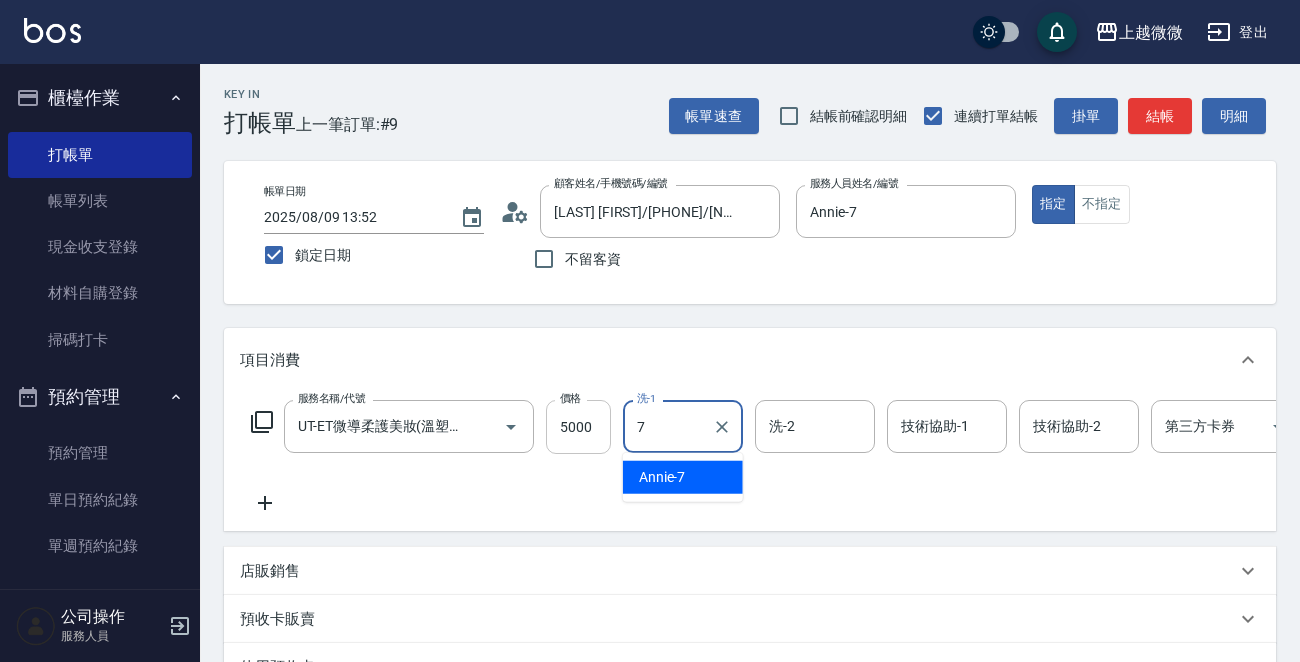 type on "Annie-7" 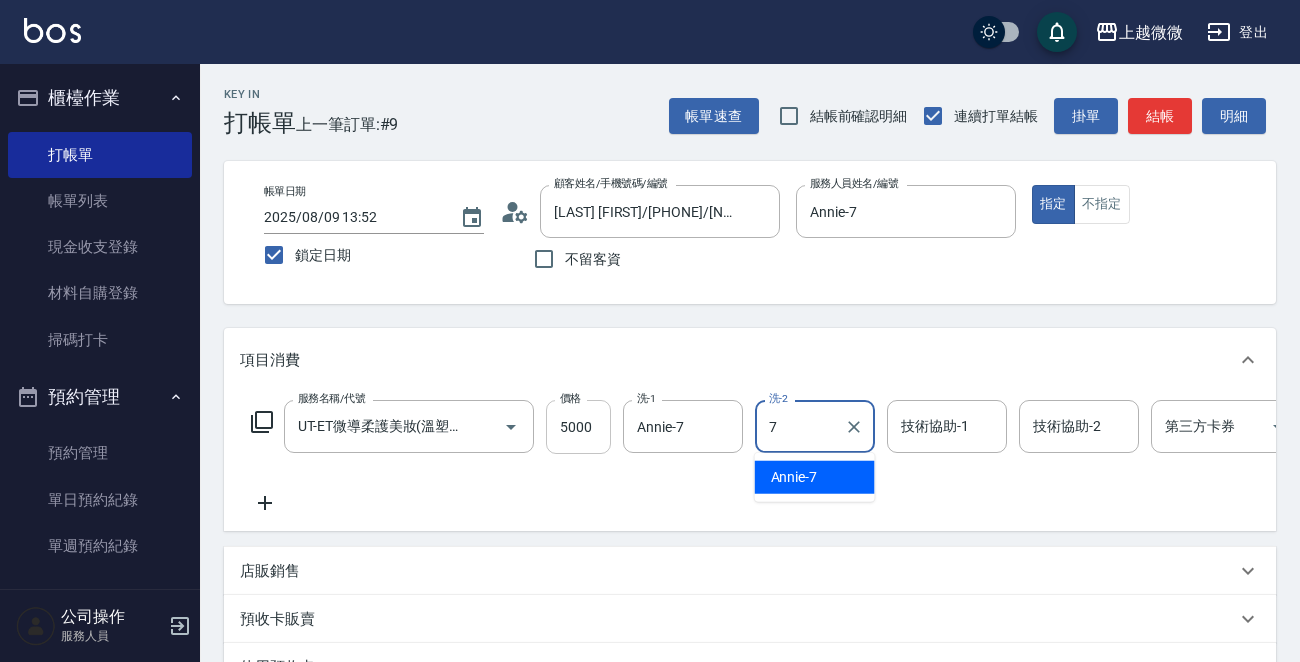 type on "Annie-7" 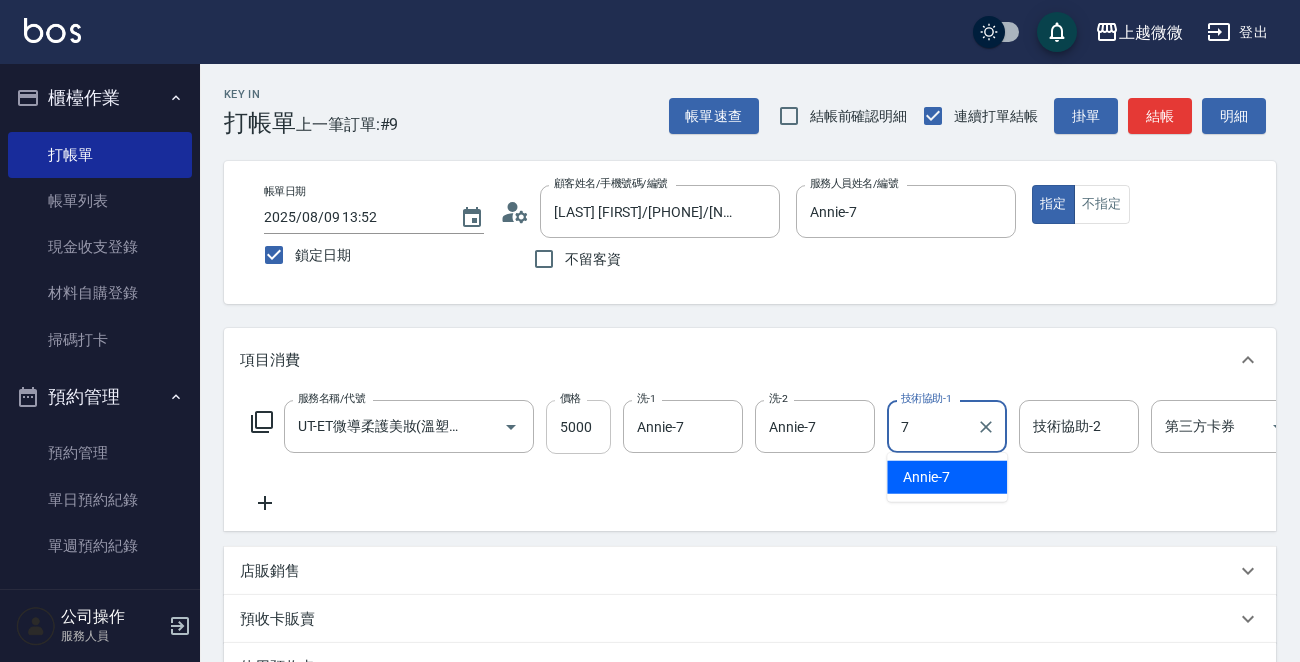 type on "Annie-7" 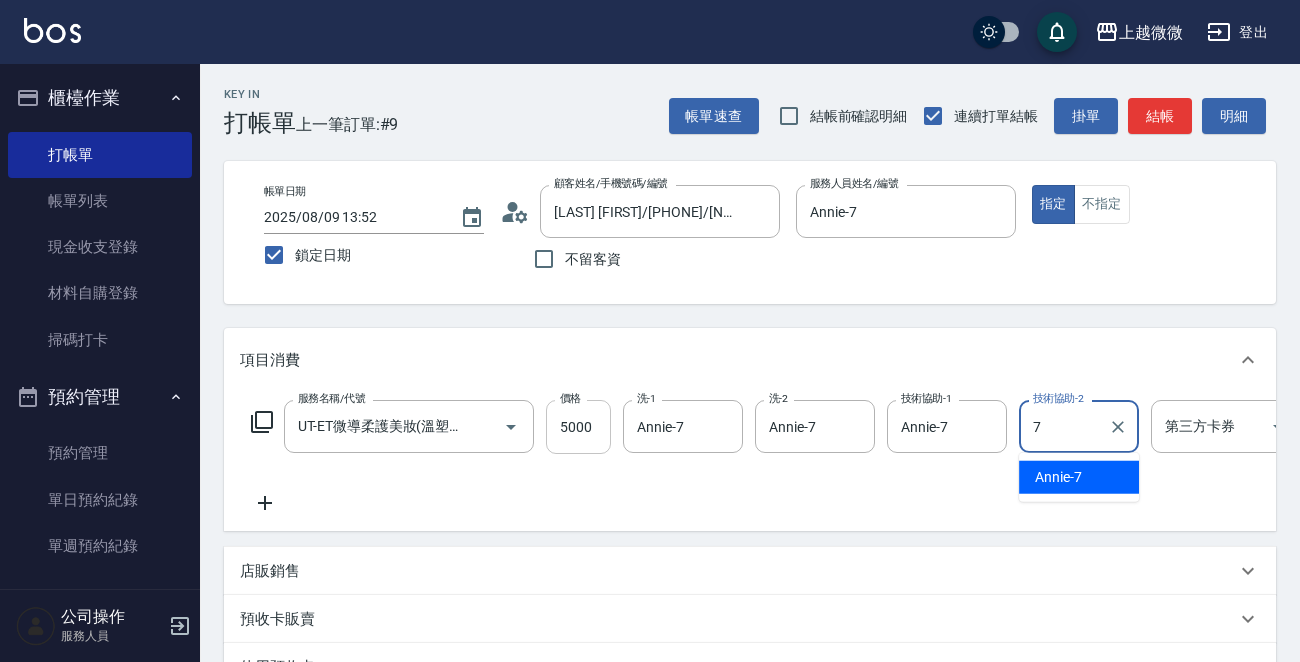 type on "Annie-7" 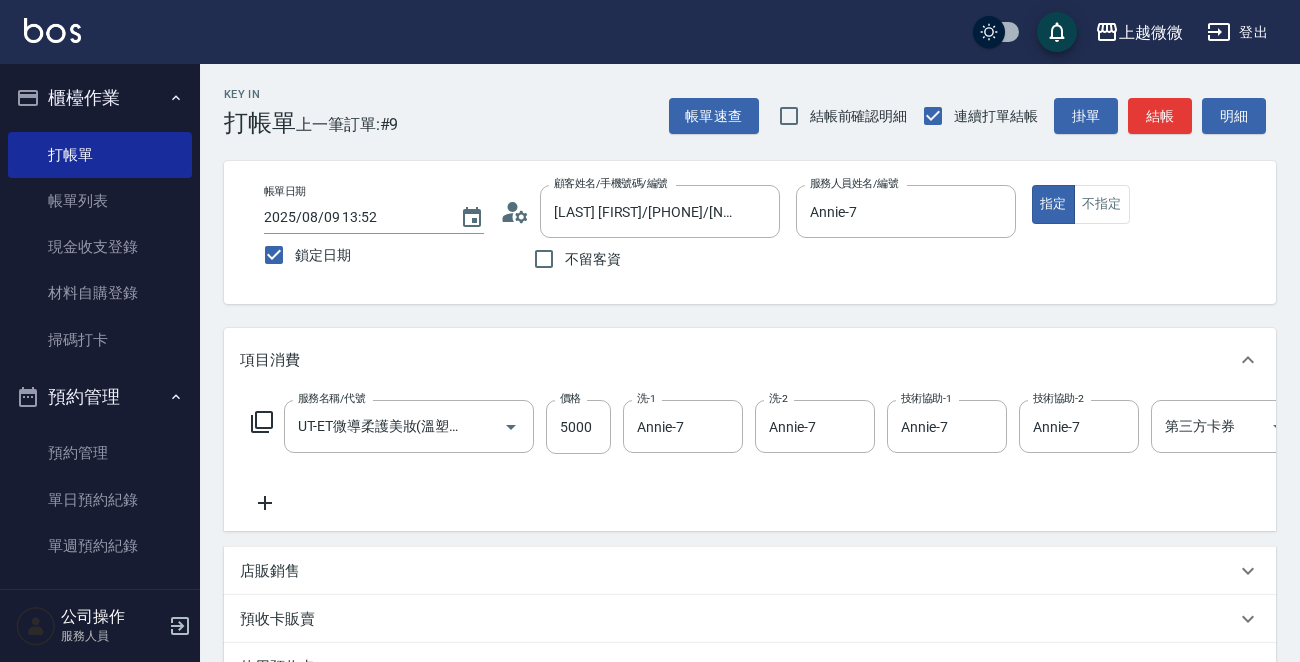 click 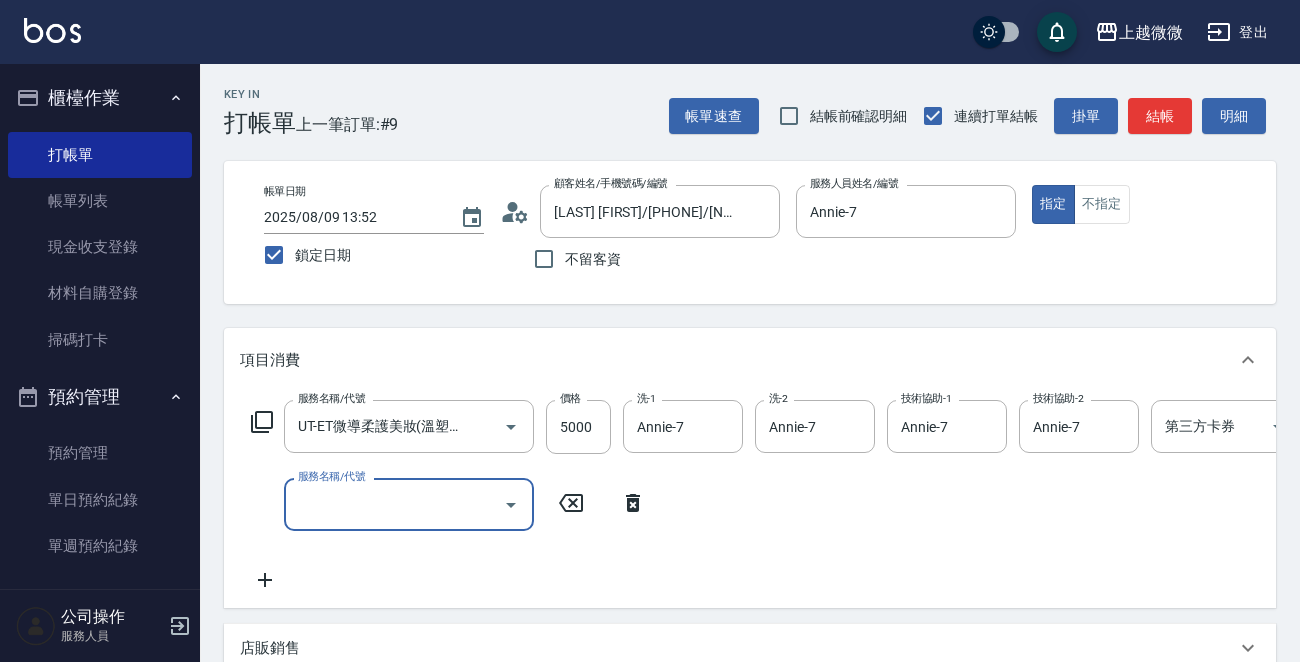 scroll, scrollTop: 0, scrollLeft: 0, axis: both 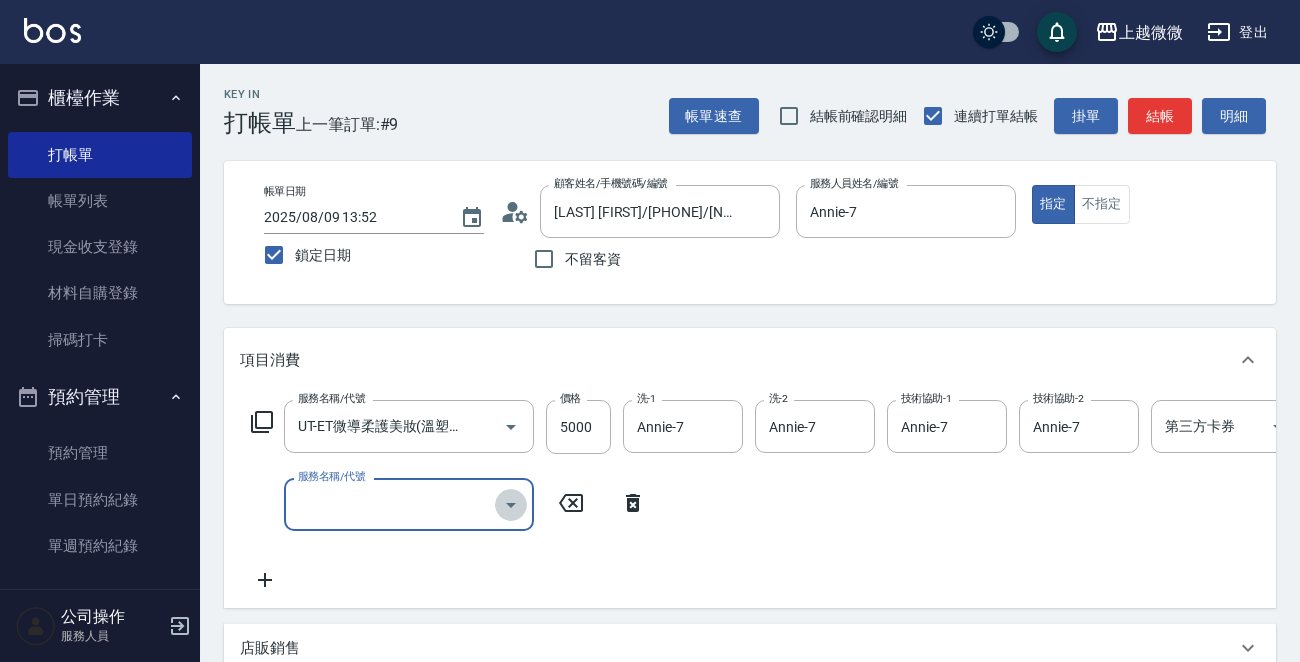 click 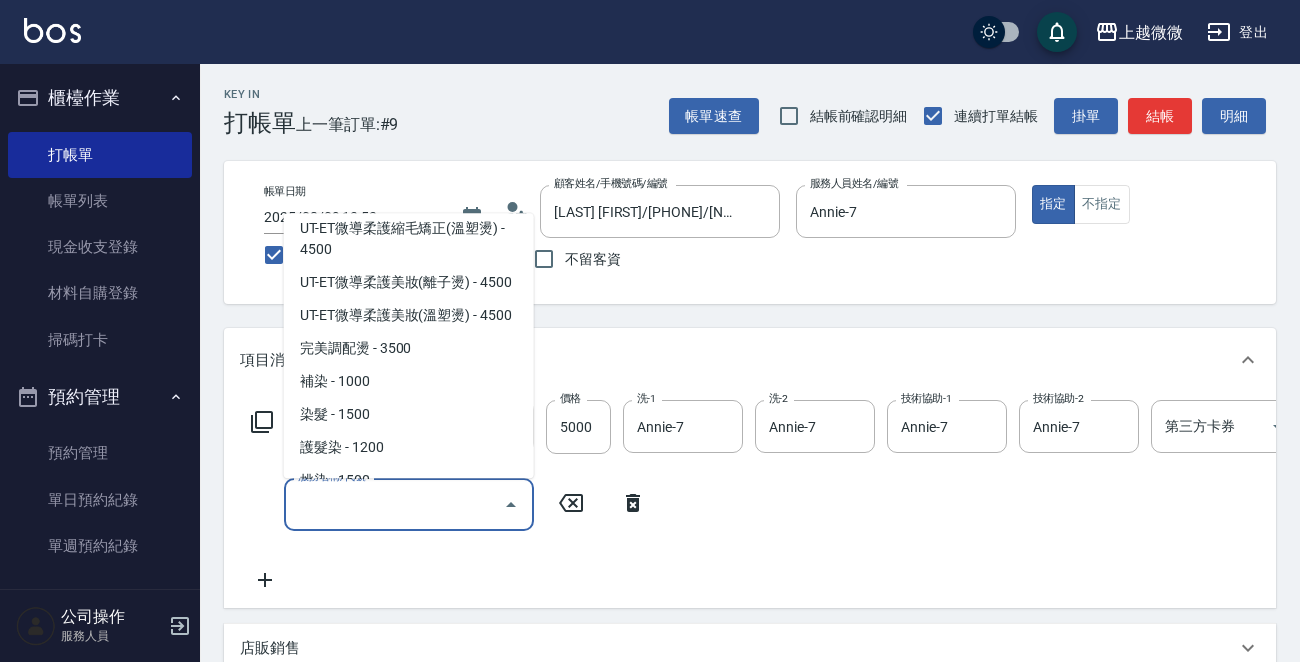 scroll, scrollTop: 800, scrollLeft: 0, axis: vertical 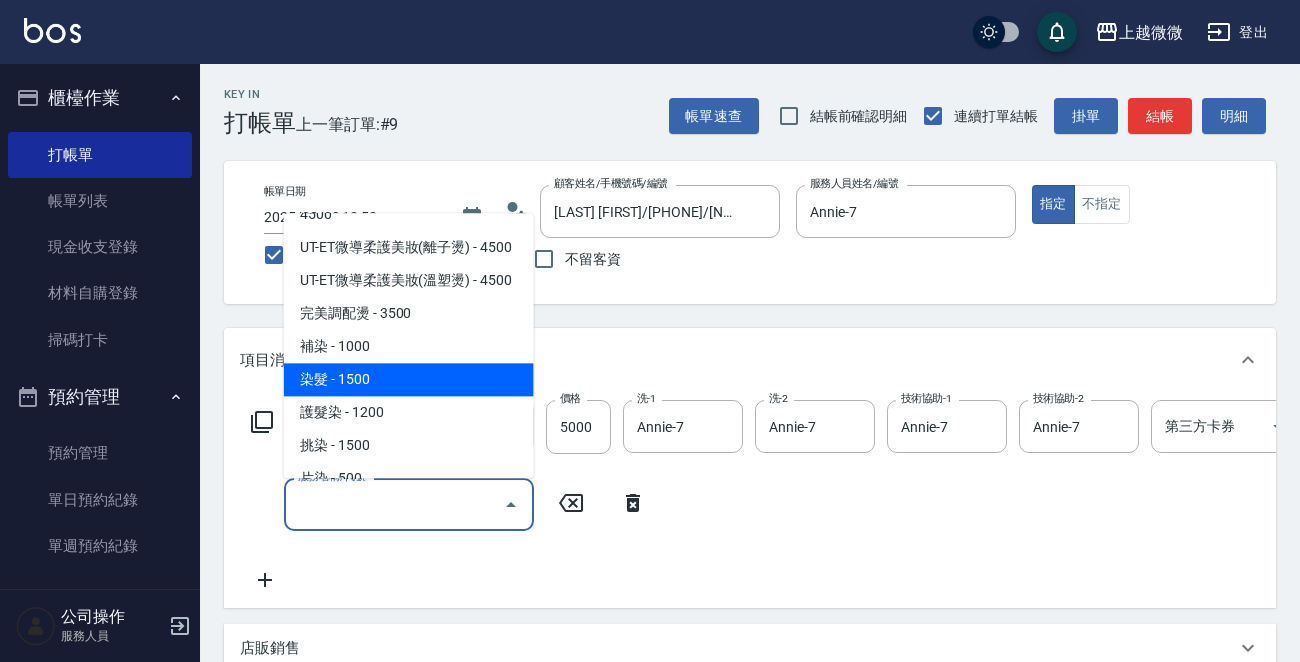click on "染髮 - 1500" at bounding box center (409, 380) 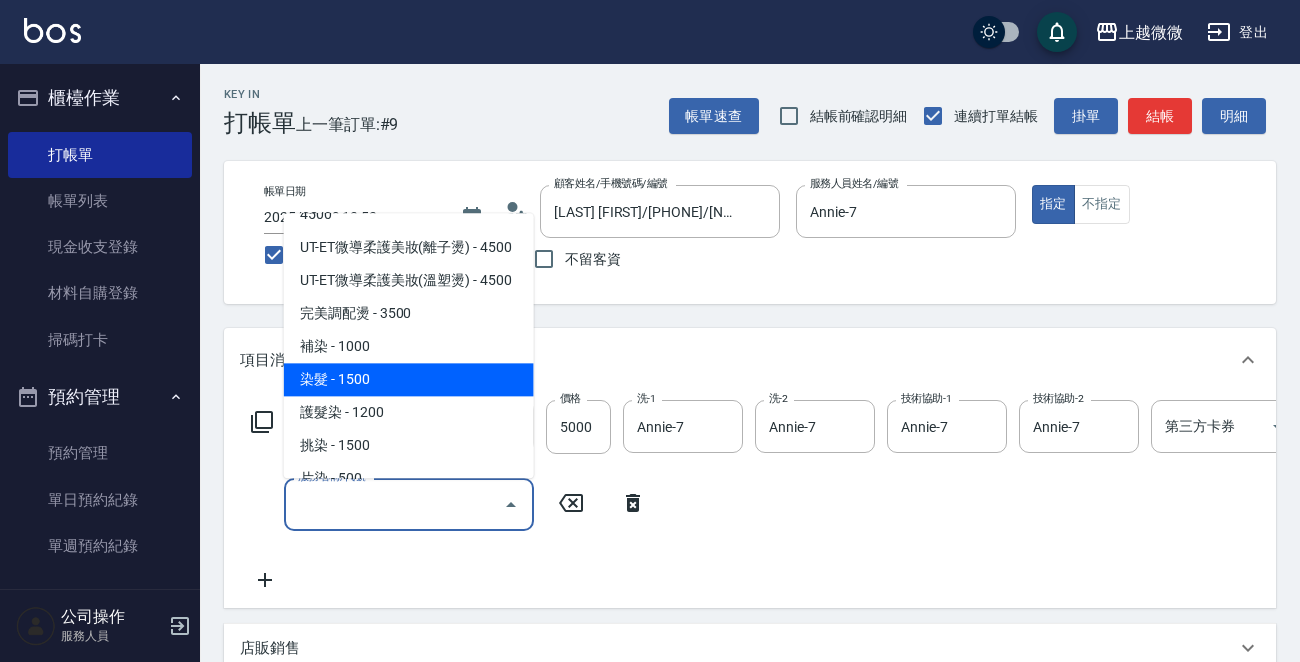 type on "染髮(D02)" 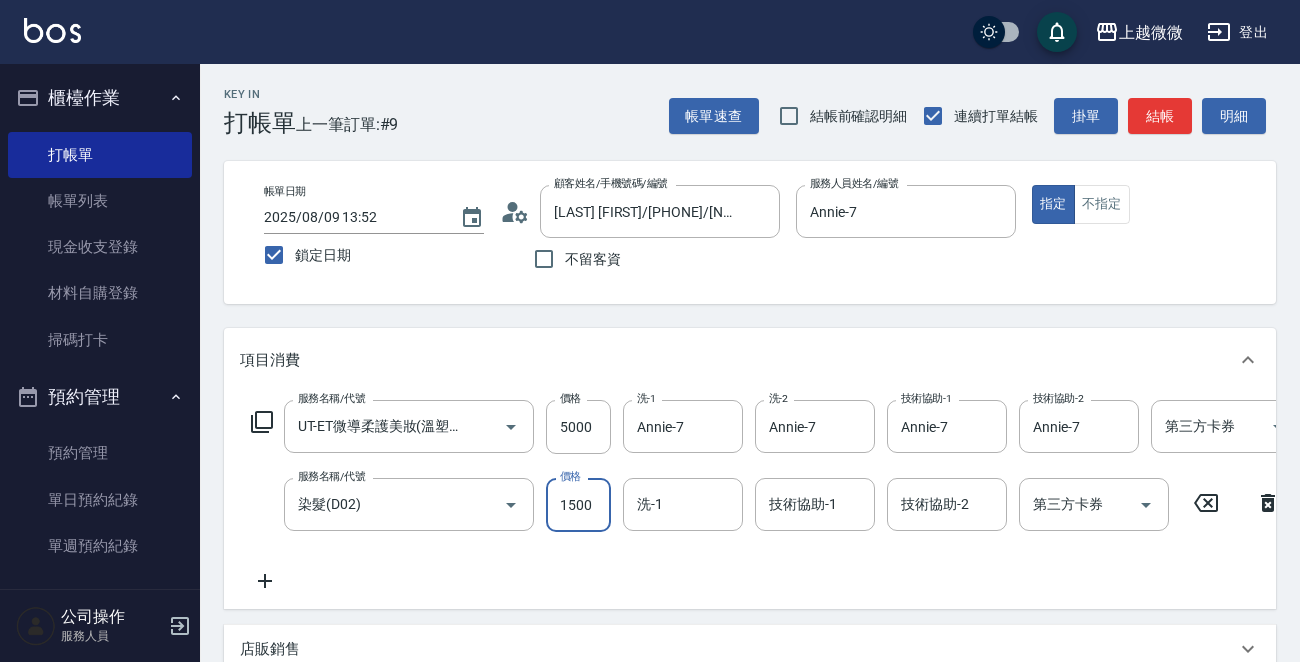 click on "1500" at bounding box center [578, 505] 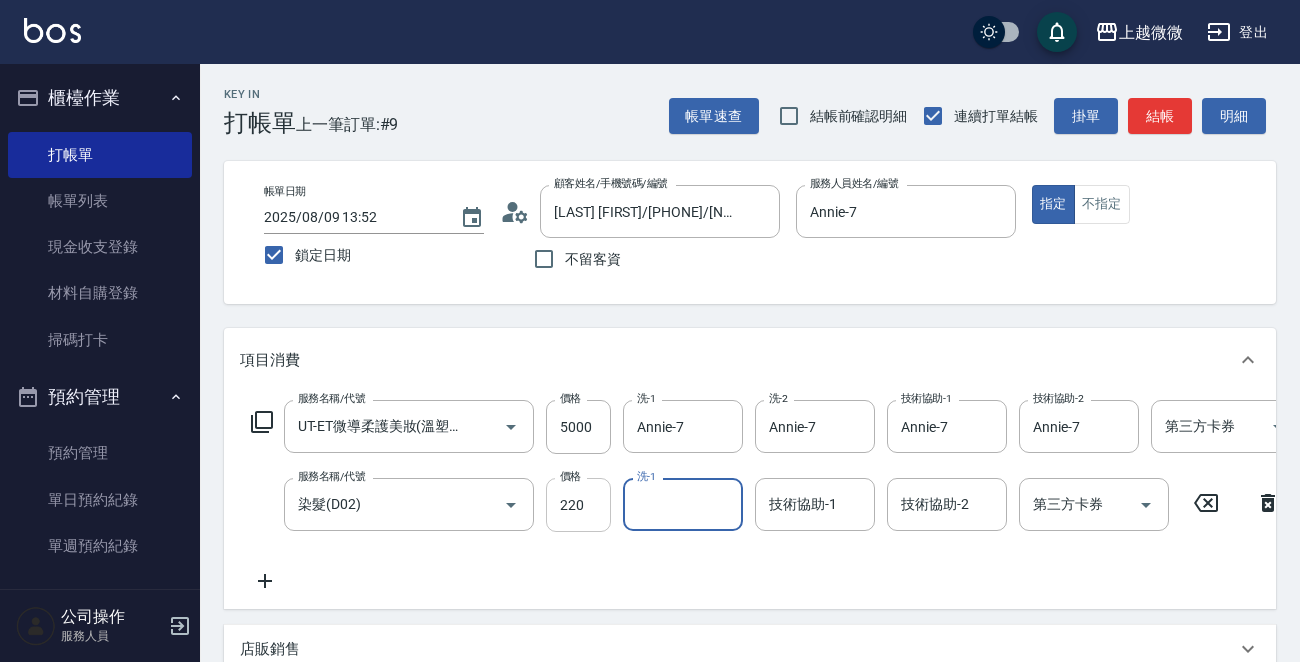 click on "220" at bounding box center (578, 505) 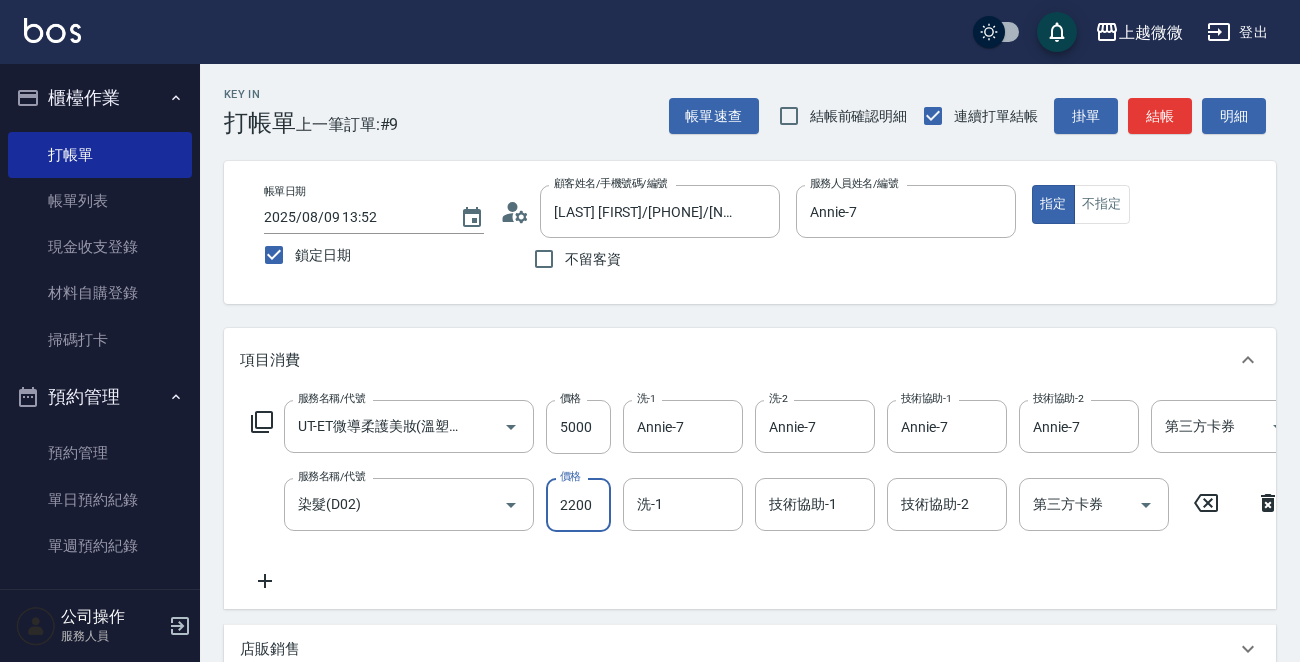 type on "2200" 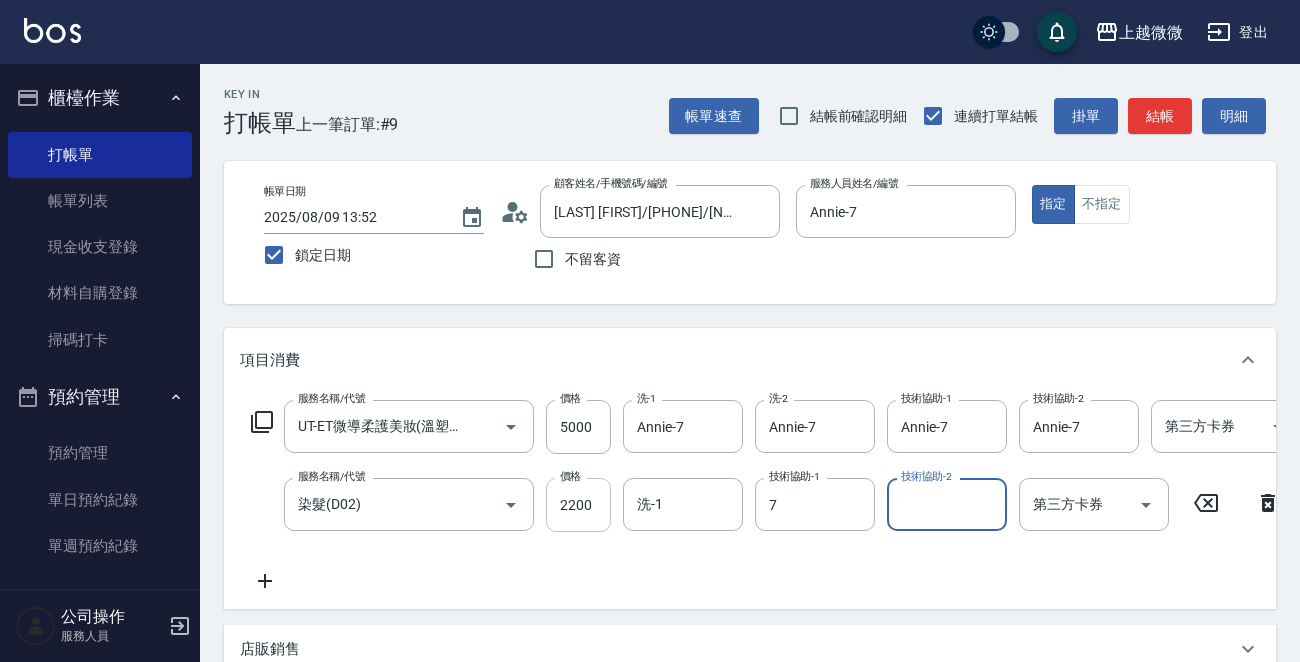 type on "Annie-7" 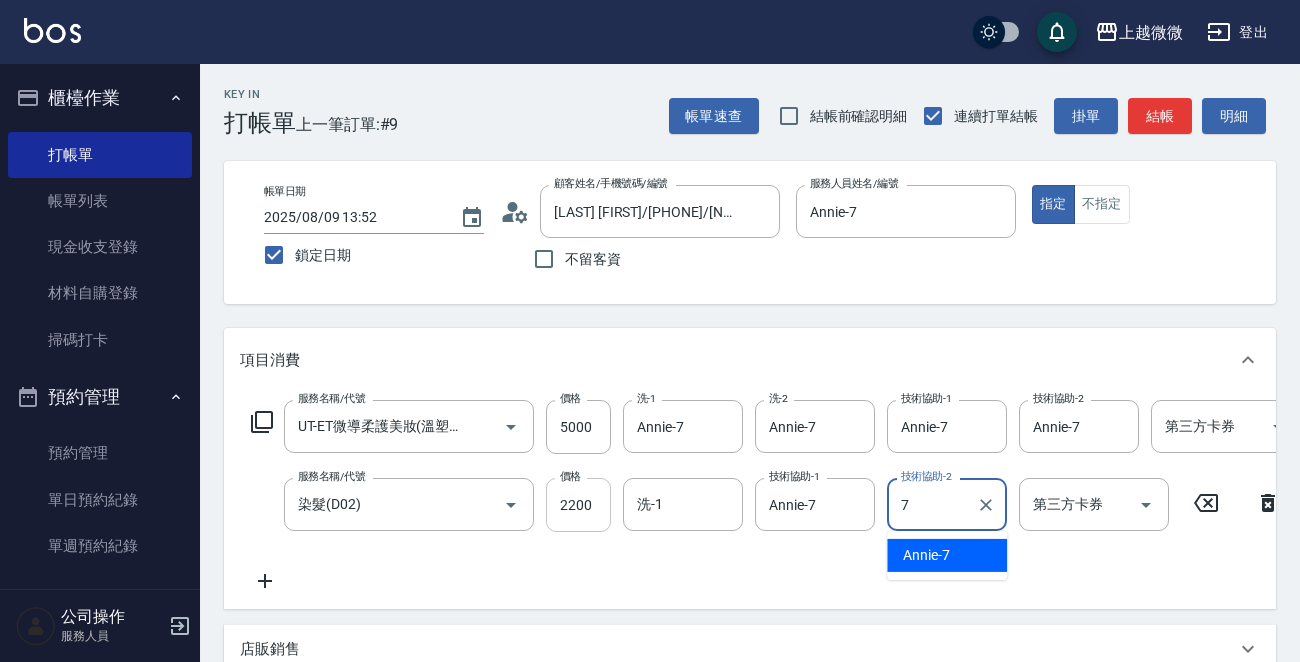 type on "Annie-7" 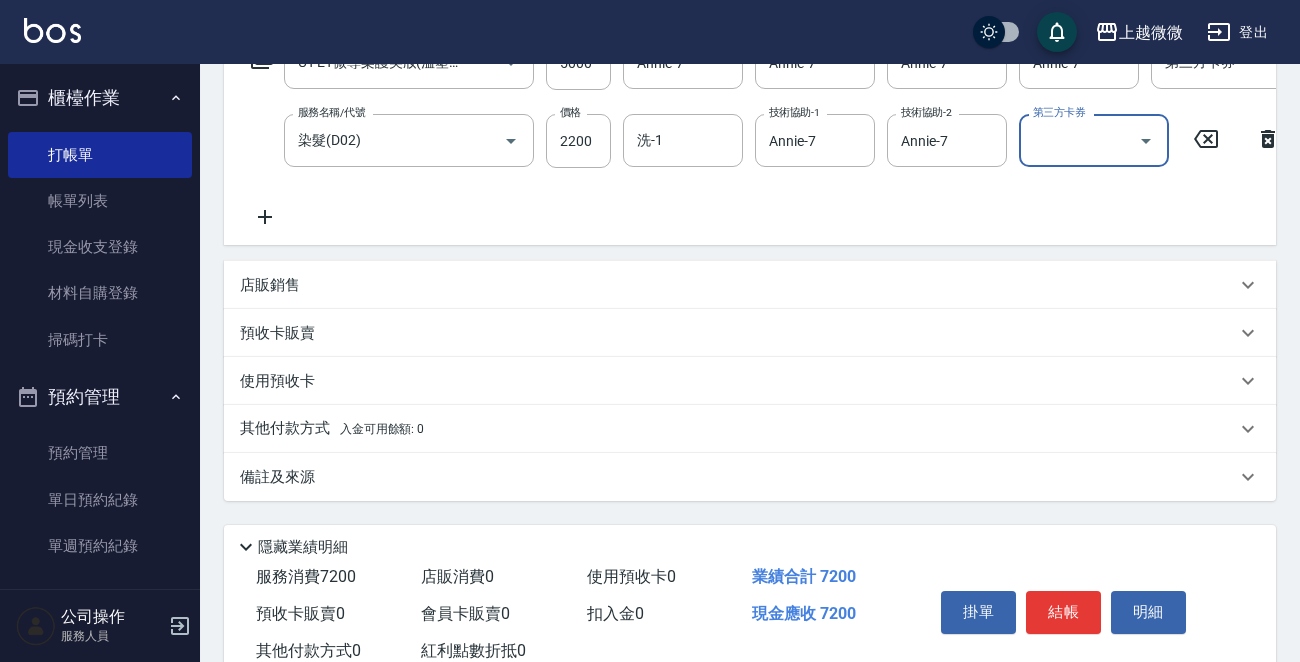 scroll, scrollTop: 400, scrollLeft: 0, axis: vertical 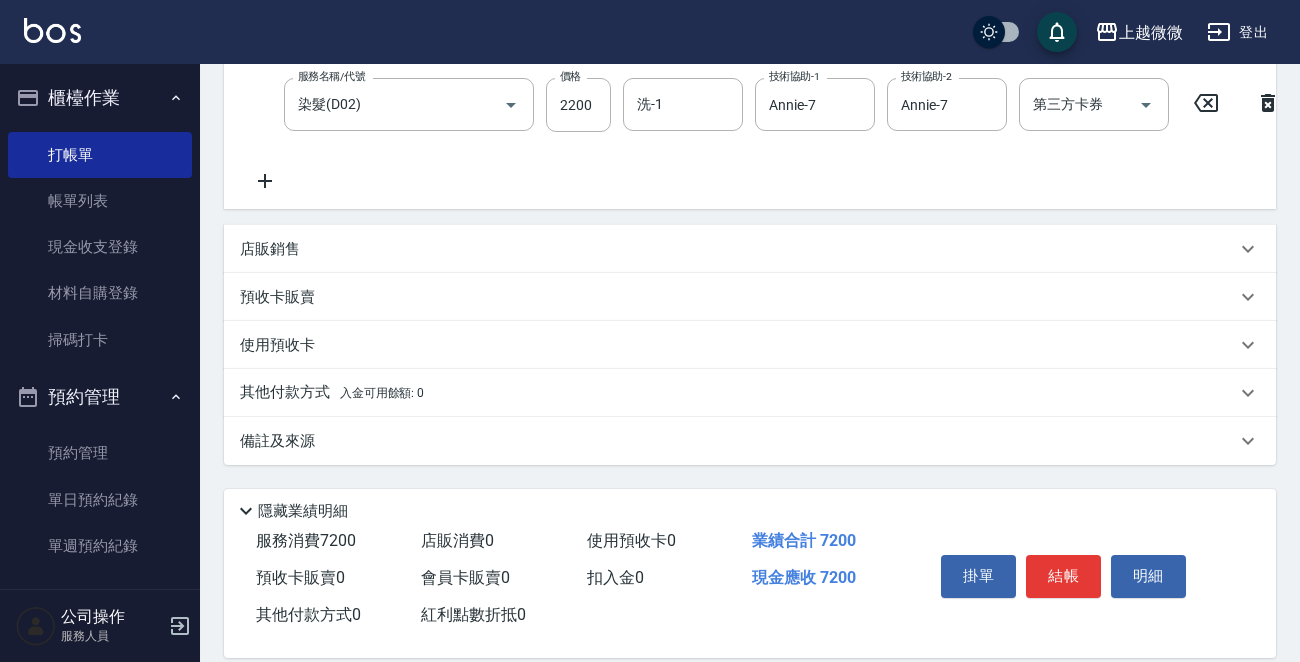 click on "備註及來源" at bounding box center [277, 441] 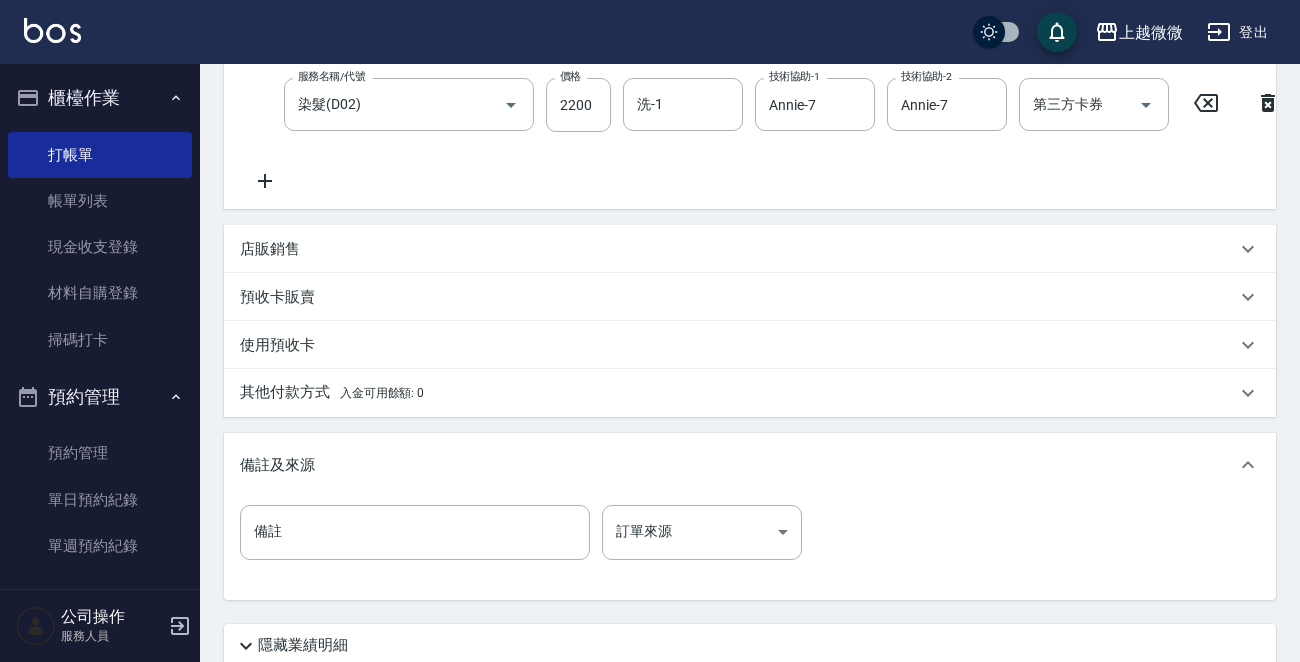 click on "入金可用餘額: 0" at bounding box center (382, 393) 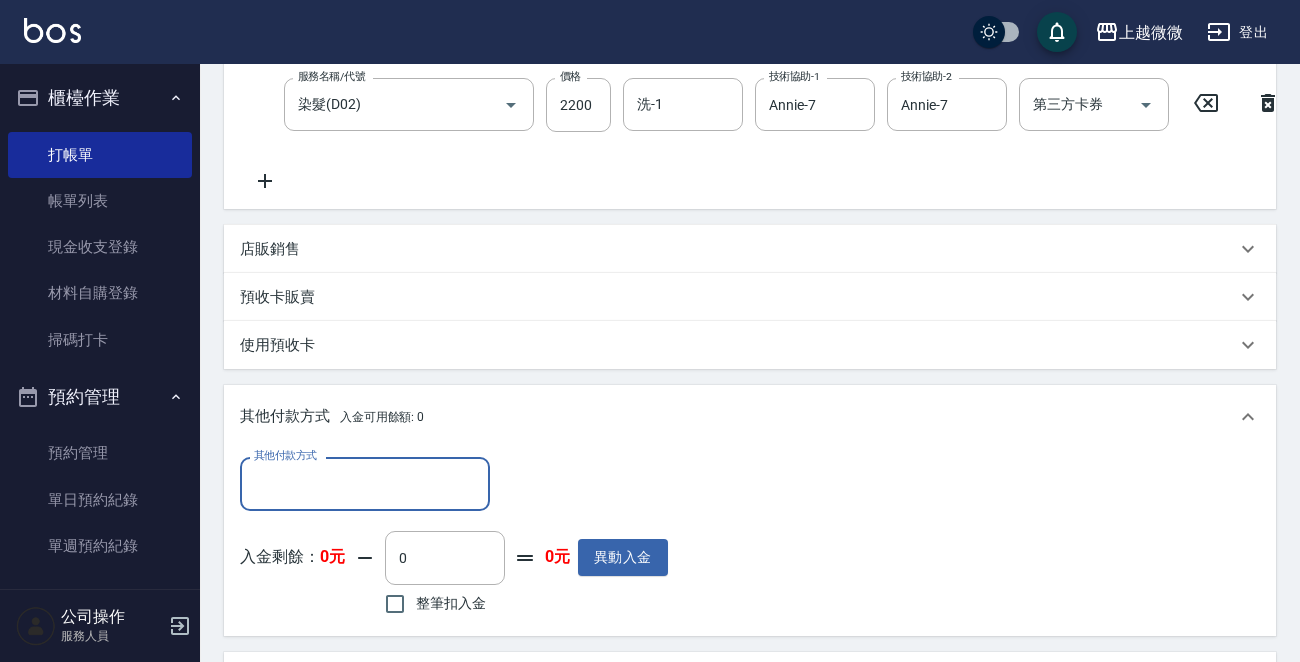 scroll, scrollTop: 0, scrollLeft: 0, axis: both 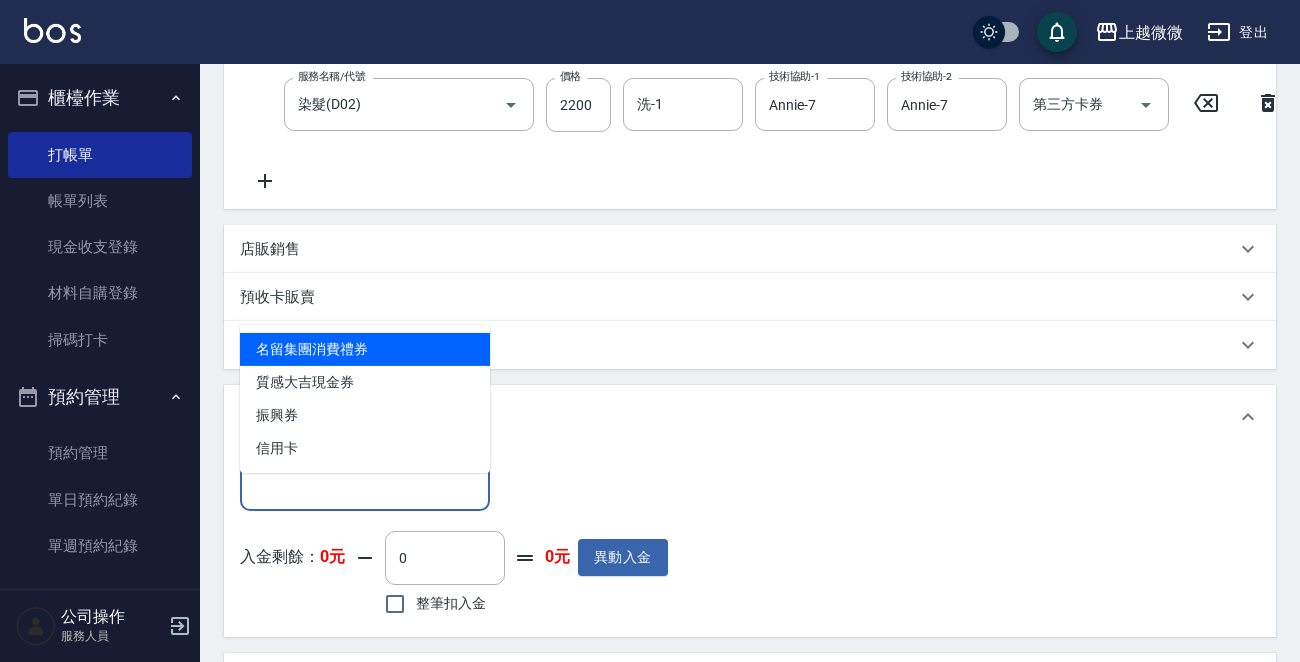 click on "其他付款方式" at bounding box center (365, 483) 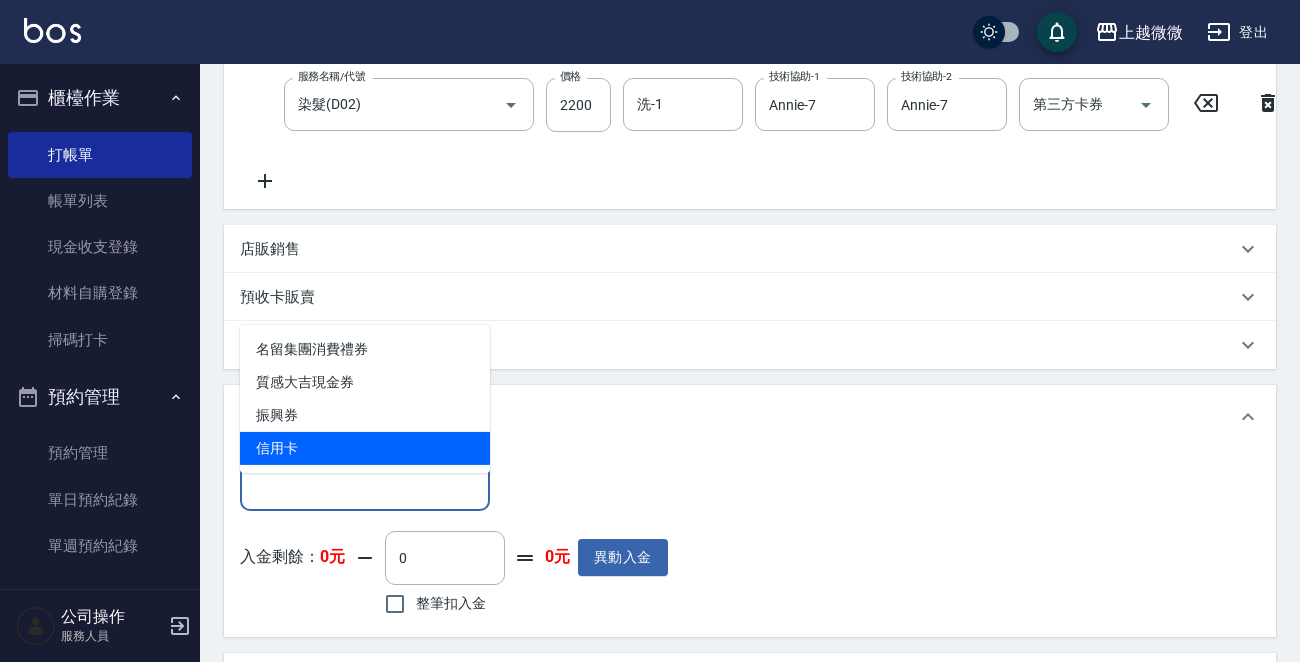 click on "信用卡" at bounding box center (365, 448) 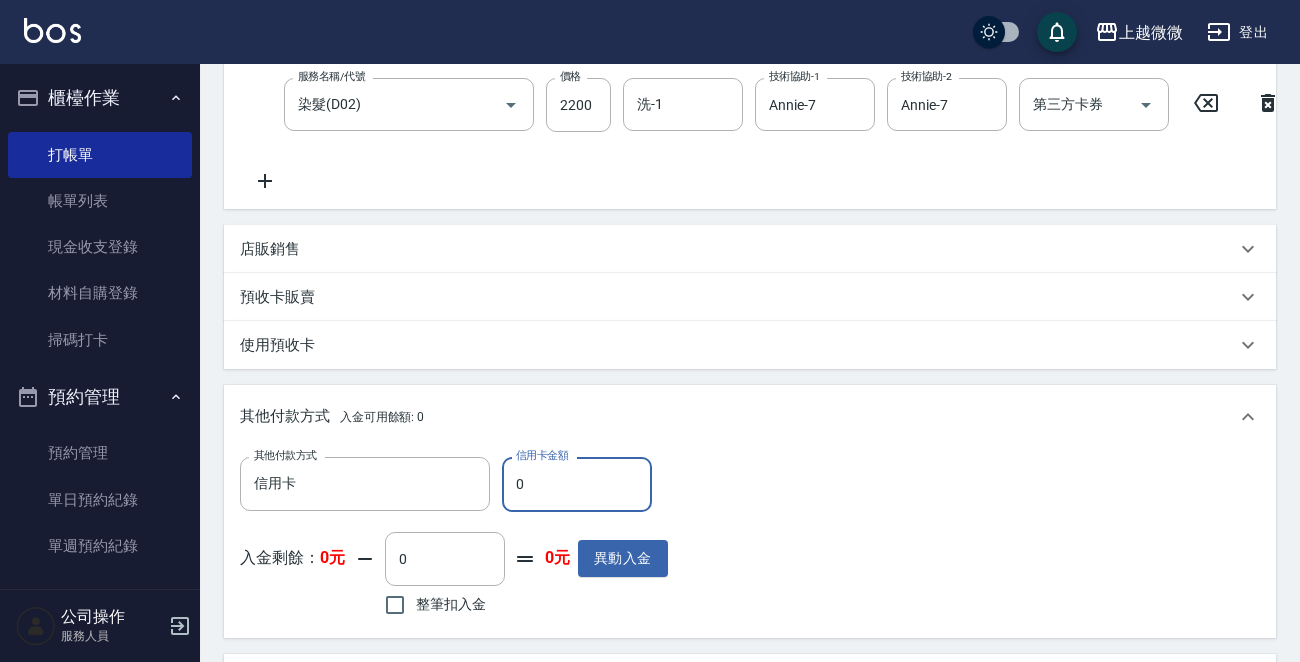 click on "0" at bounding box center (577, 484) 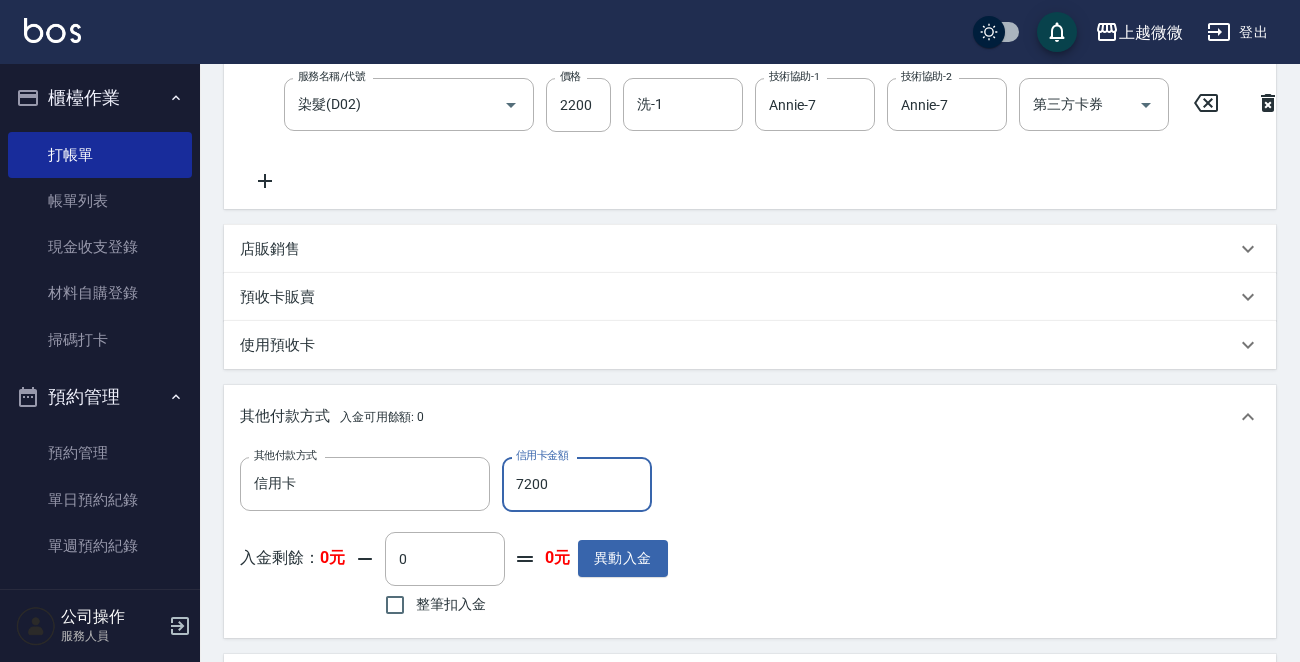 type on "7200" 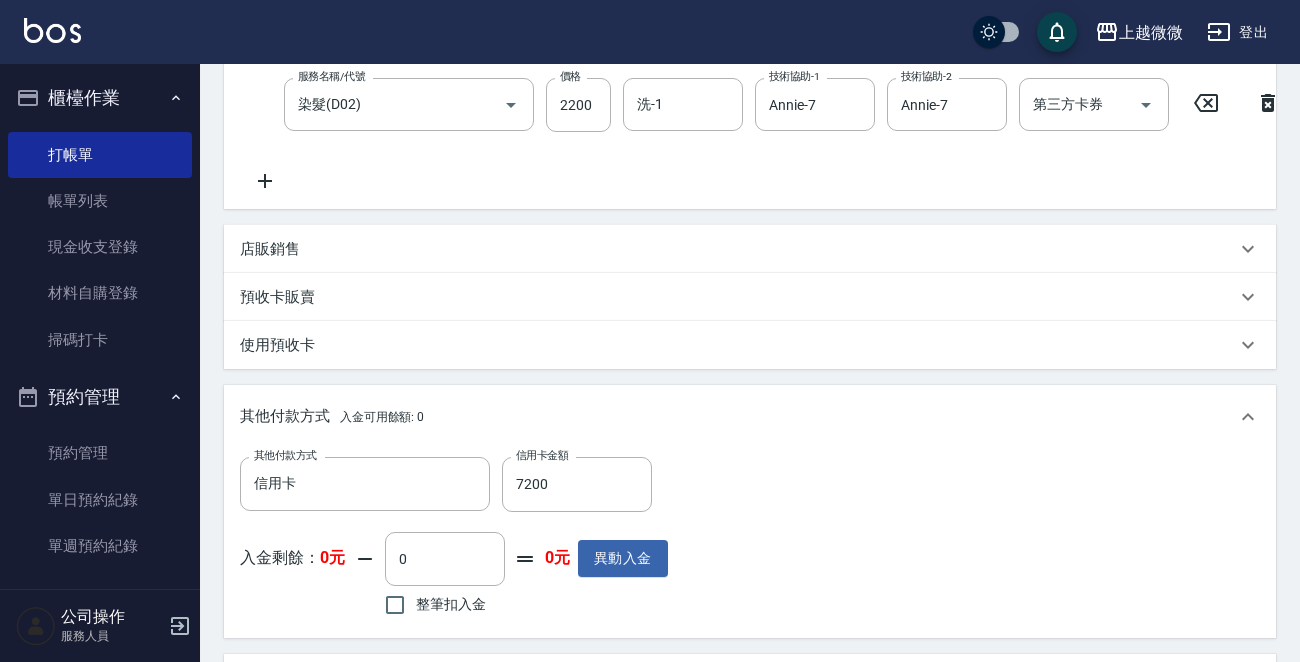 click on "其他付款方式 信用卡 其他付款方式 信用卡金額 [NUMBER] 信用卡金額 入金剩餘： 0元 0 ​ 整筆扣入金 0元 異動入金" at bounding box center (750, 539) 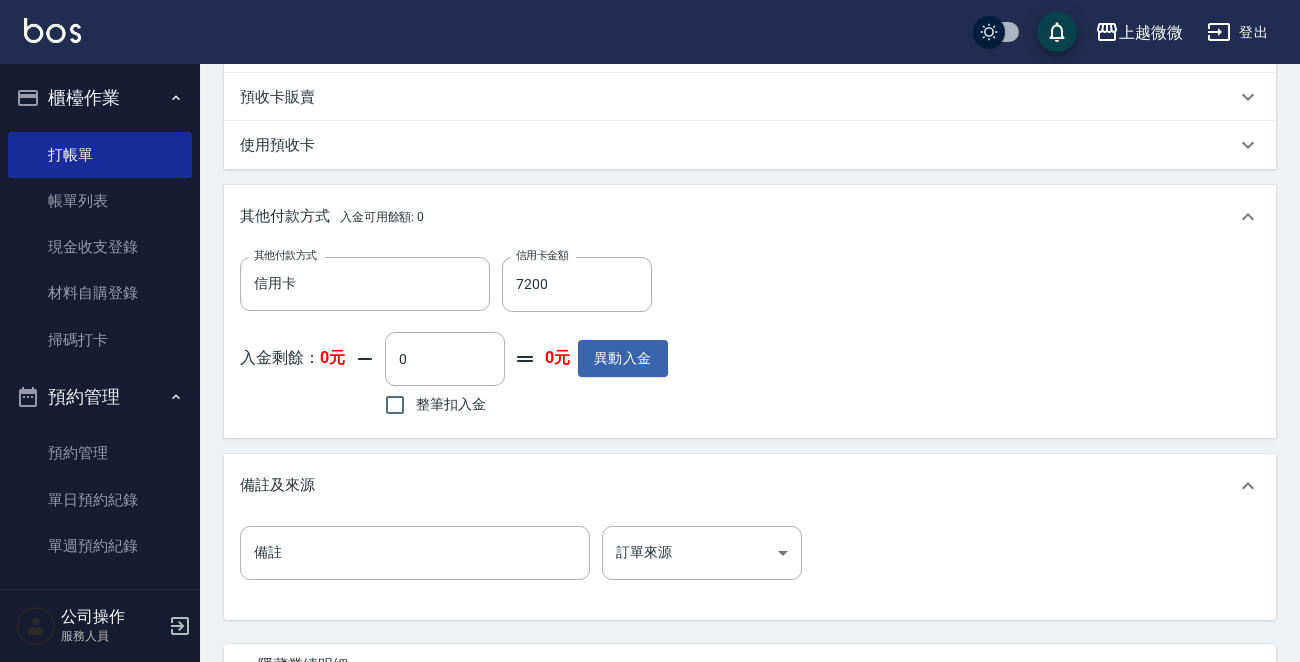 scroll, scrollTop: 795, scrollLeft: 0, axis: vertical 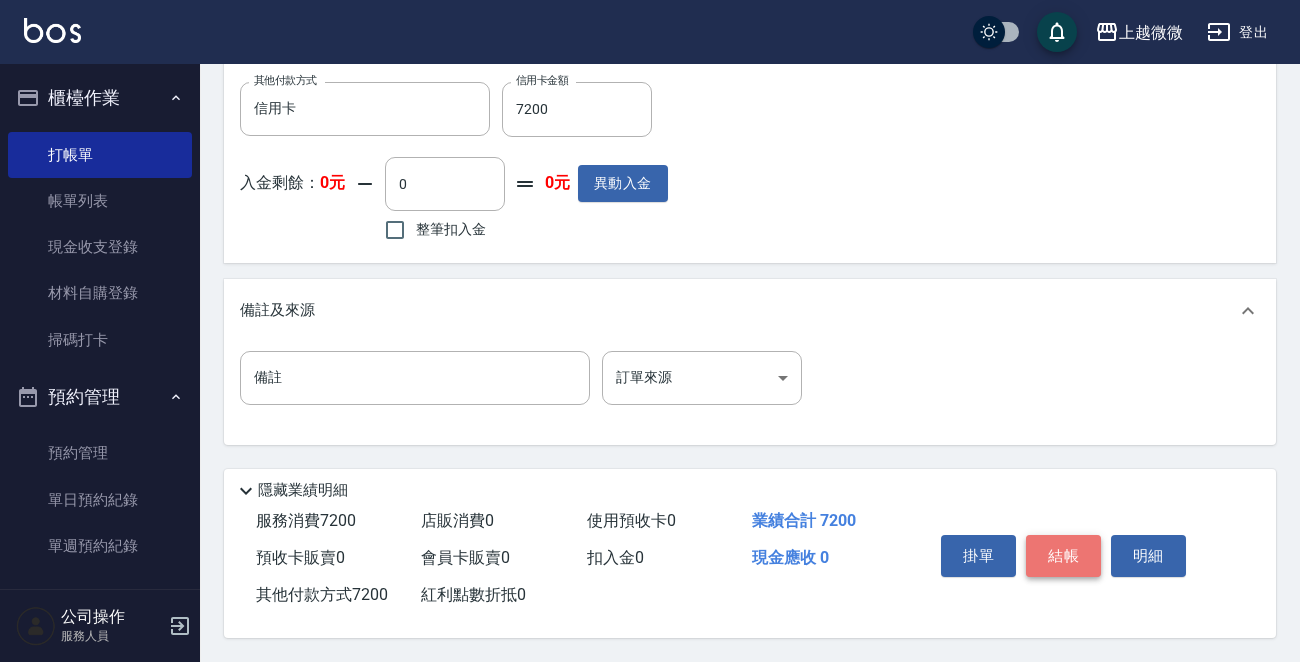 click on "結帳" at bounding box center (1063, 556) 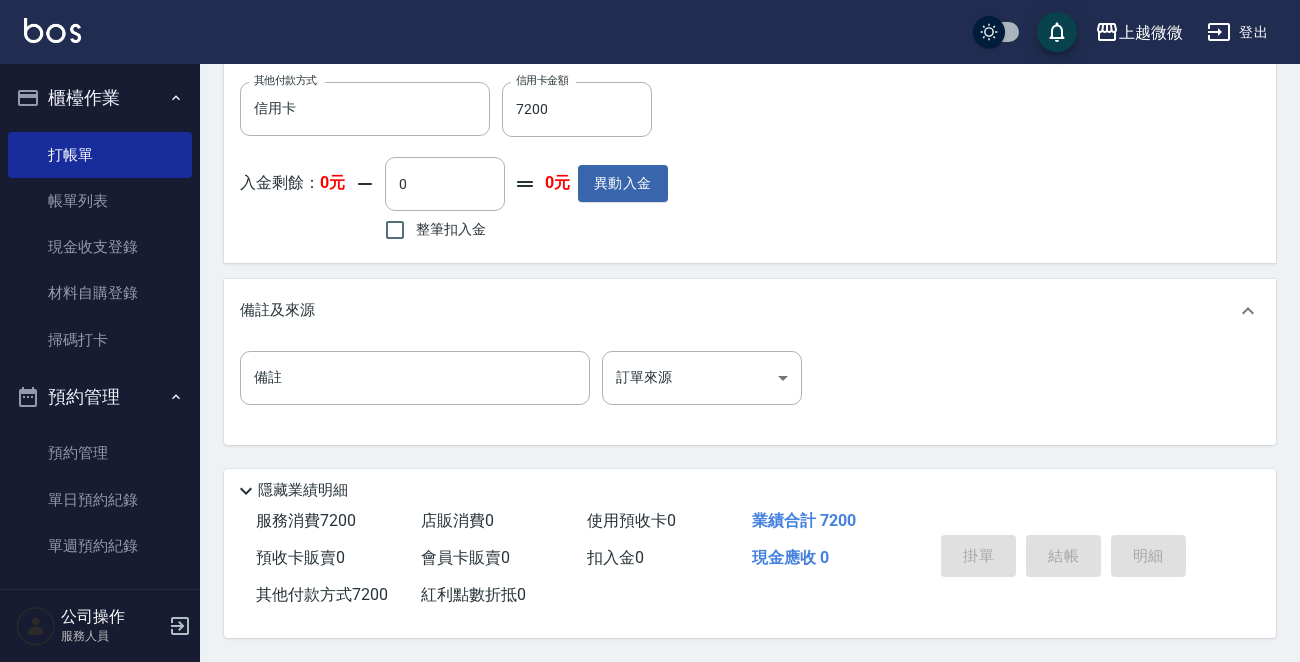 type 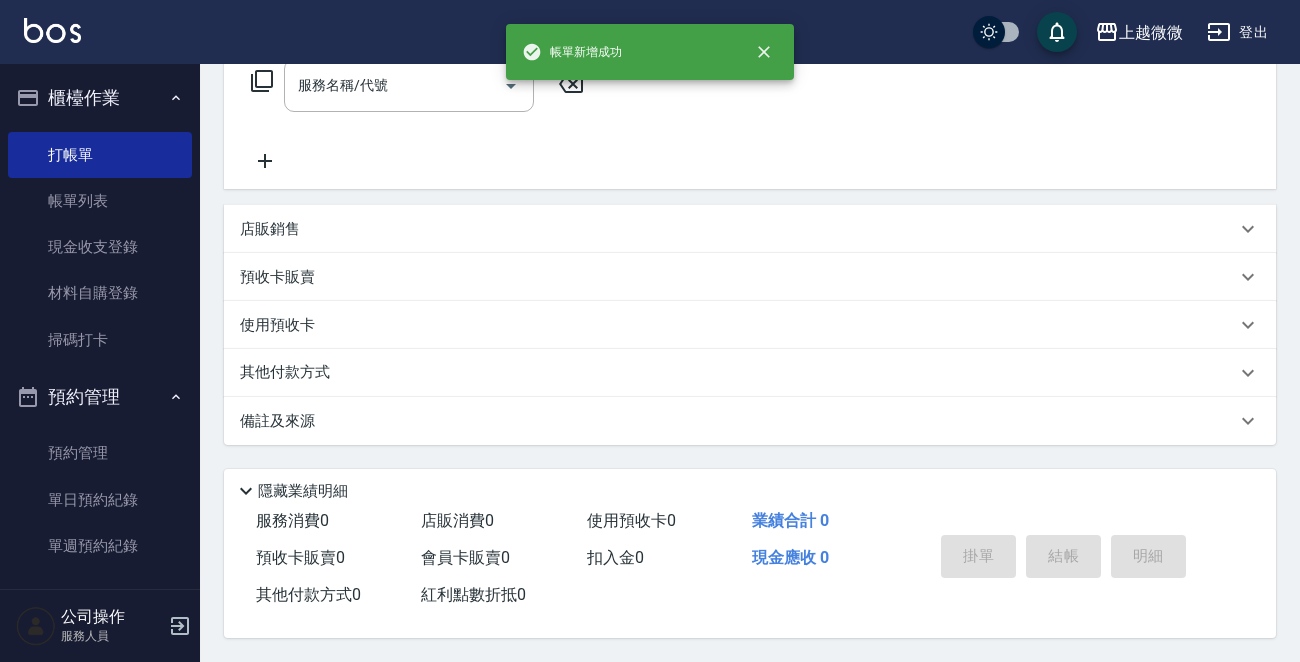 scroll, scrollTop: 0, scrollLeft: 0, axis: both 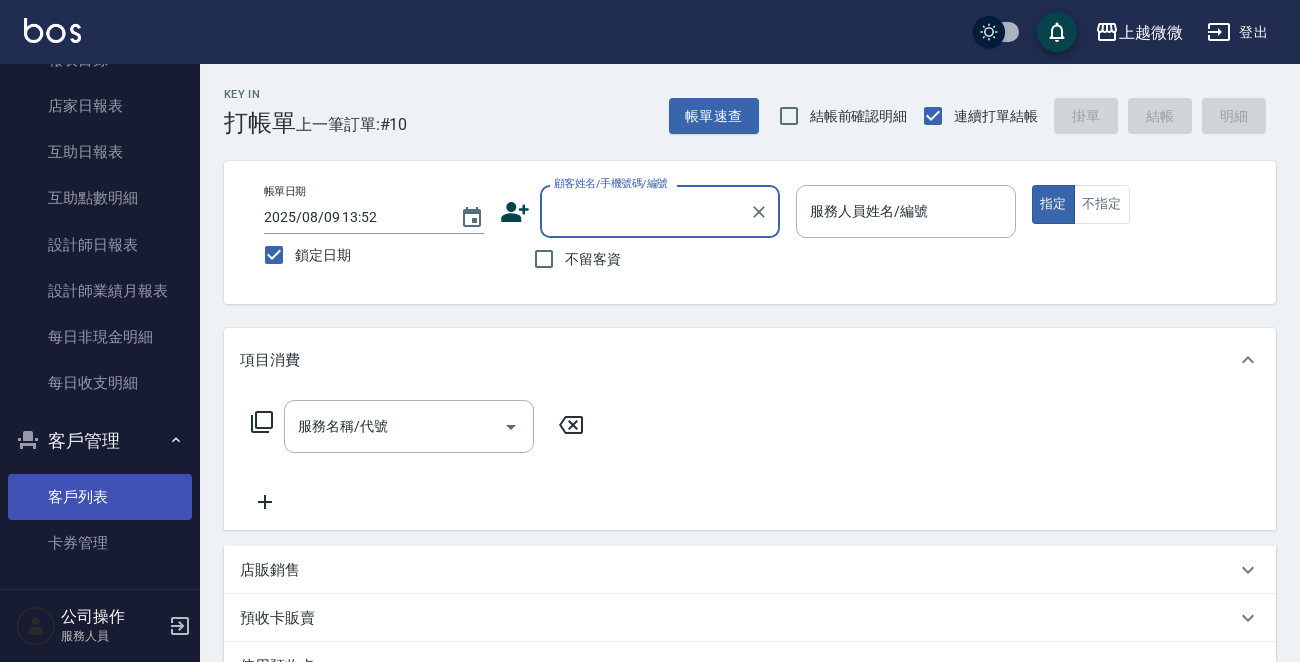 click on "客戶列表" at bounding box center [100, 497] 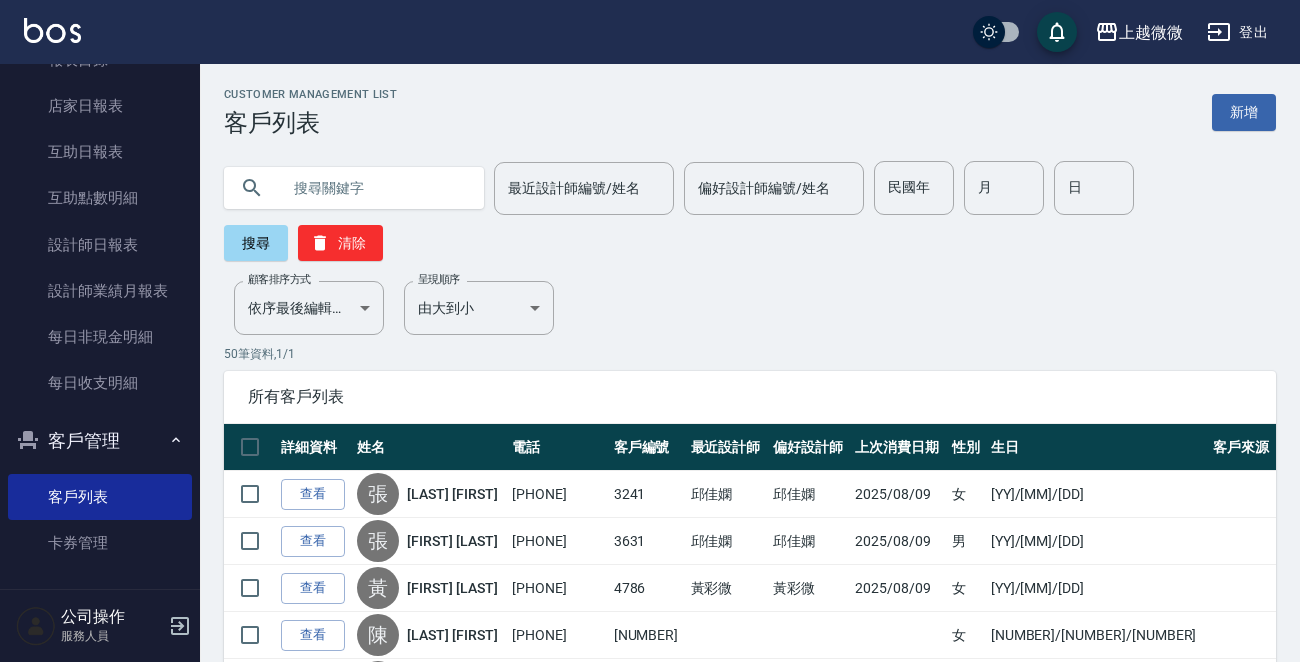 click at bounding box center [374, 188] 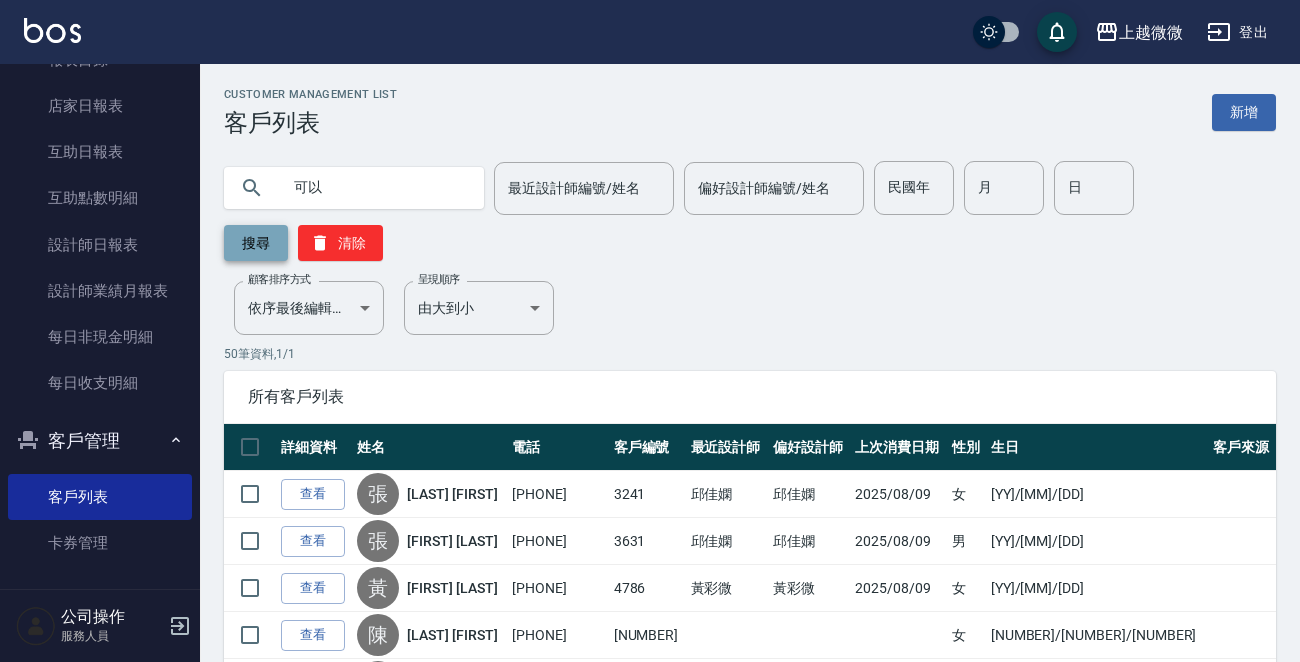 type on "可以" 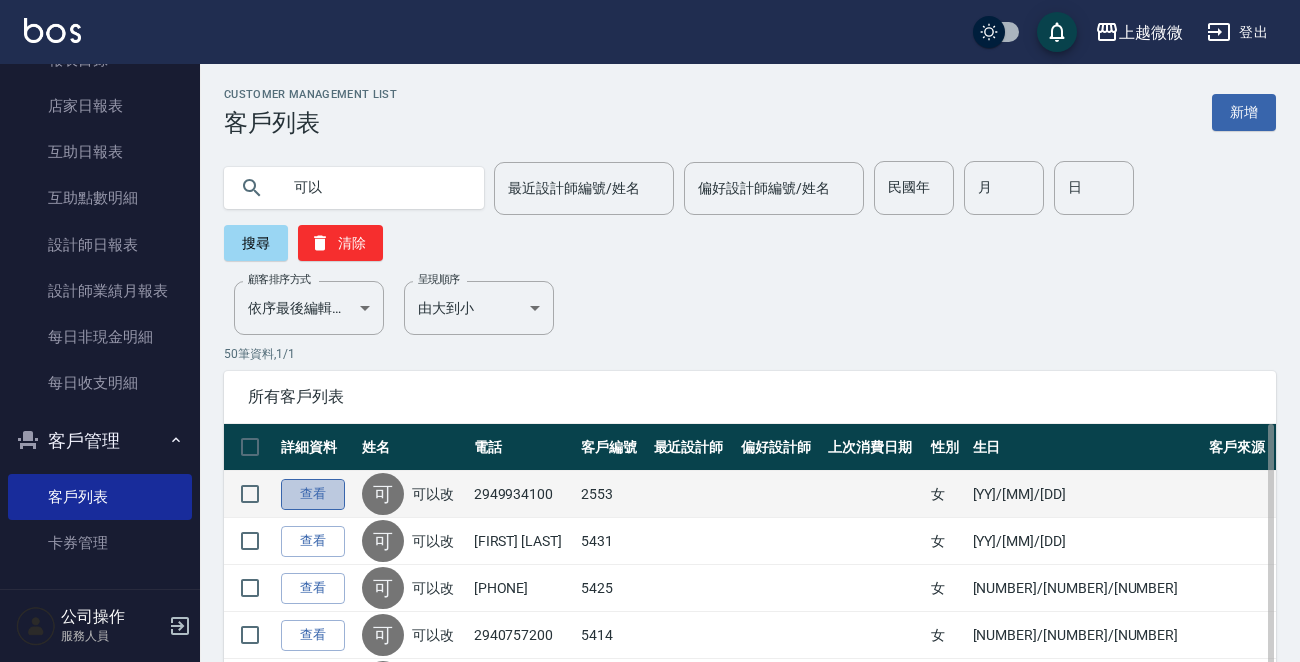 click on "查看" at bounding box center (313, 494) 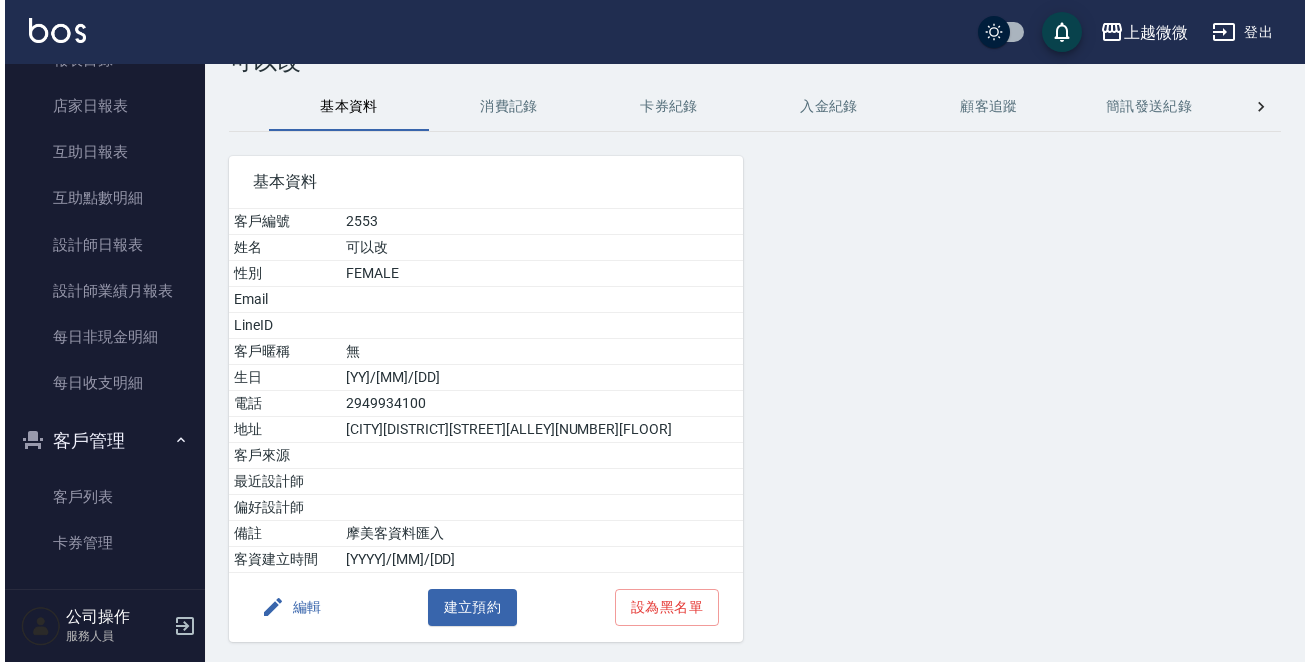 scroll, scrollTop: 124, scrollLeft: 0, axis: vertical 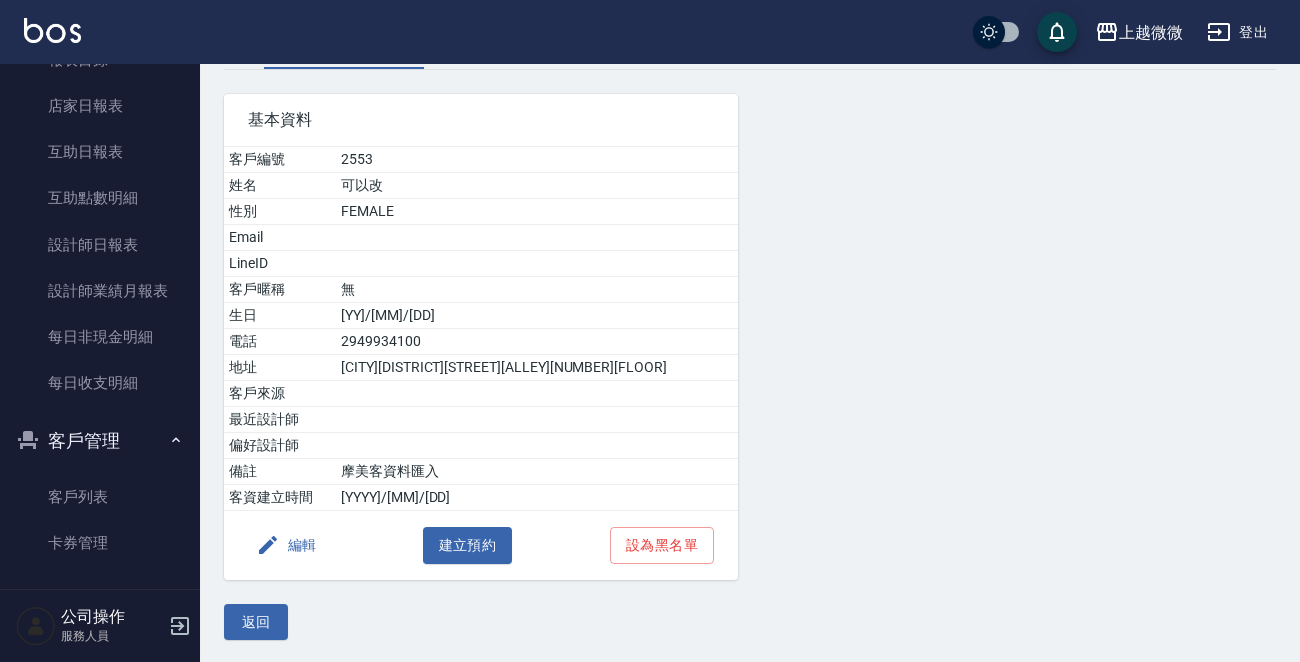 click 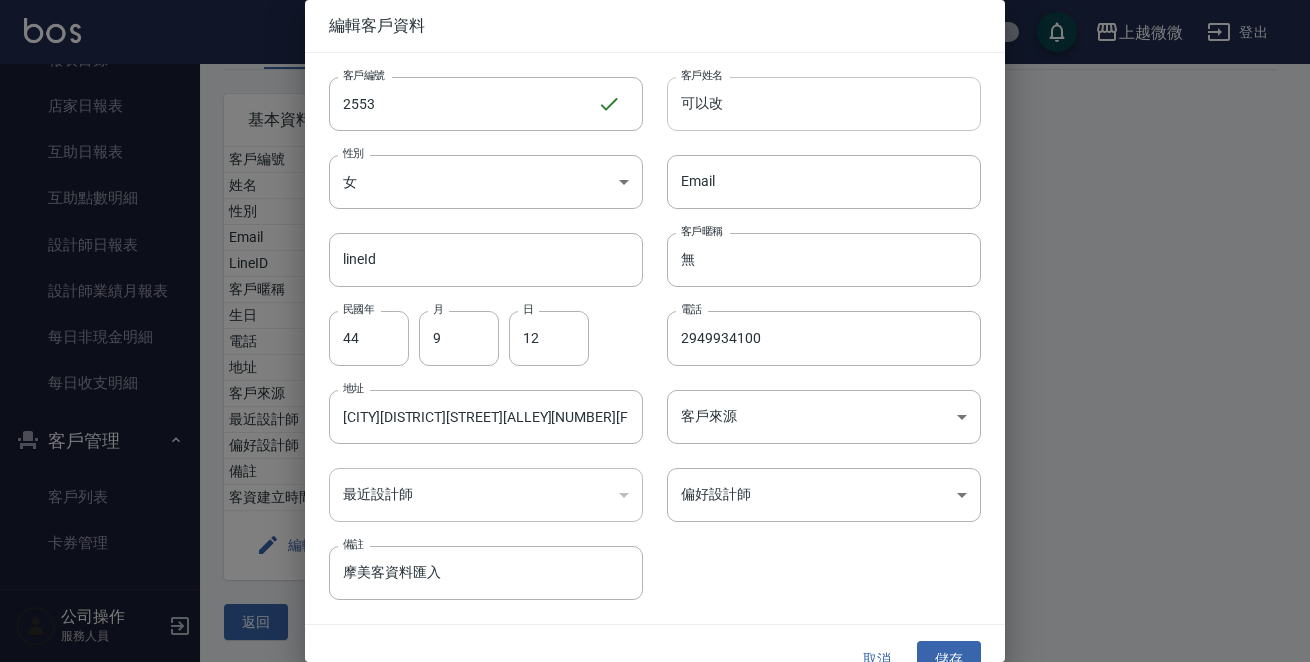 click on "可以改" at bounding box center [824, 104] 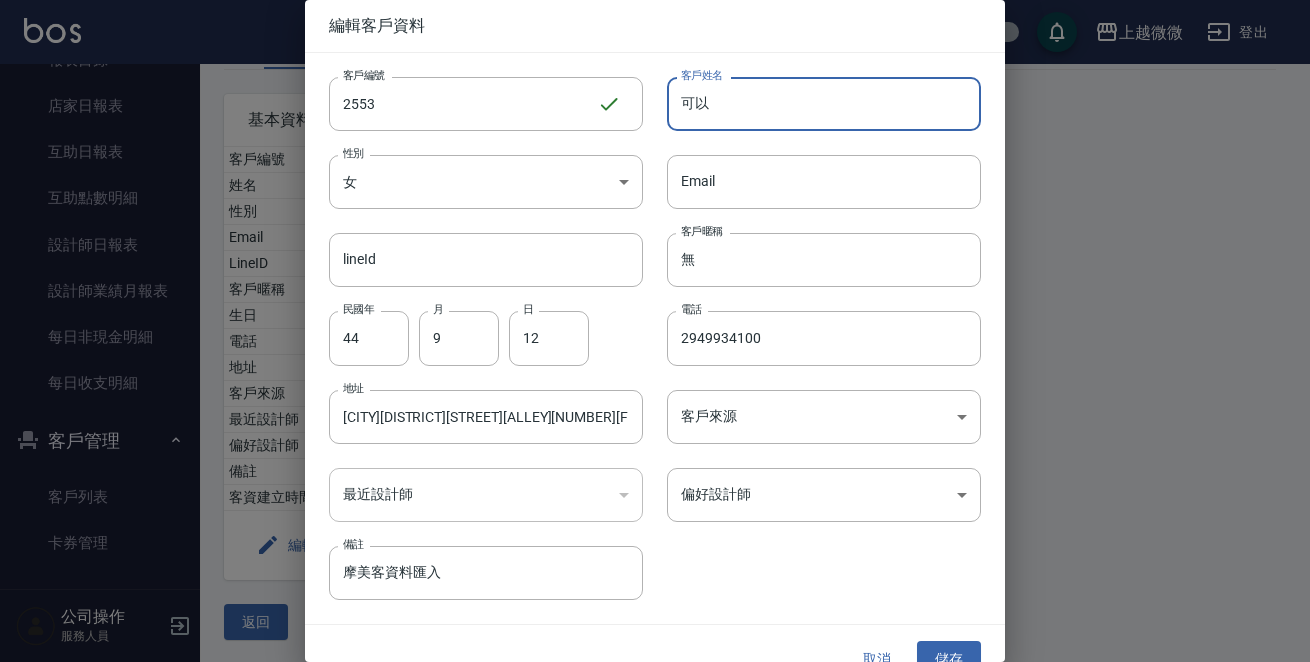 type on "可" 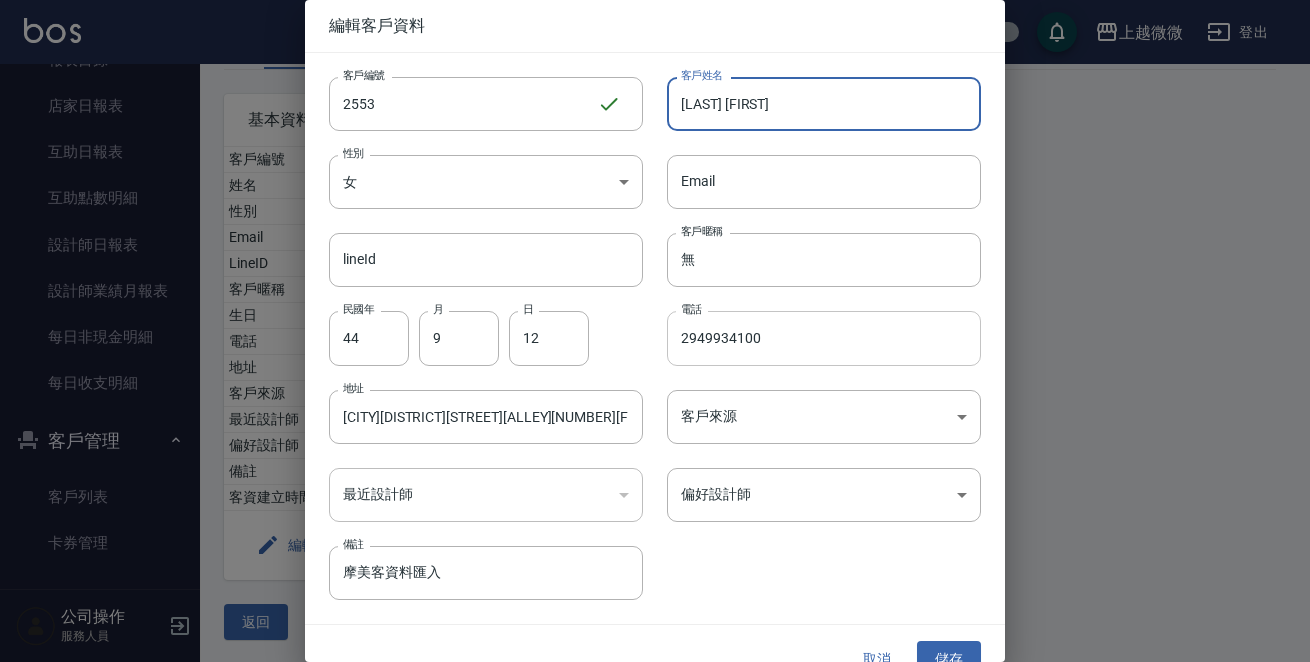 type on "[LAST] [FIRST]" 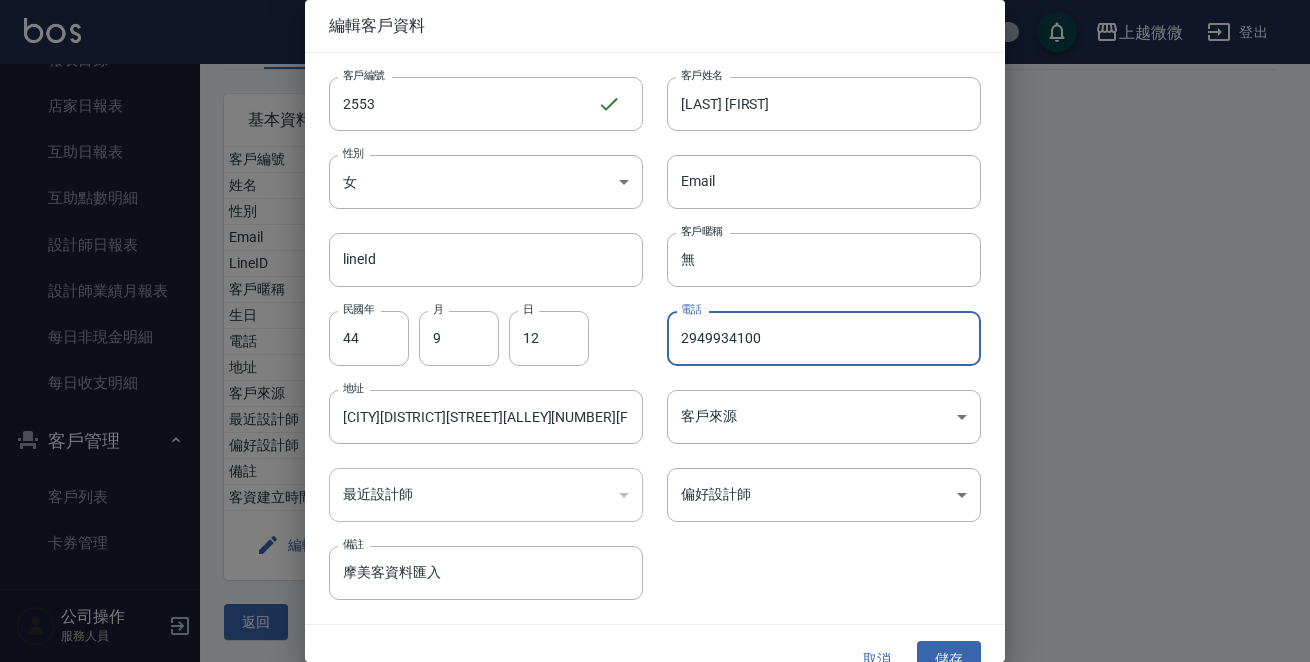 drag, startPoint x: 763, startPoint y: 328, endPoint x: 600, endPoint y: 308, distance: 164.22241 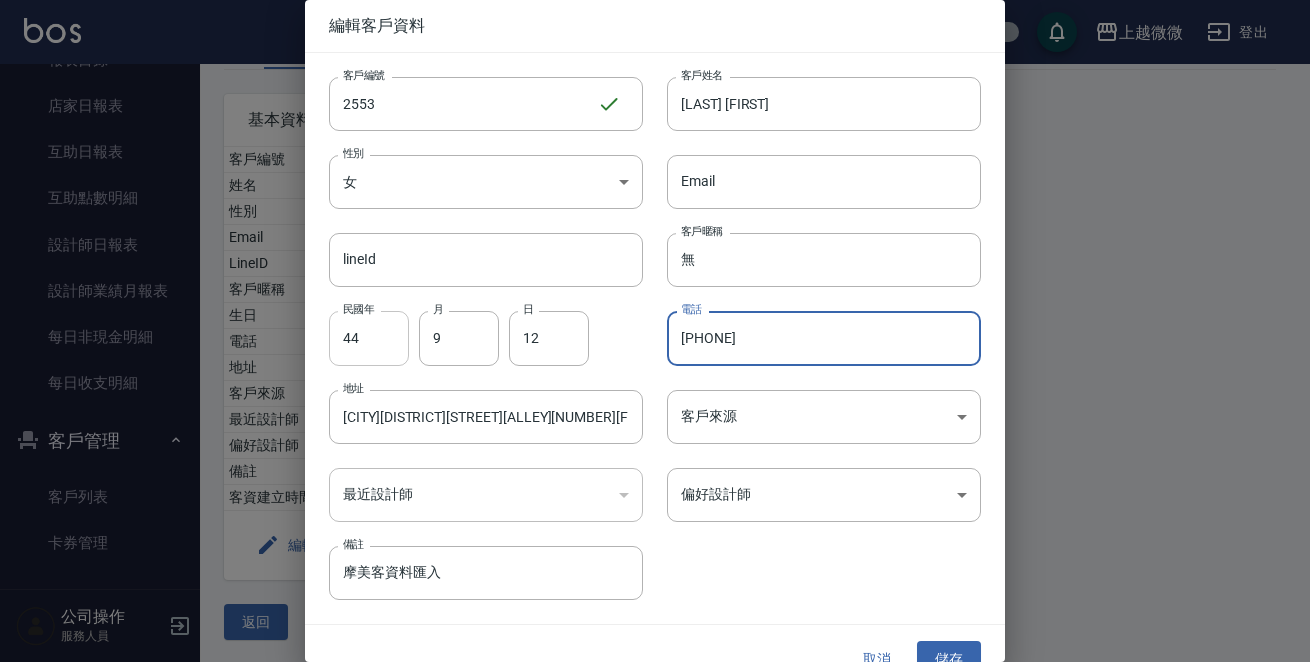type on "[PHONE]" 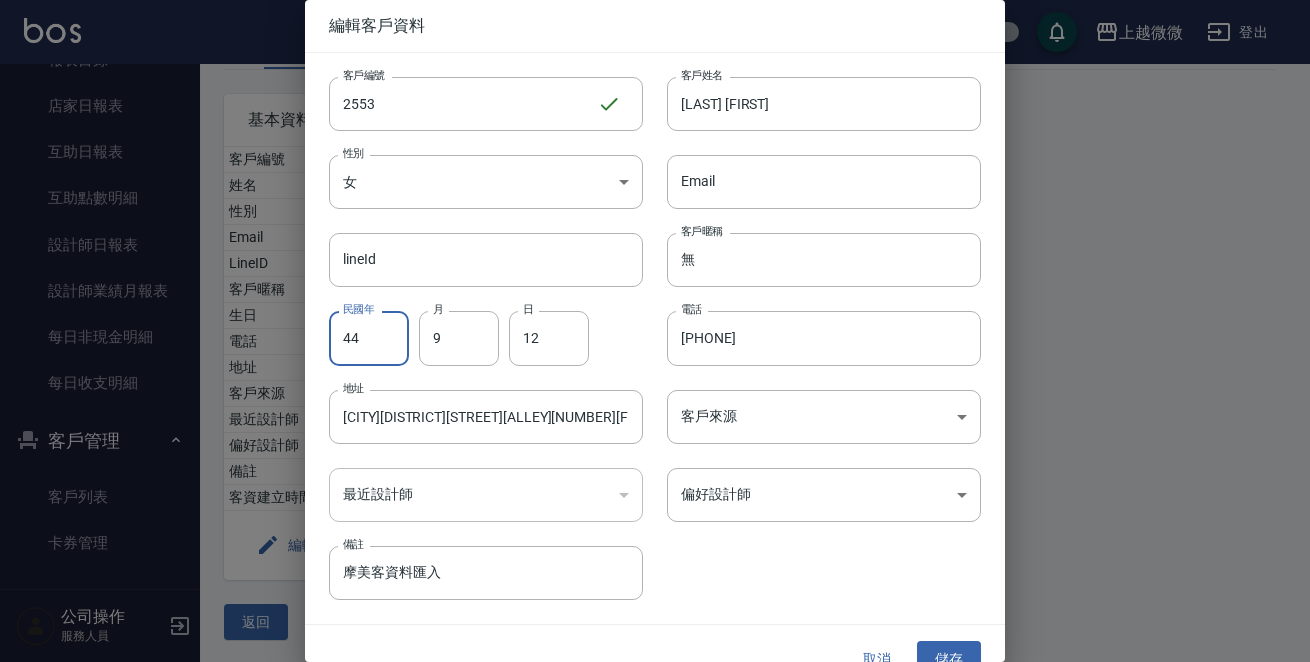 click on "44" at bounding box center (369, 338) 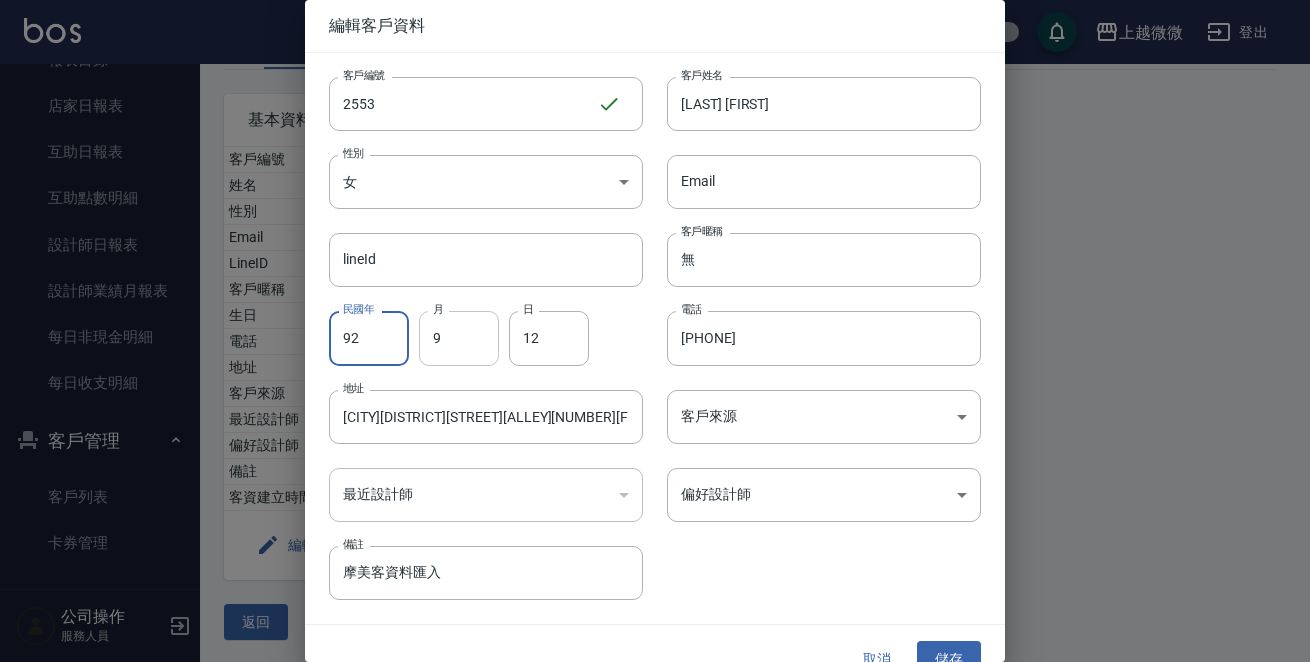 type on "92" 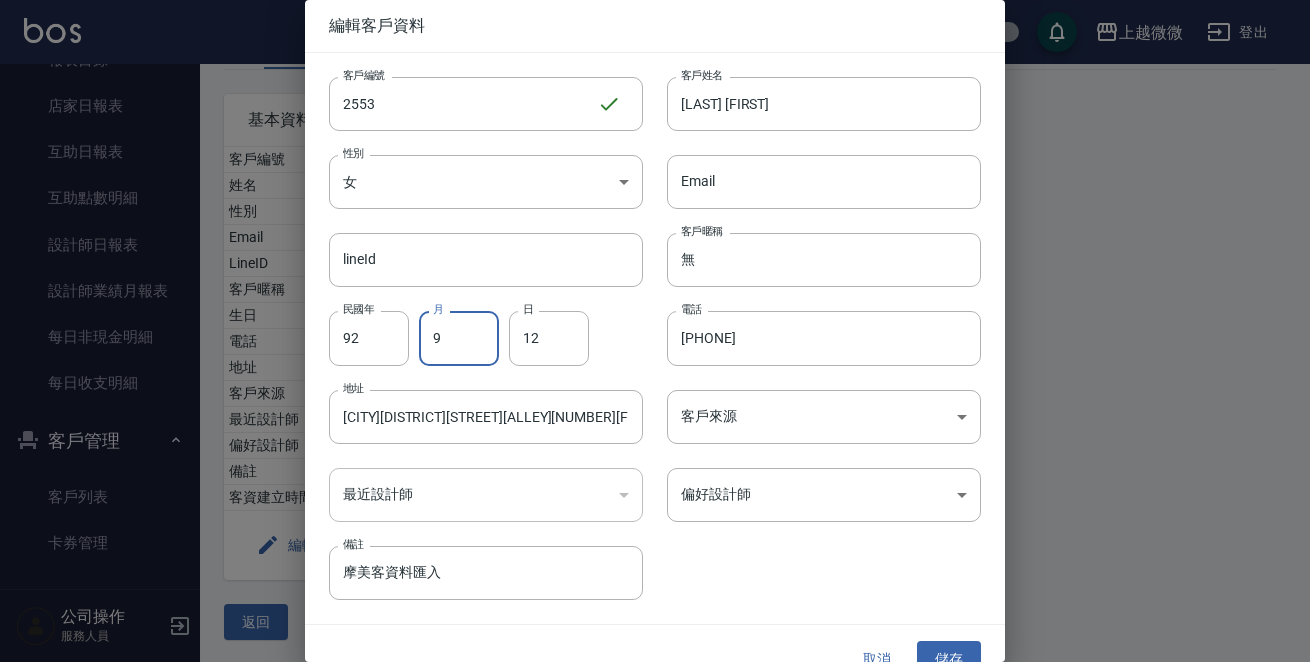 click on "9" at bounding box center [459, 338] 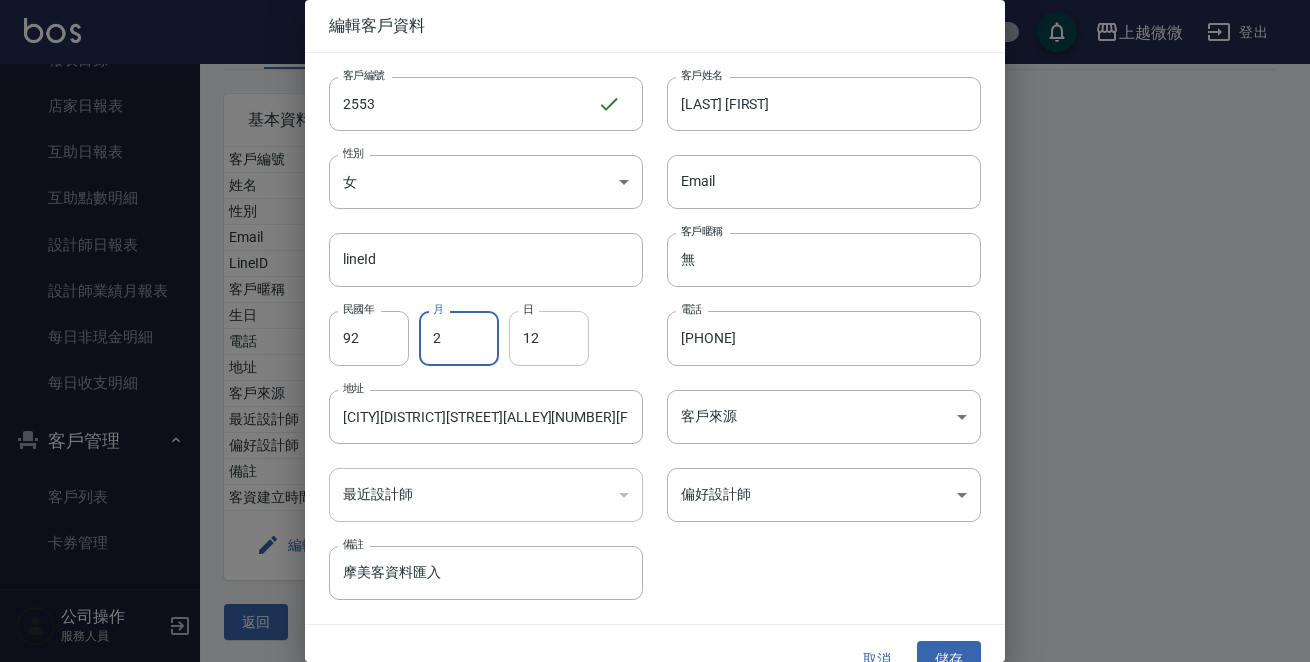 type on "2" 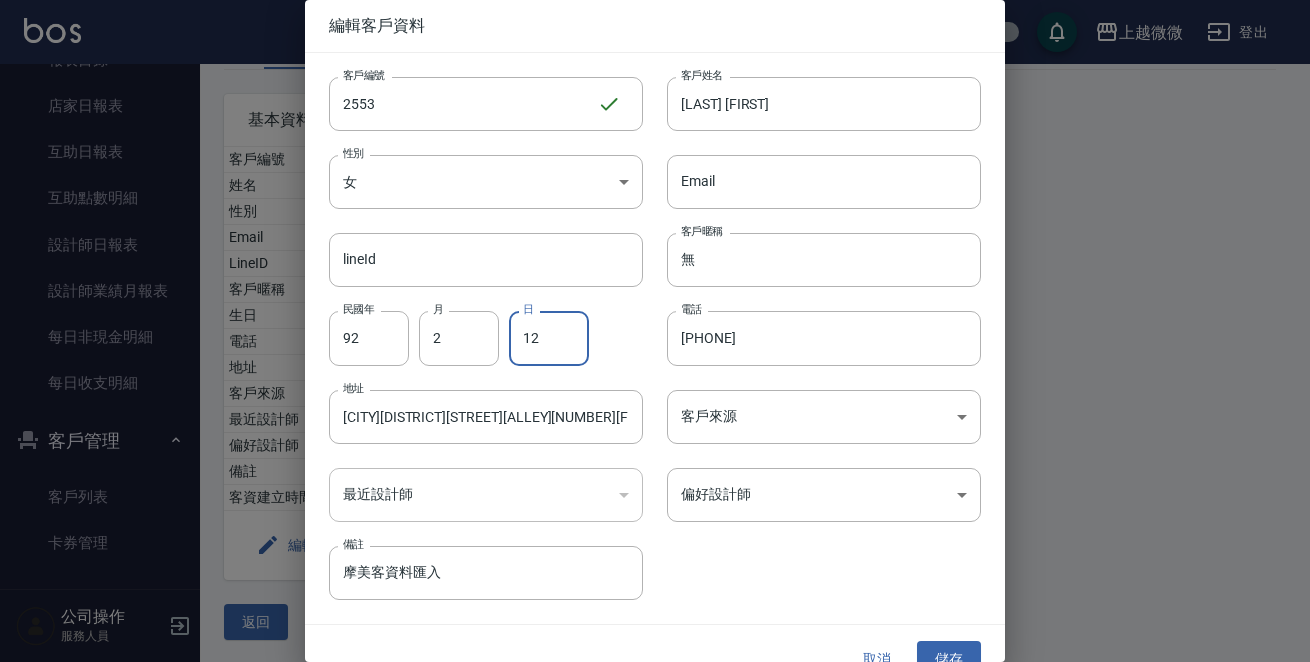 click on "12" at bounding box center [549, 338] 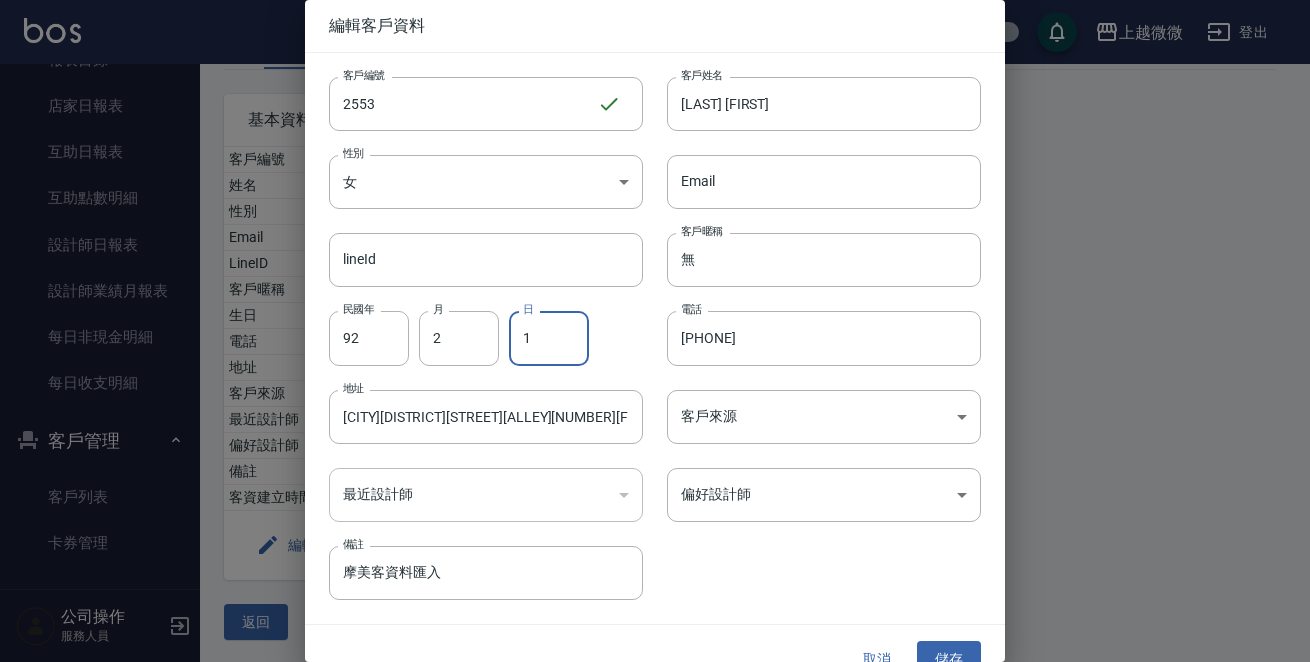 type on "1" 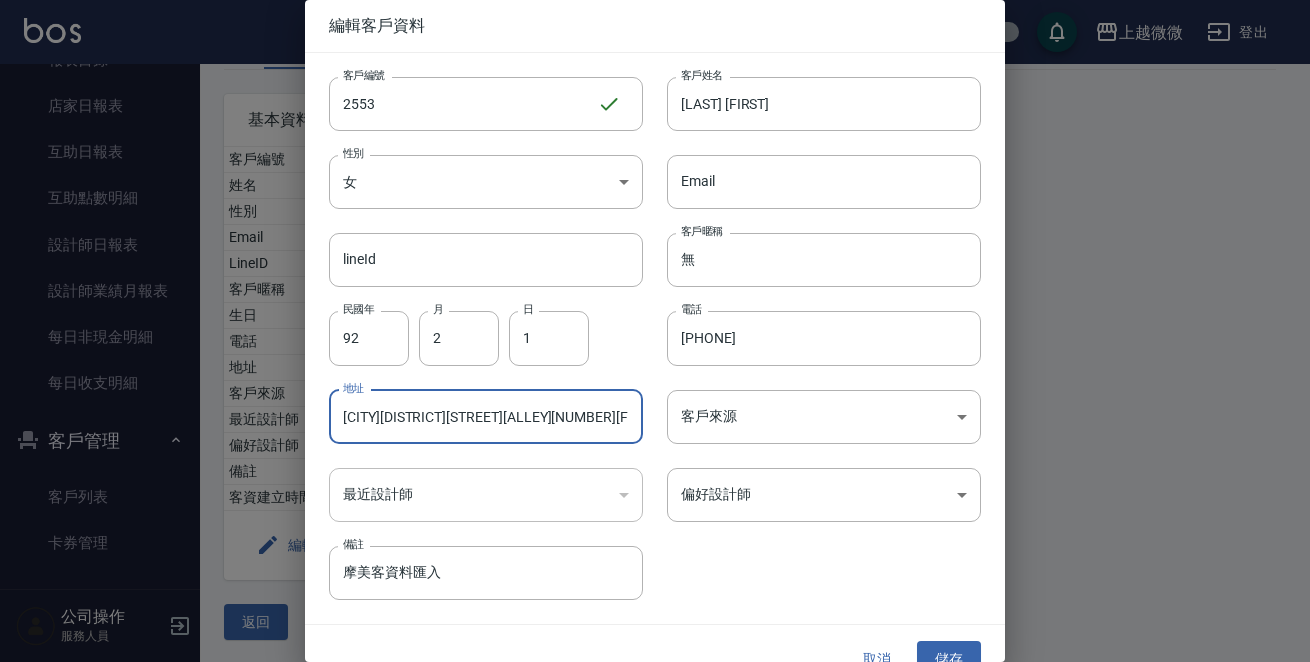 click on "[CITY][DISTRICT][STREET][ALLEY][NUMBER][FLOOR]" at bounding box center (486, 417) 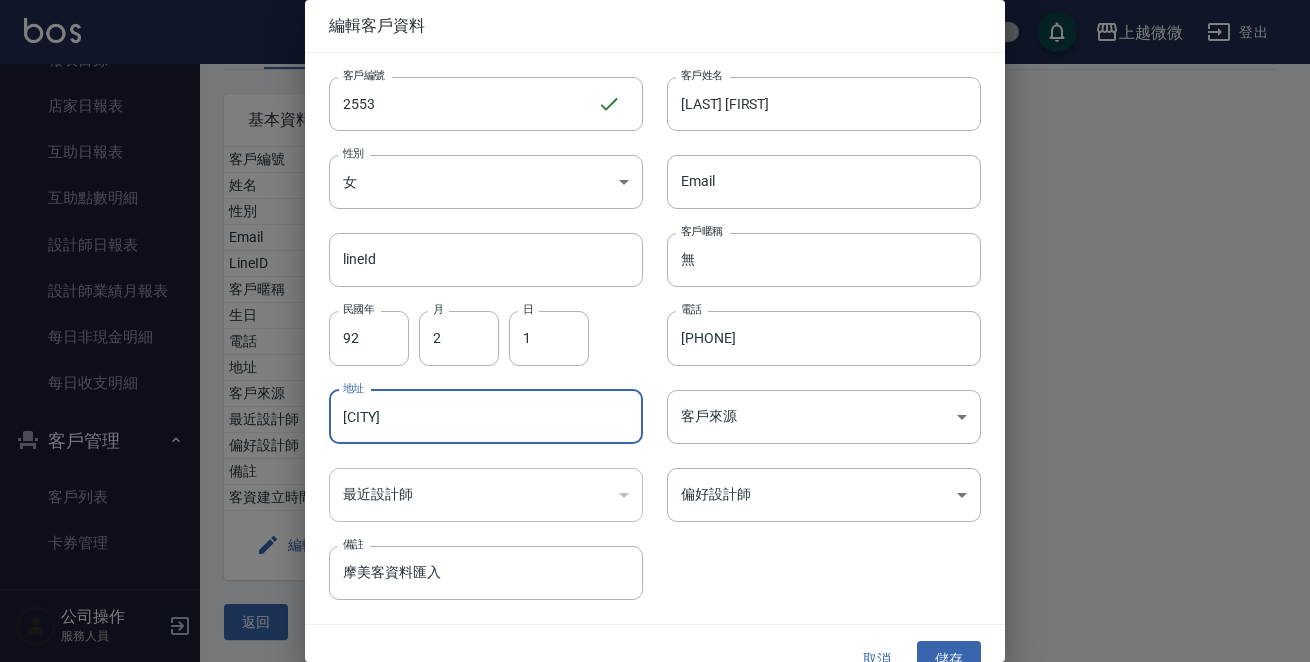 type on "新" 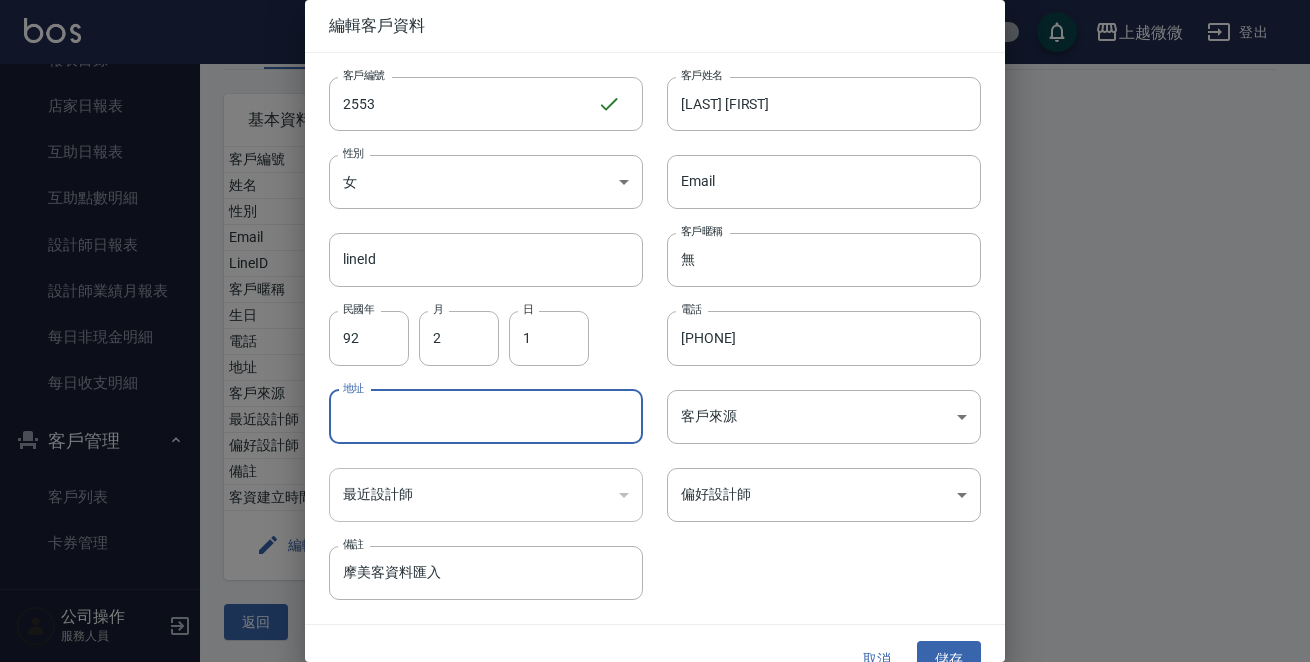 scroll, scrollTop: 30, scrollLeft: 0, axis: vertical 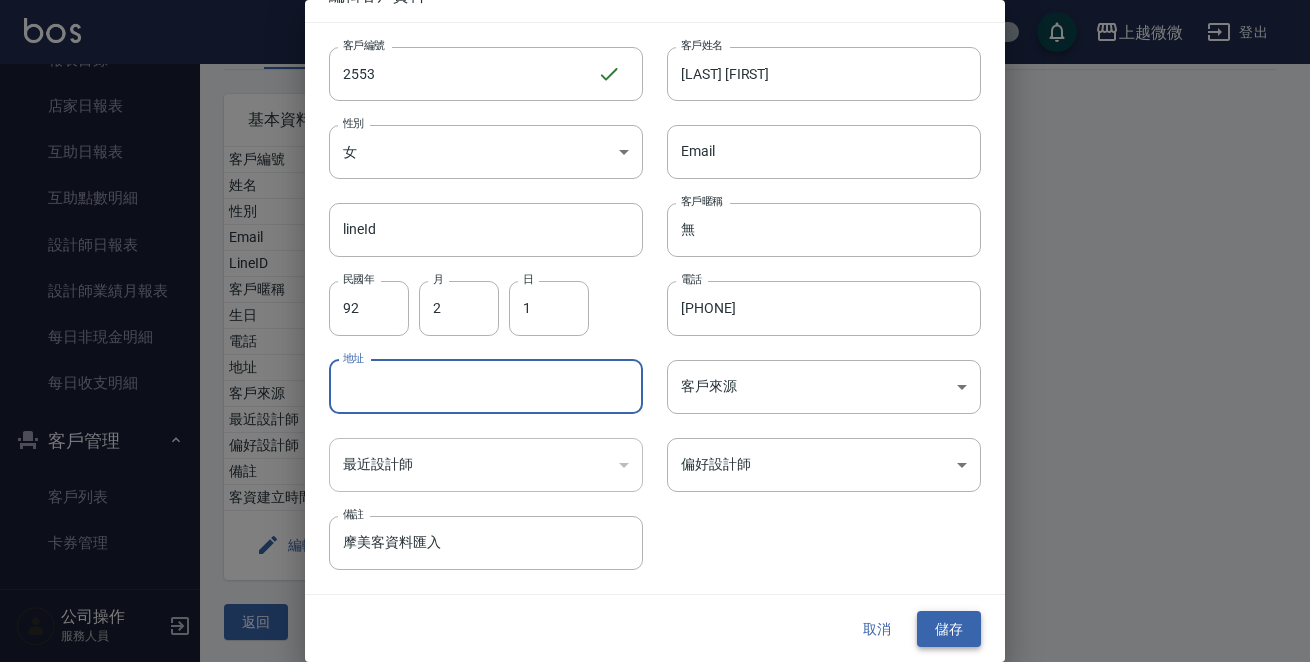 type 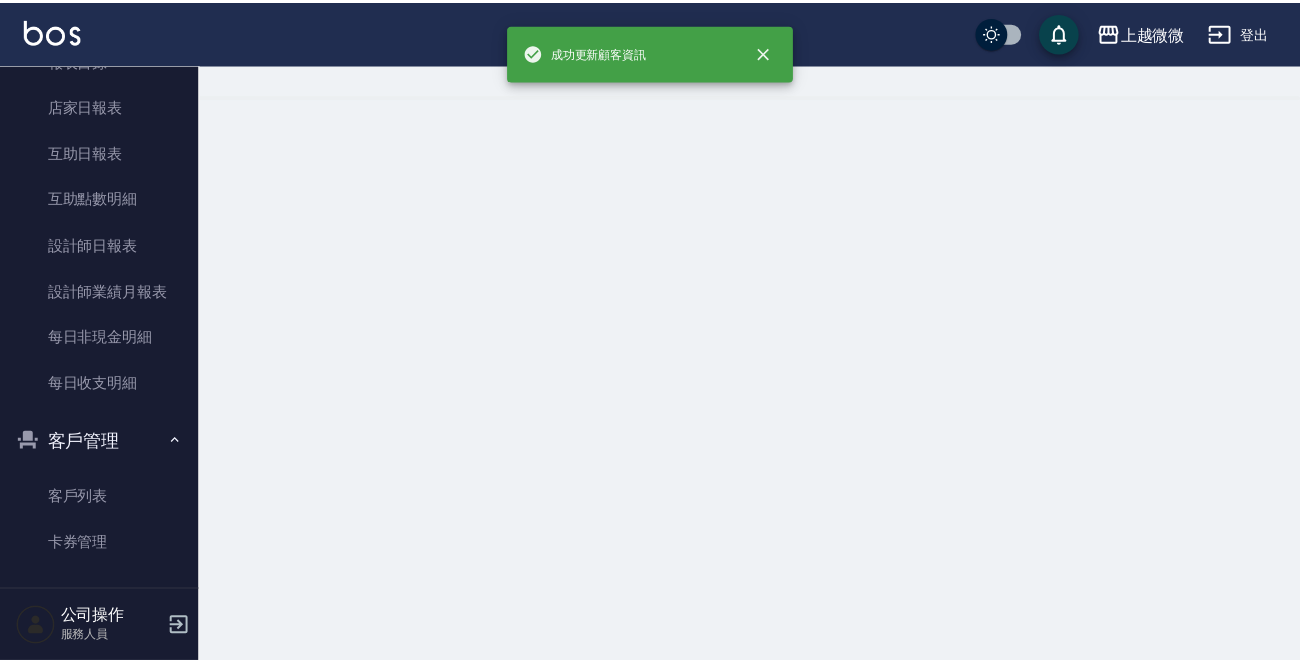 scroll, scrollTop: 0, scrollLeft: 0, axis: both 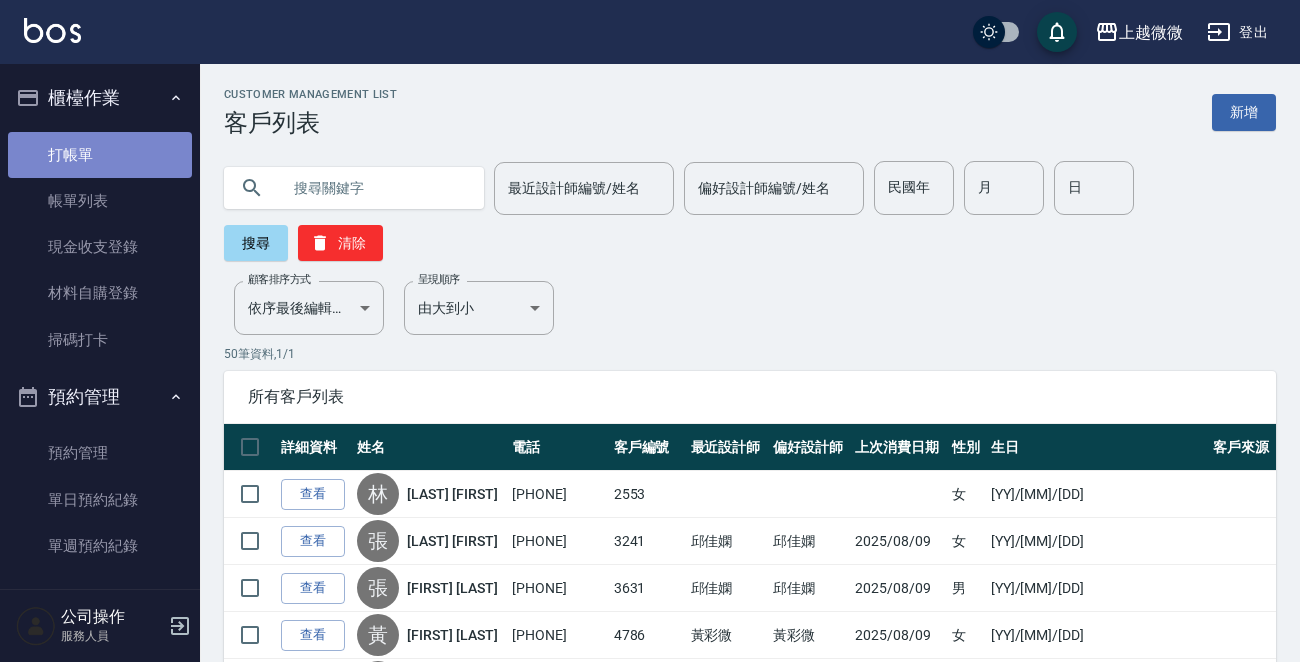 click on "打帳單" at bounding box center (100, 155) 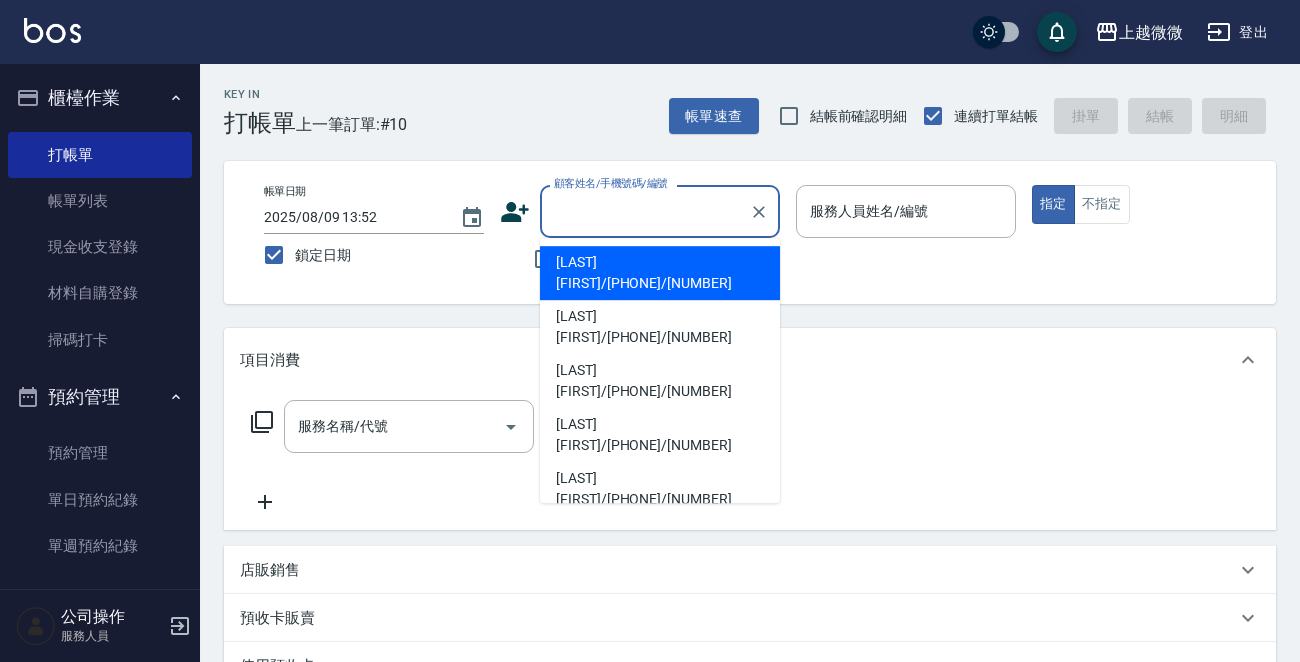 click on "顧客姓名/手機號碼/編號" at bounding box center (645, 211) 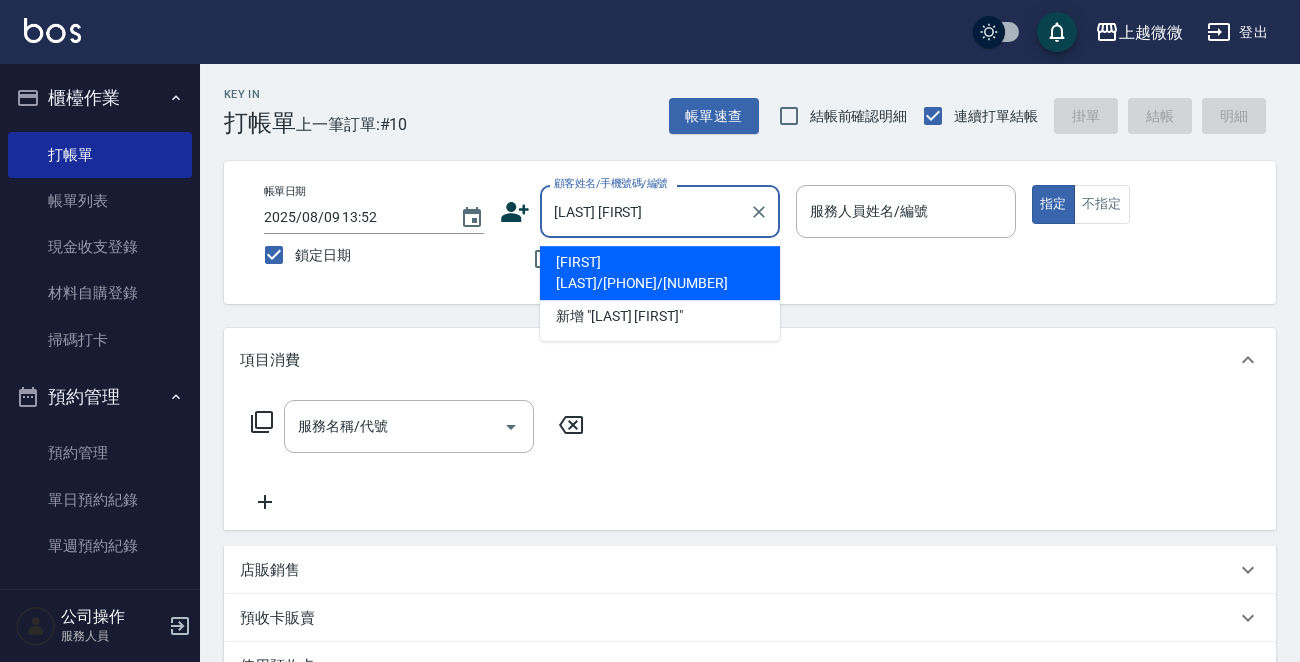 click on "[FIRST] [LAST]/[PHONE]/[NUMBER]" at bounding box center [660, 273] 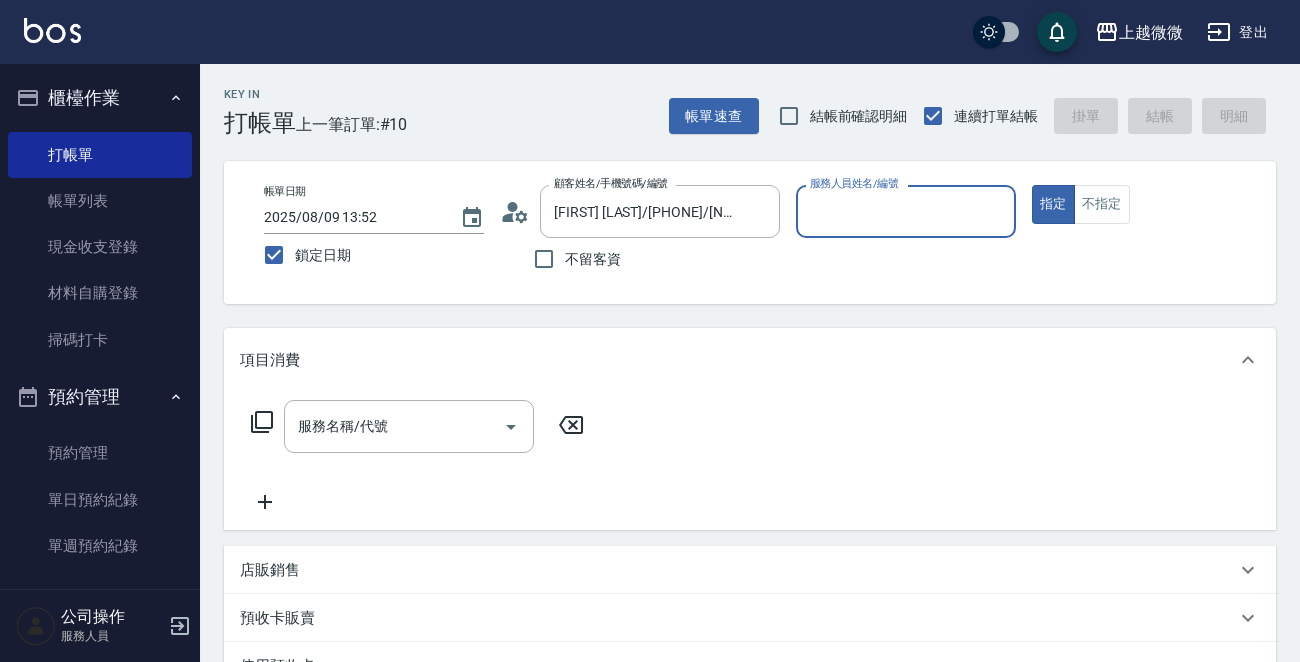 type on "Vivi-6" 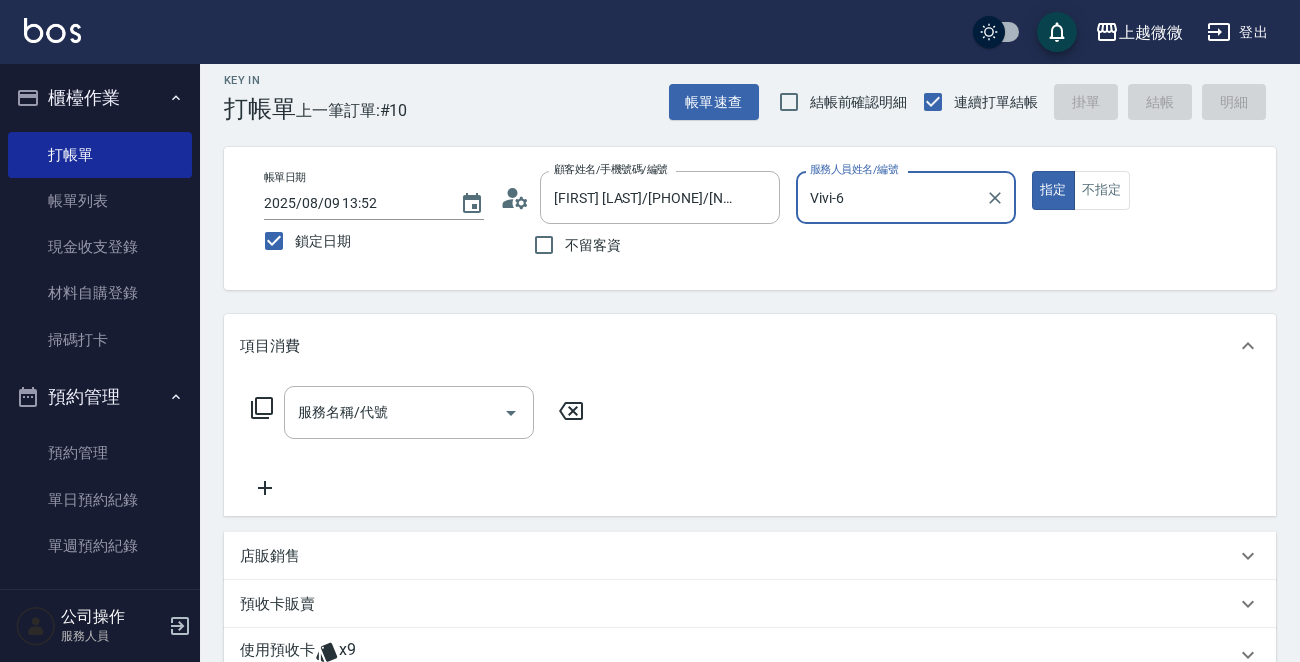 scroll, scrollTop: 100, scrollLeft: 0, axis: vertical 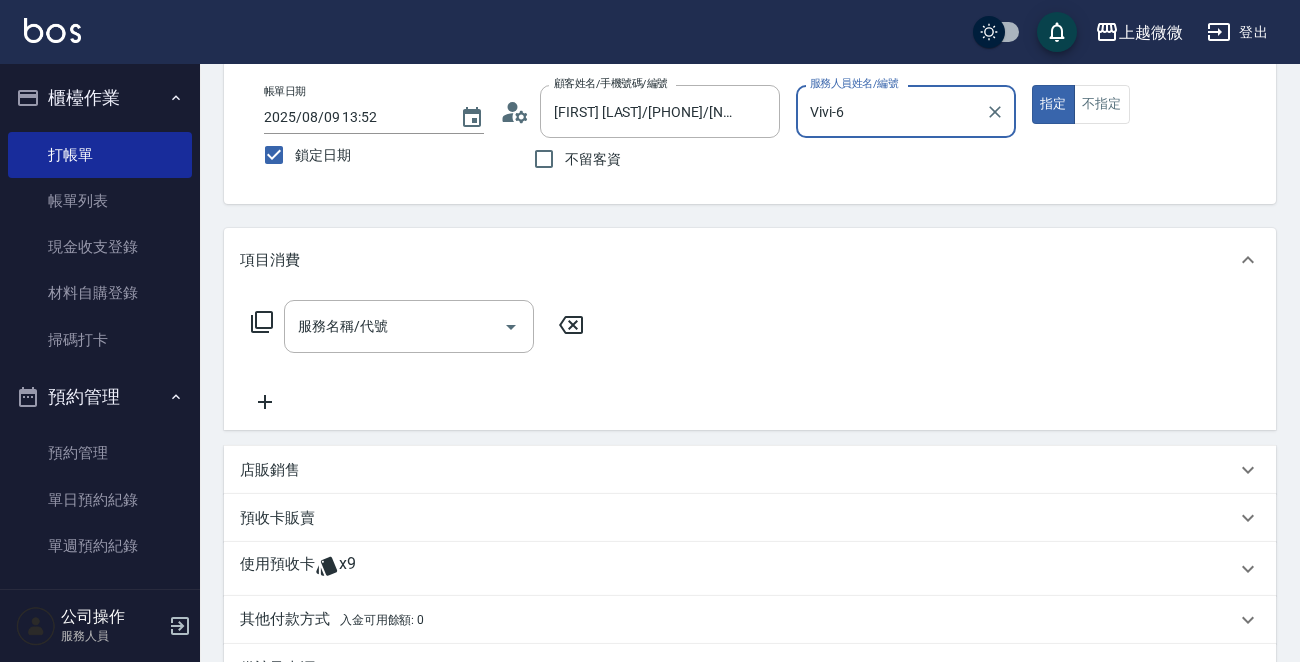click on "預收卡販賣" at bounding box center (277, 518) 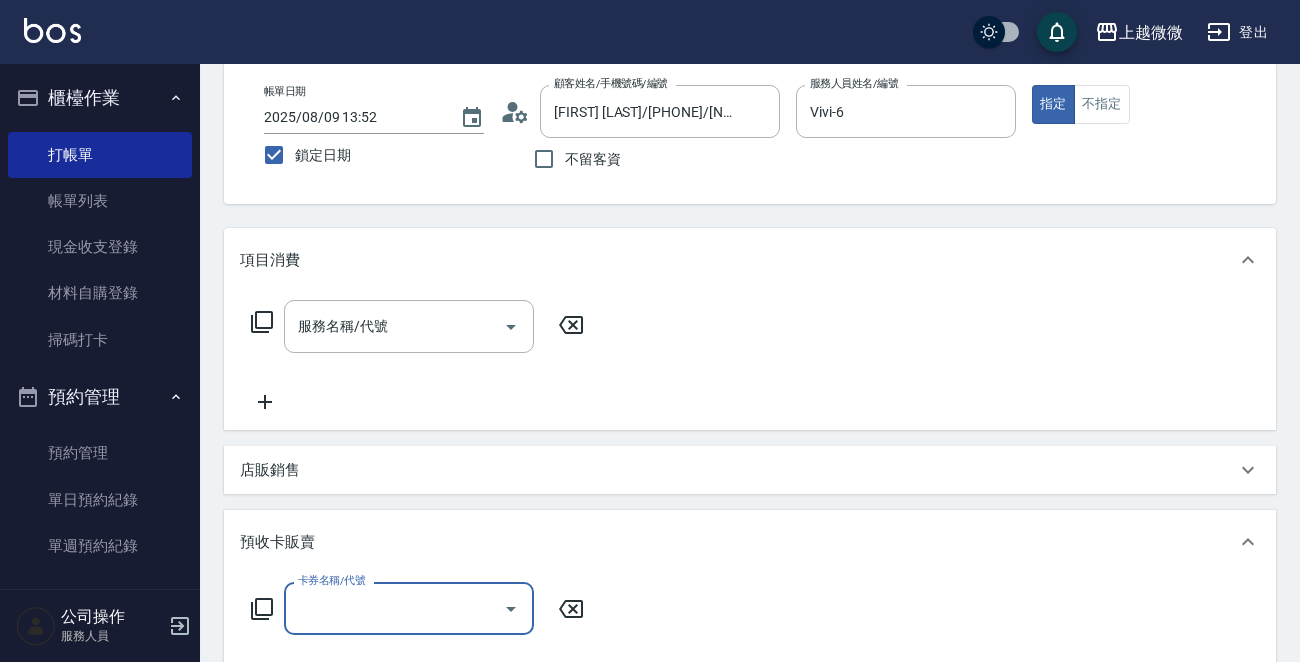 scroll, scrollTop: 0, scrollLeft: 0, axis: both 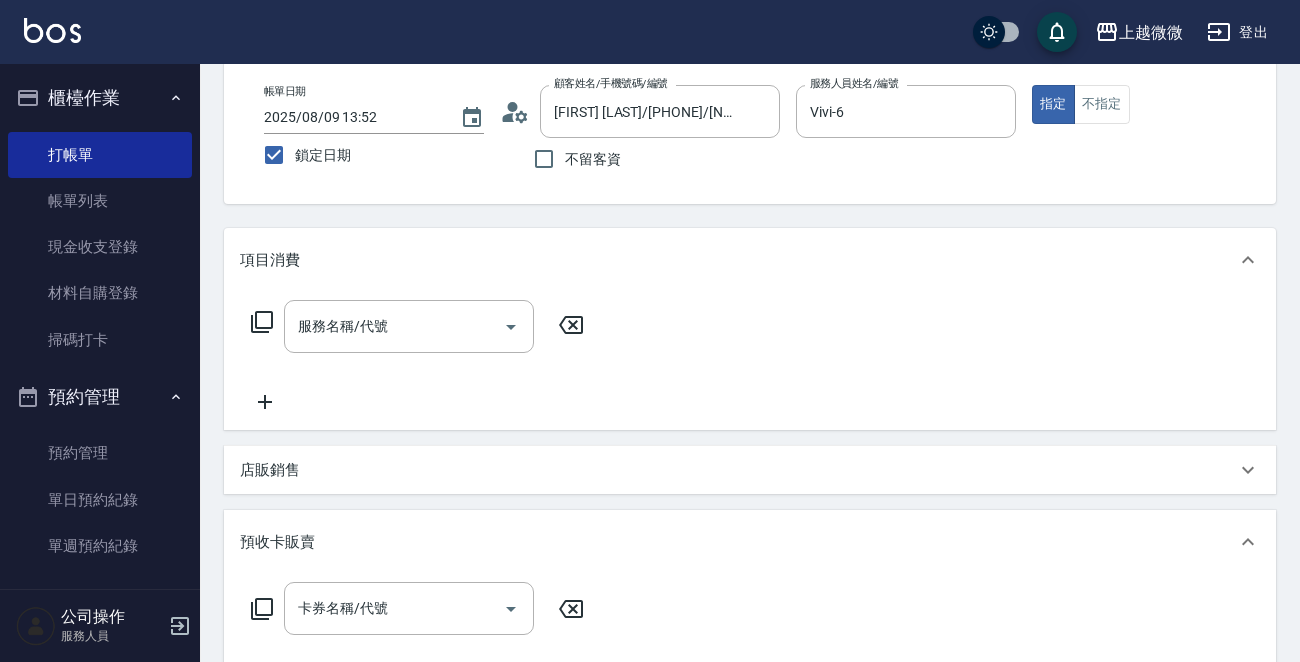 click 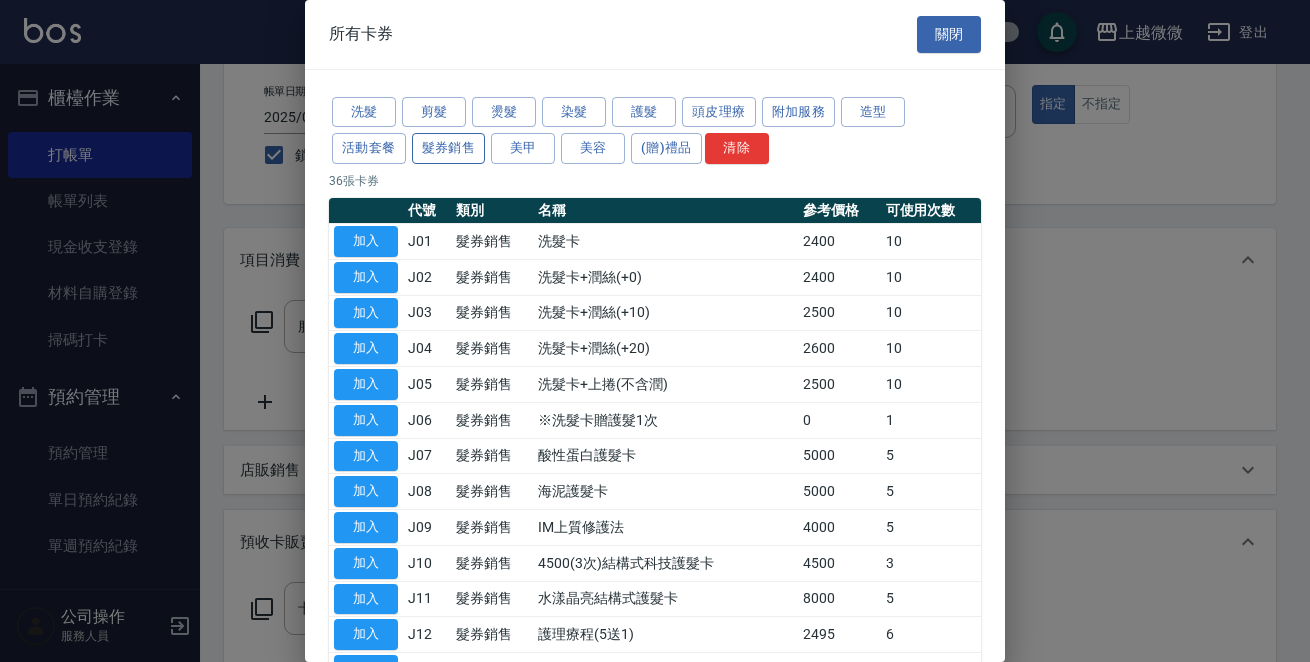 click on "髮券銷售" at bounding box center [449, 148] 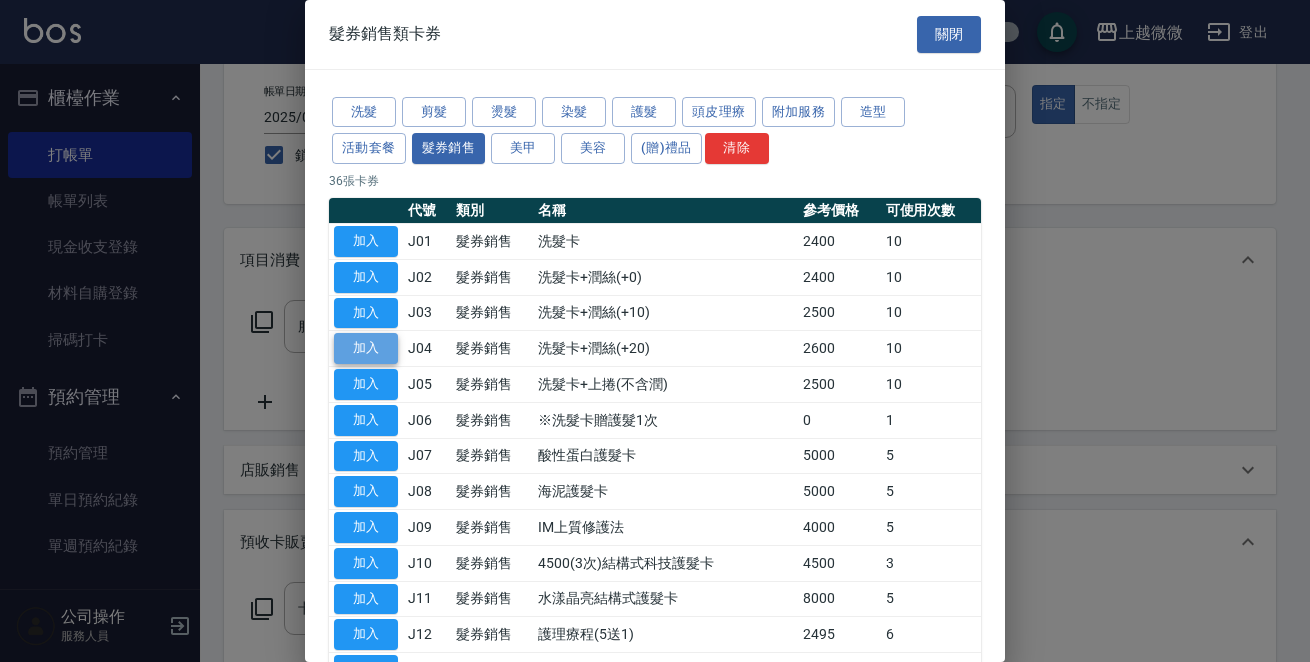 click on "加入" at bounding box center (366, 348) 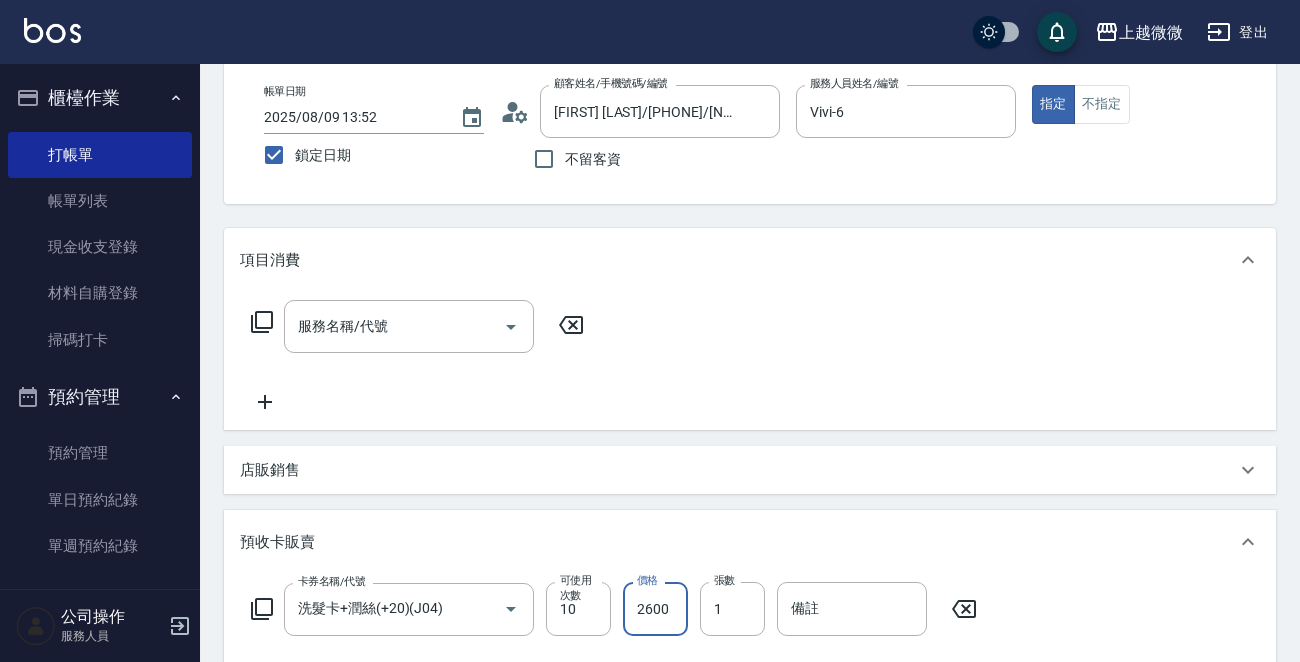 click on "2600" at bounding box center (655, 609) 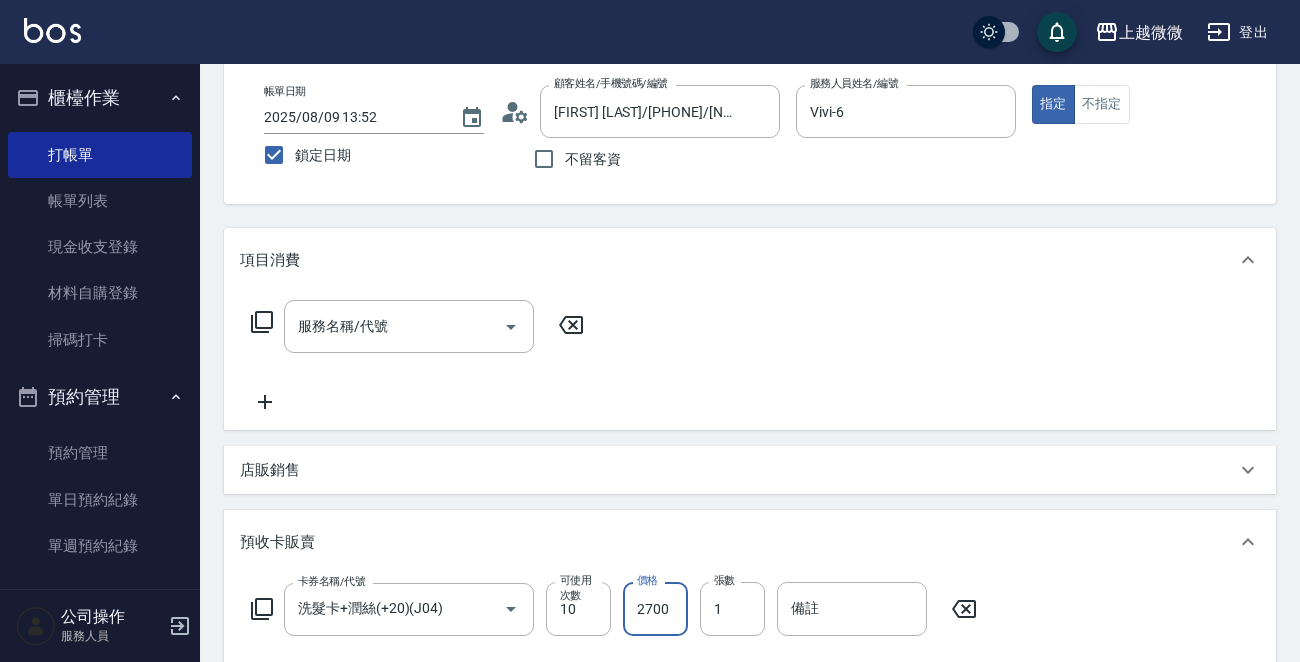type on "2700" 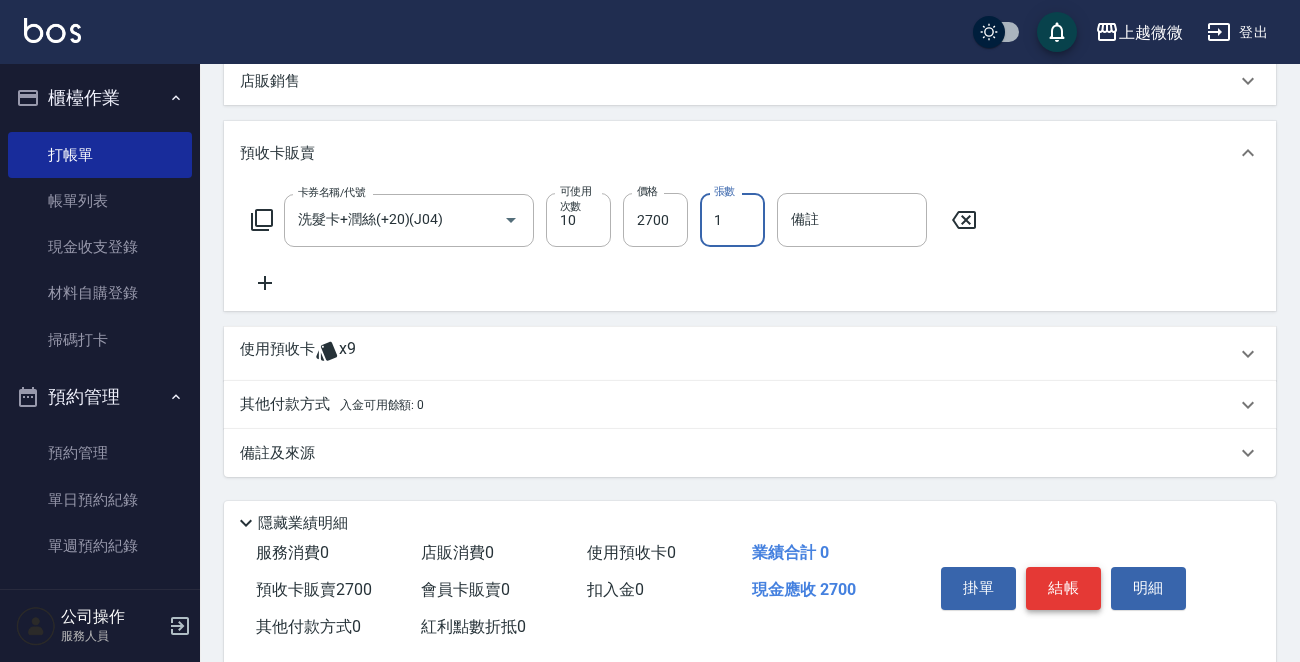 scroll, scrollTop: 526, scrollLeft: 0, axis: vertical 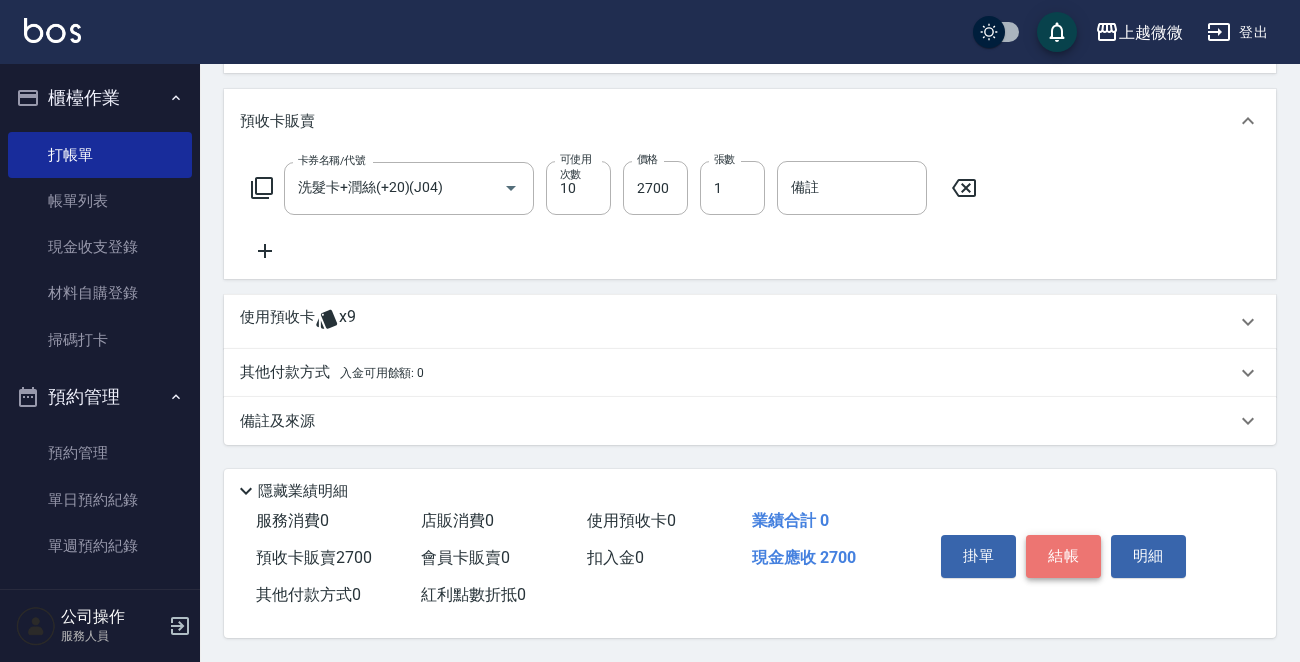 click on "結帳" at bounding box center [1063, 556] 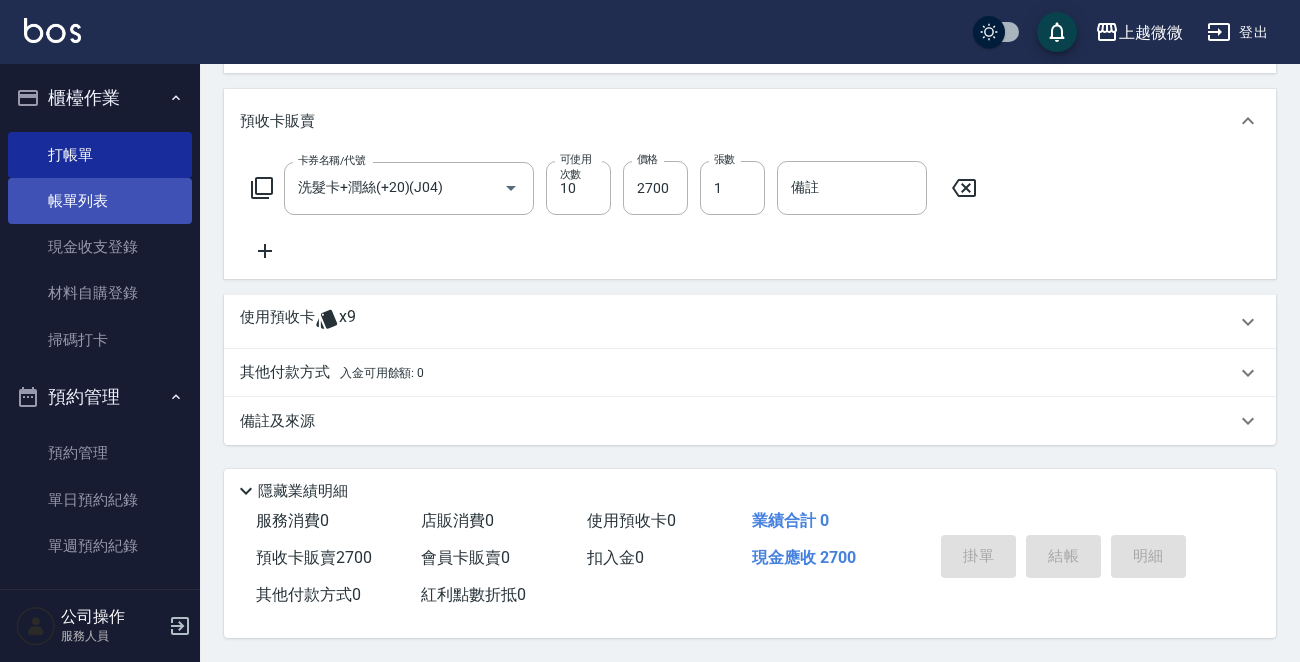 type 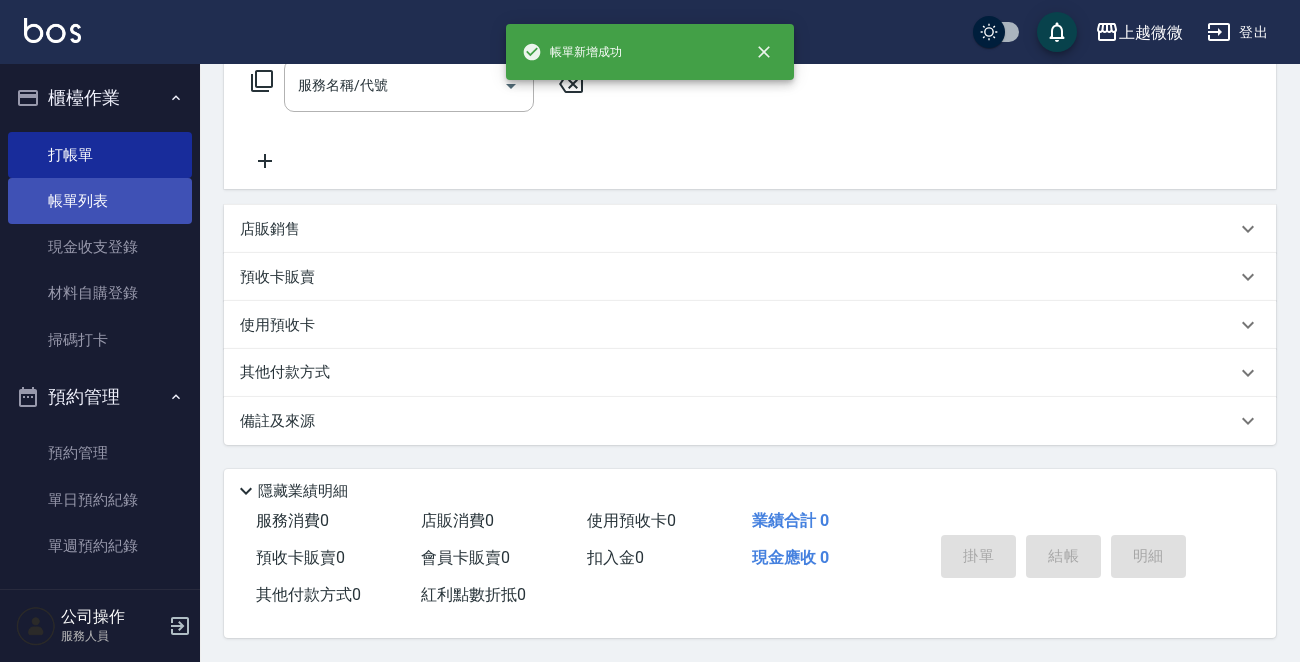 scroll, scrollTop: 0, scrollLeft: 0, axis: both 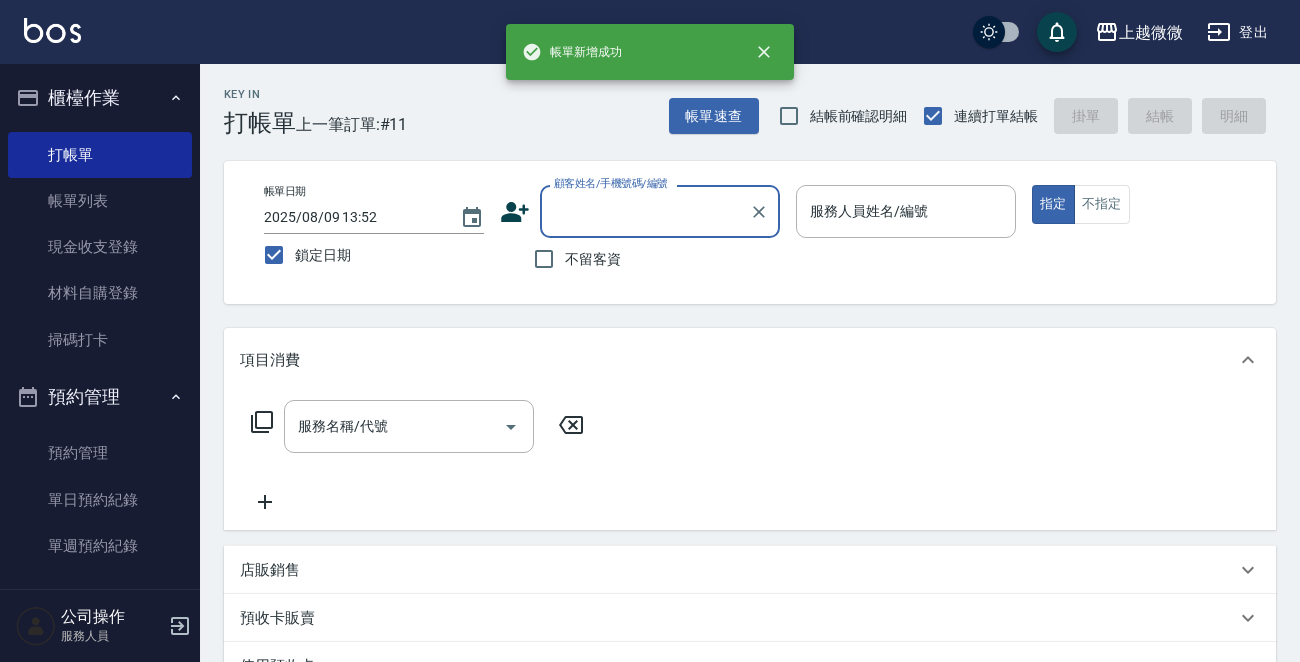 click on "顧客姓名/手機號碼/編號" at bounding box center (645, 211) 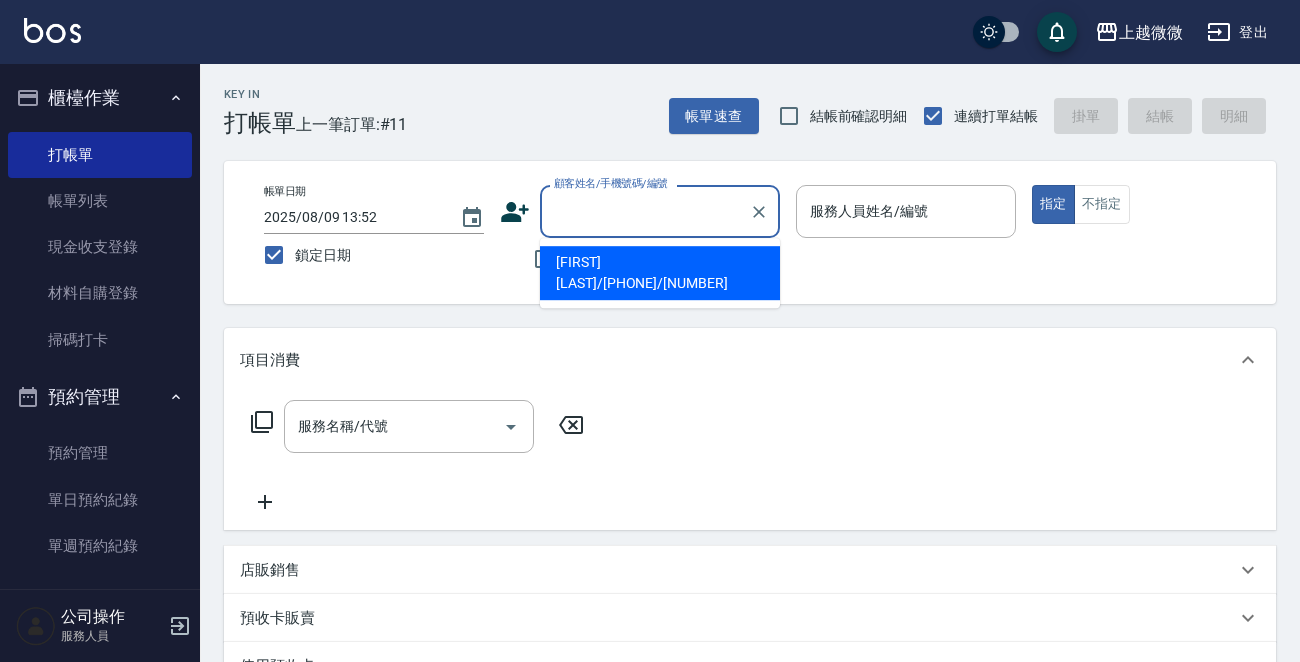 click on "[FIRST] [LAST]/[PHONE]/[NUMBER]" at bounding box center [660, 273] 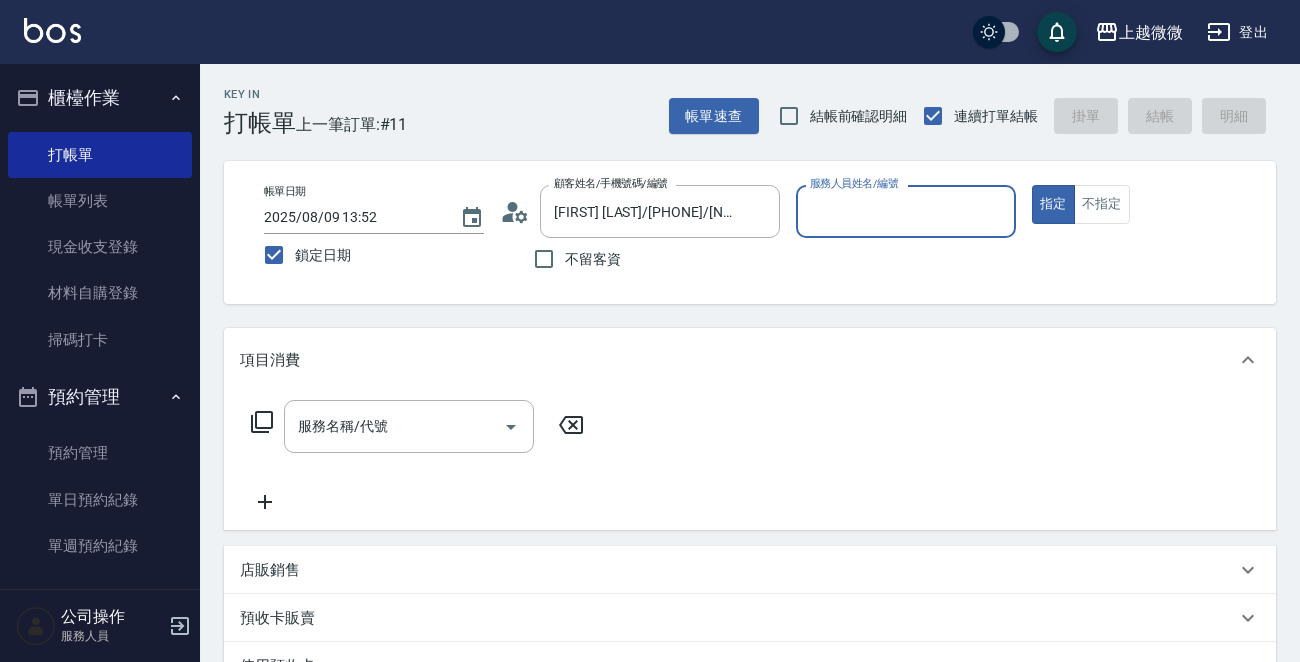 type on "Vivi-6" 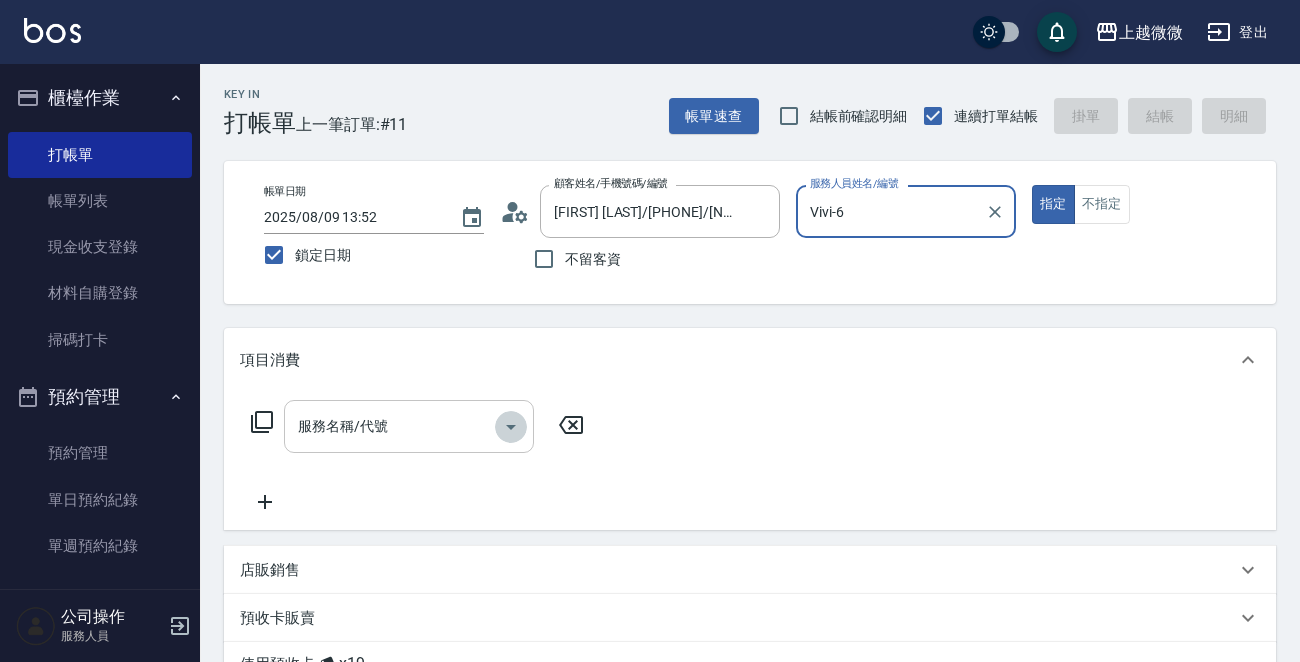 click 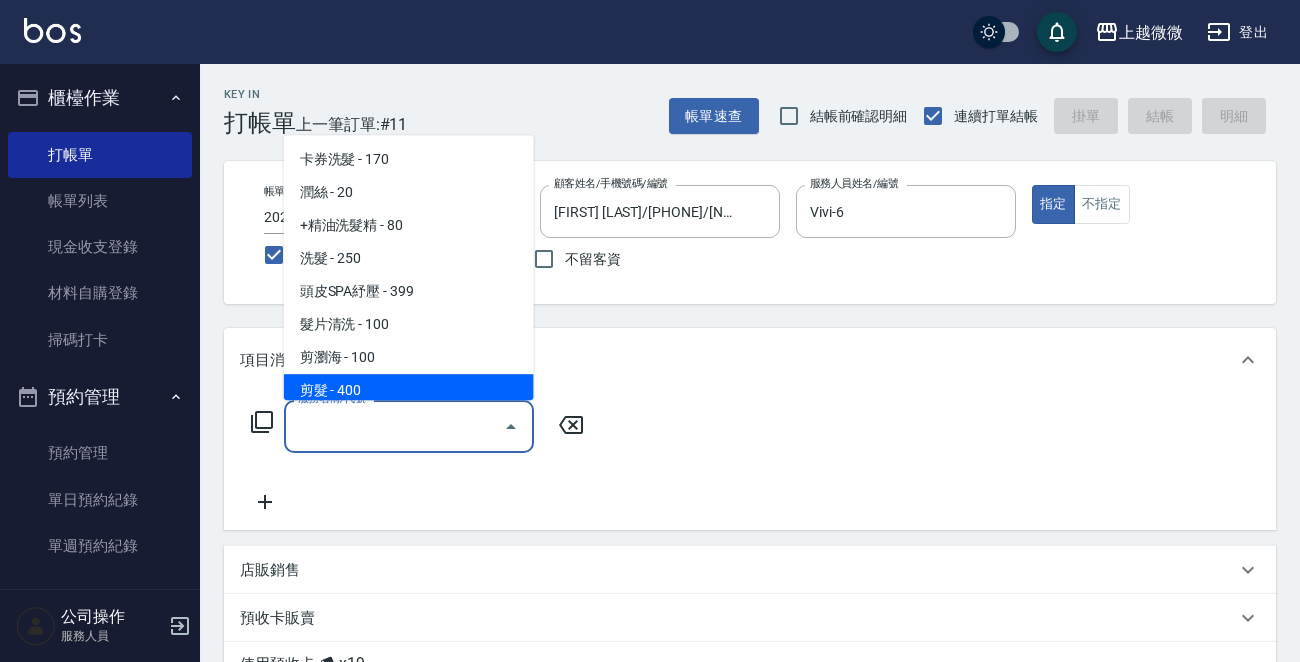 click on "剪髮 - 400" at bounding box center [409, 390] 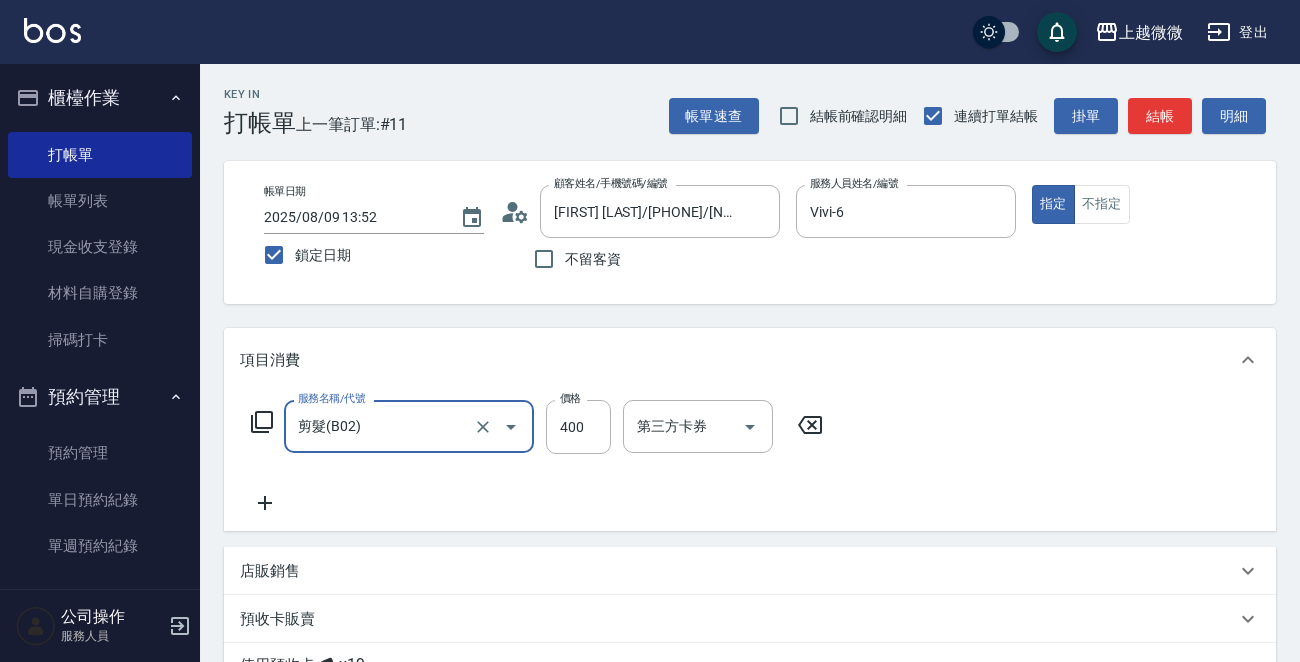click on "價格" at bounding box center [570, 398] 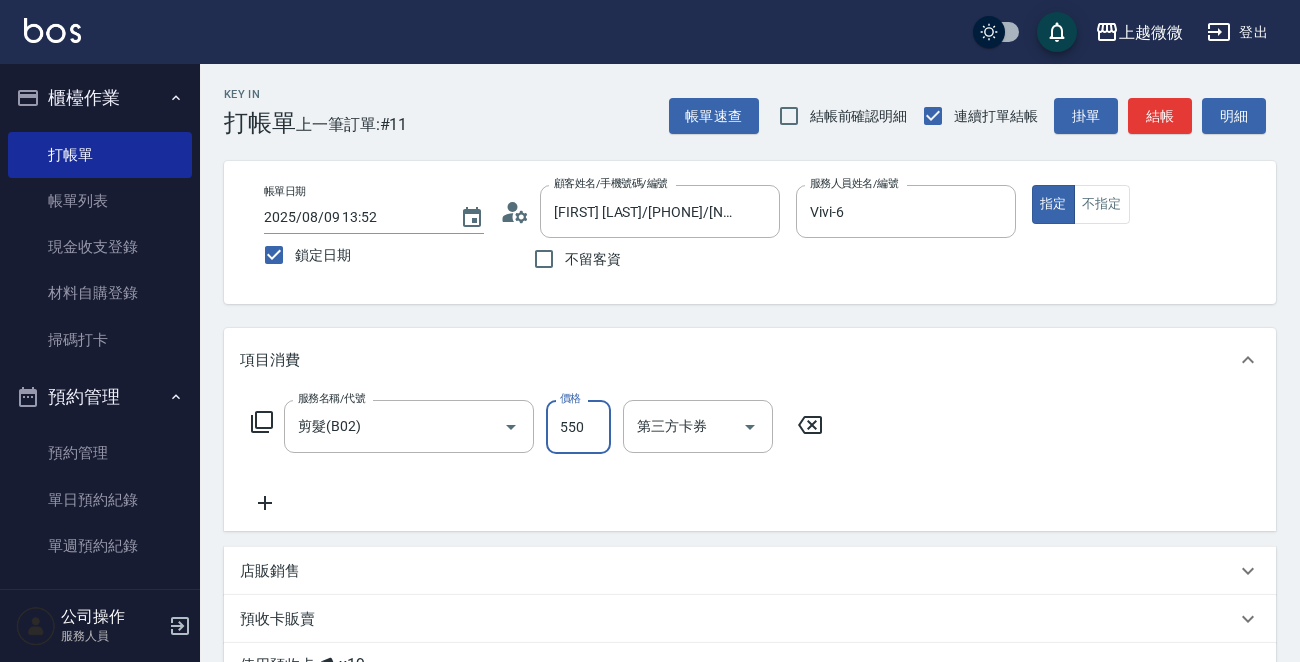 type on "550" 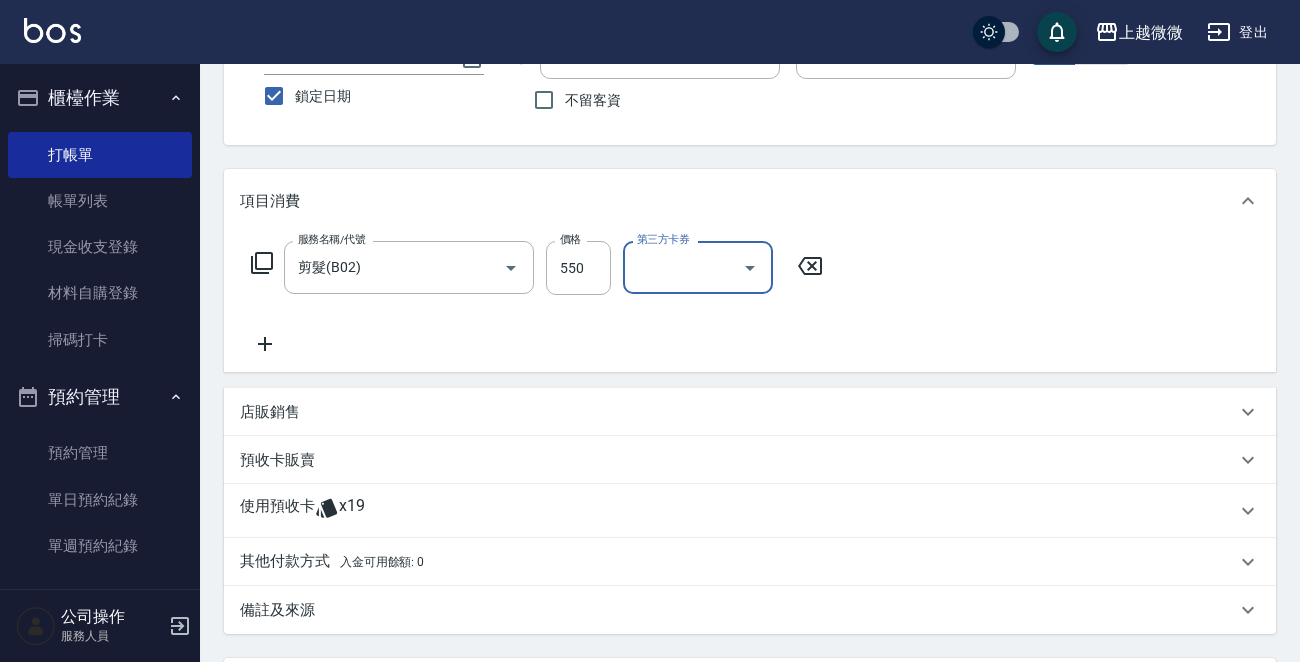 scroll, scrollTop: 300, scrollLeft: 0, axis: vertical 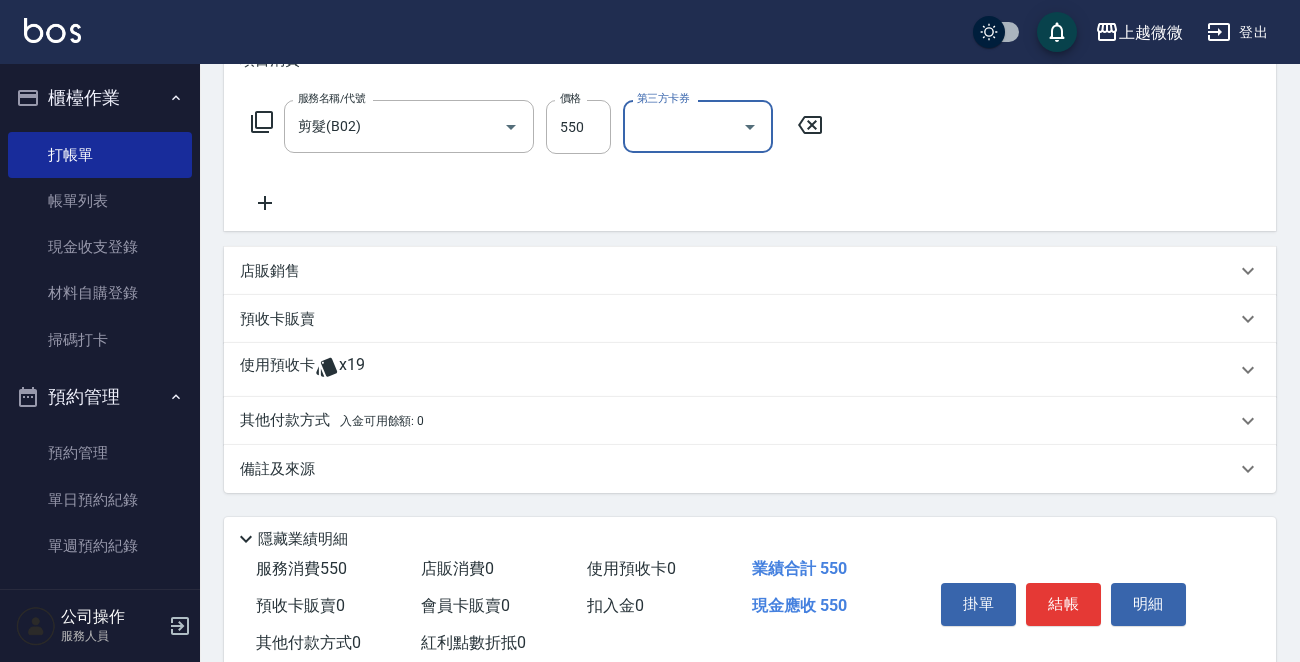 click 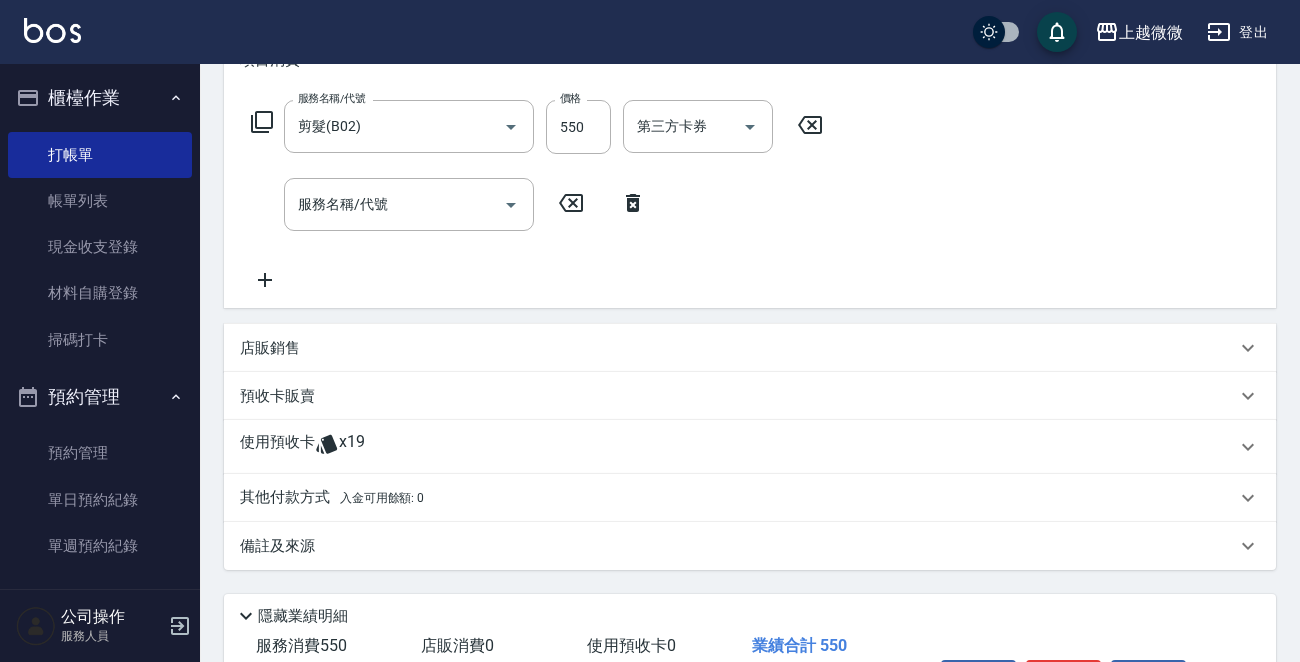 click 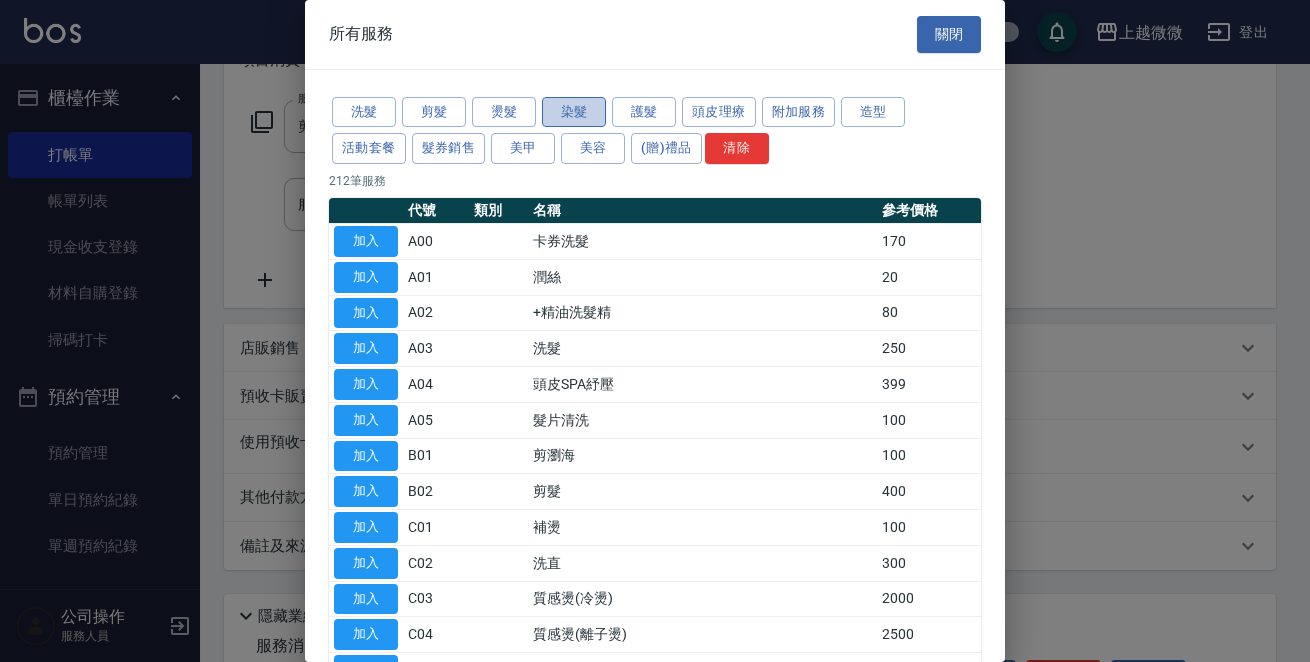 click on "染髮" at bounding box center [574, 112] 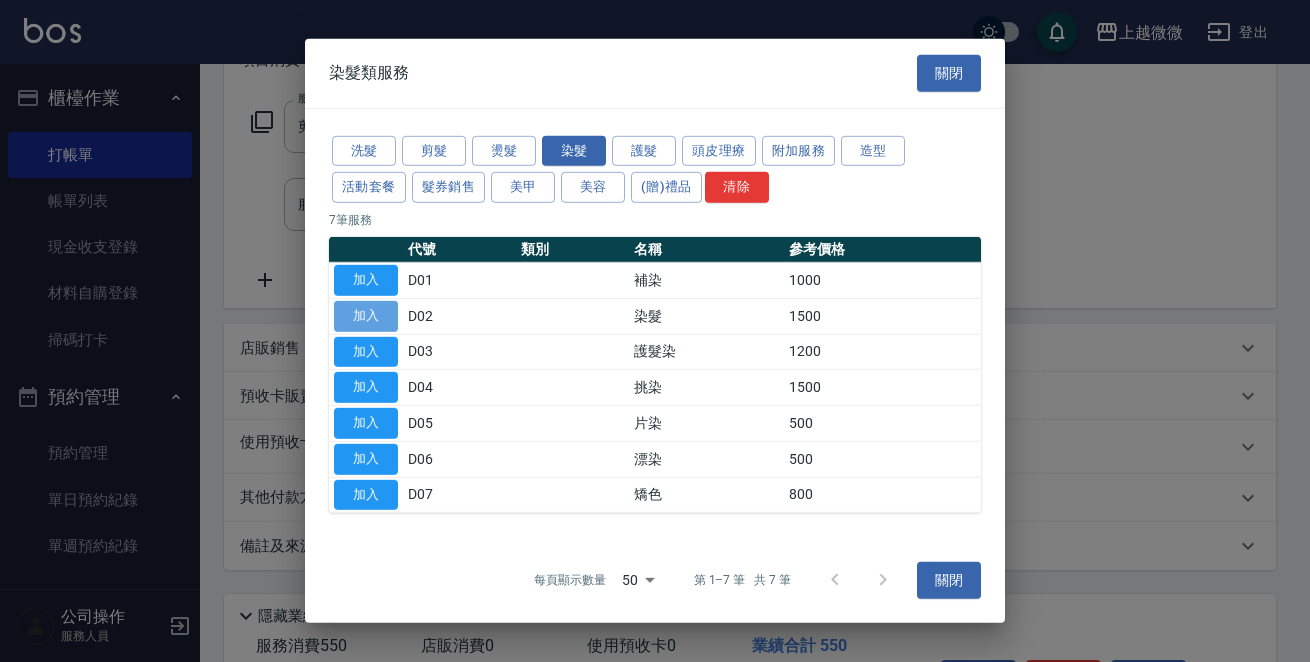 click on "加入" at bounding box center (366, 316) 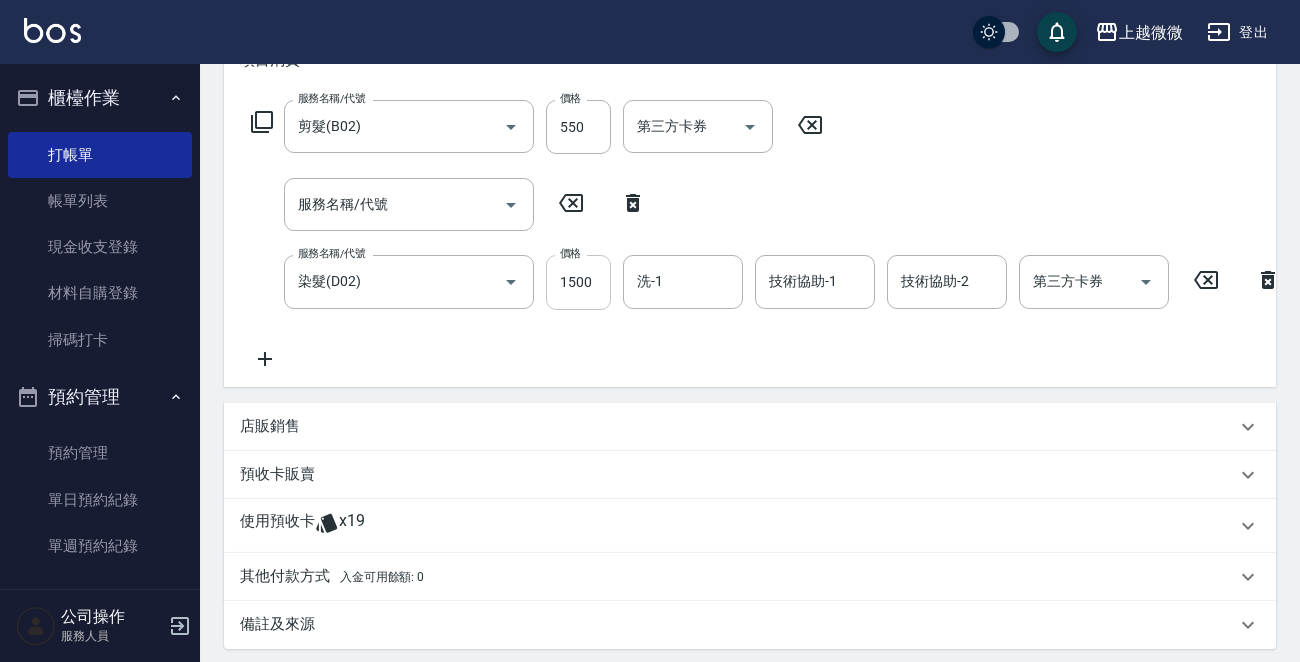 click on "1500" at bounding box center (578, 282) 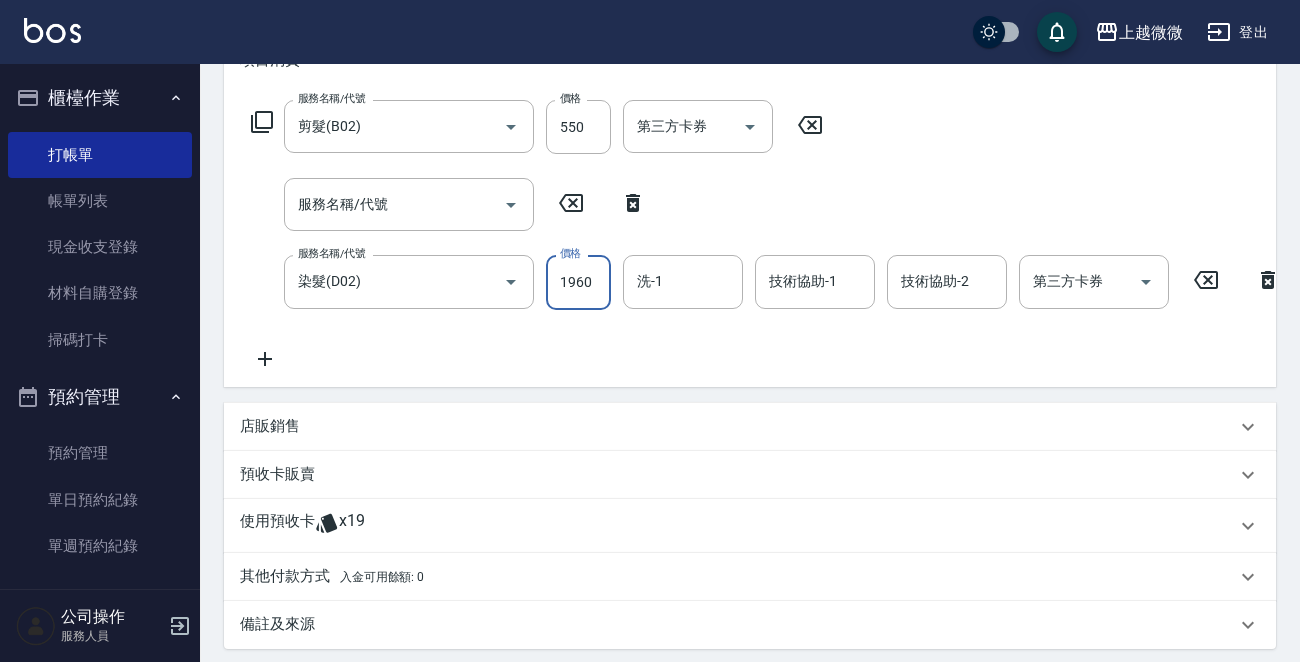 type on "1960" 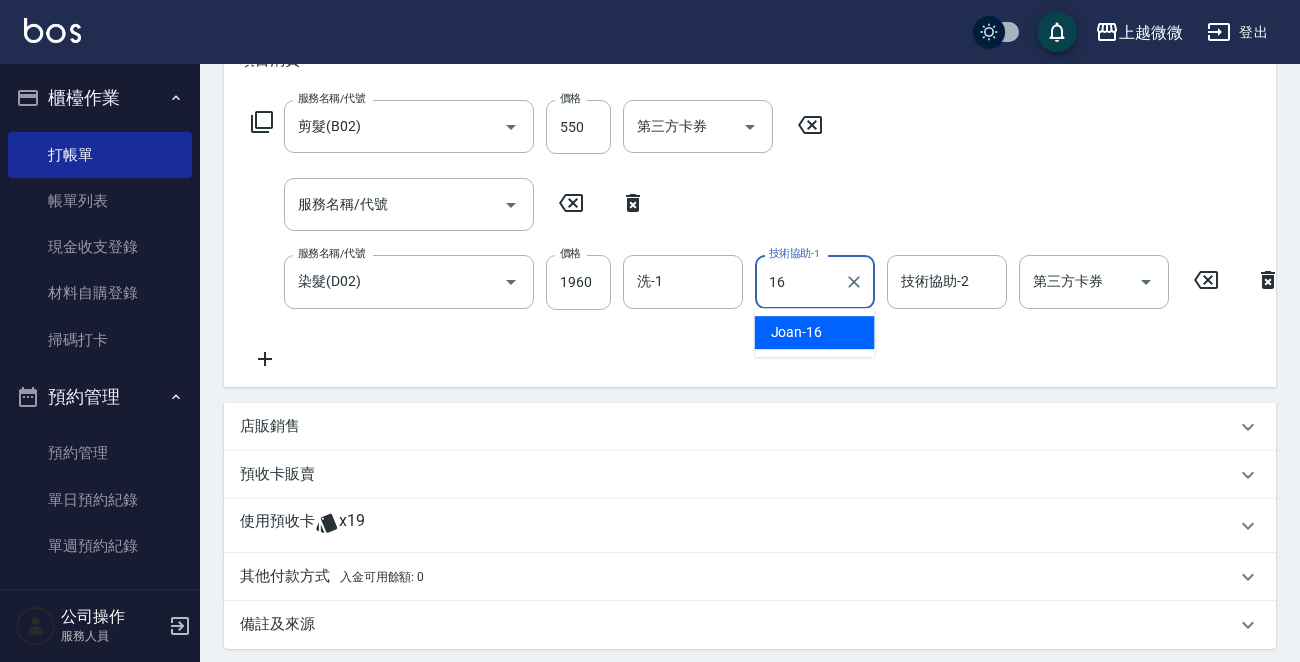 type on "Joan-16" 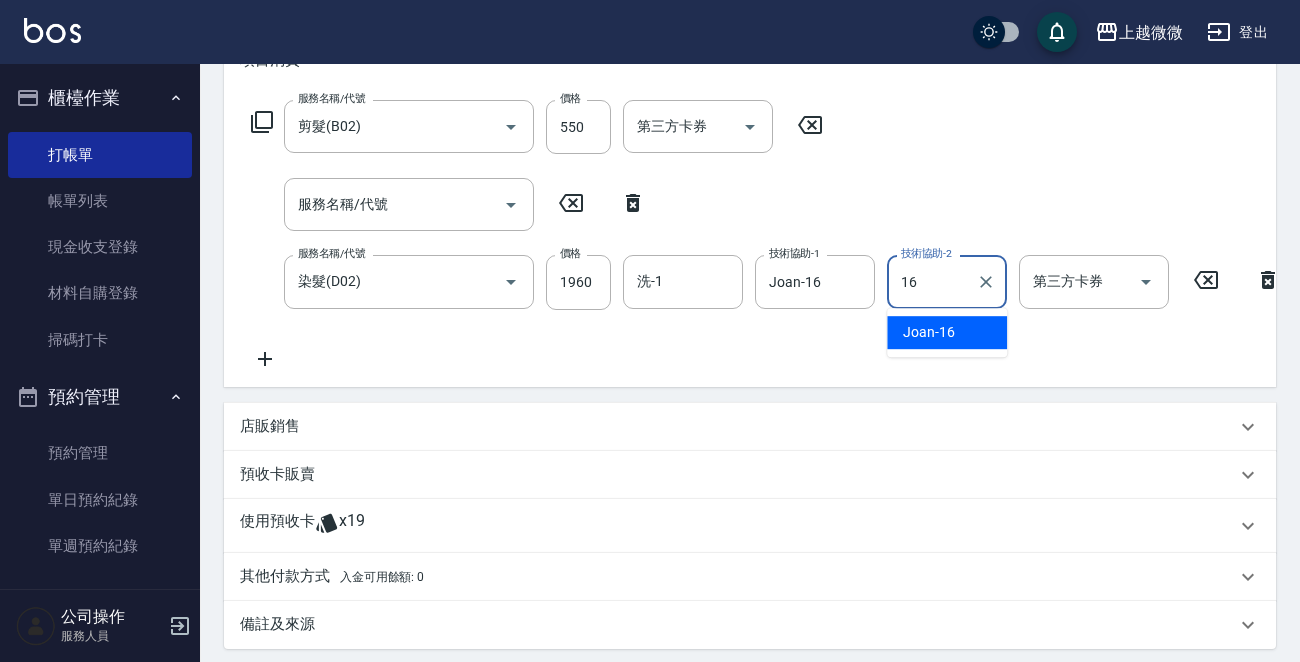 type on "Joan-16" 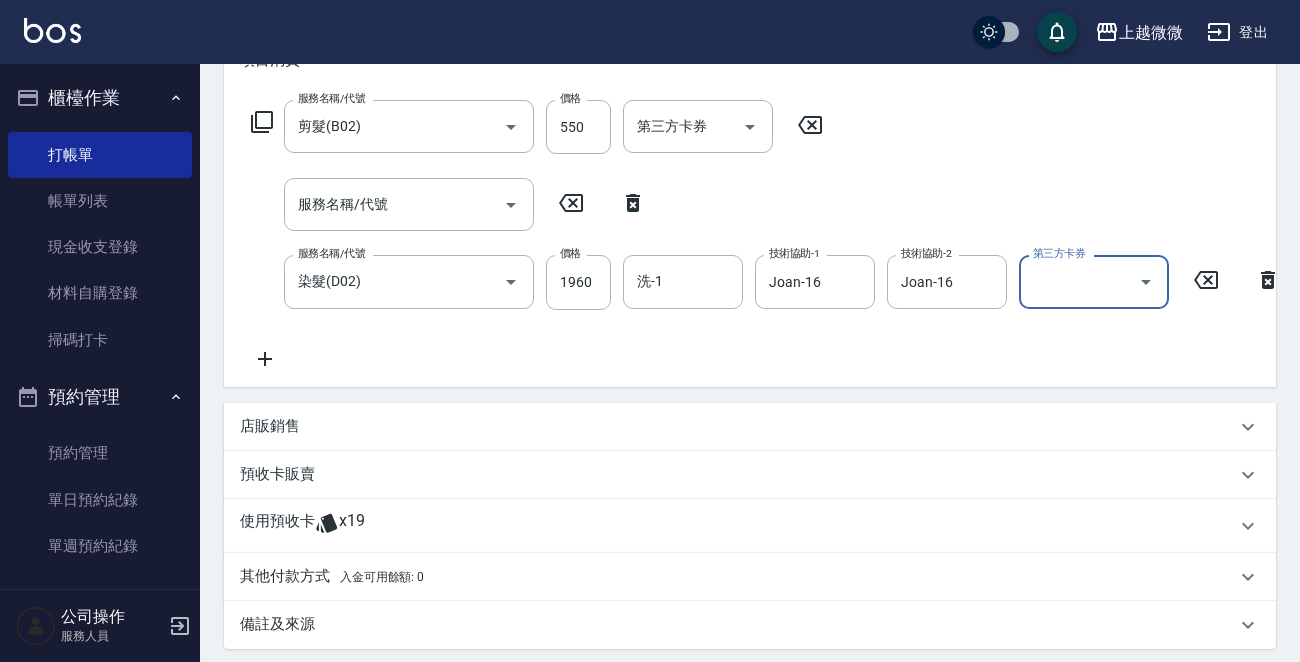click 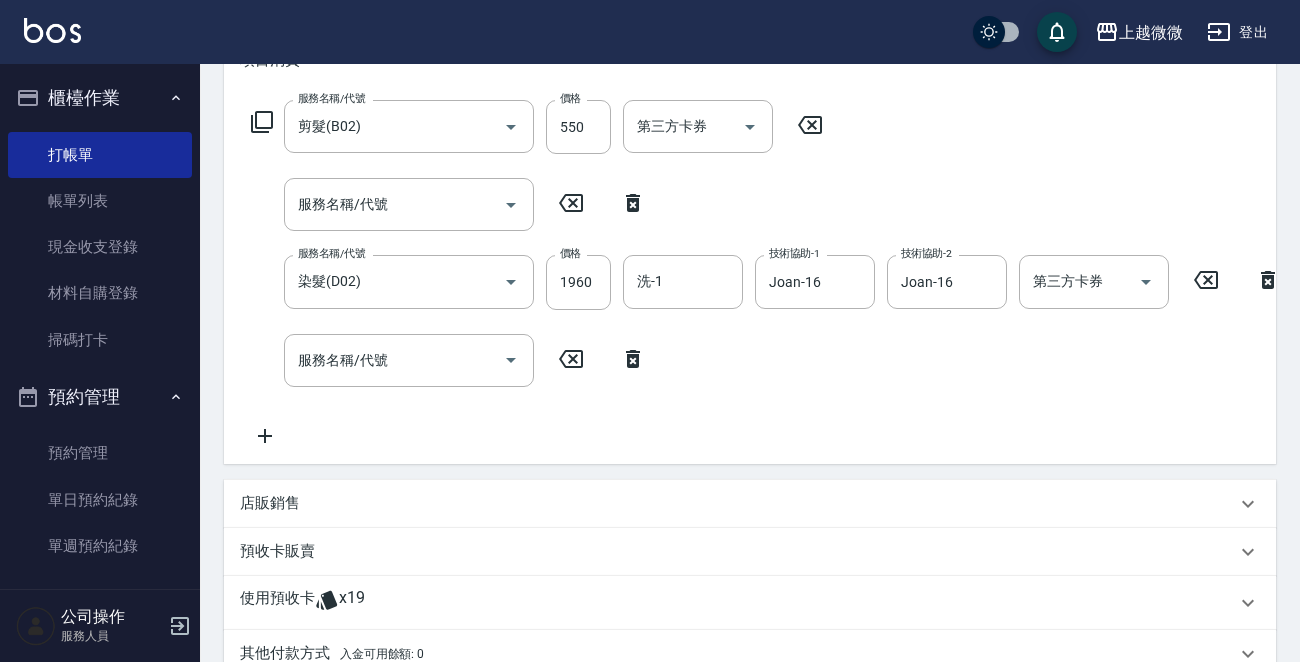 click 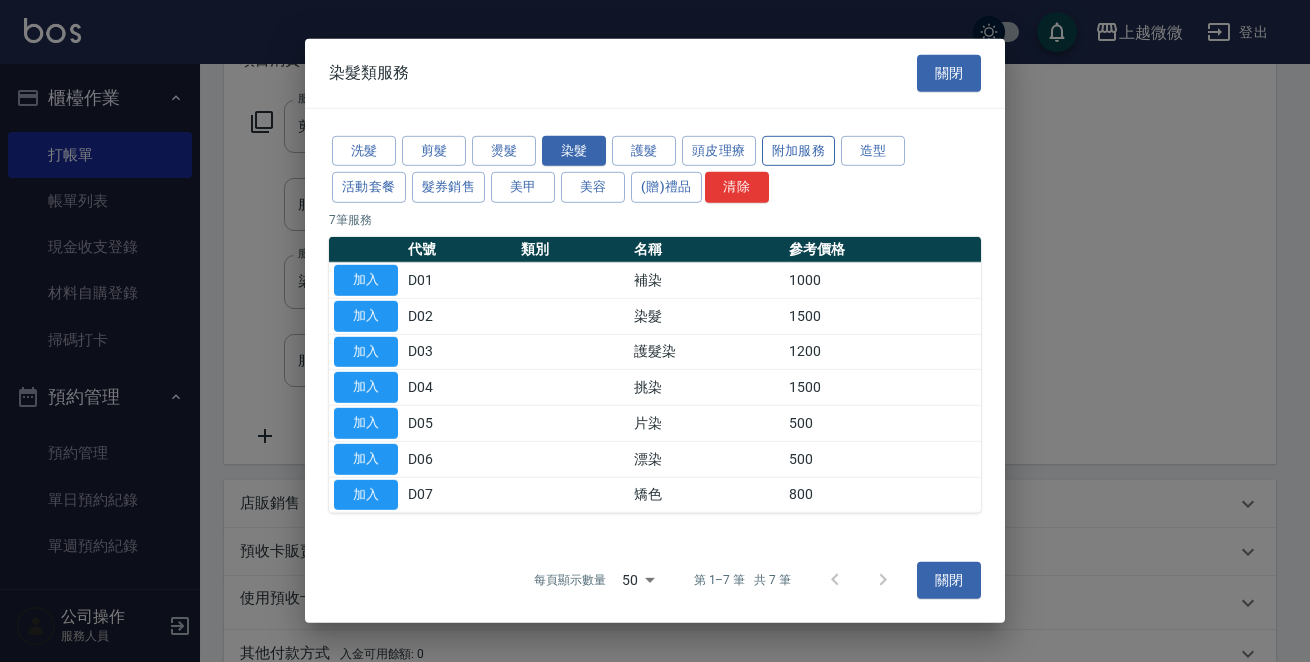 click on "附加服務" at bounding box center [799, 150] 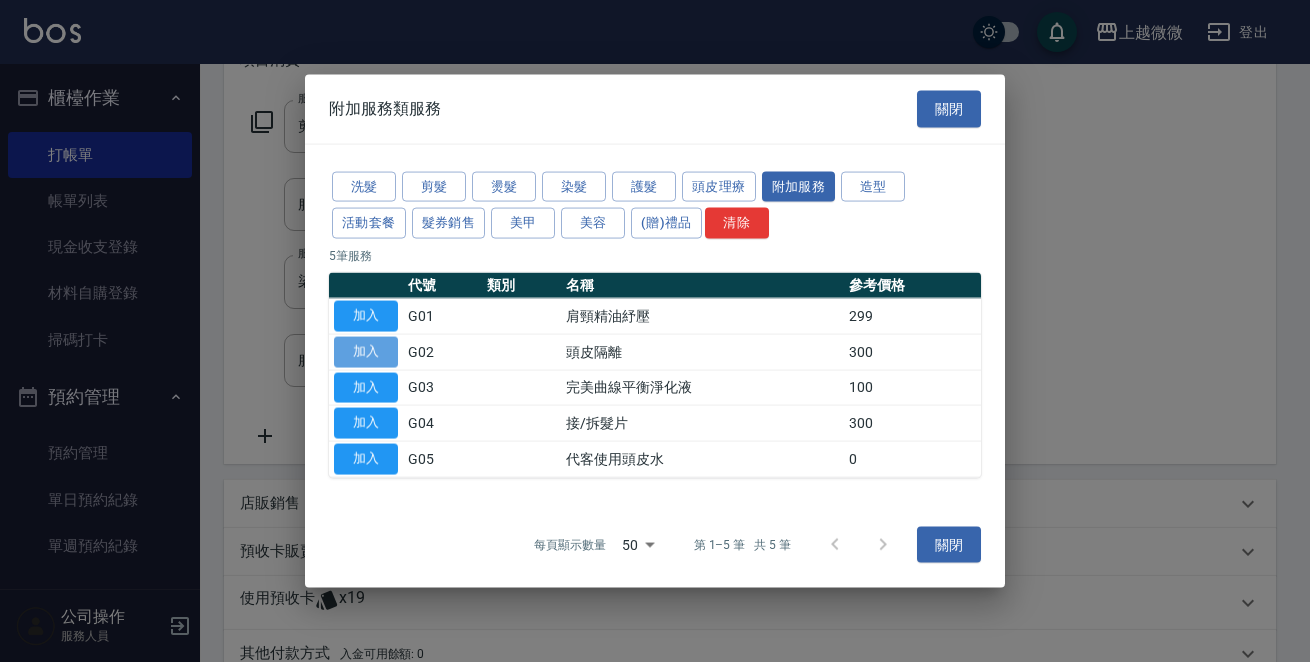 click on "加入" at bounding box center [366, 351] 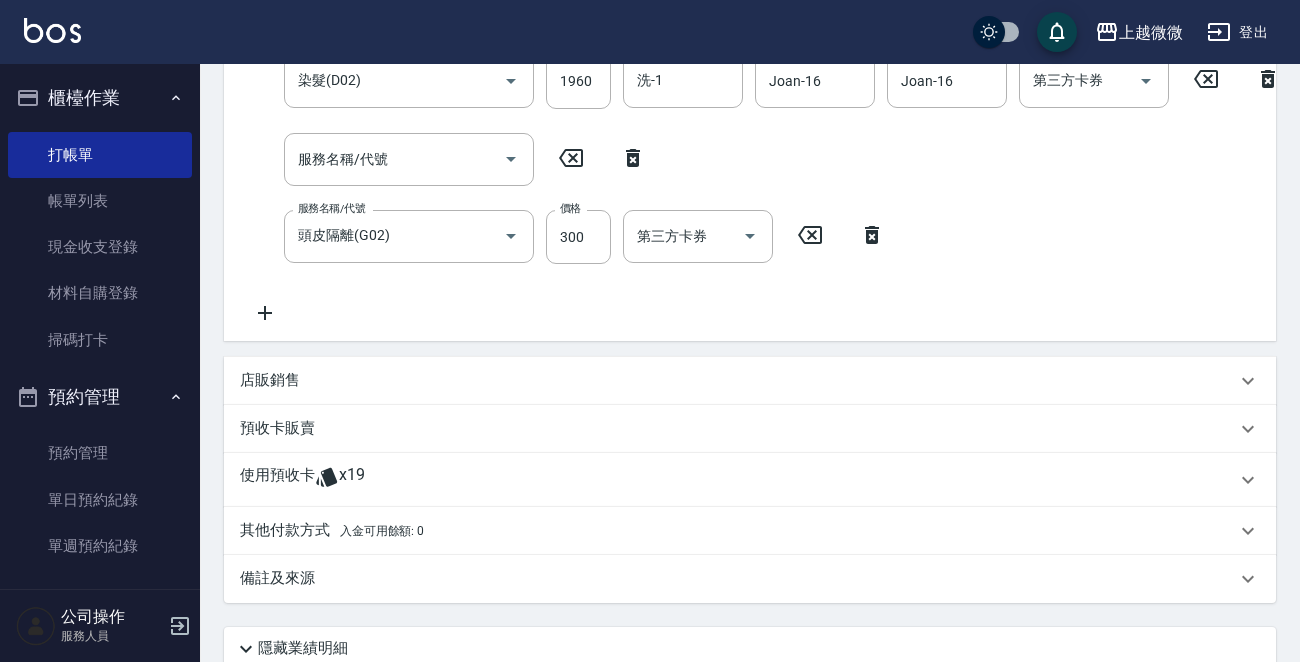 scroll, scrollTop: 679, scrollLeft: 0, axis: vertical 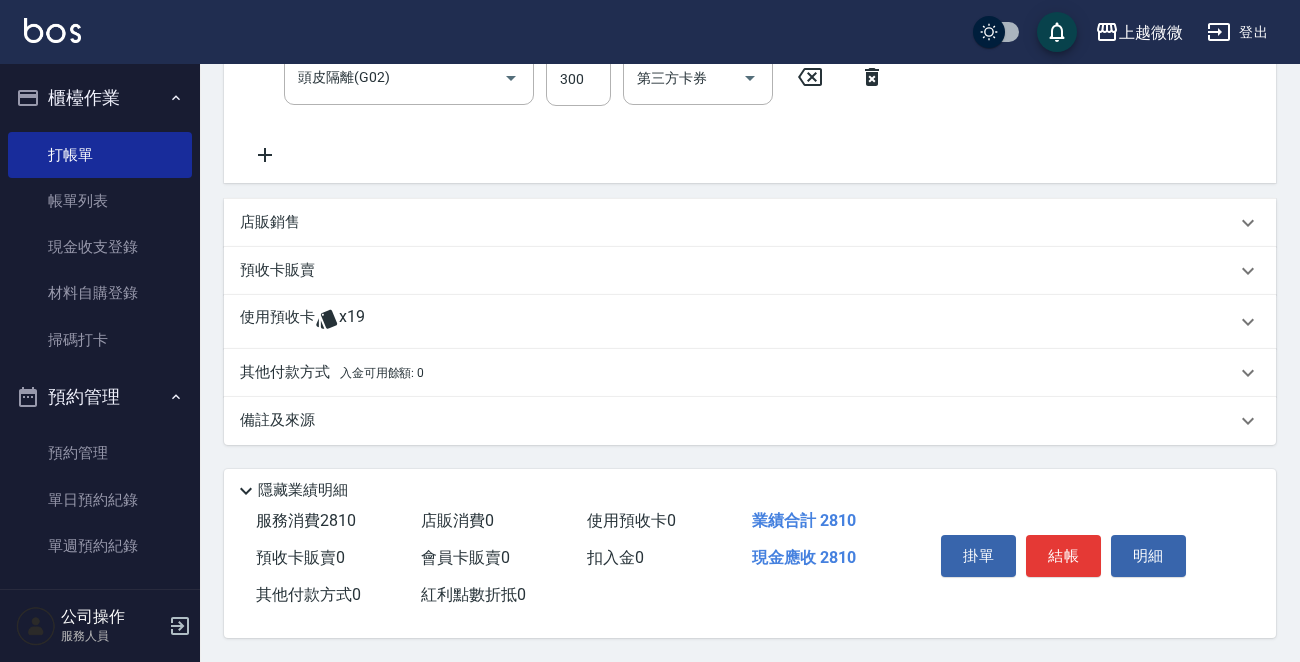 click on "店販銷售" at bounding box center (738, 222) 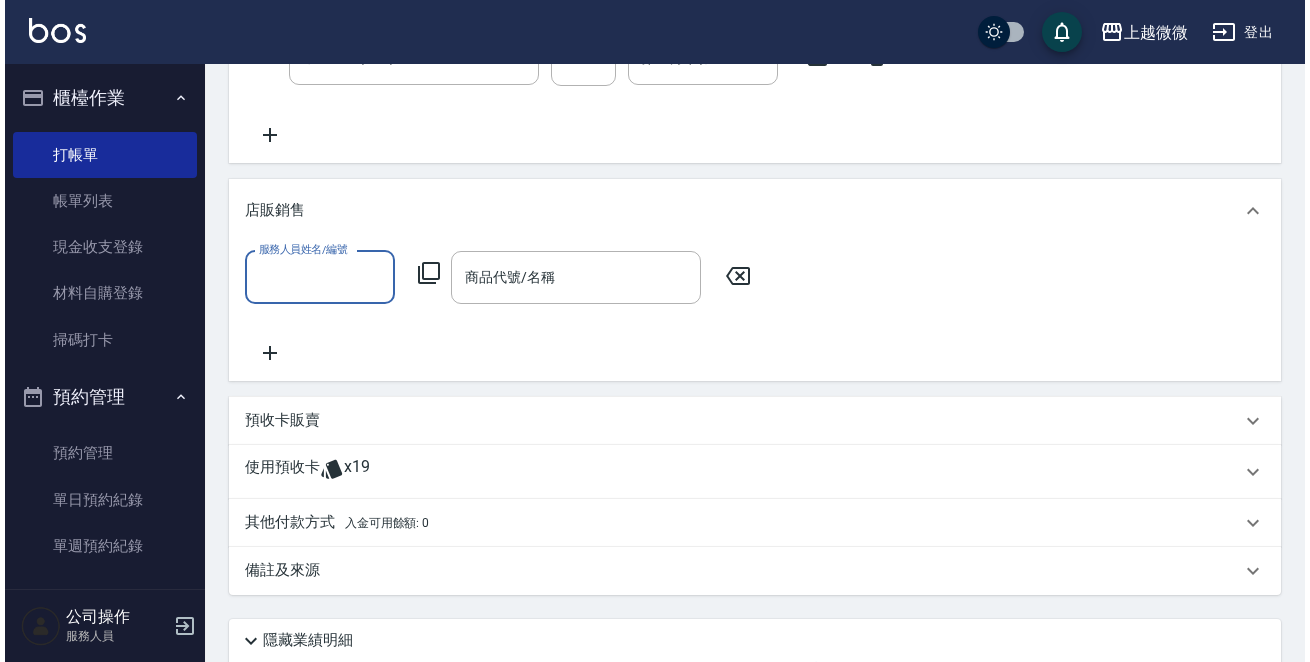 scroll, scrollTop: 0, scrollLeft: 0, axis: both 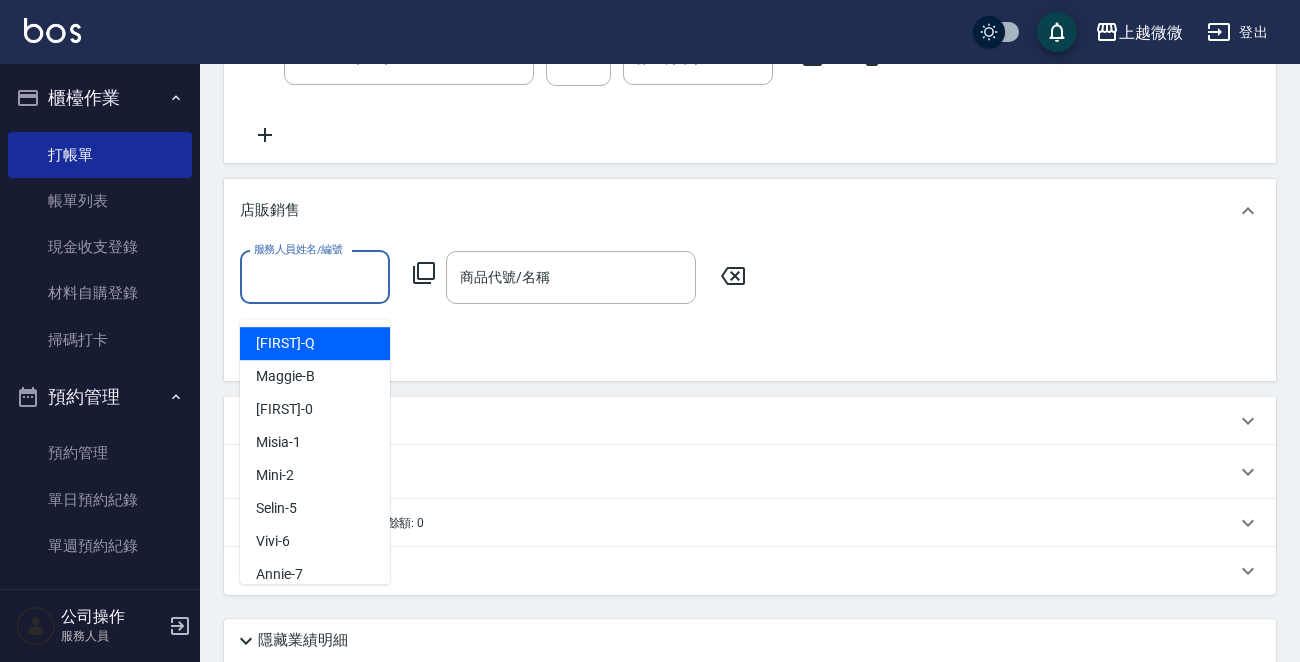 click on "服務人員姓名/編號" at bounding box center (315, 277) 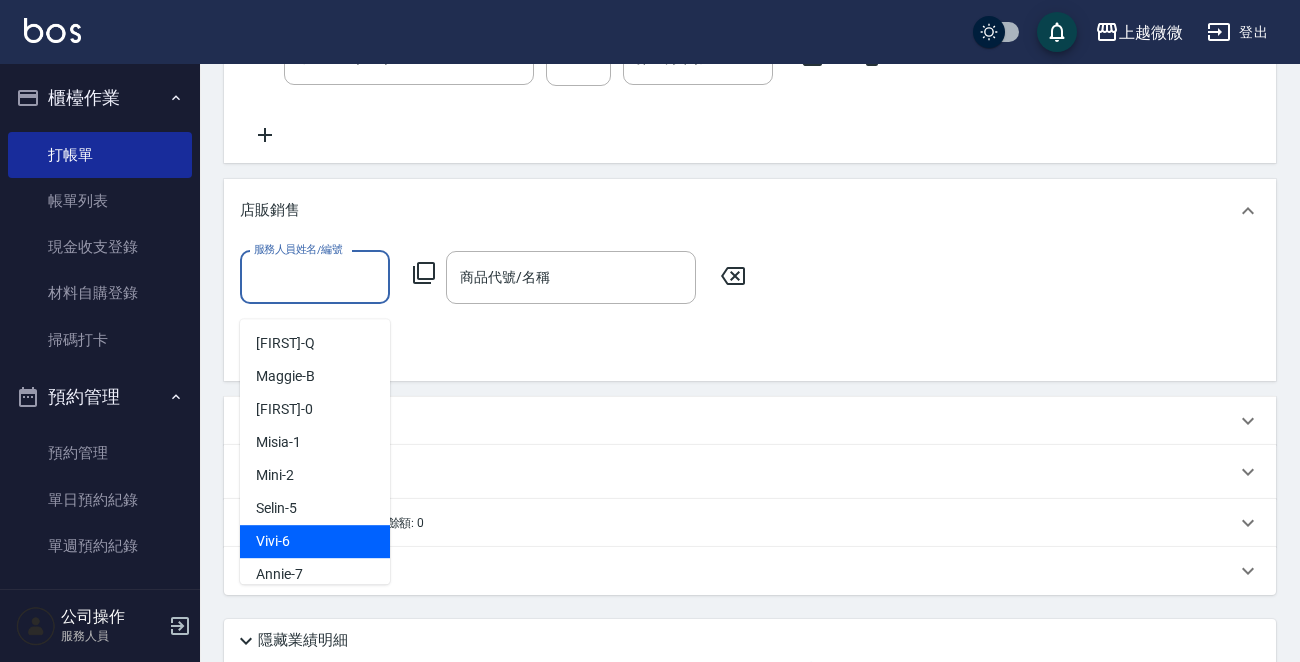 click on "Vivi -6" at bounding box center (315, 541) 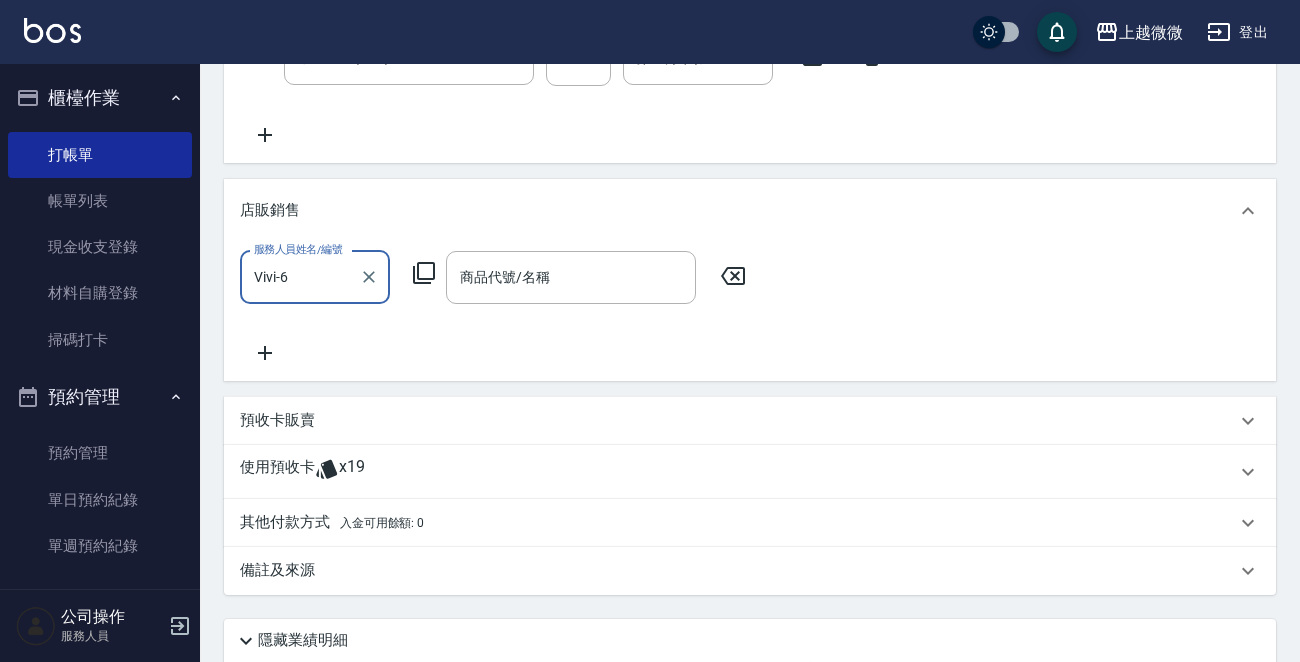 click 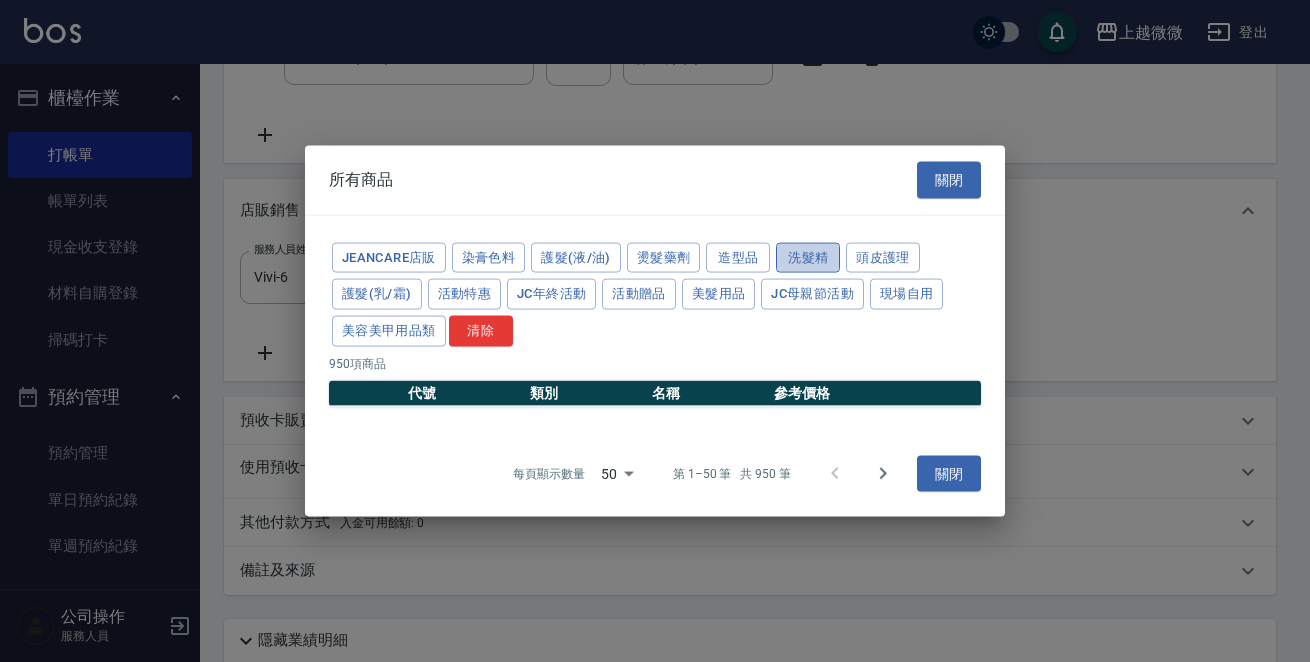 click on "洗髮精" at bounding box center [808, 257] 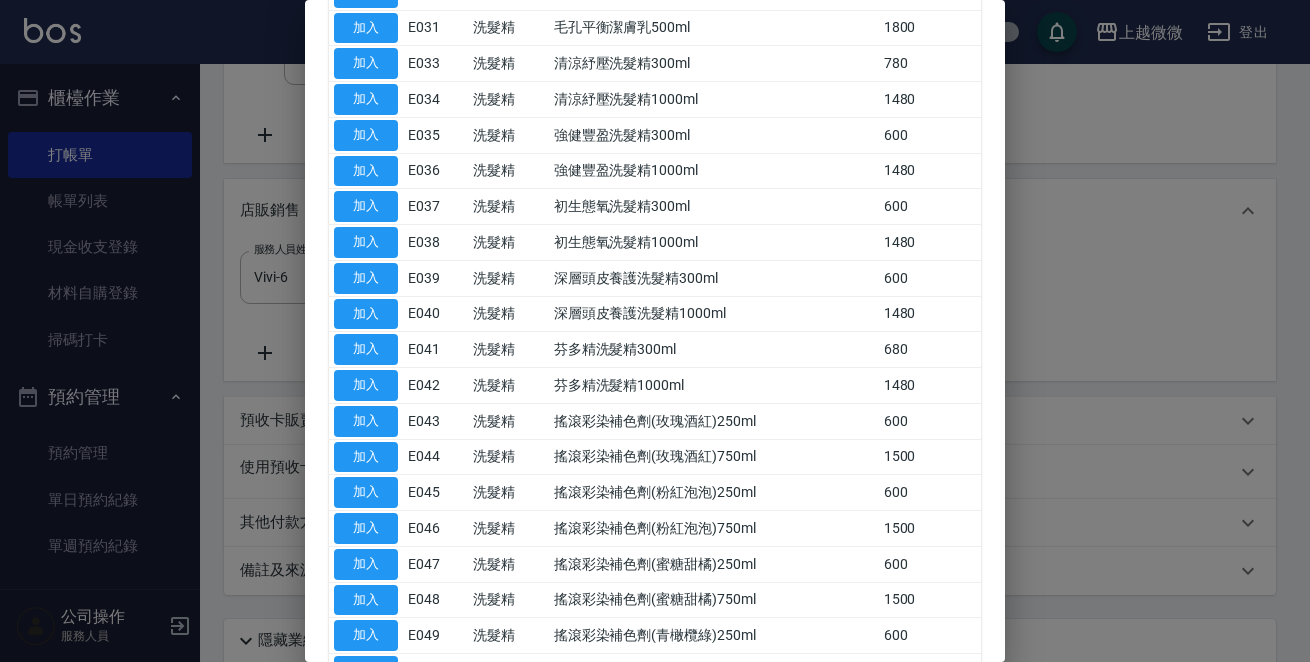 scroll, scrollTop: 1417, scrollLeft: 0, axis: vertical 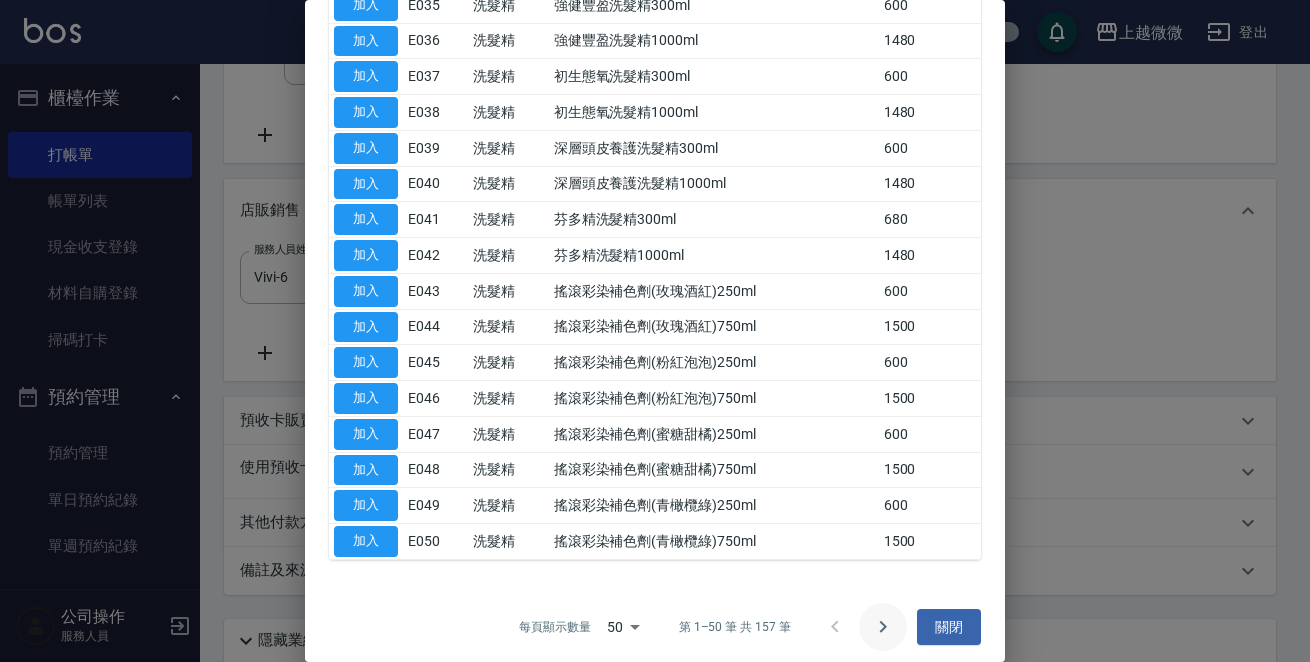 click 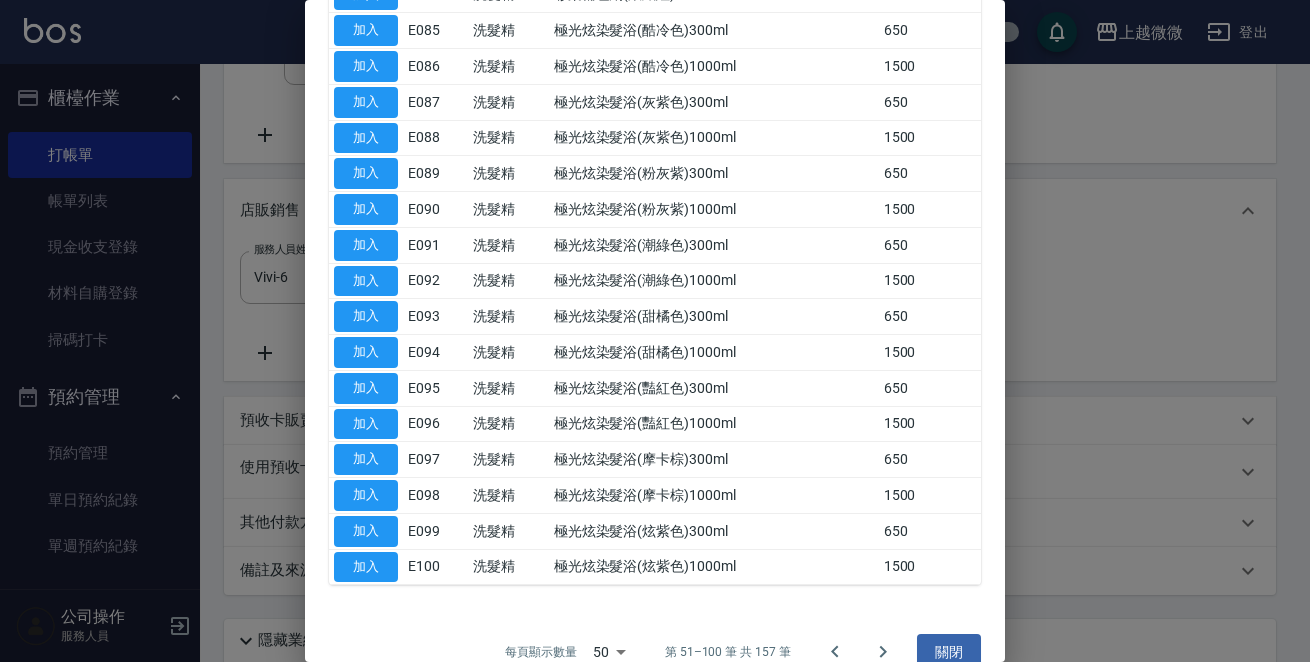 scroll, scrollTop: 1489, scrollLeft: 0, axis: vertical 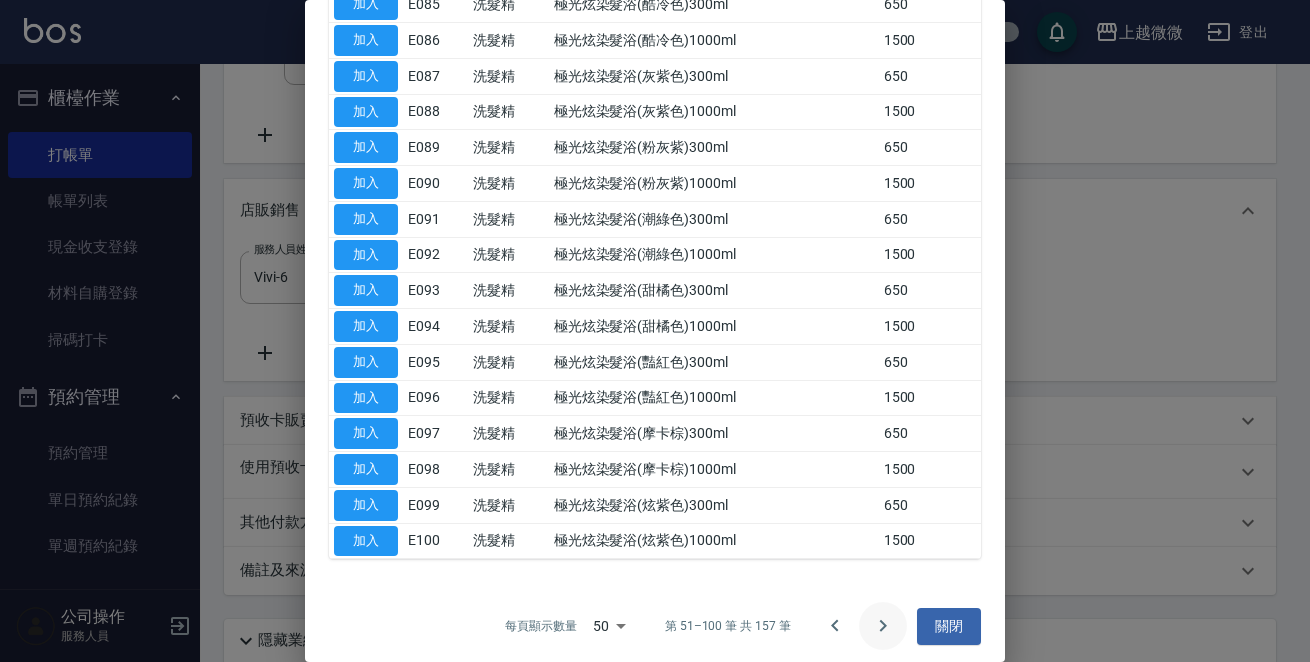click 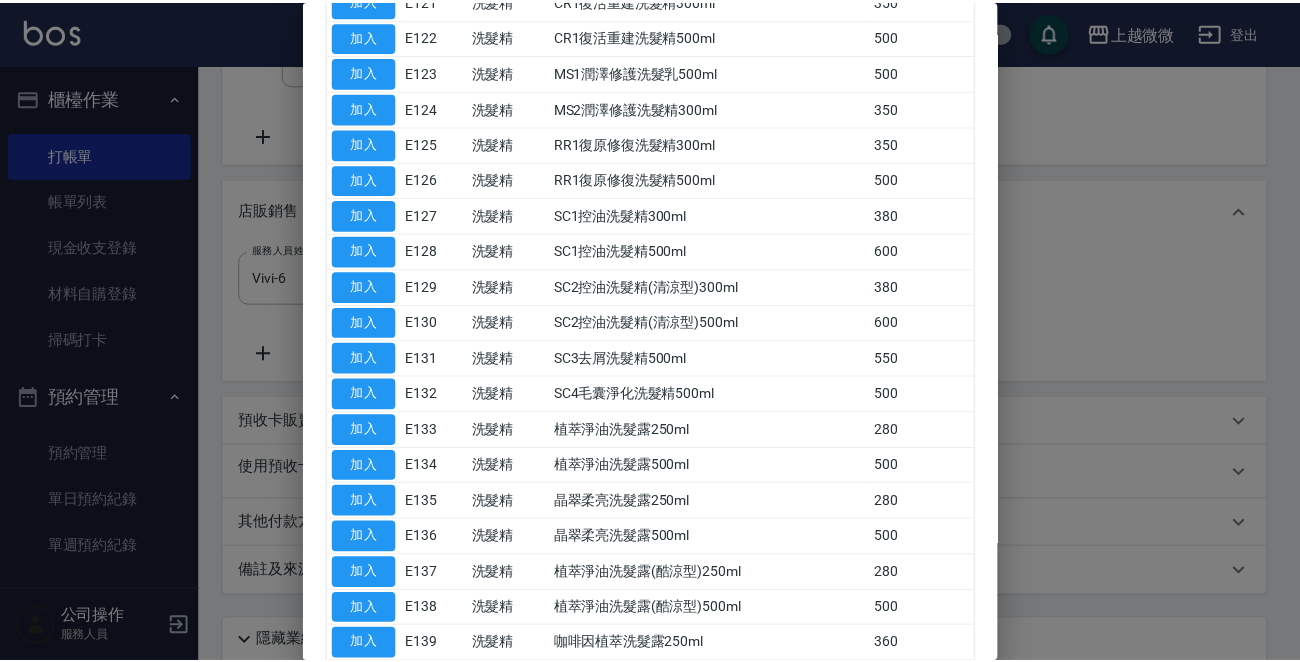 scroll, scrollTop: 789, scrollLeft: 0, axis: vertical 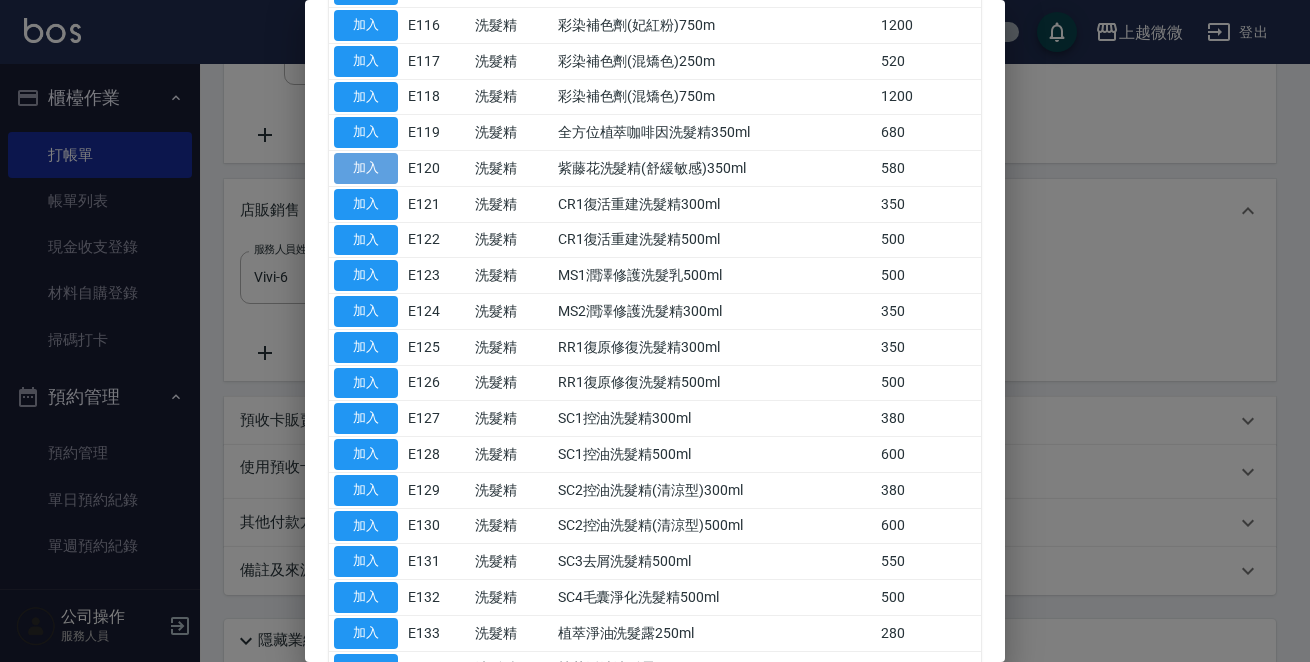 click on "加入" at bounding box center (366, 168) 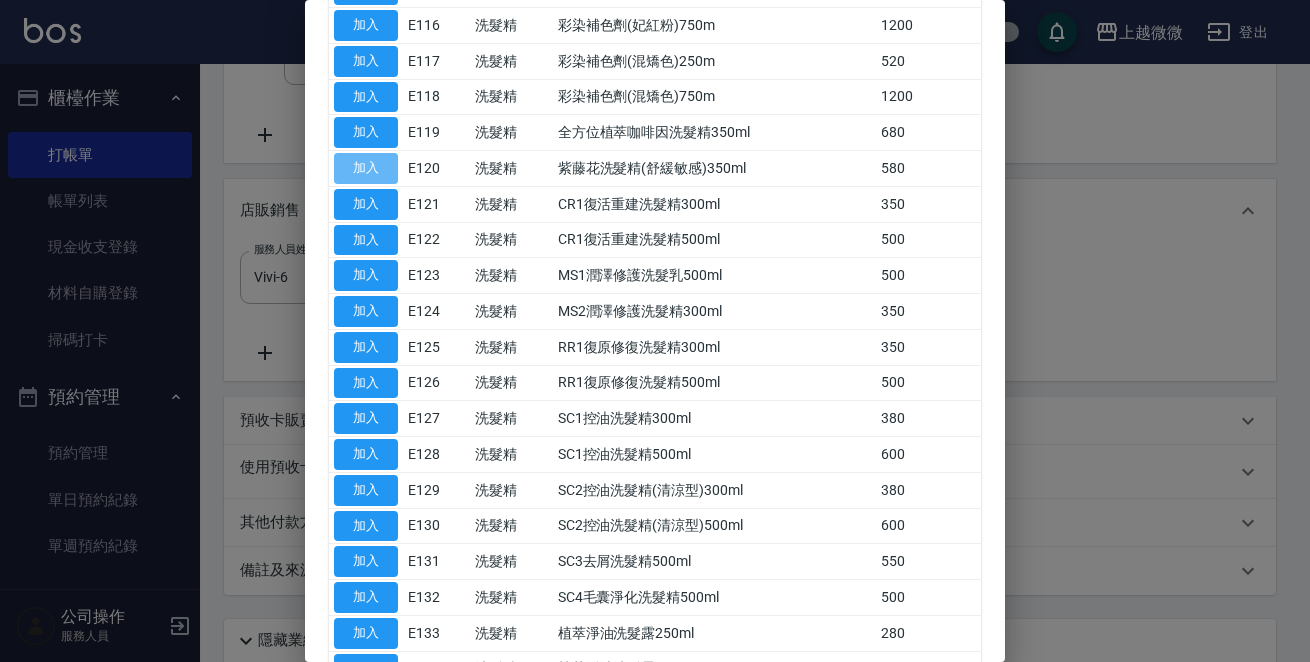 type on "紫藤花洗髮精(舒緩敏感)350ml" 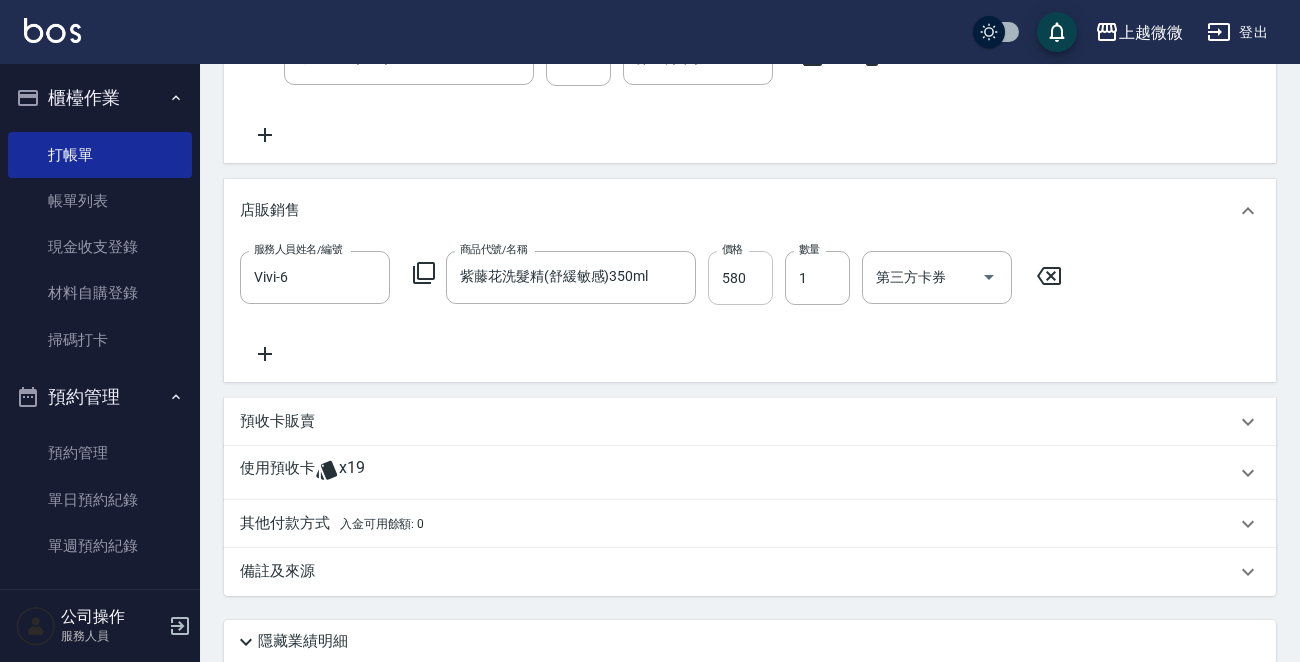 click on "580" at bounding box center [740, 278] 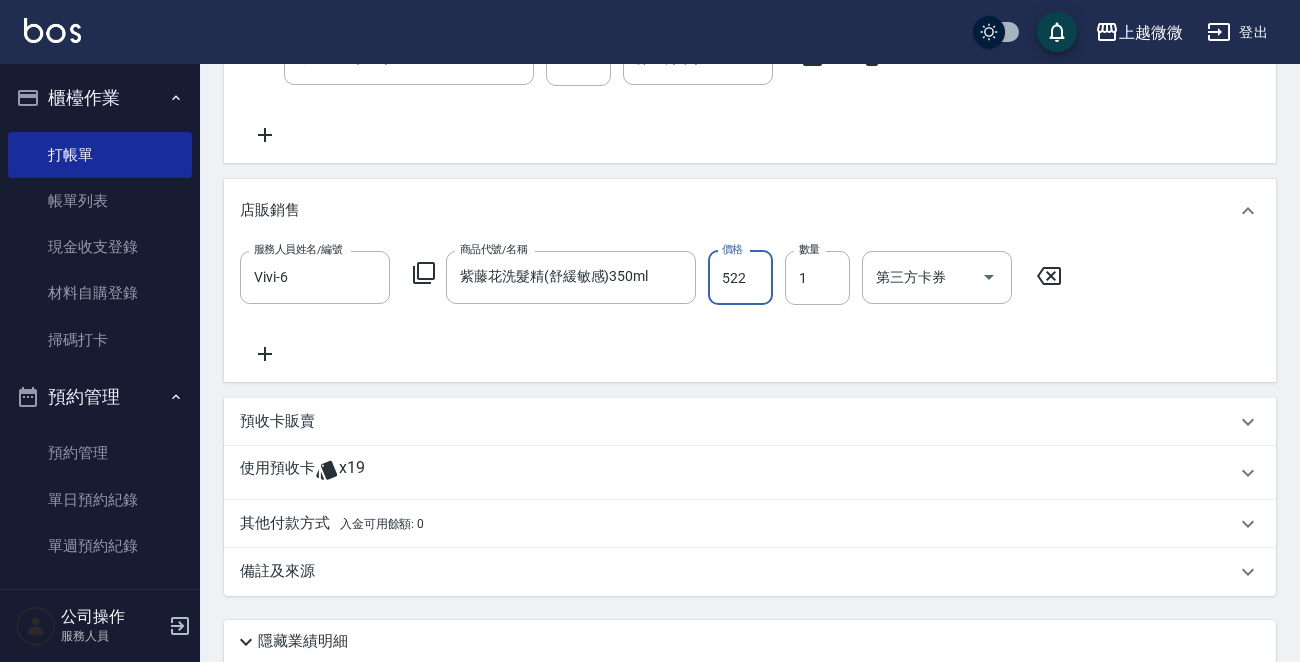 type on "522" 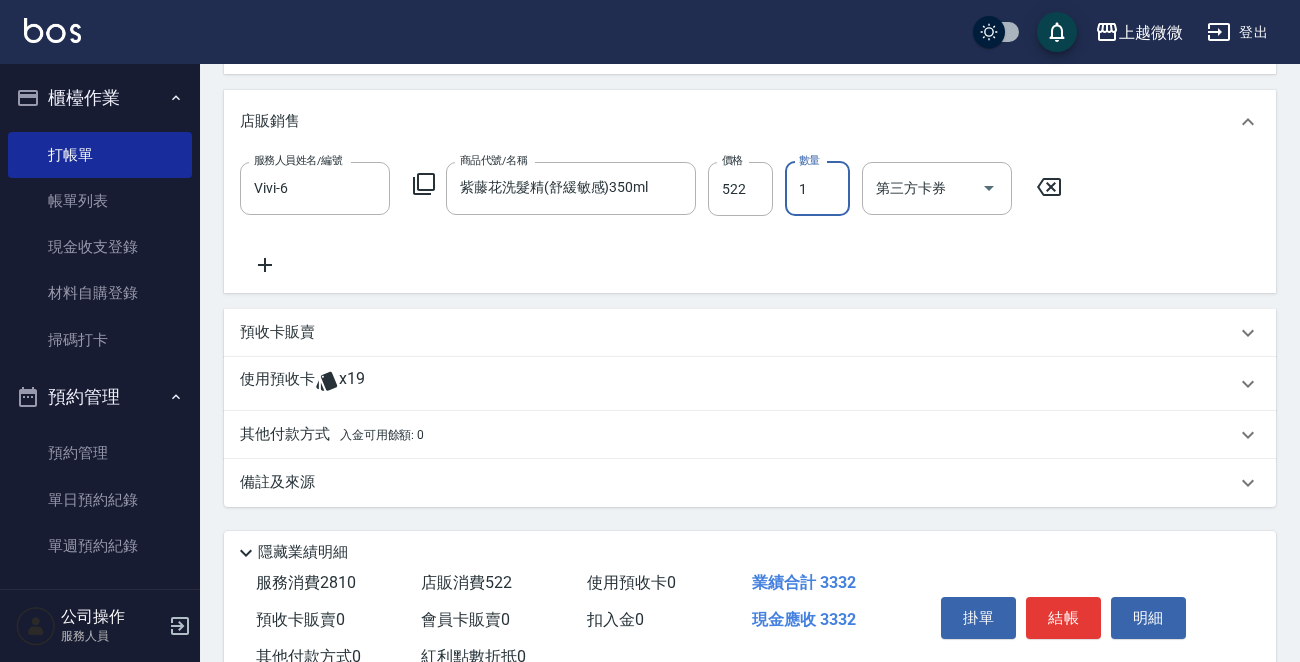 scroll, scrollTop: 850, scrollLeft: 0, axis: vertical 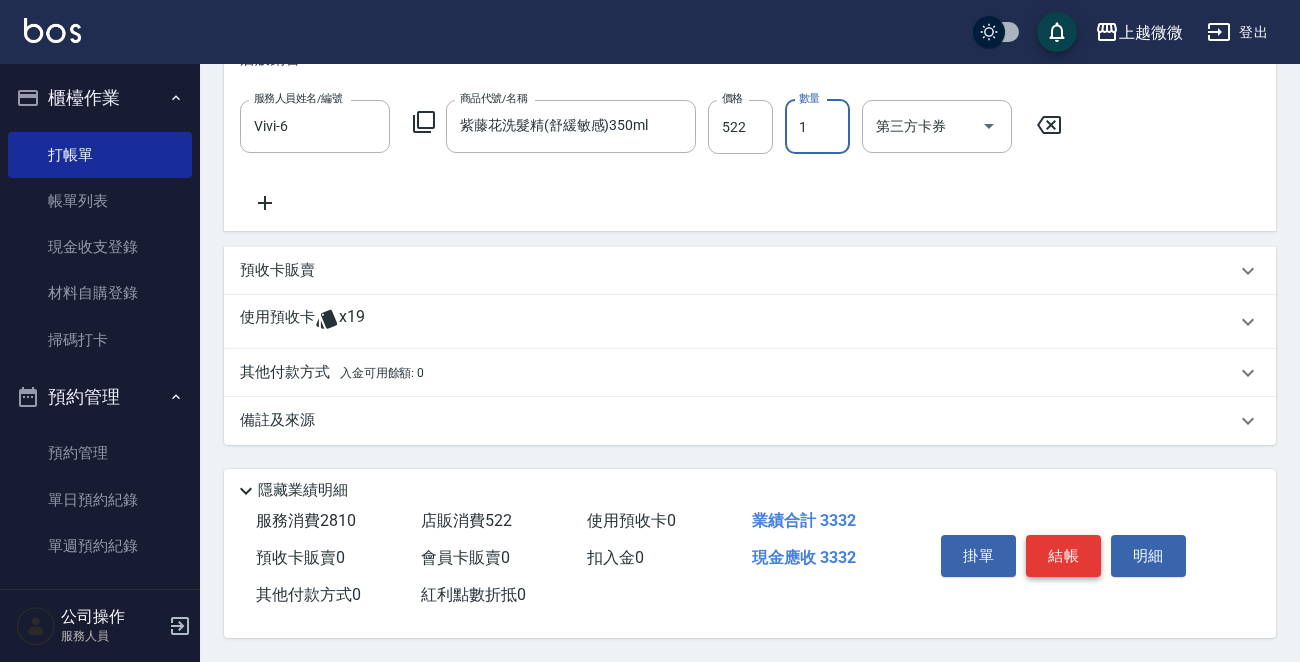 click on "結帳" at bounding box center [1063, 556] 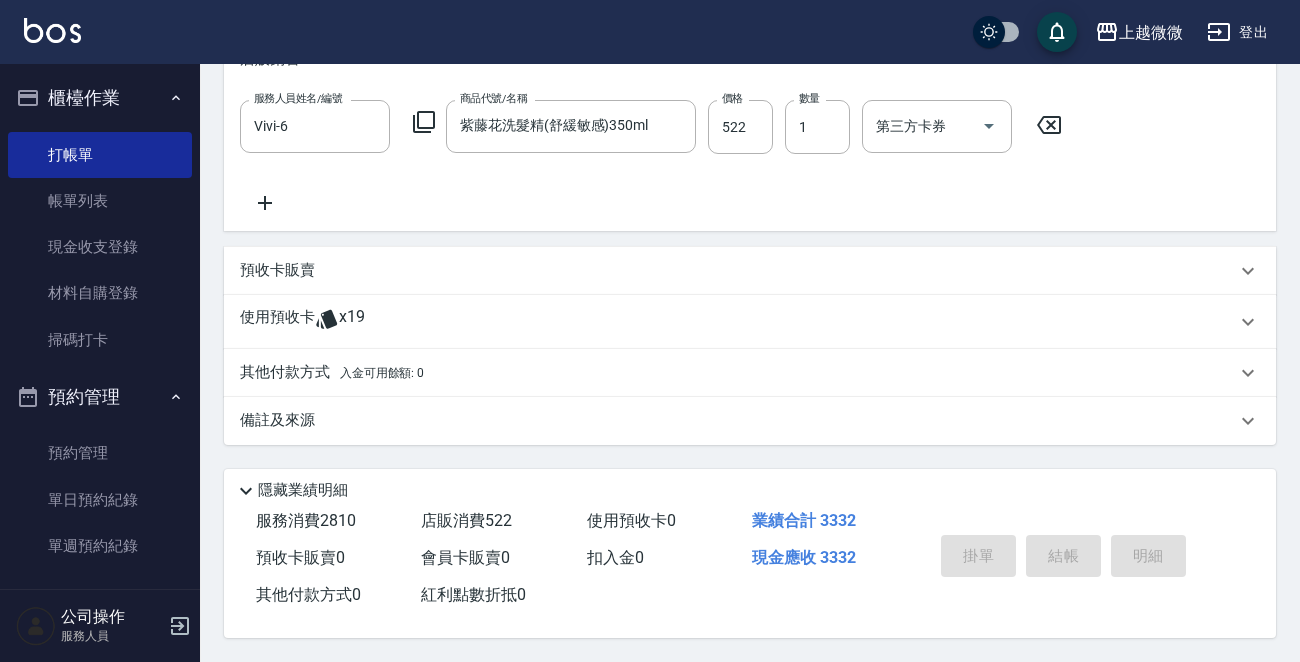 type 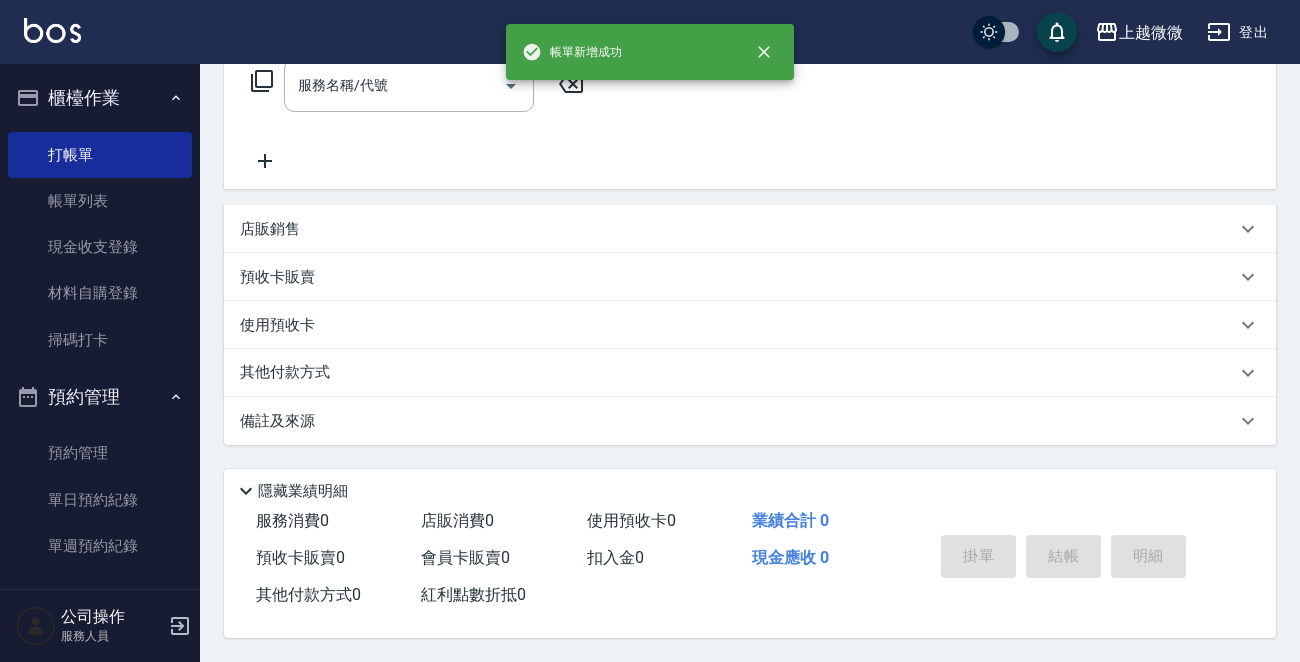 scroll, scrollTop: 0, scrollLeft: 0, axis: both 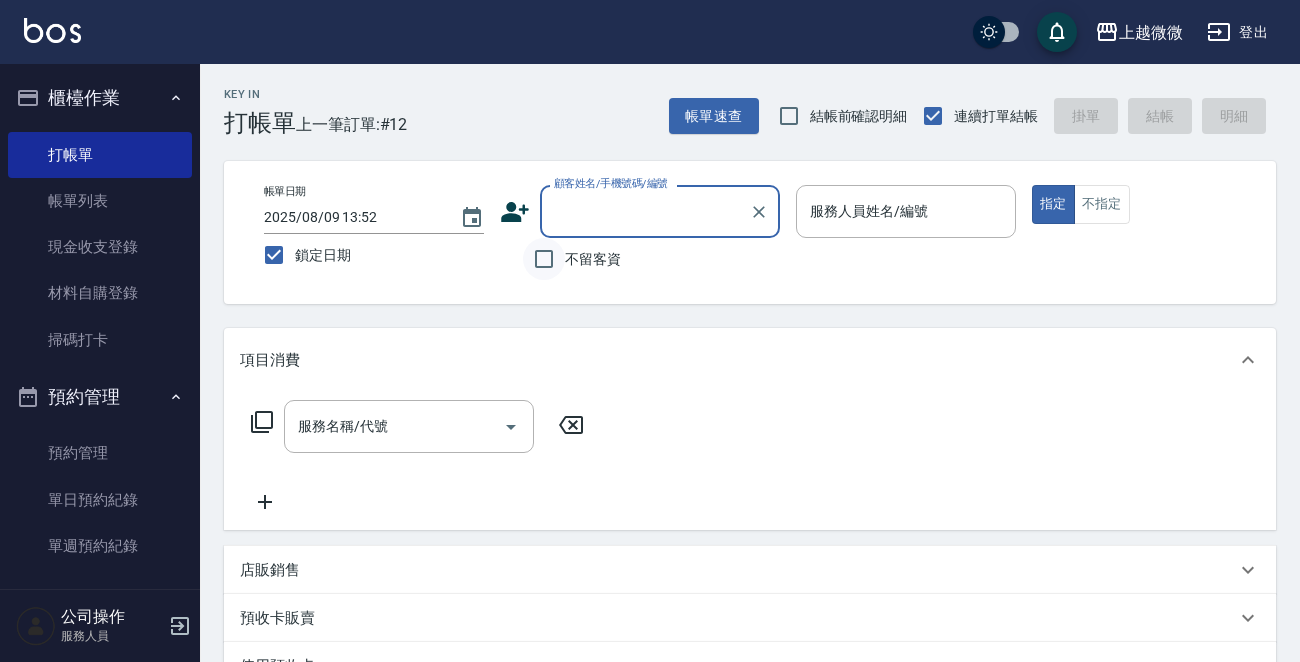 click on "不留客資" at bounding box center (544, 259) 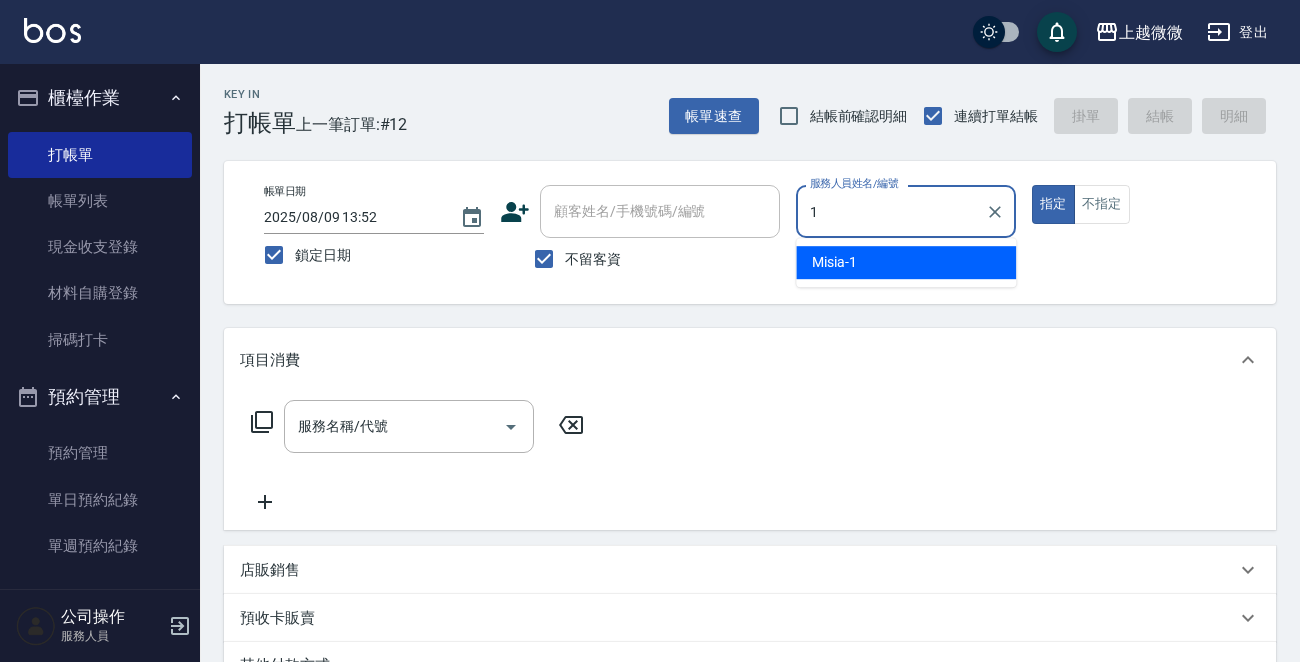 type on "Misia-1" 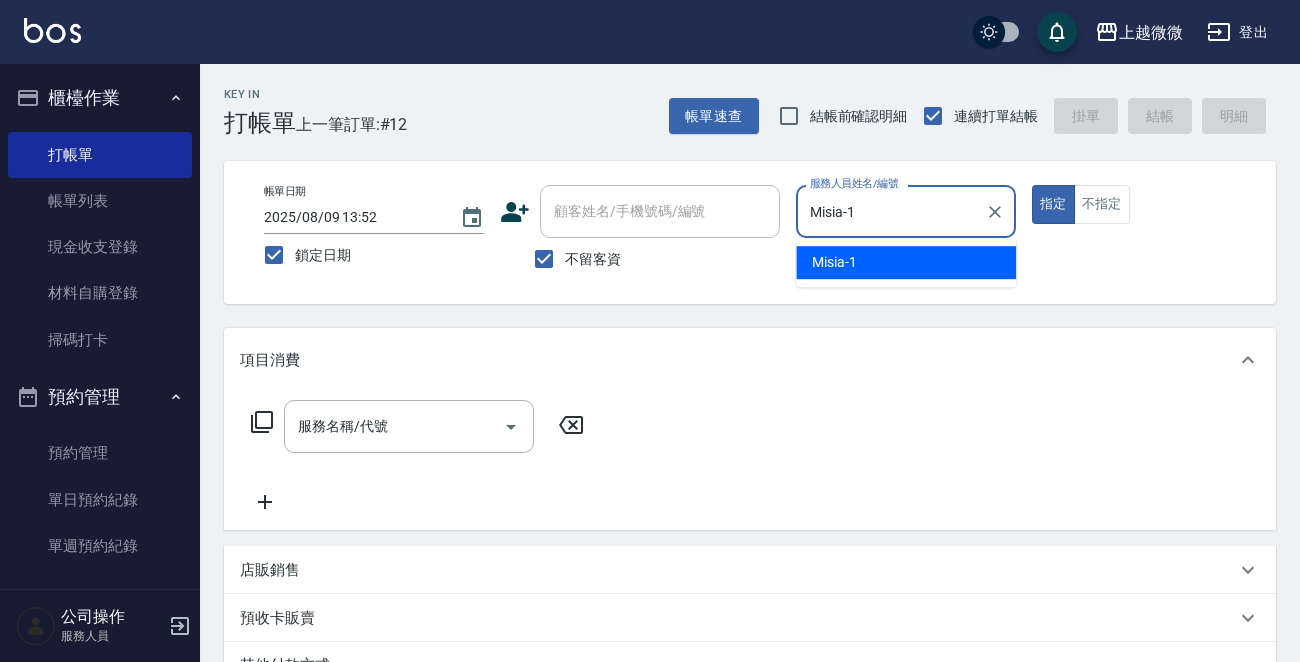 type on "true" 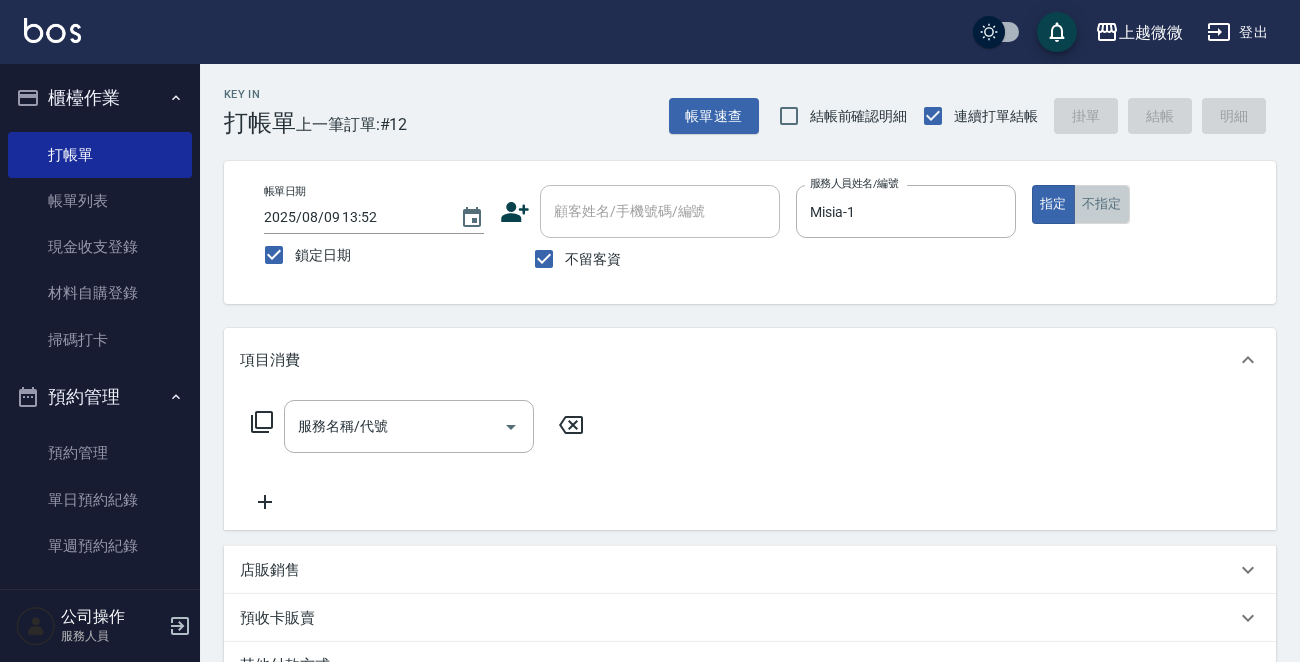 click on "不指定" at bounding box center (1102, 204) 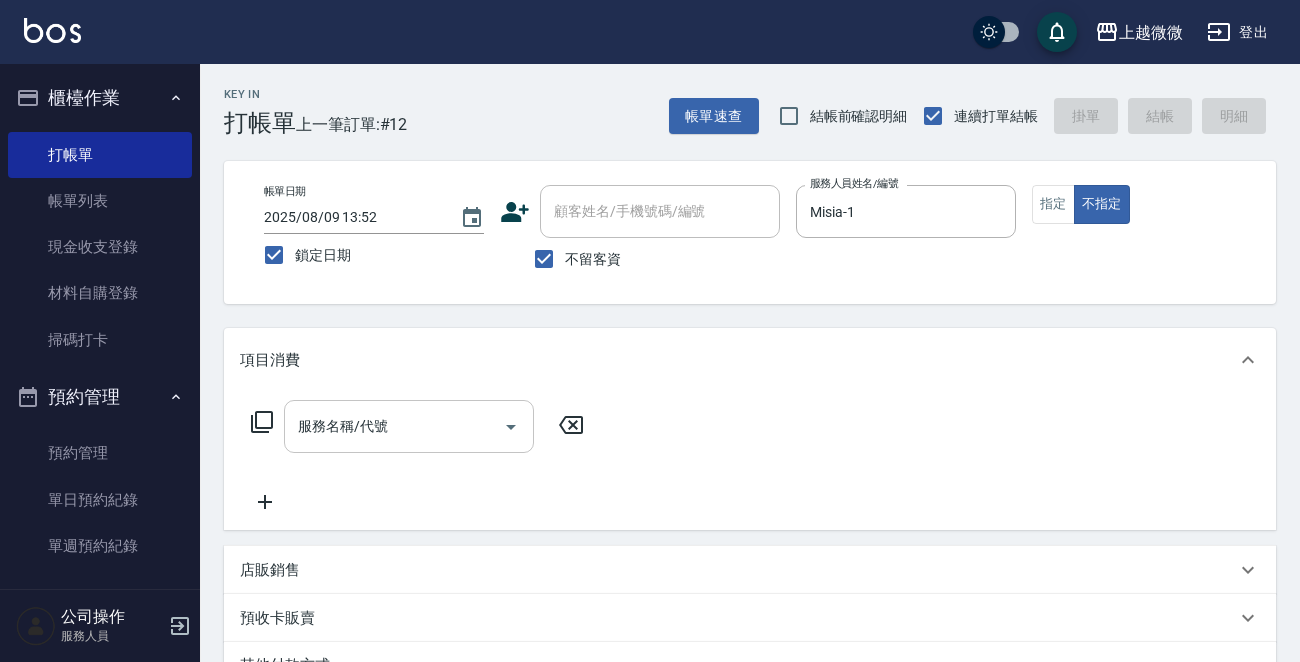click 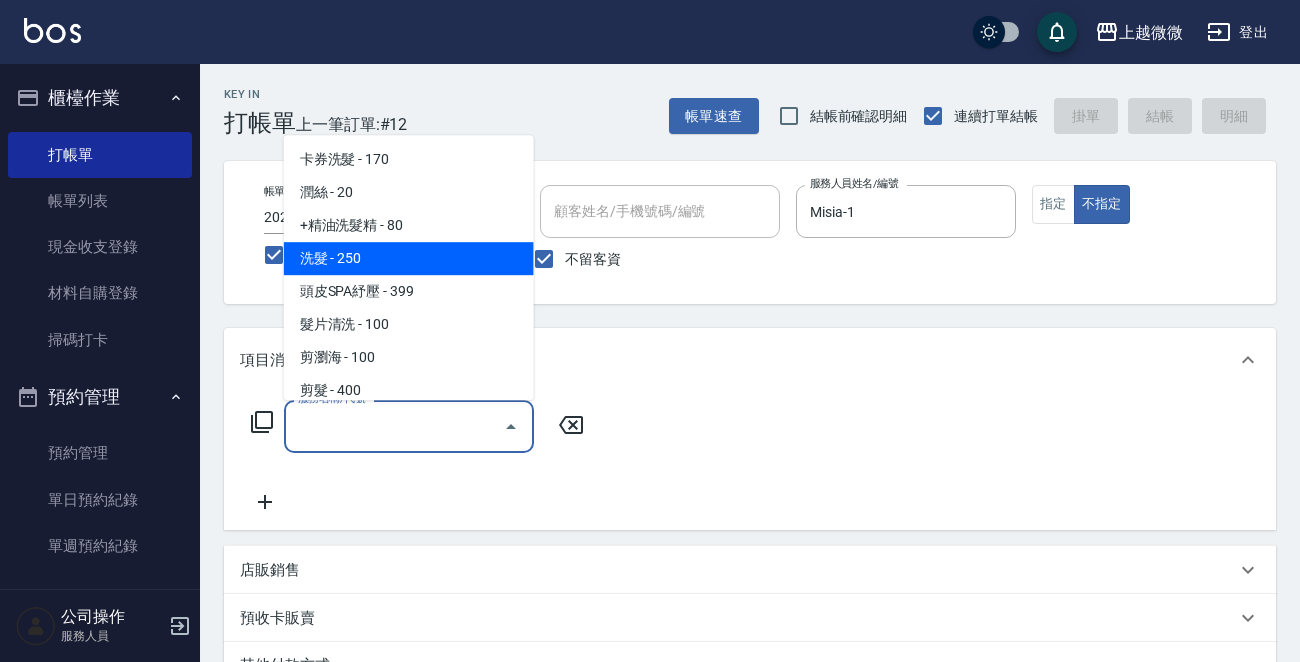 click on "洗髮 - 250" at bounding box center (409, 258) 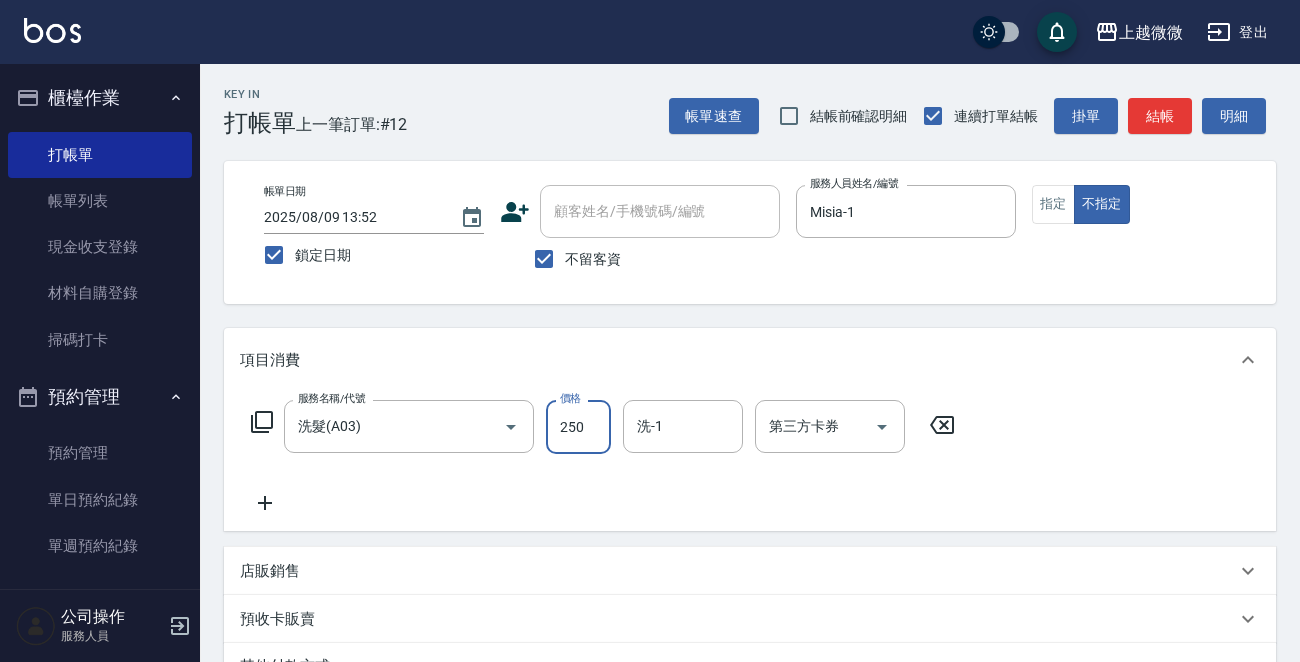 click on "250" at bounding box center (578, 427) 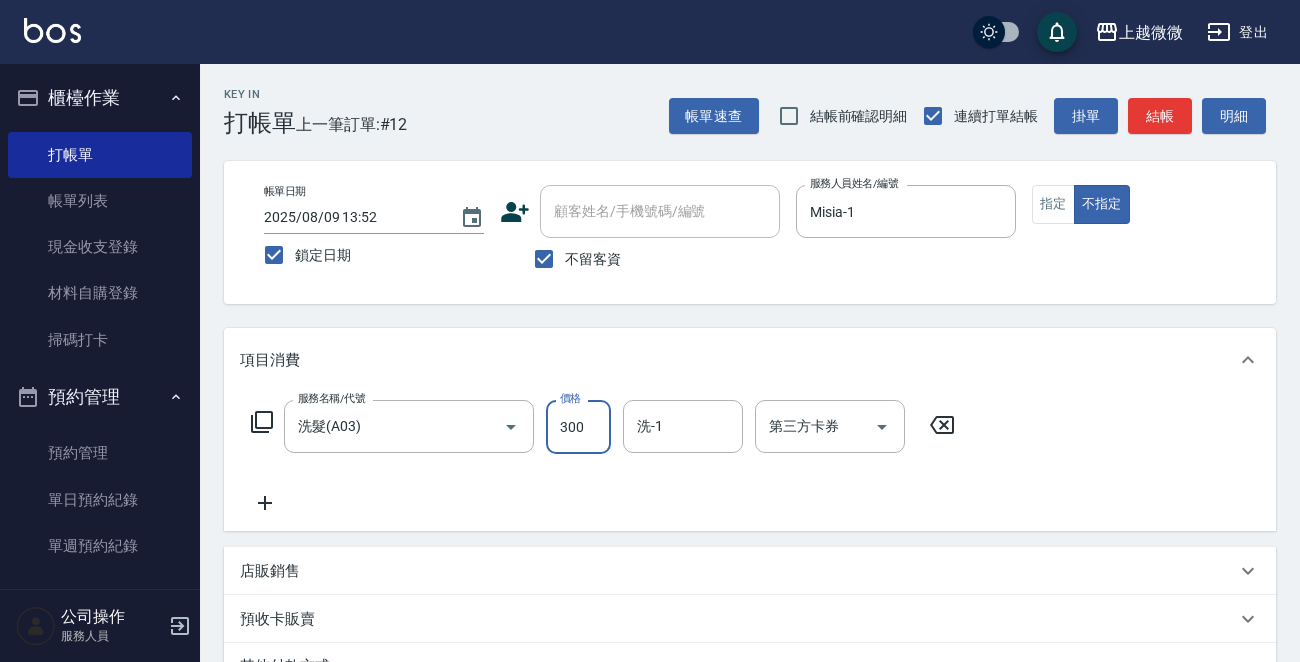 type on "300" 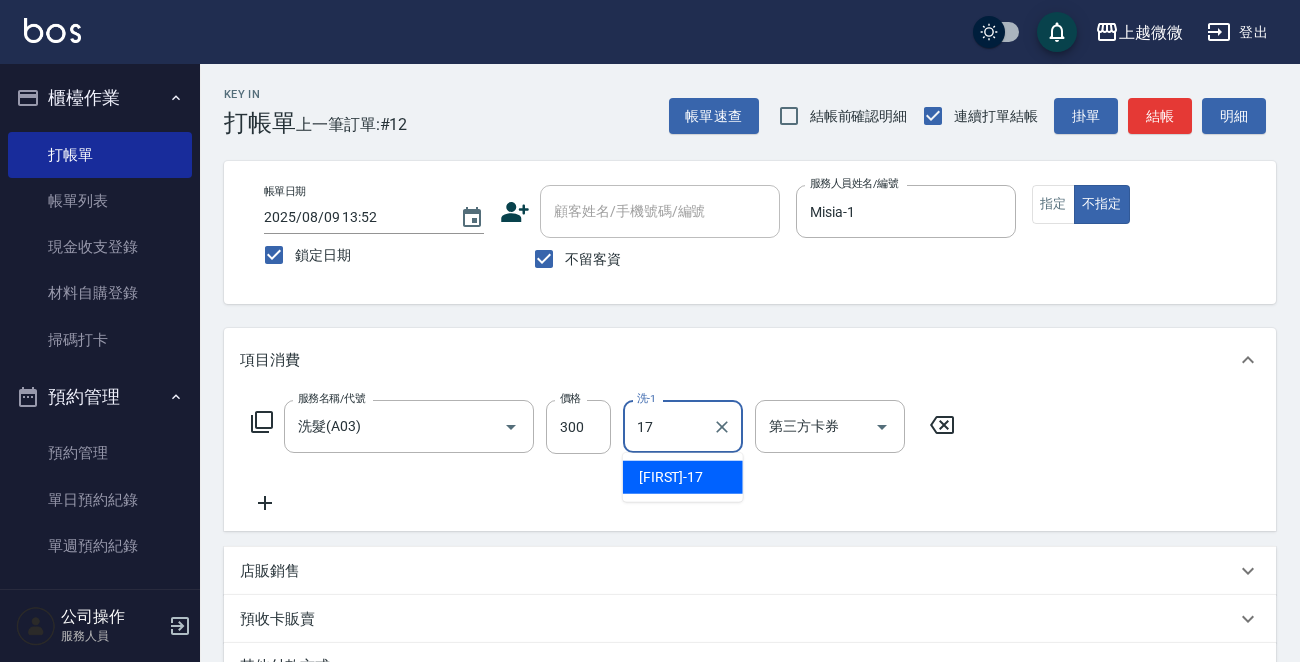 type on "Uly-17" 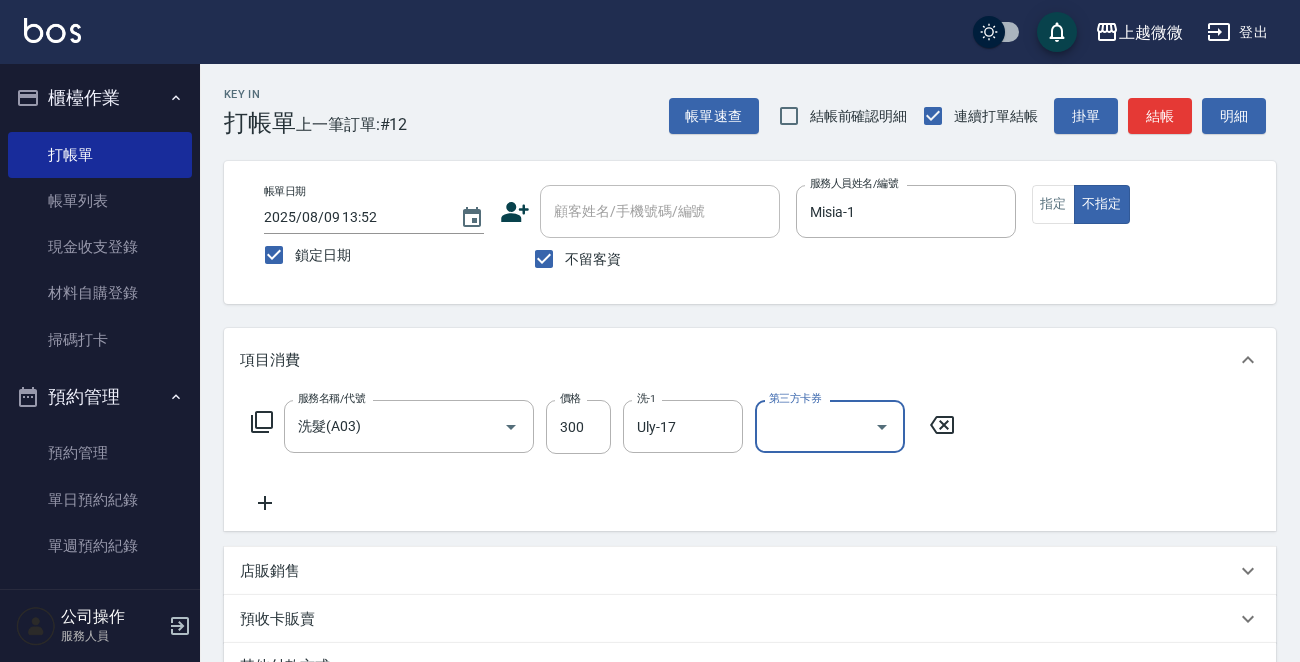 click 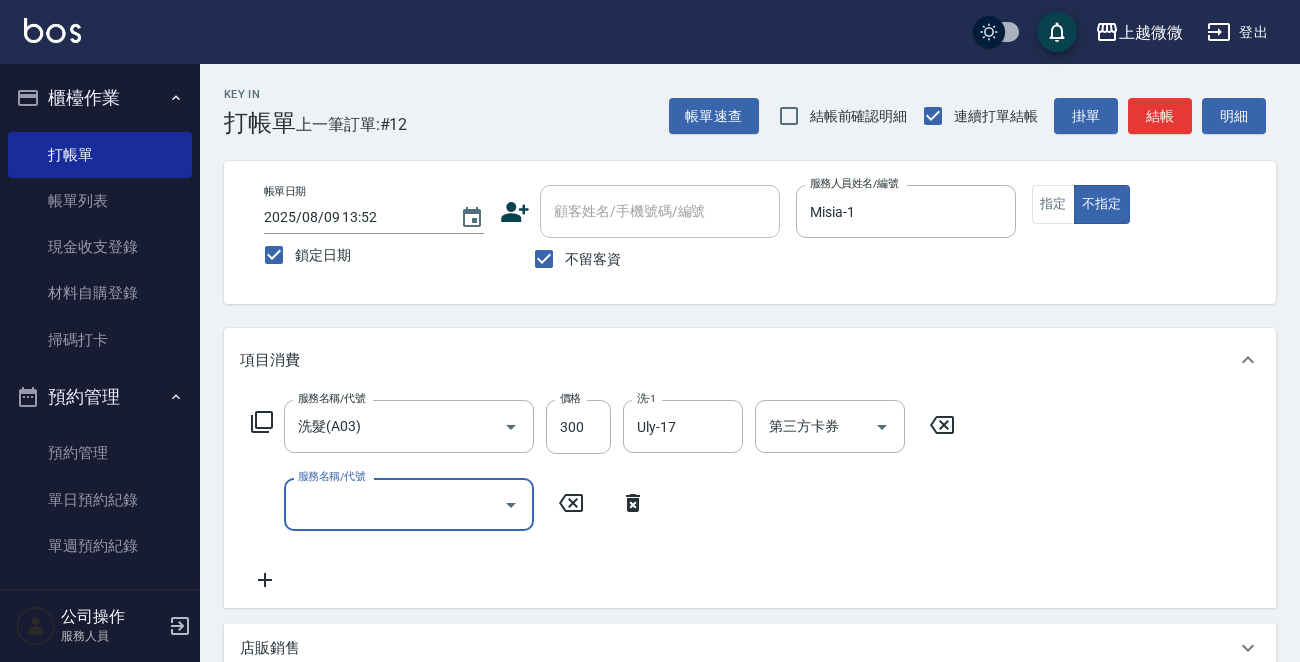 click 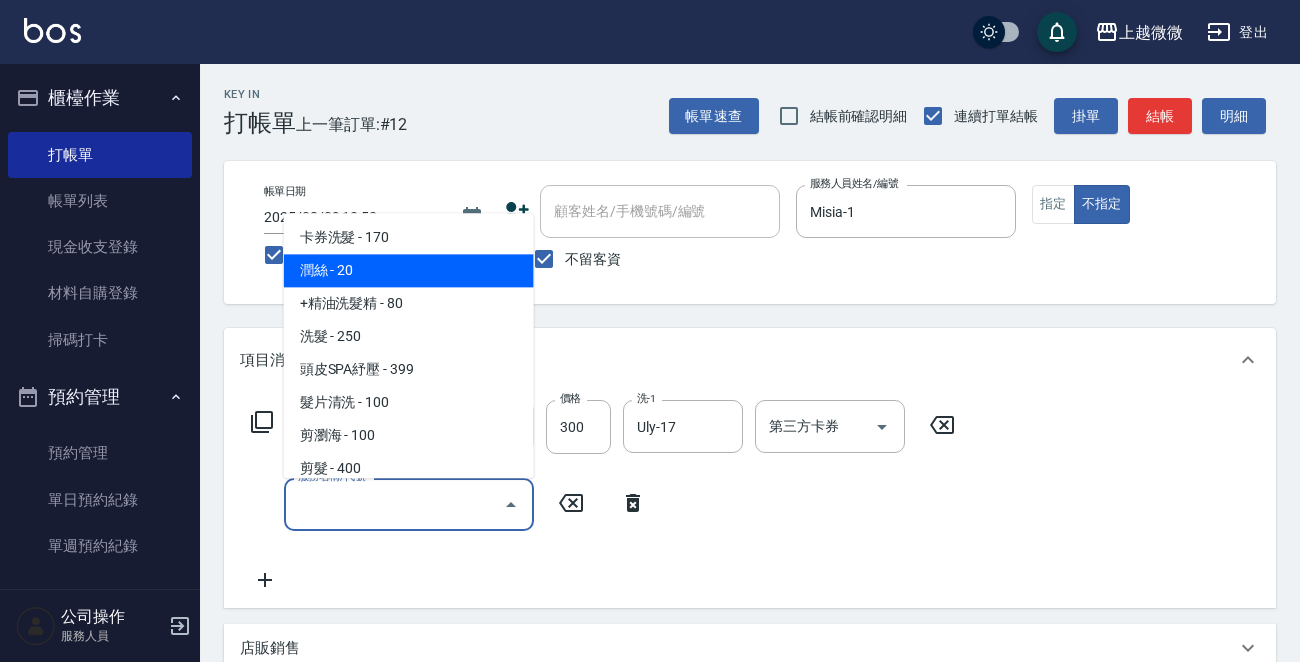 click on "潤絲 - 20" at bounding box center (409, 271) 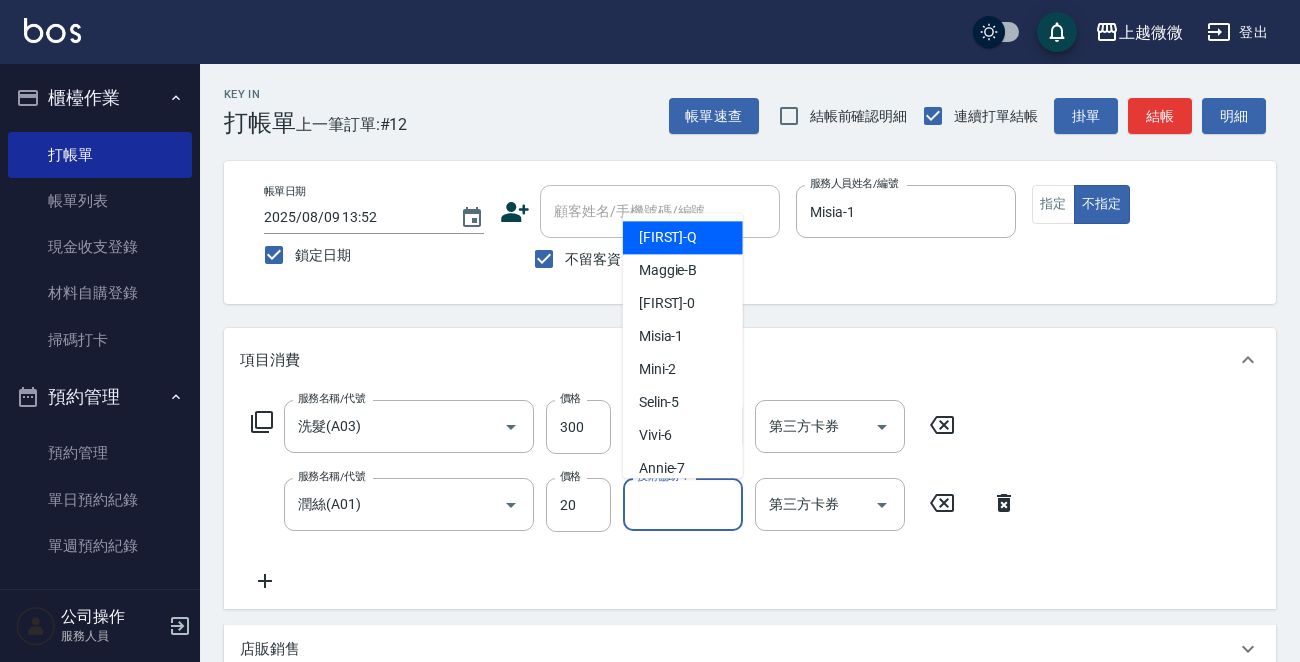 click on "技術協助-1" at bounding box center (683, 504) 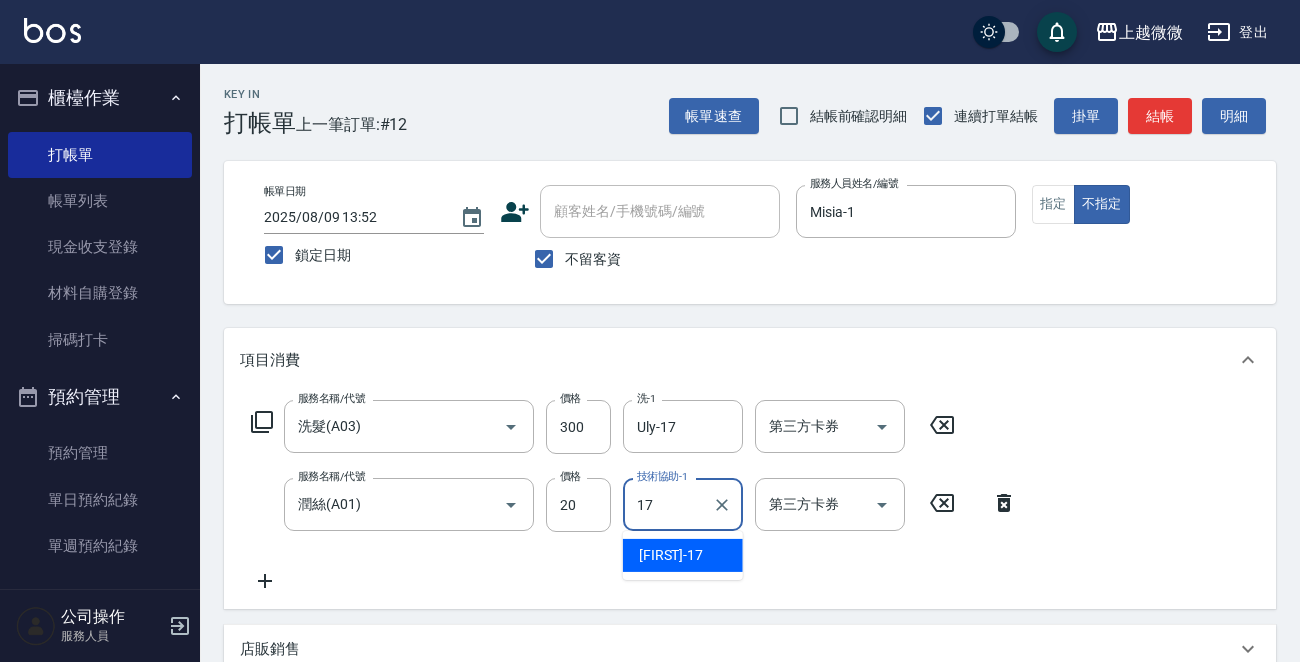 type on "Uly-17" 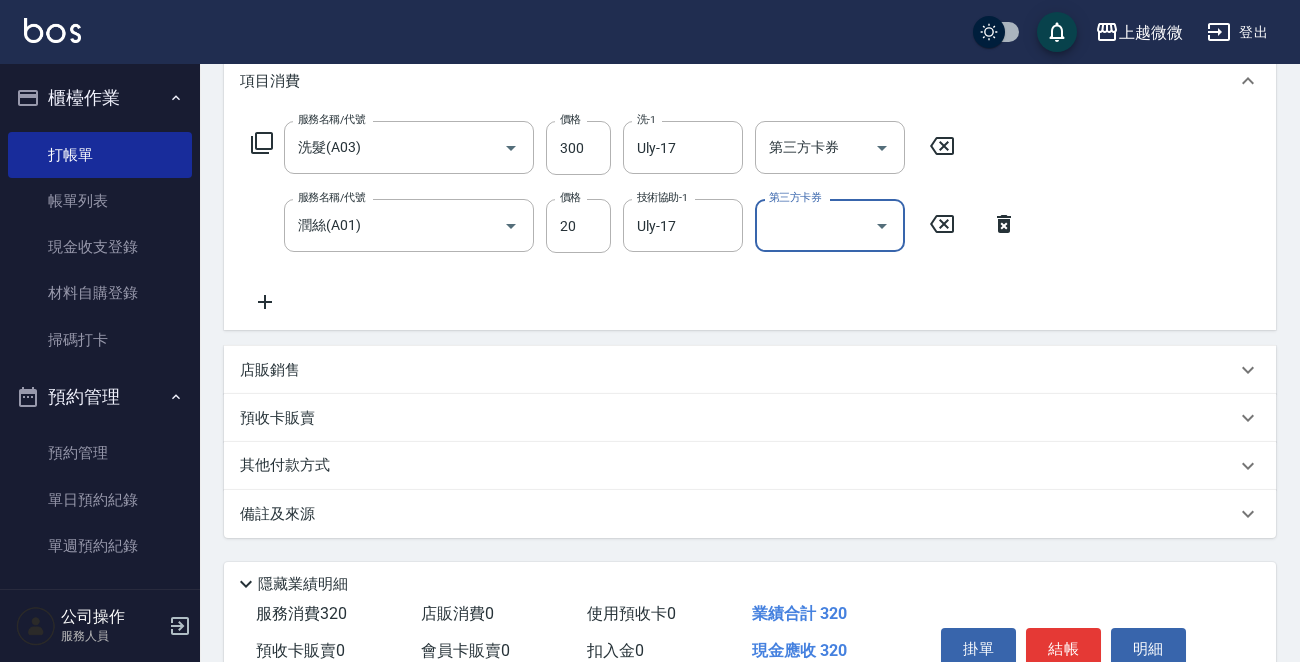 scroll, scrollTop: 300, scrollLeft: 0, axis: vertical 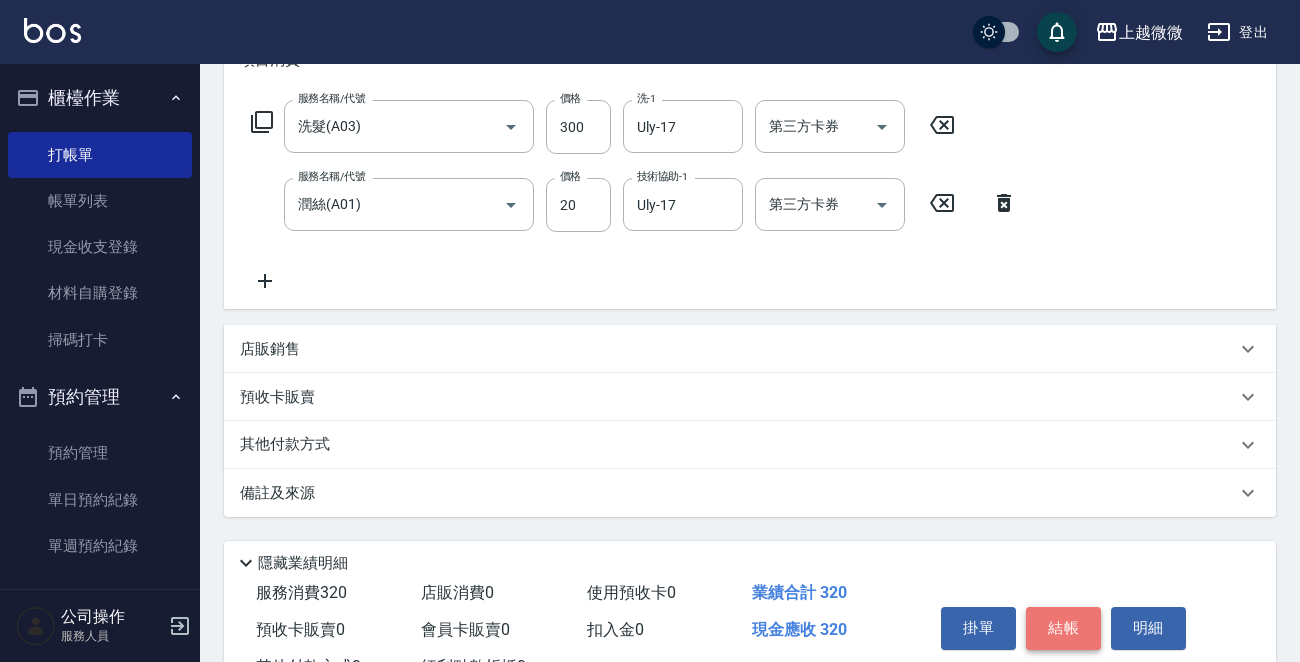 click on "結帳" at bounding box center (1063, 628) 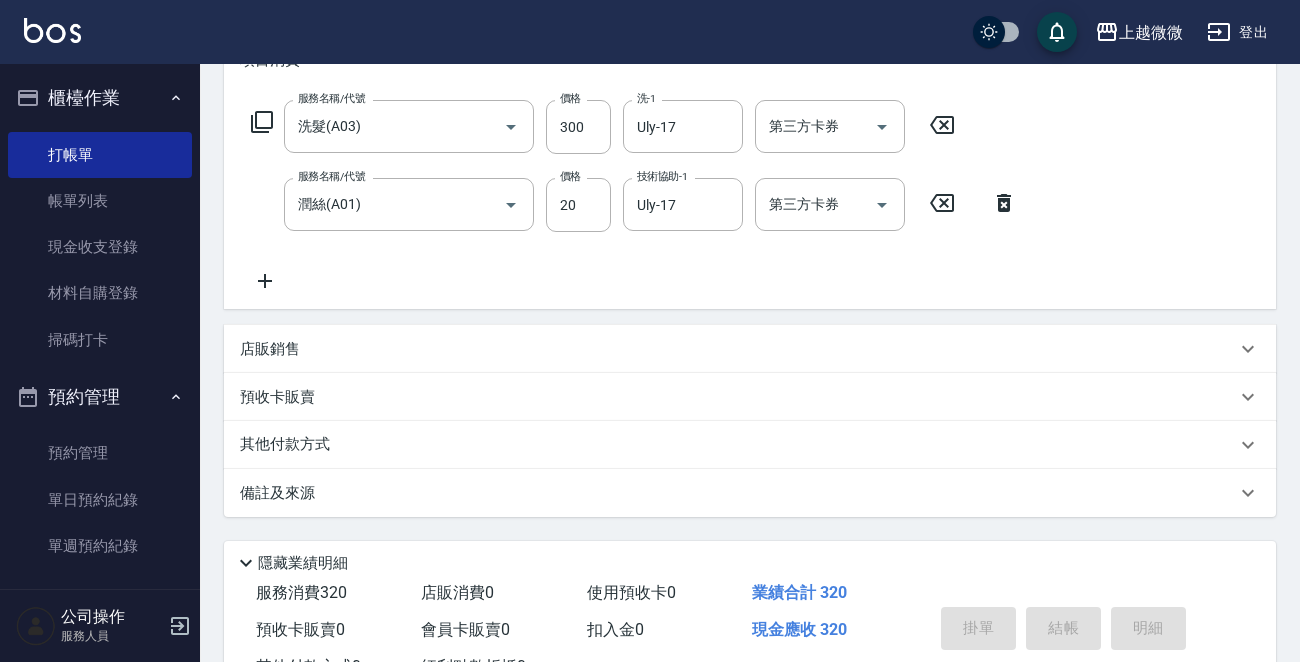 type 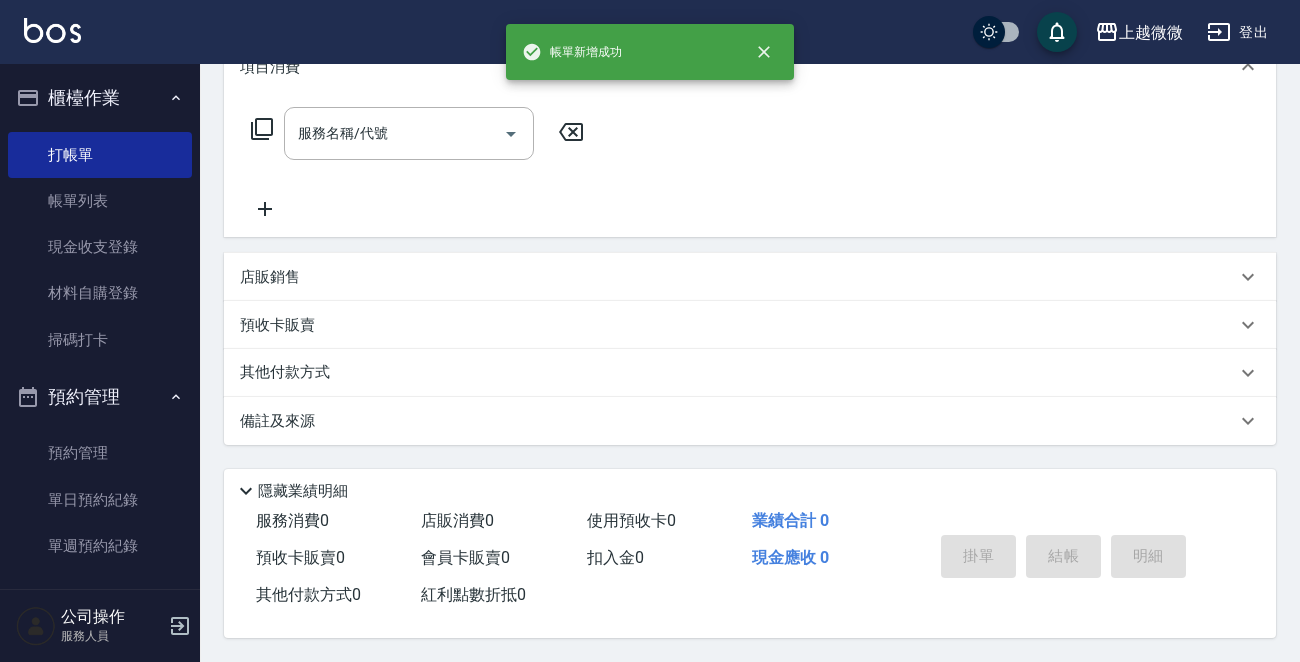 scroll, scrollTop: 0, scrollLeft: 0, axis: both 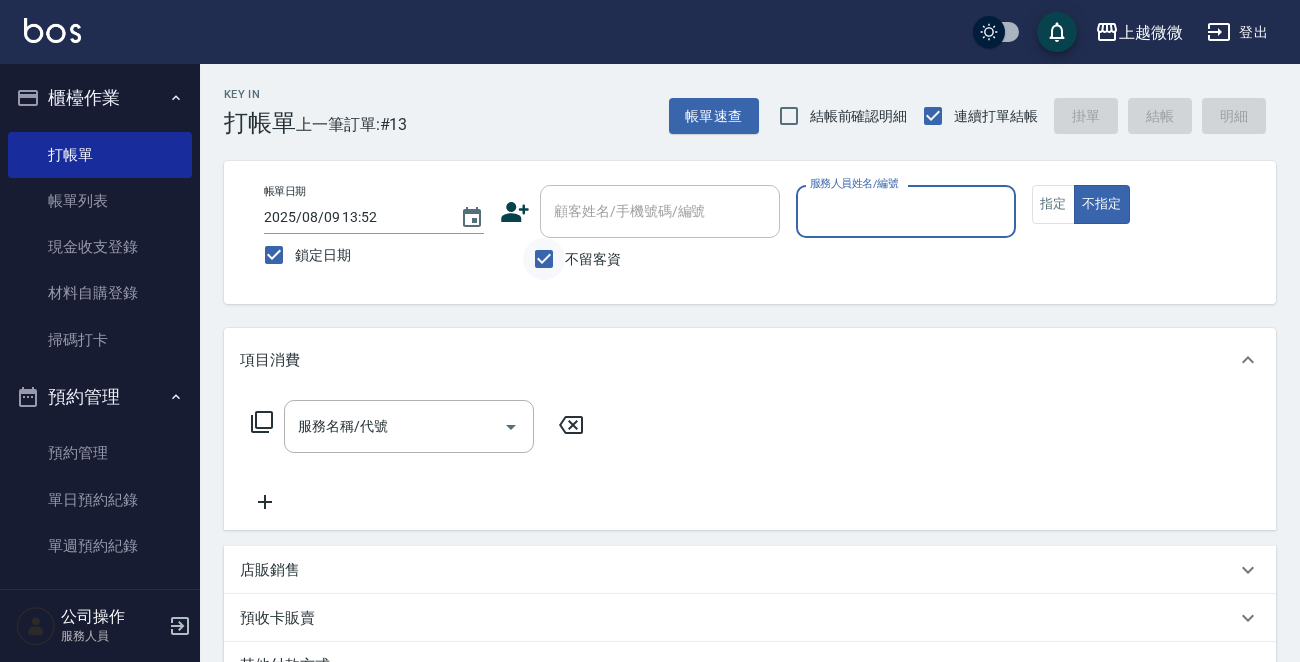 click on "不留客資" at bounding box center (544, 259) 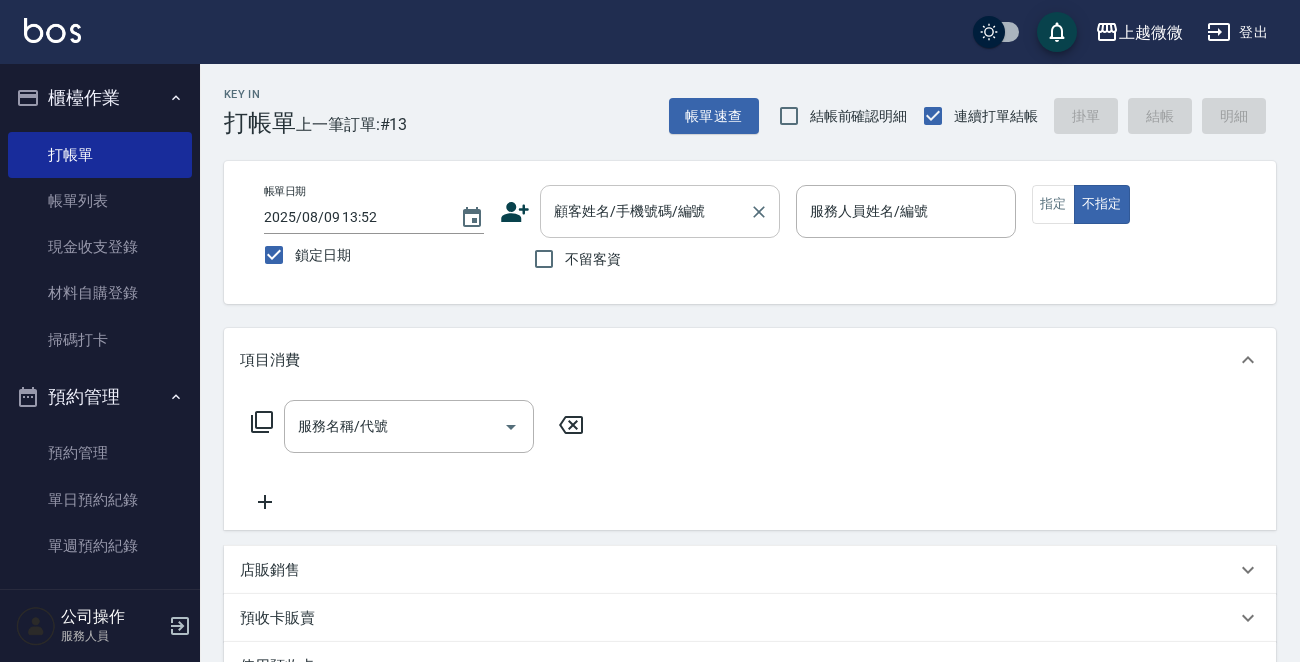 click on "顧客姓名/手機號碼/編號" at bounding box center [645, 211] 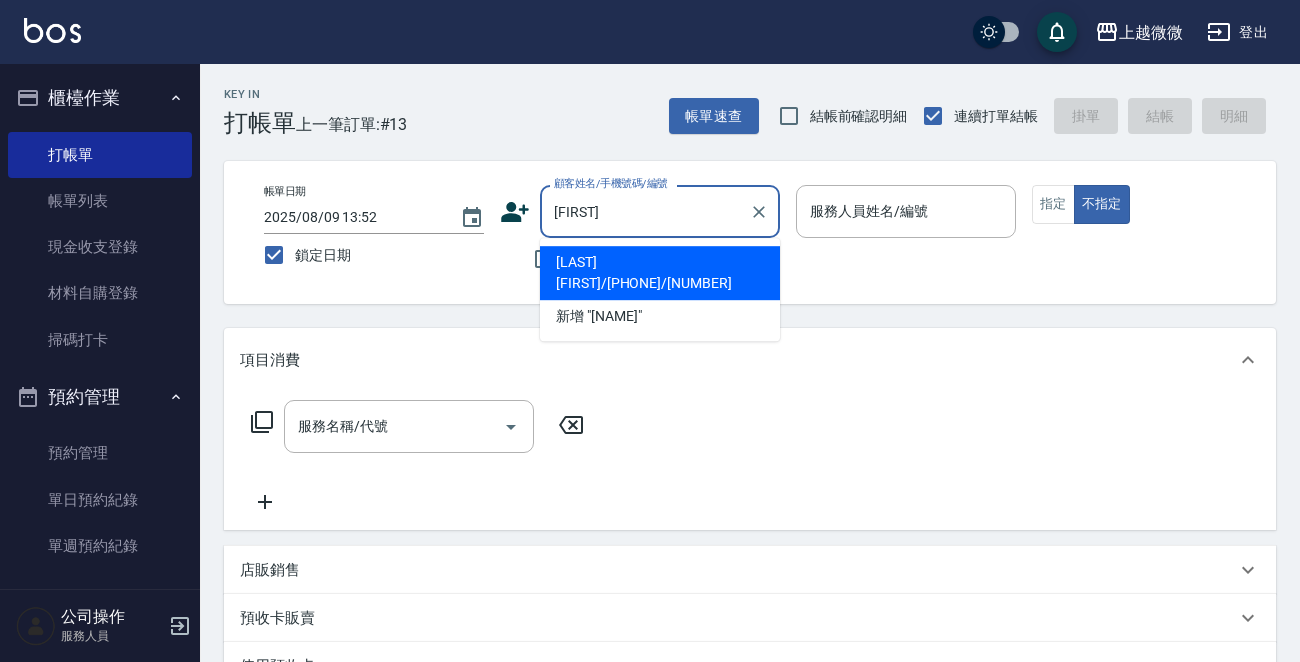 click on "[LAST] [FIRST]/[PHONE]/[NUMBER]" at bounding box center (660, 273) 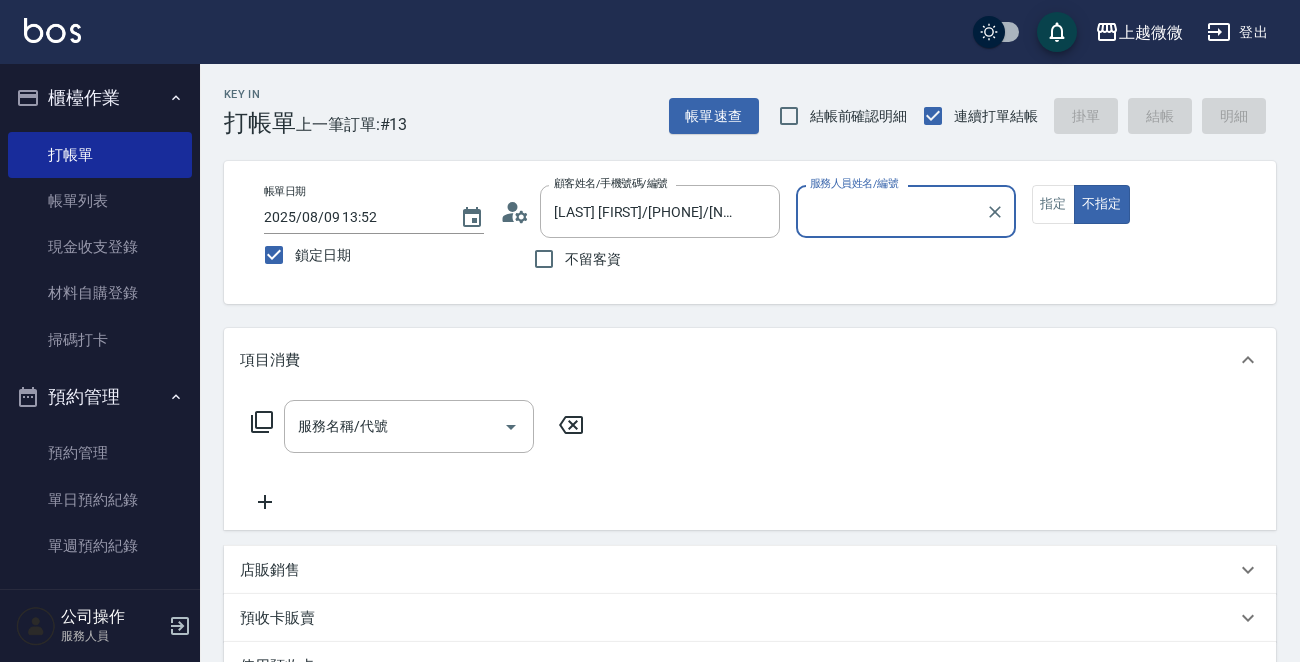type on "Vivi-6" 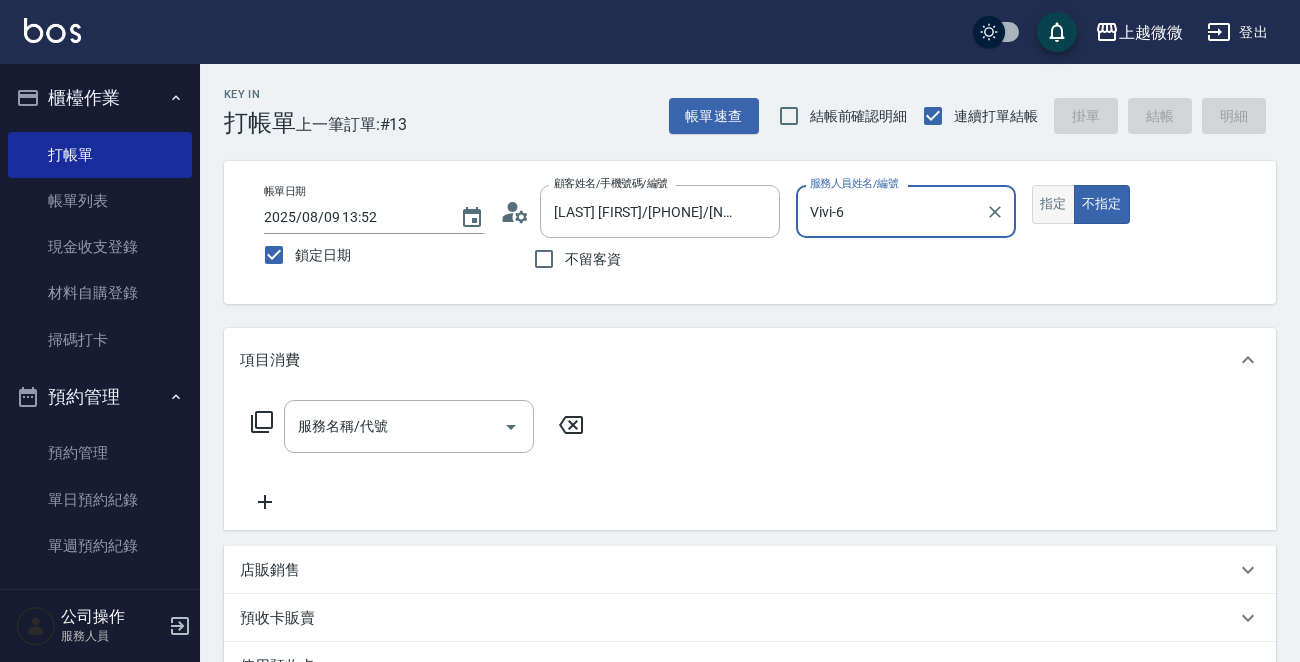 click on "指定" at bounding box center (1053, 204) 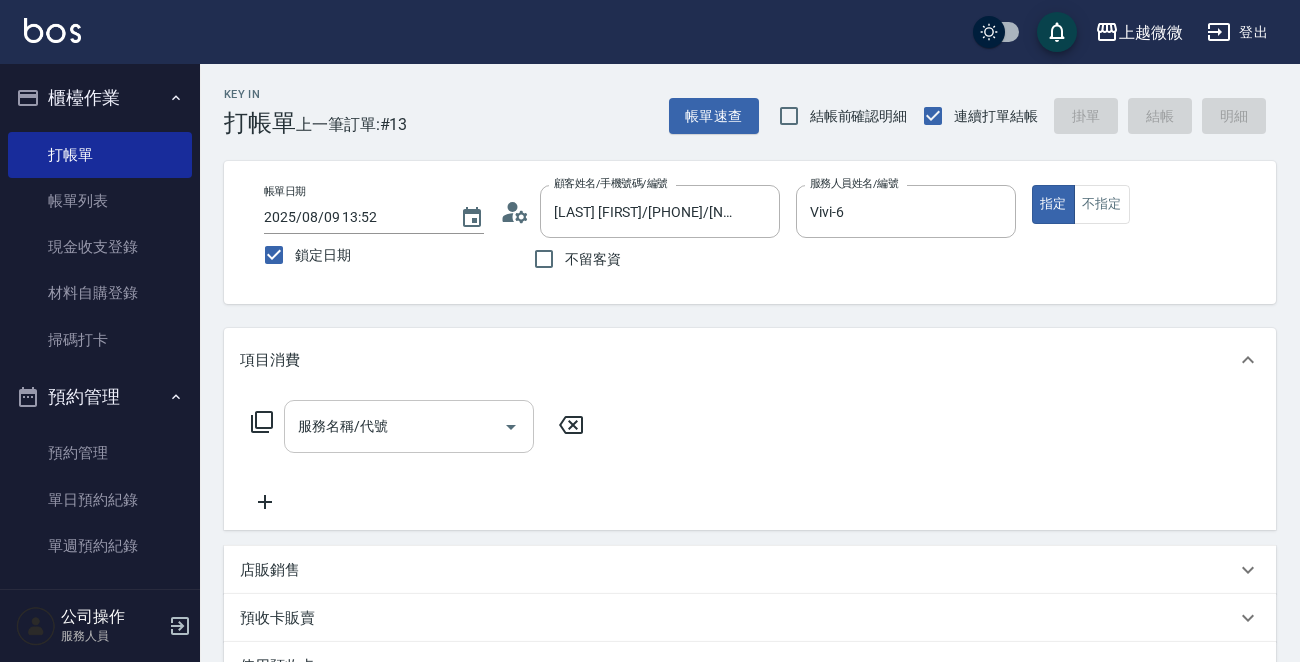 click 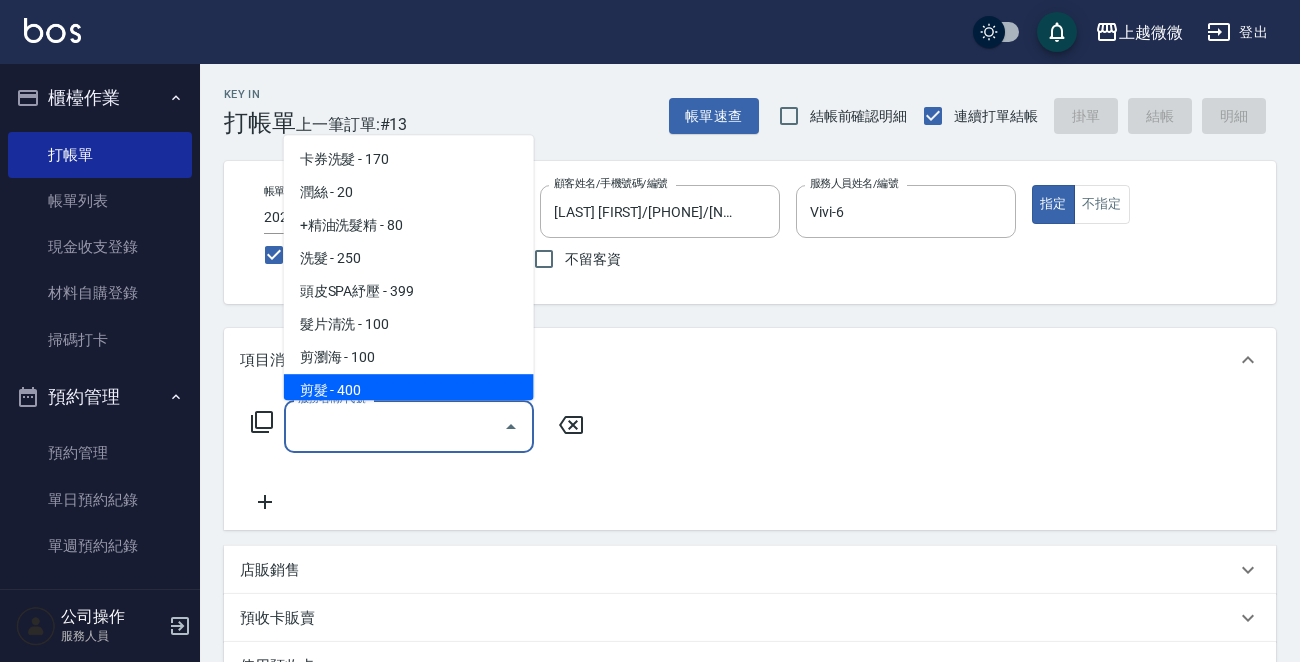 click on "剪髮 - 400" at bounding box center (409, 390) 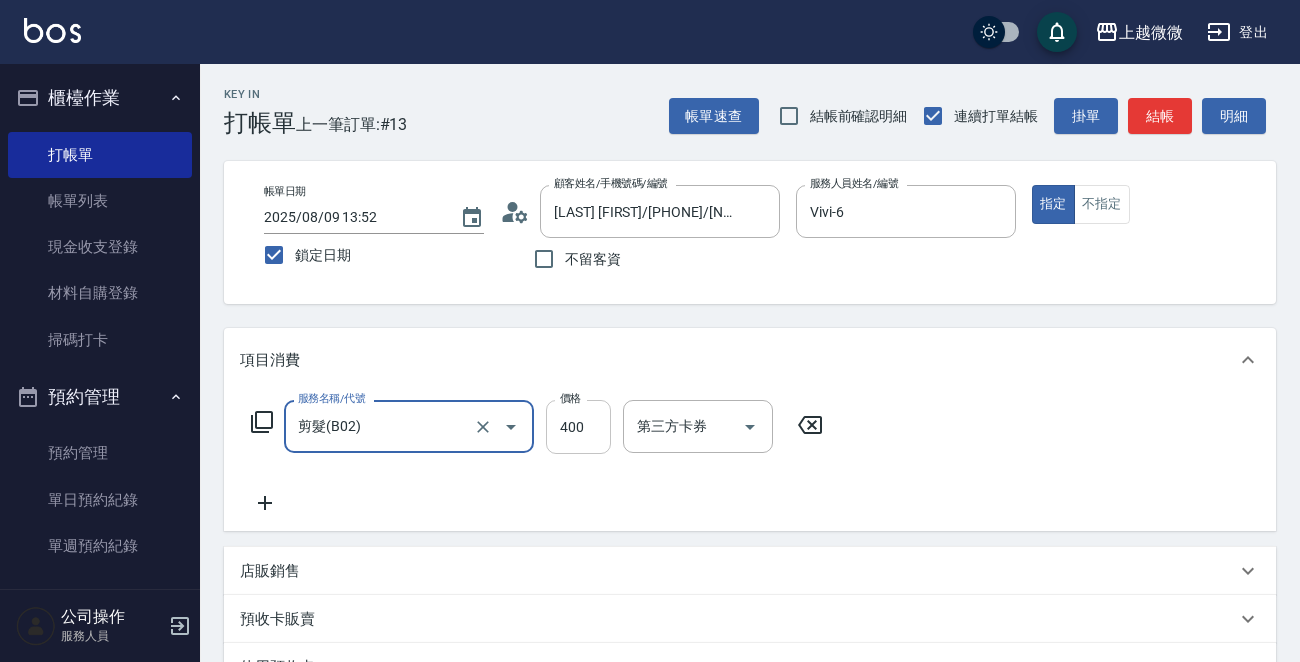 click on "400" at bounding box center [578, 427] 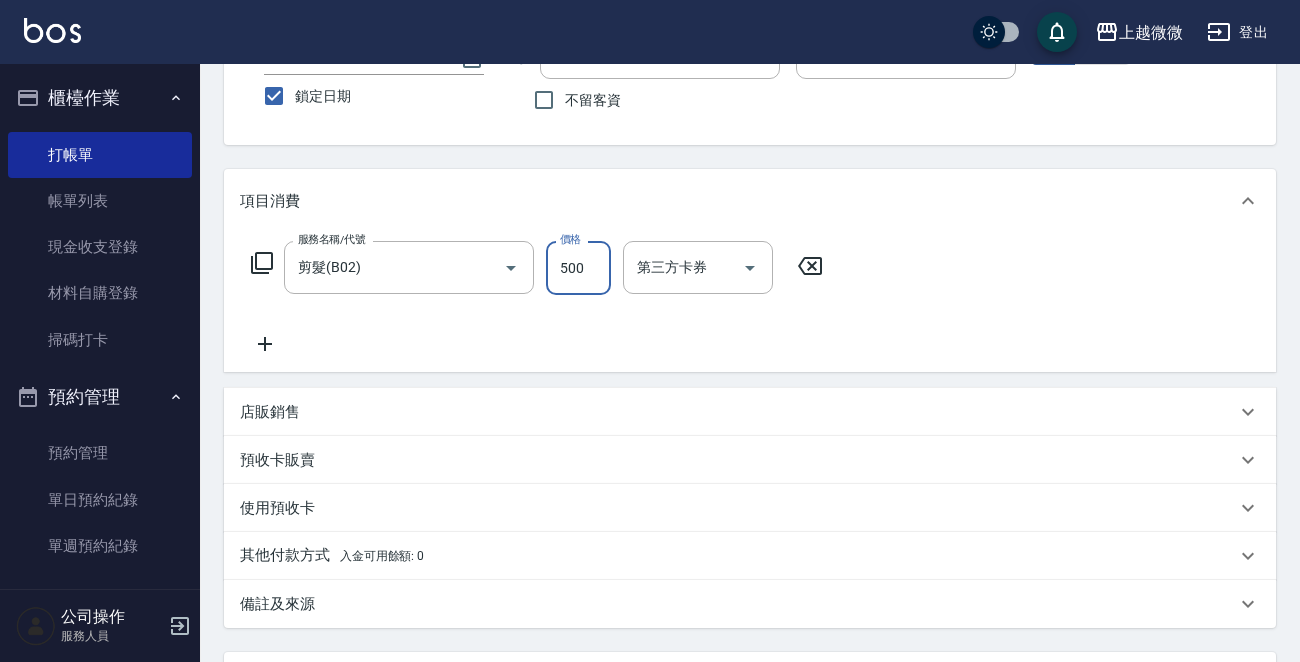scroll, scrollTop: 347, scrollLeft: 0, axis: vertical 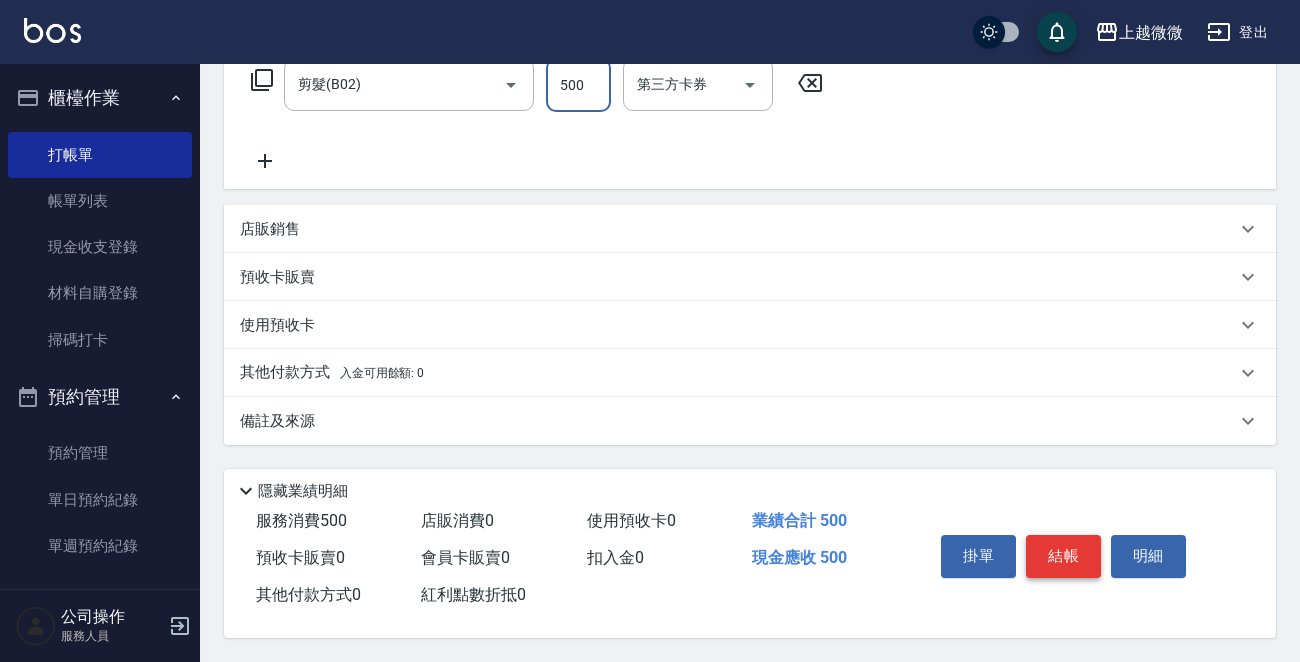 type on "500" 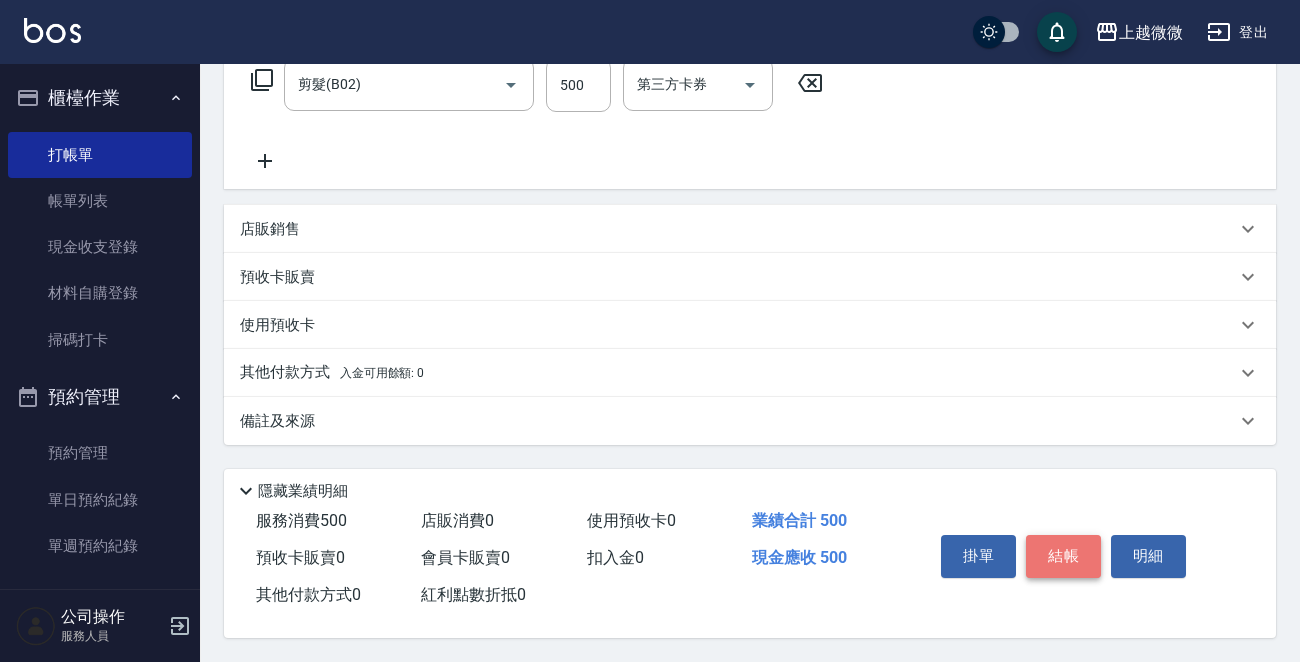 click on "結帳" at bounding box center (1063, 556) 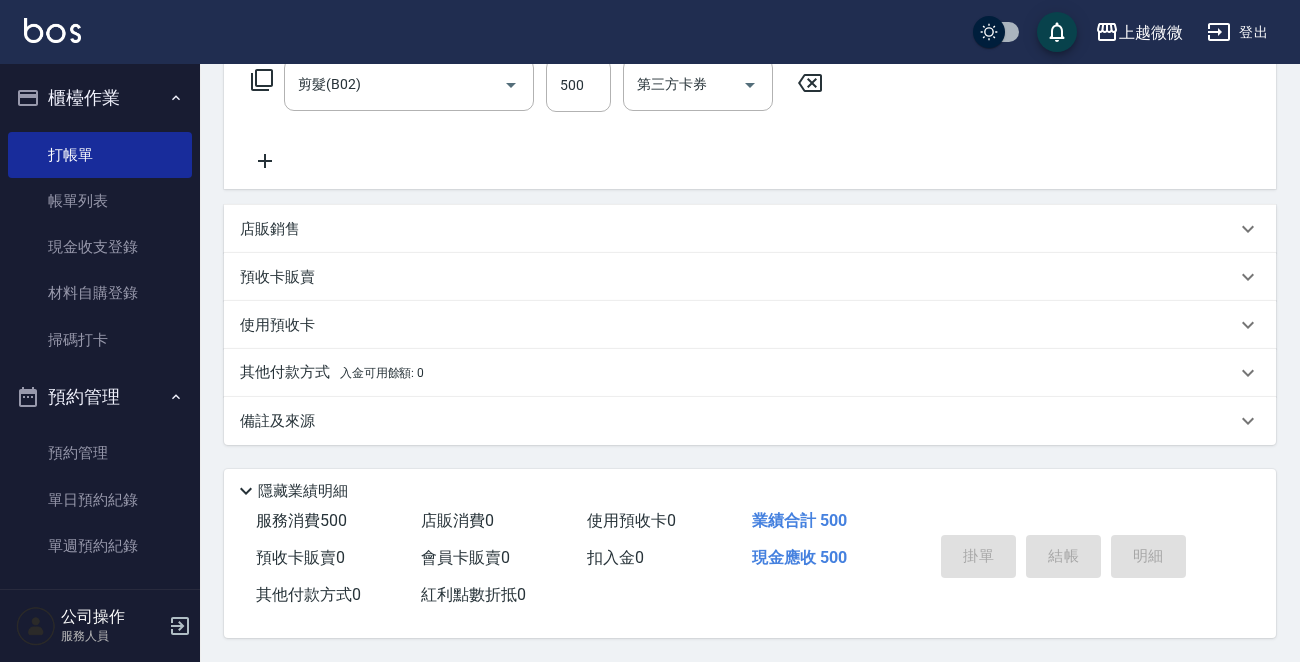 type 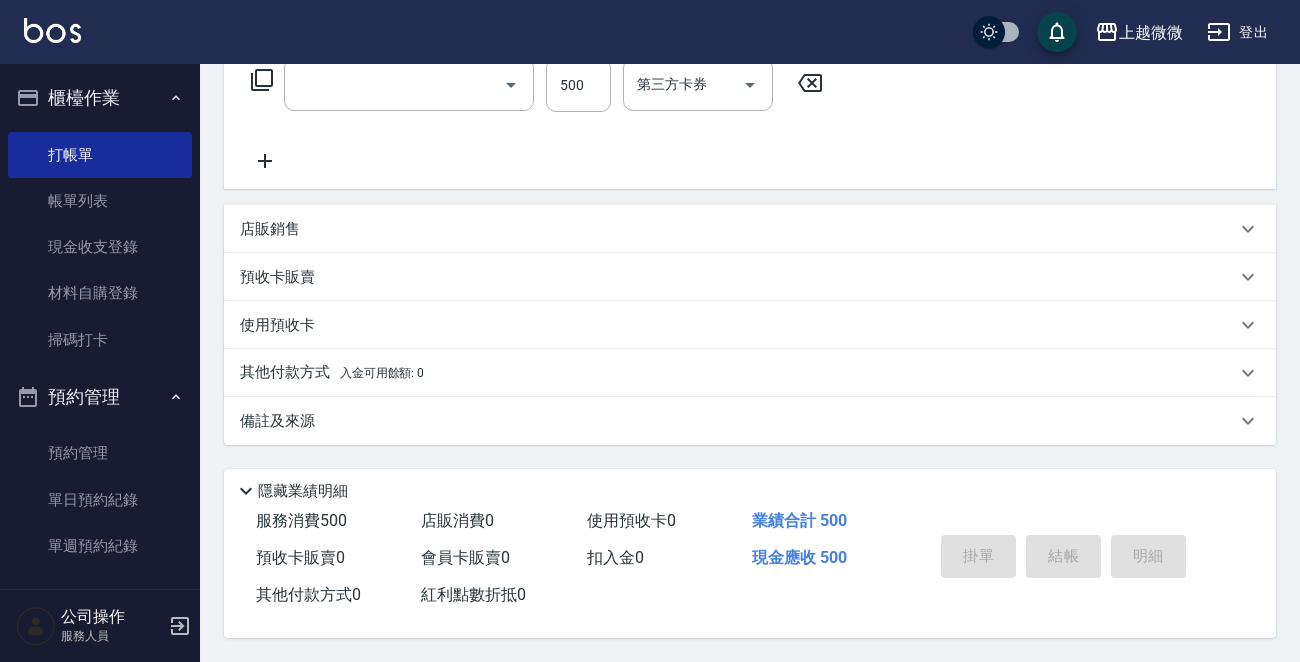 scroll, scrollTop: 0, scrollLeft: 0, axis: both 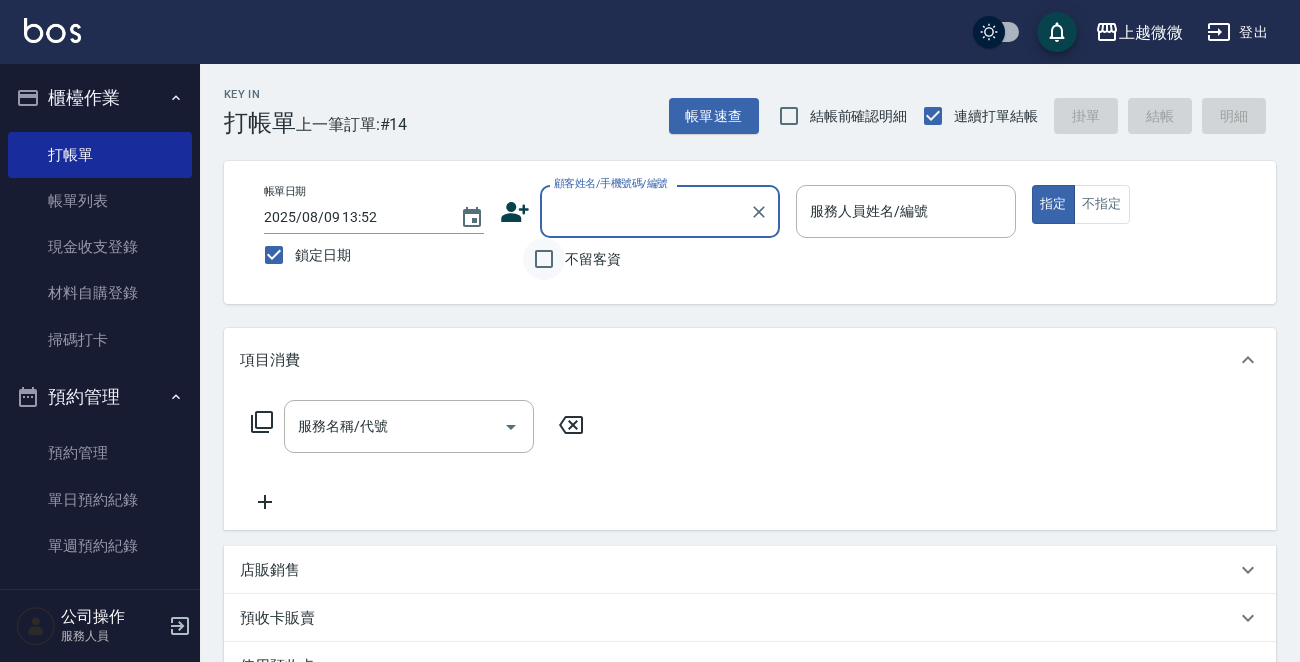 click on "不留客資" at bounding box center (544, 259) 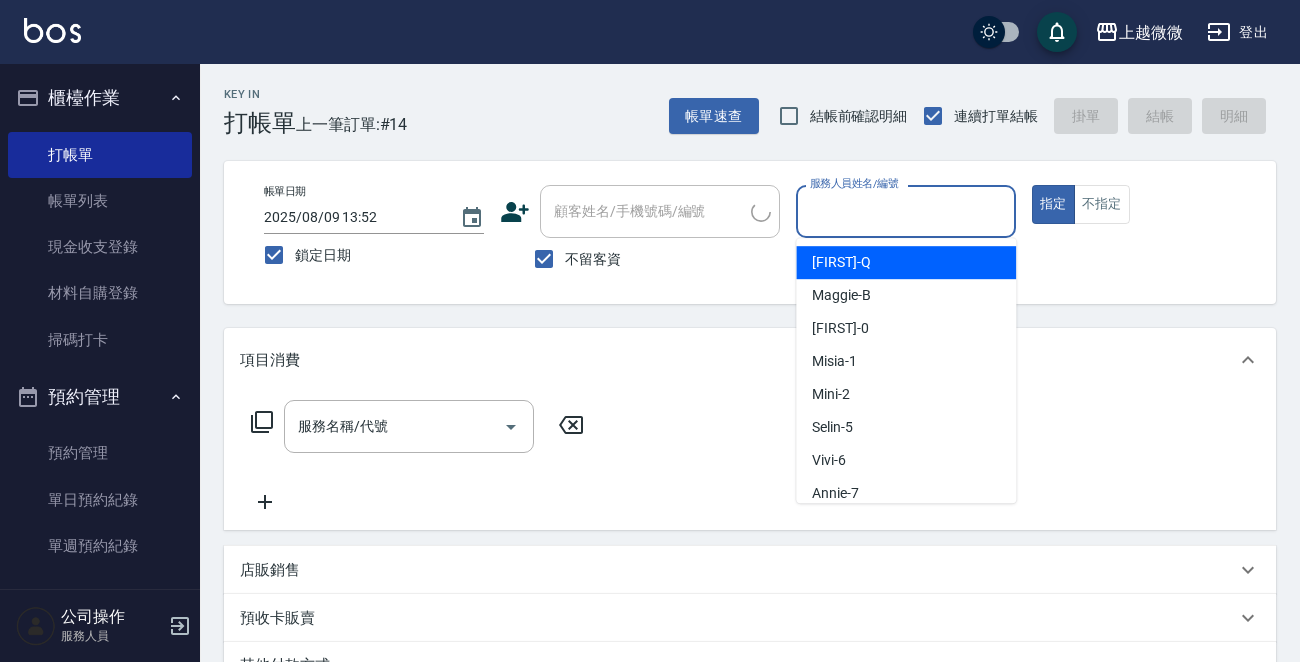 click on "服務人員姓名/編號" at bounding box center (906, 211) 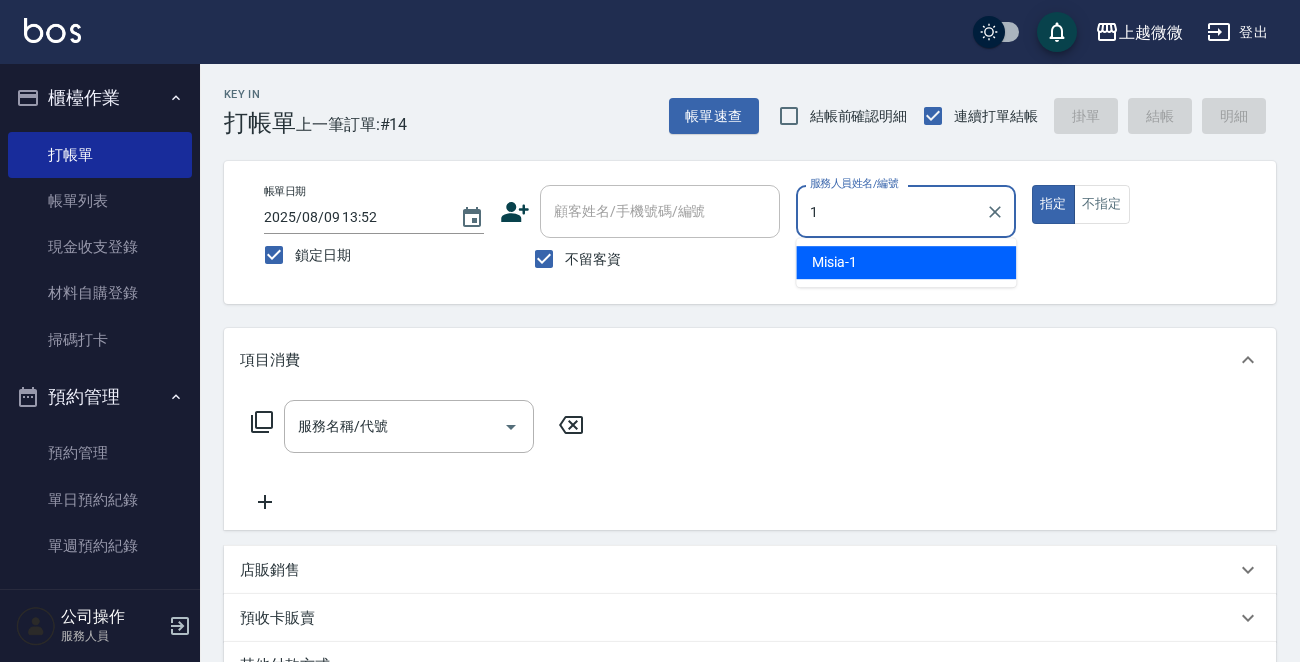 type on "Misia-1" 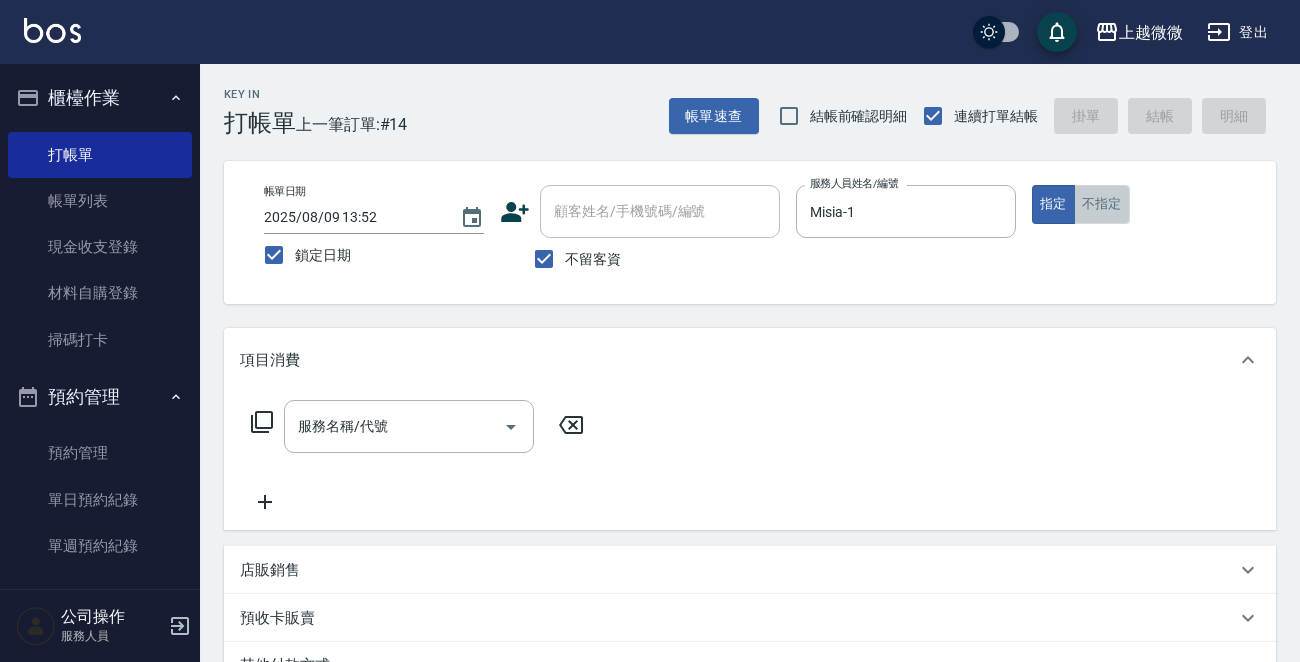 click on "不指定" at bounding box center (1102, 204) 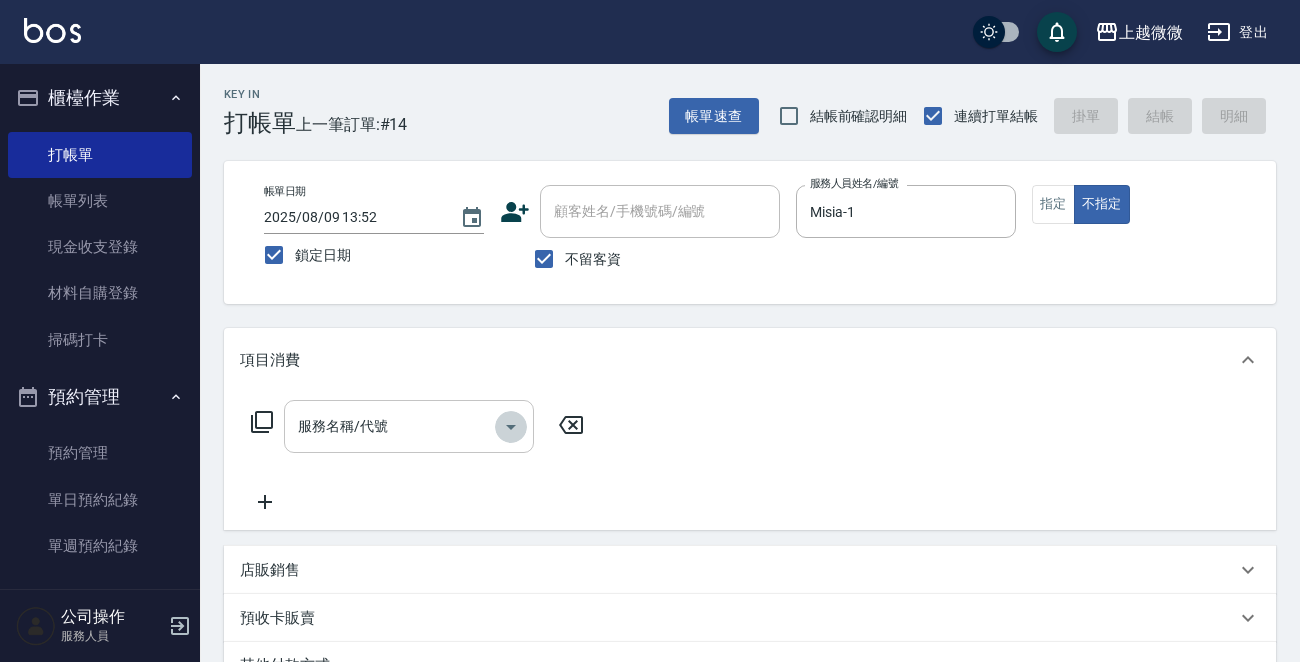 click 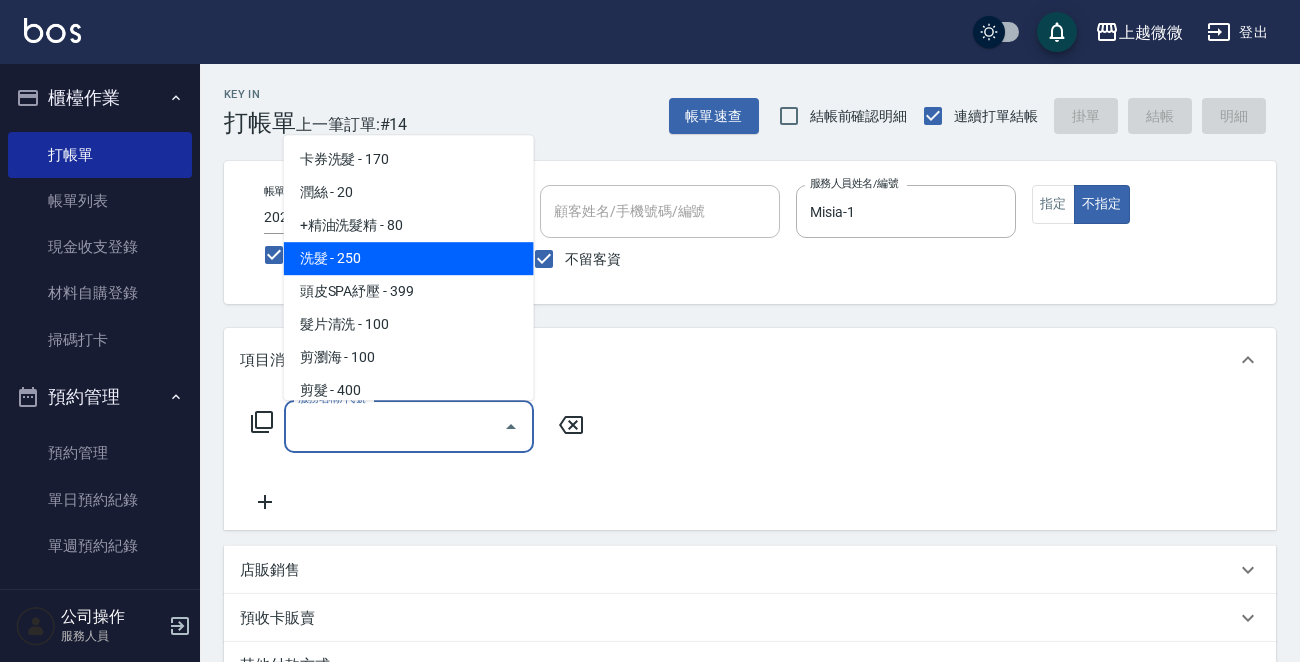 click on "洗髮 - 250" at bounding box center [409, 258] 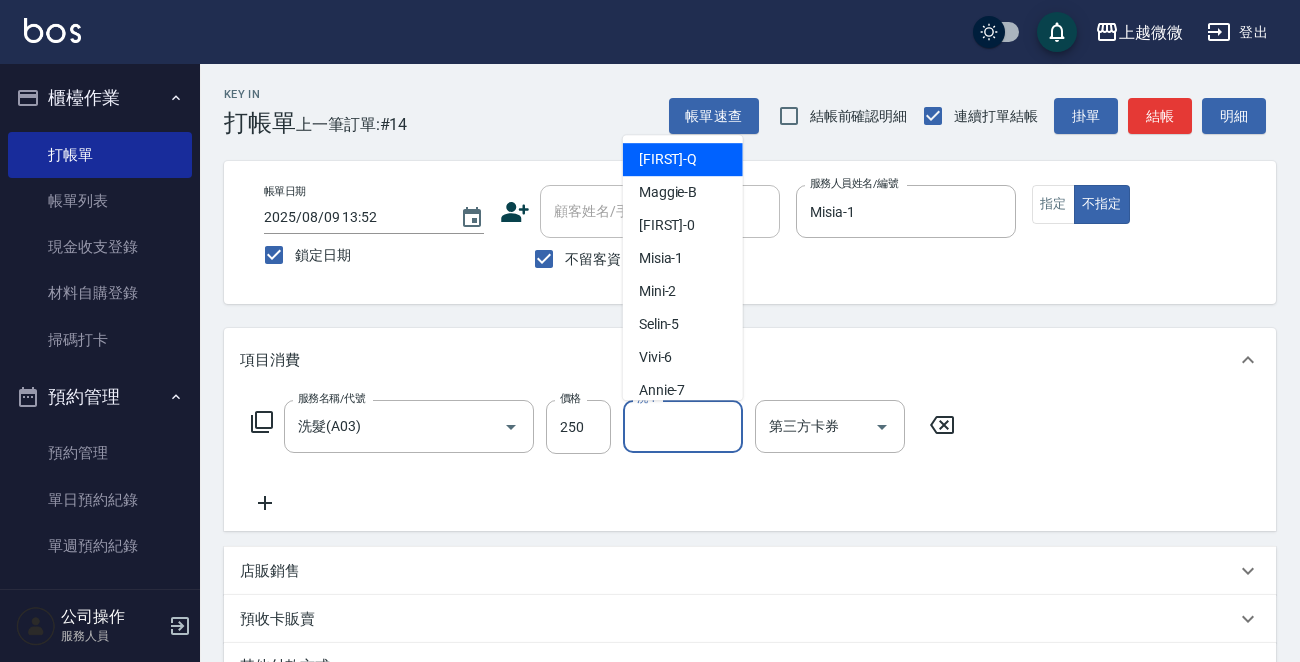 click on "洗-1" at bounding box center (683, 426) 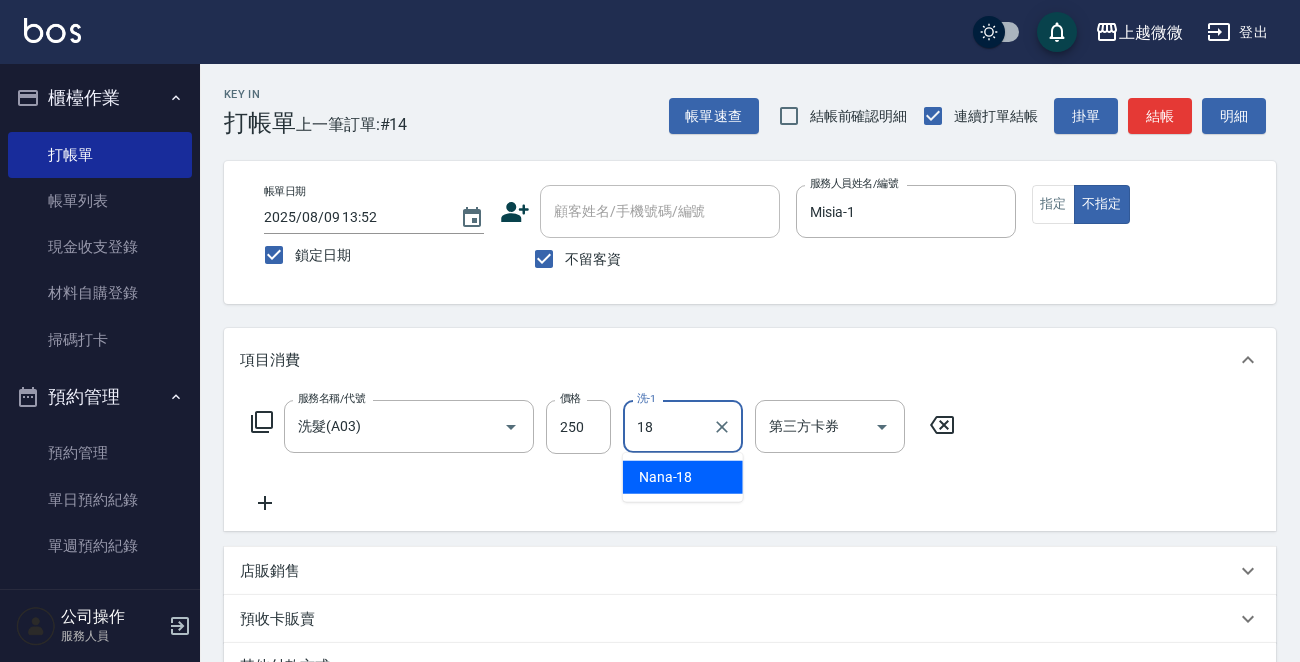 type on "Nana-18" 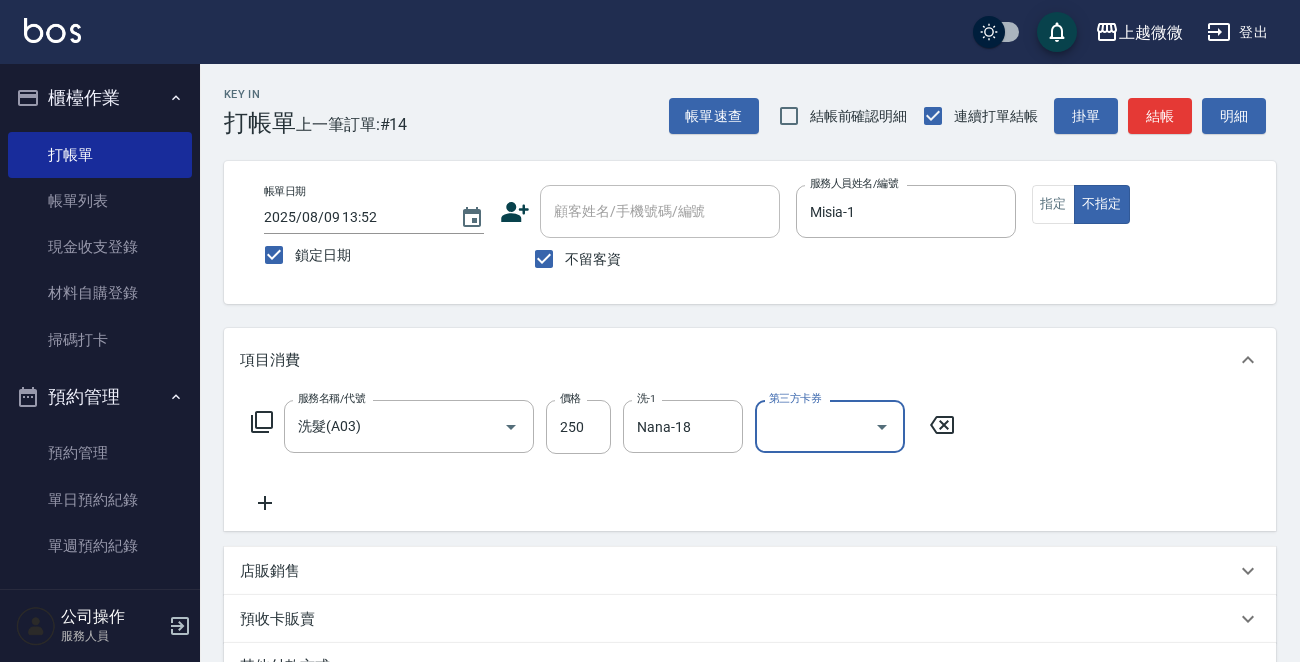 click 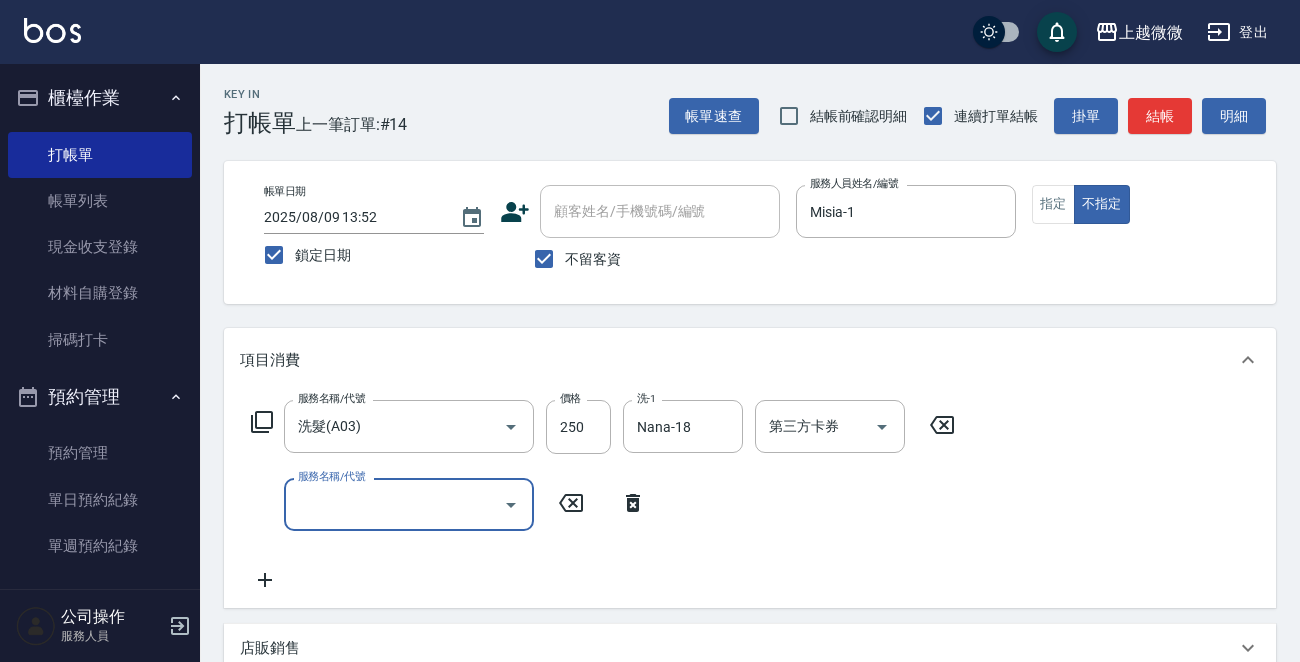 click 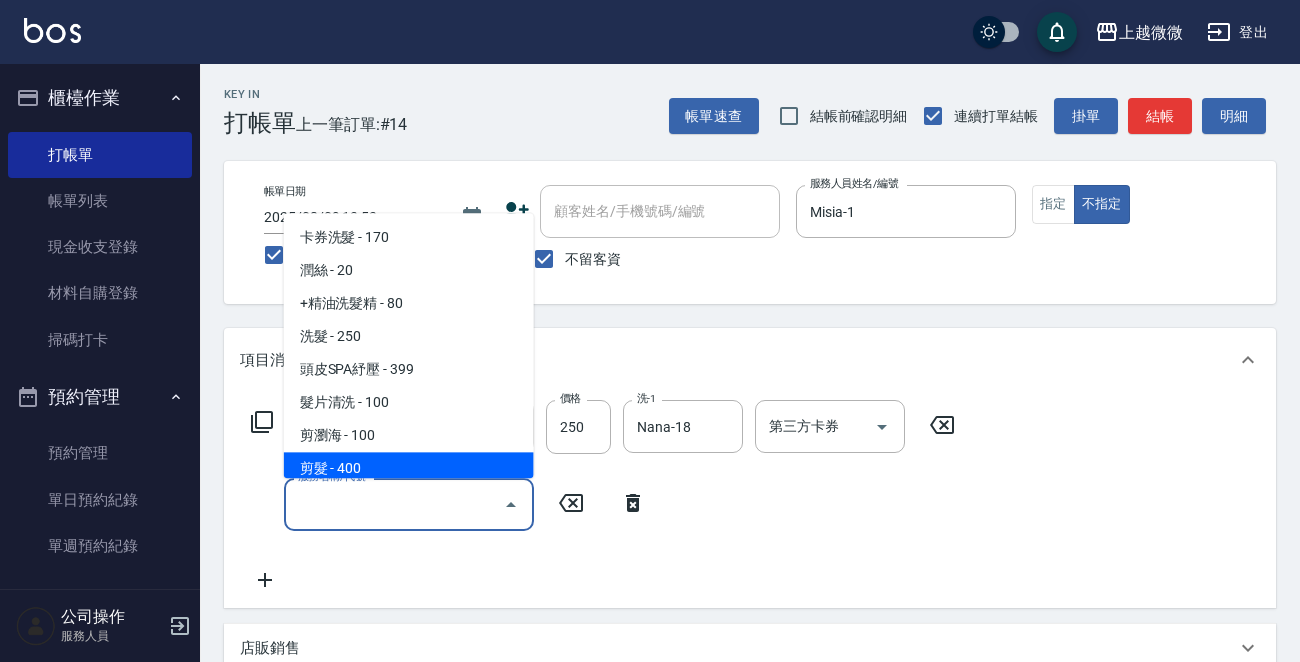 click on "剪髮 - 400" at bounding box center [409, 469] 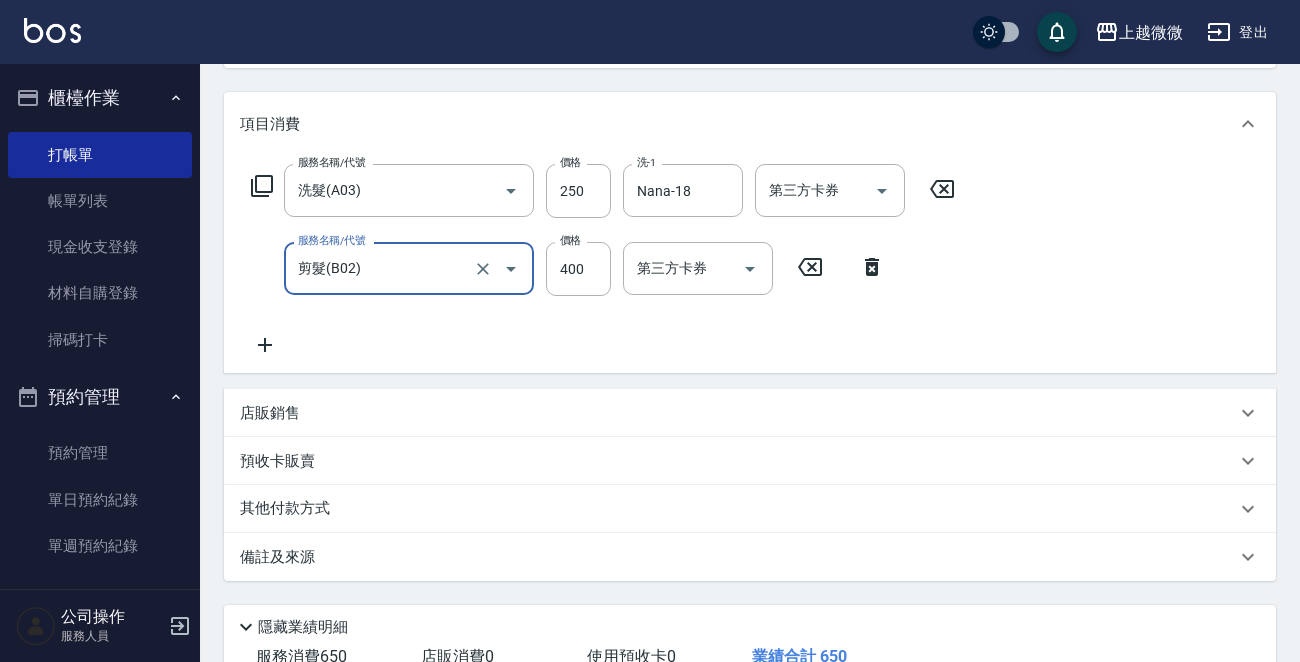 scroll, scrollTop: 300, scrollLeft: 0, axis: vertical 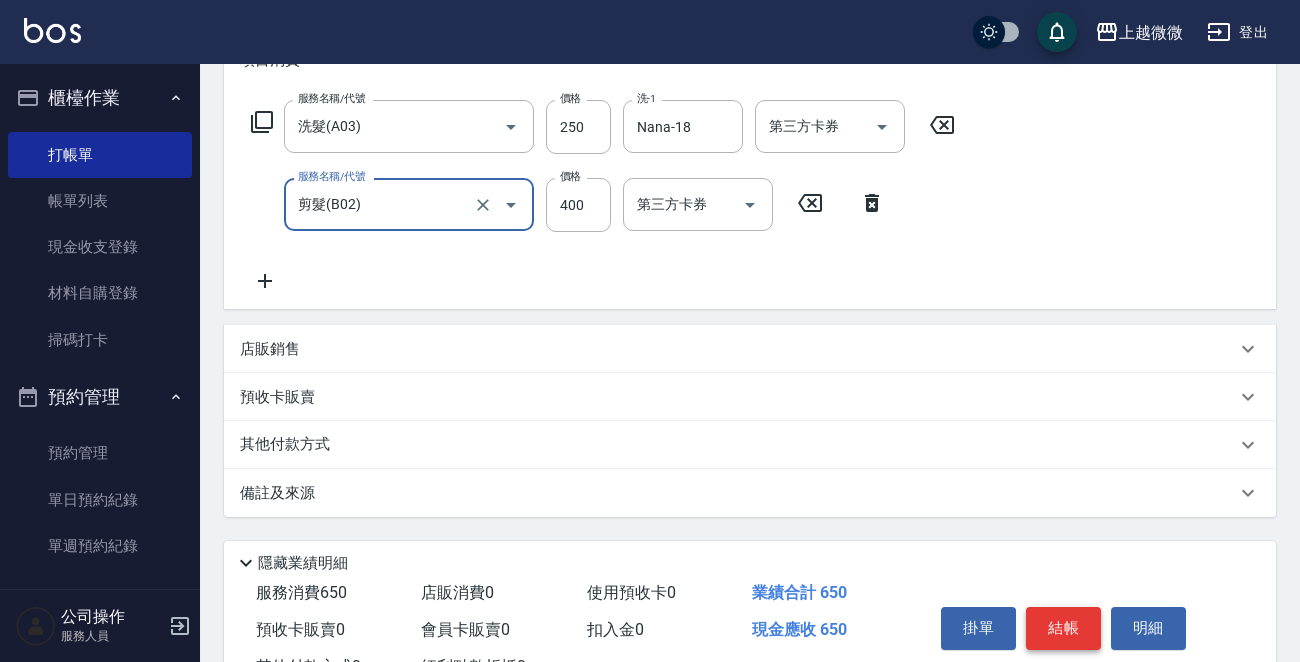 click on "結帳" at bounding box center [1063, 628] 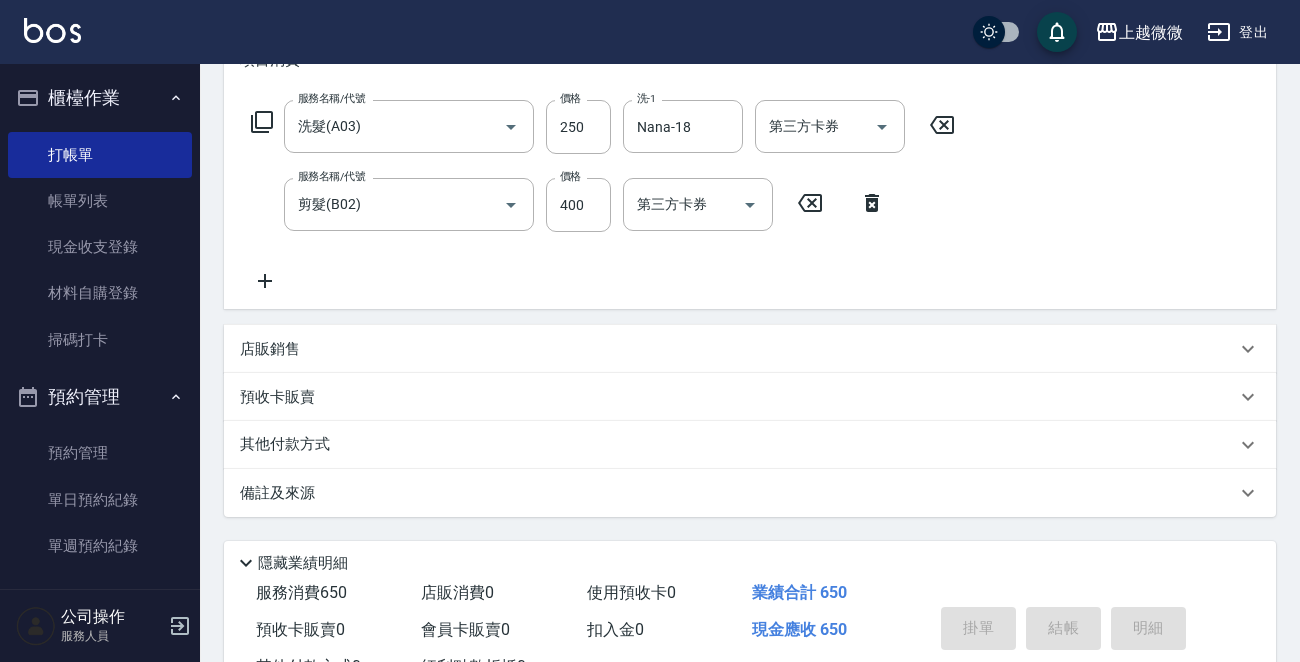 type 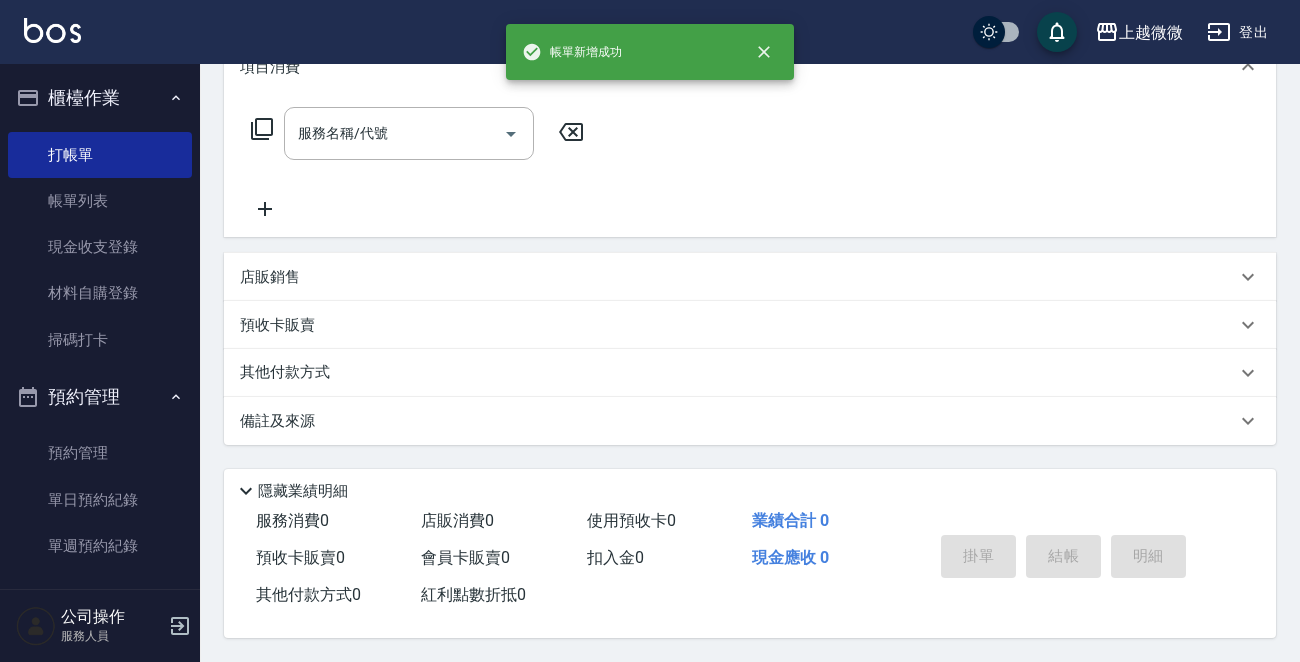 scroll, scrollTop: 0, scrollLeft: 0, axis: both 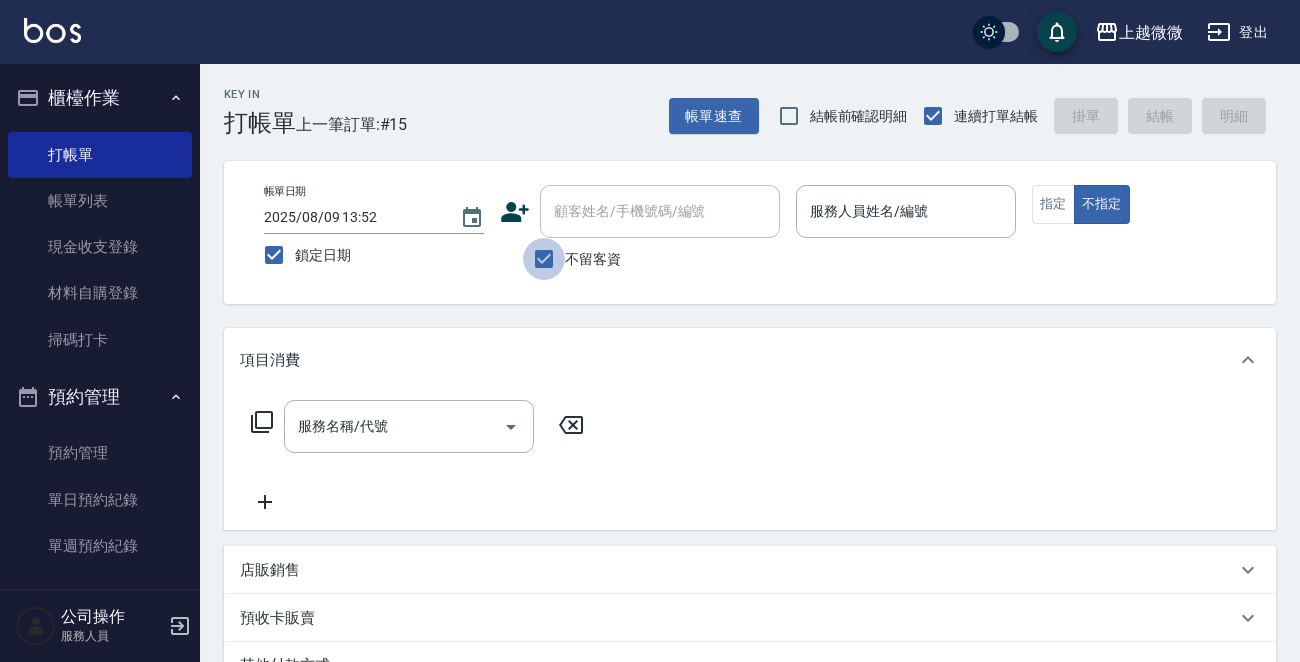 click on "不留客資" at bounding box center (544, 259) 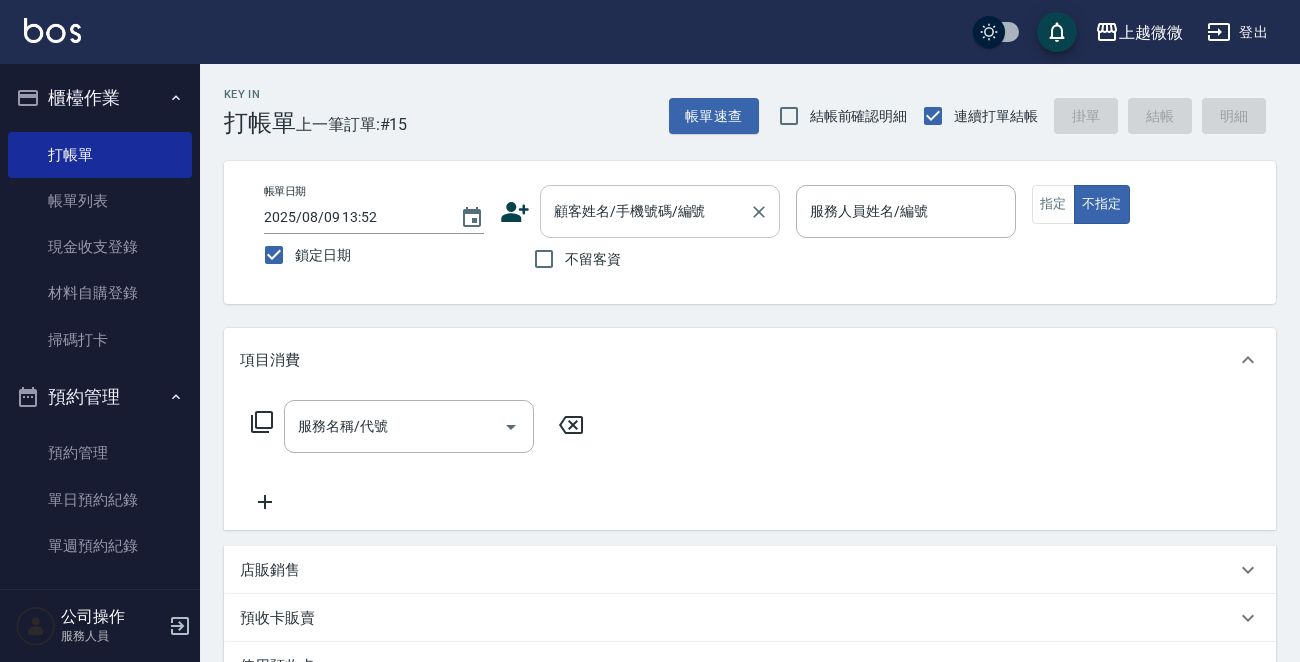 click on "顧客姓名/手機號碼/編號" at bounding box center (645, 211) 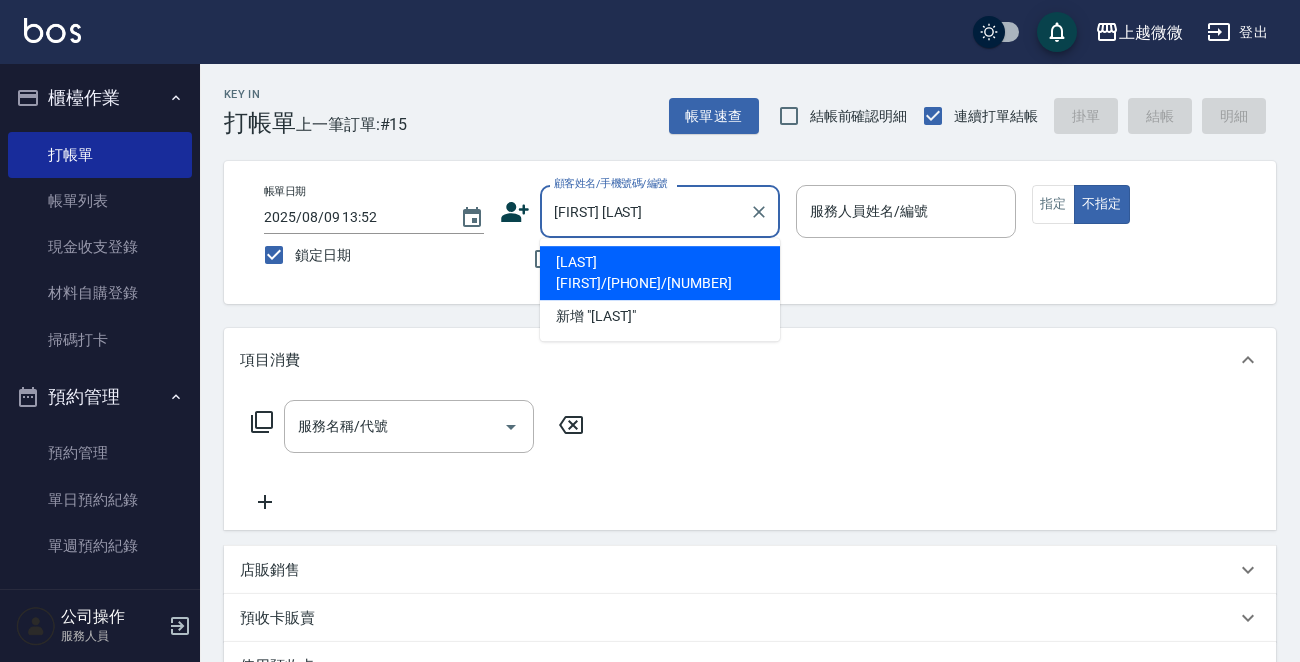 click on "[LAST] [FIRST]/[PHONE]/[NUMBER]" at bounding box center [660, 273] 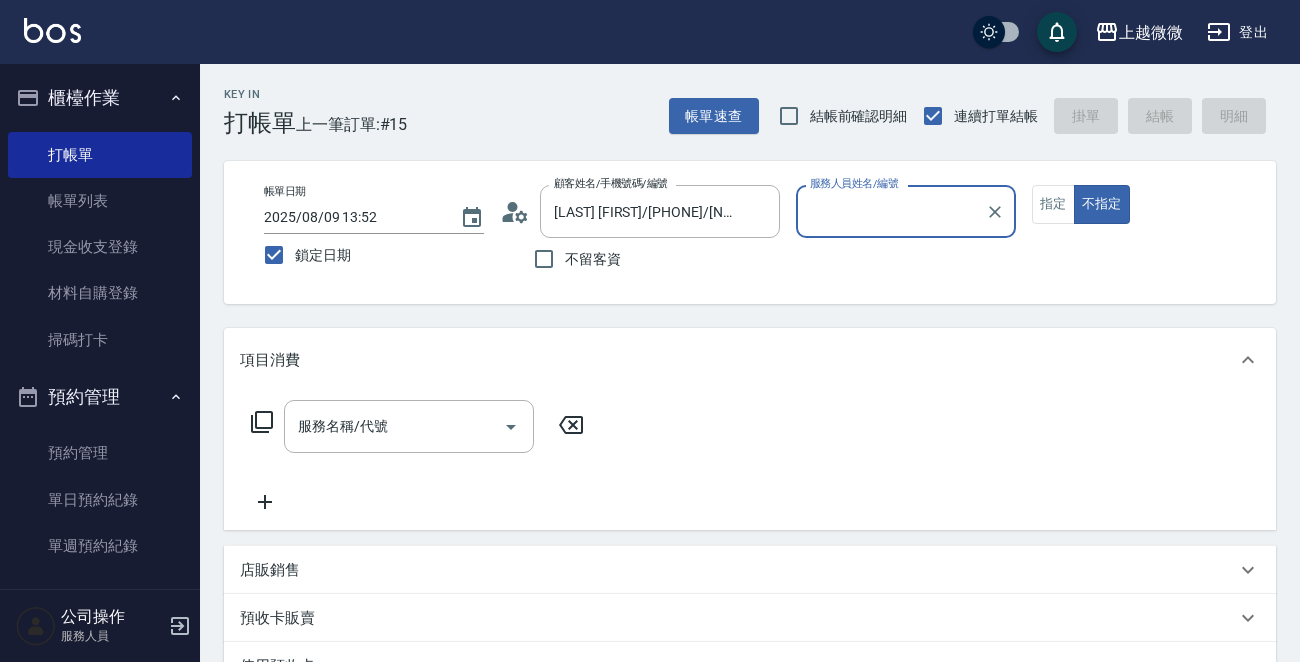 type on "Mini-2" 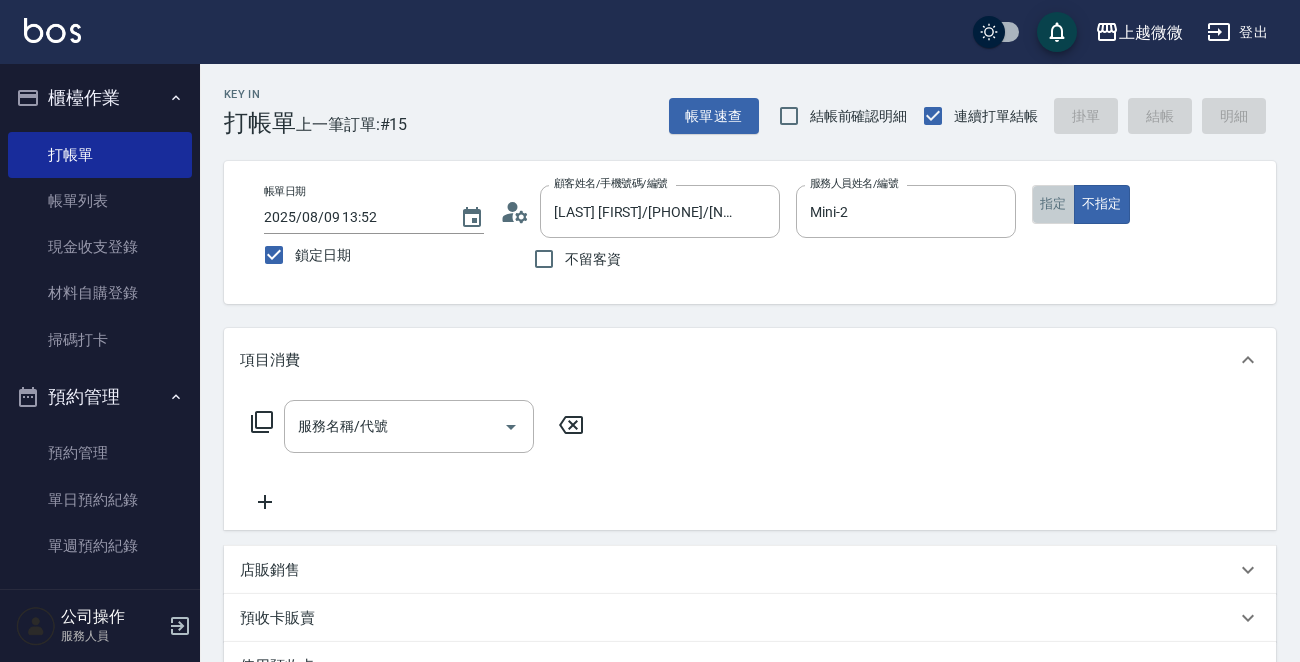 click on "指定" at bounding box center [1053, 204] 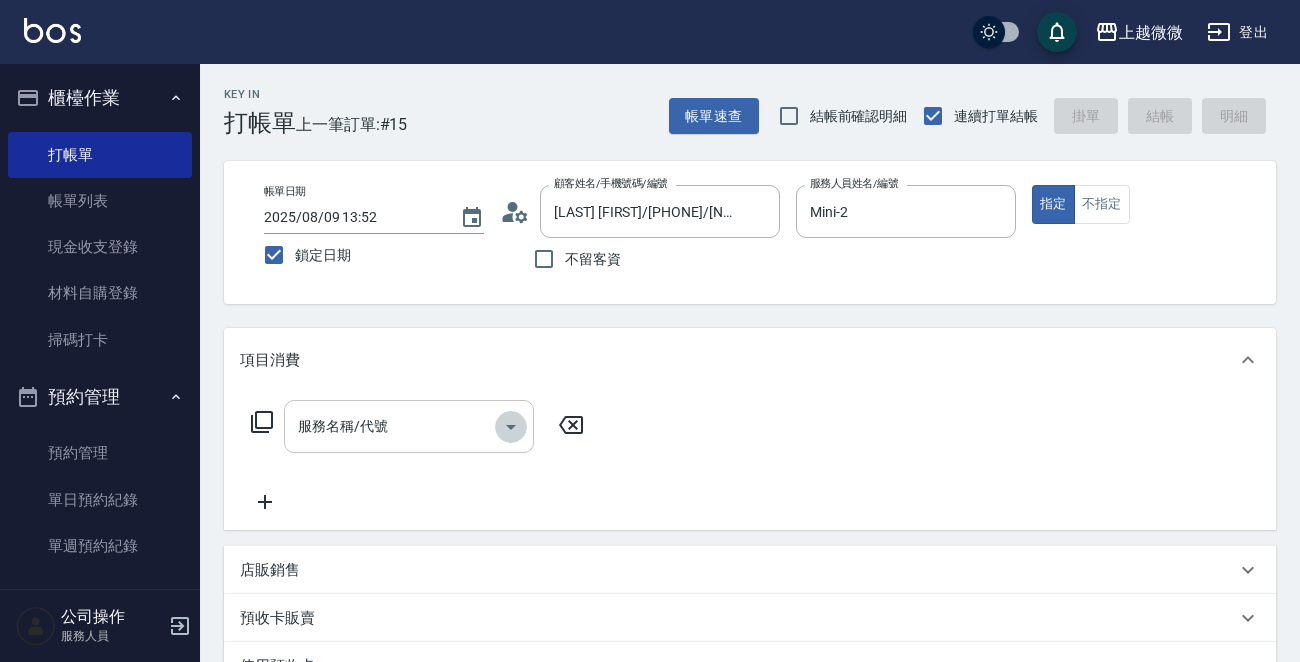 click 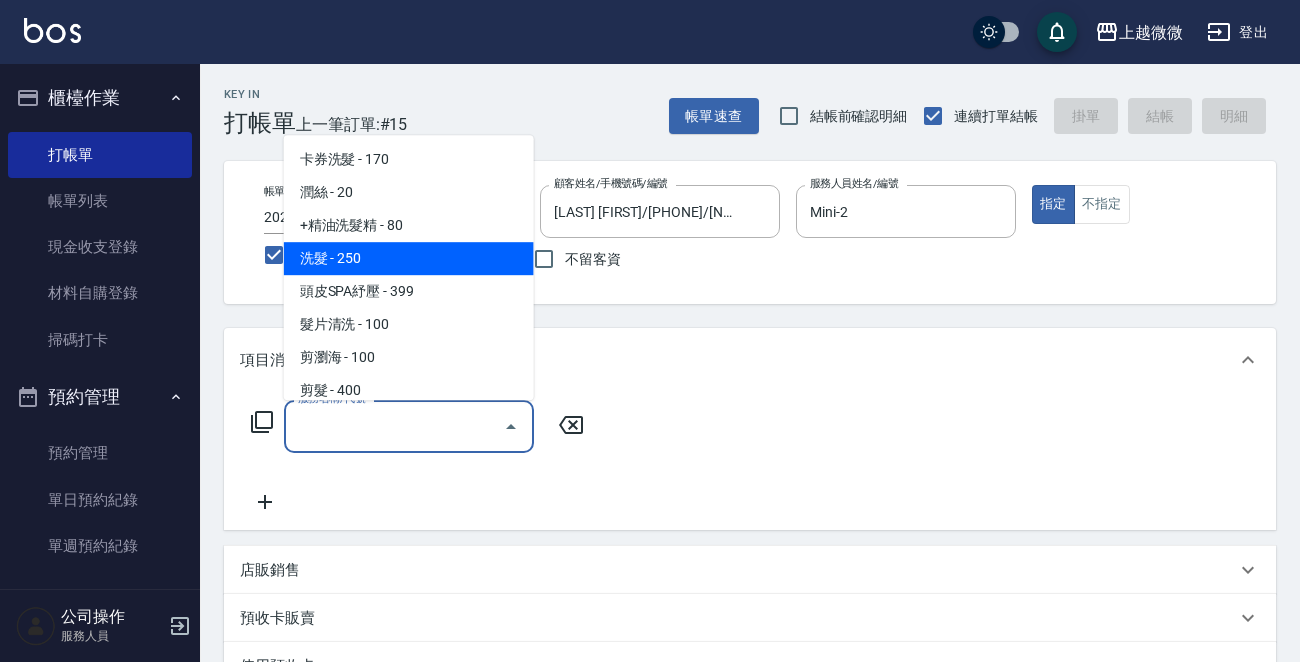 click on "洗髮 - 250" at bounding box center [409, 258] 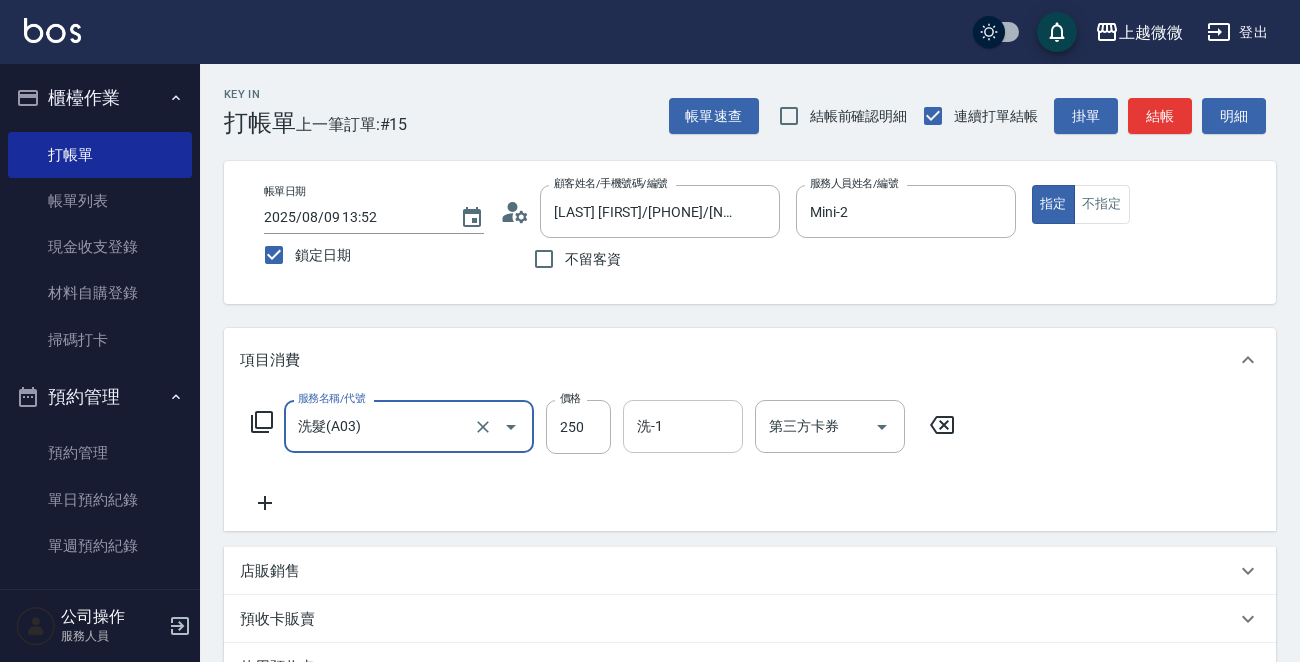 click on "洗-1" at bounding box center [683, 426] 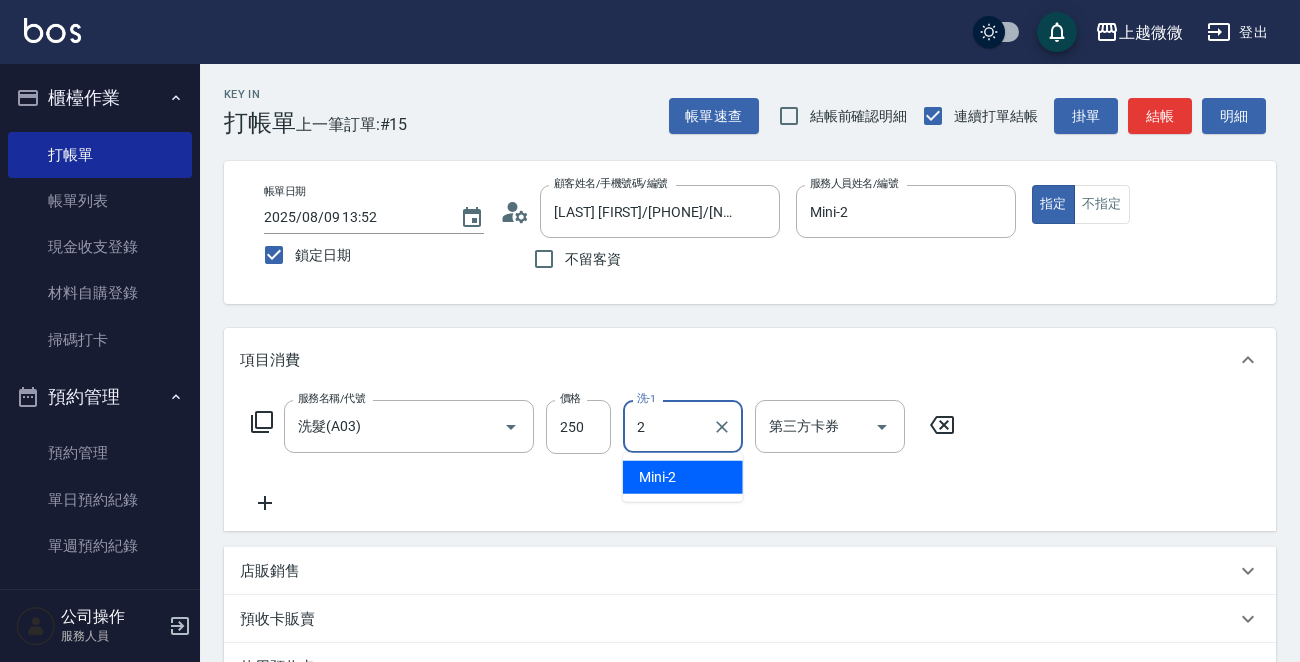 type on "Mini-2" 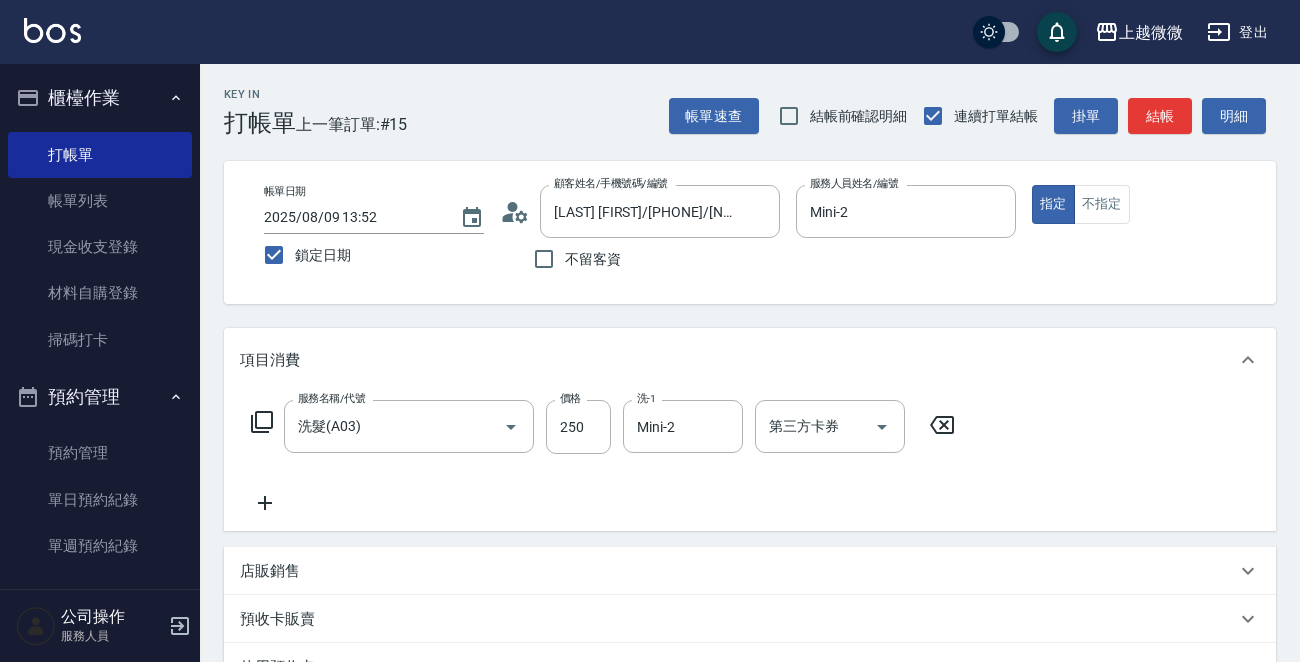 click 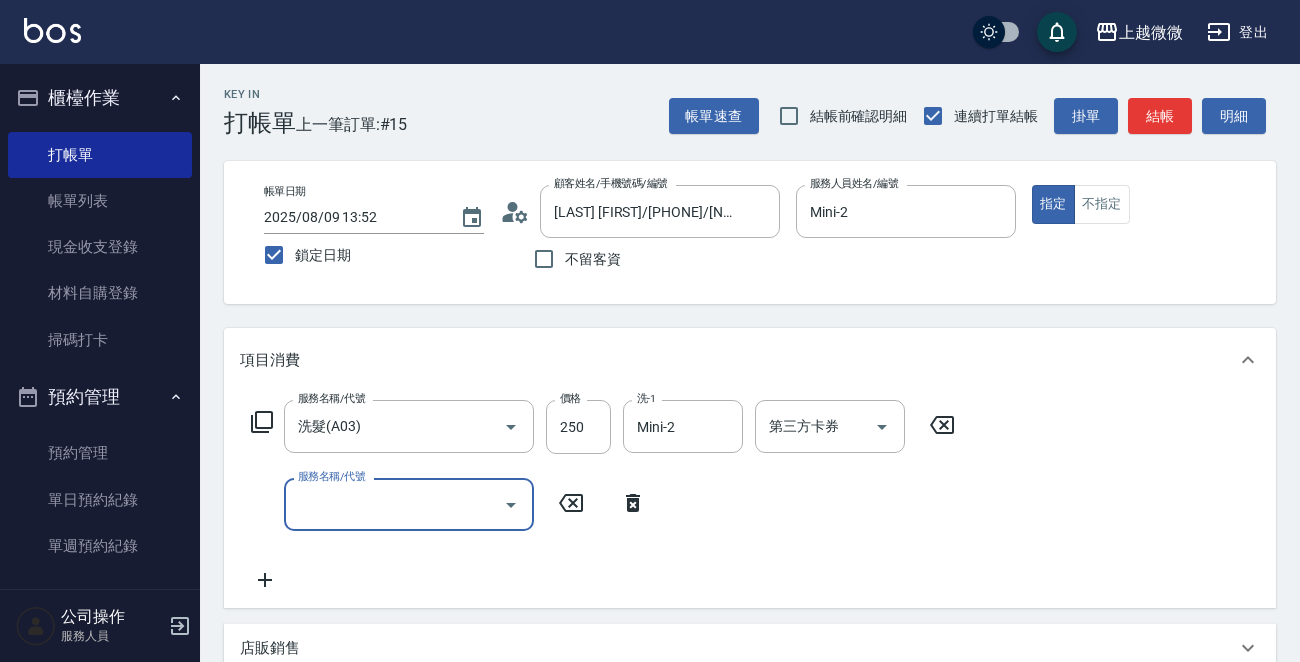 click 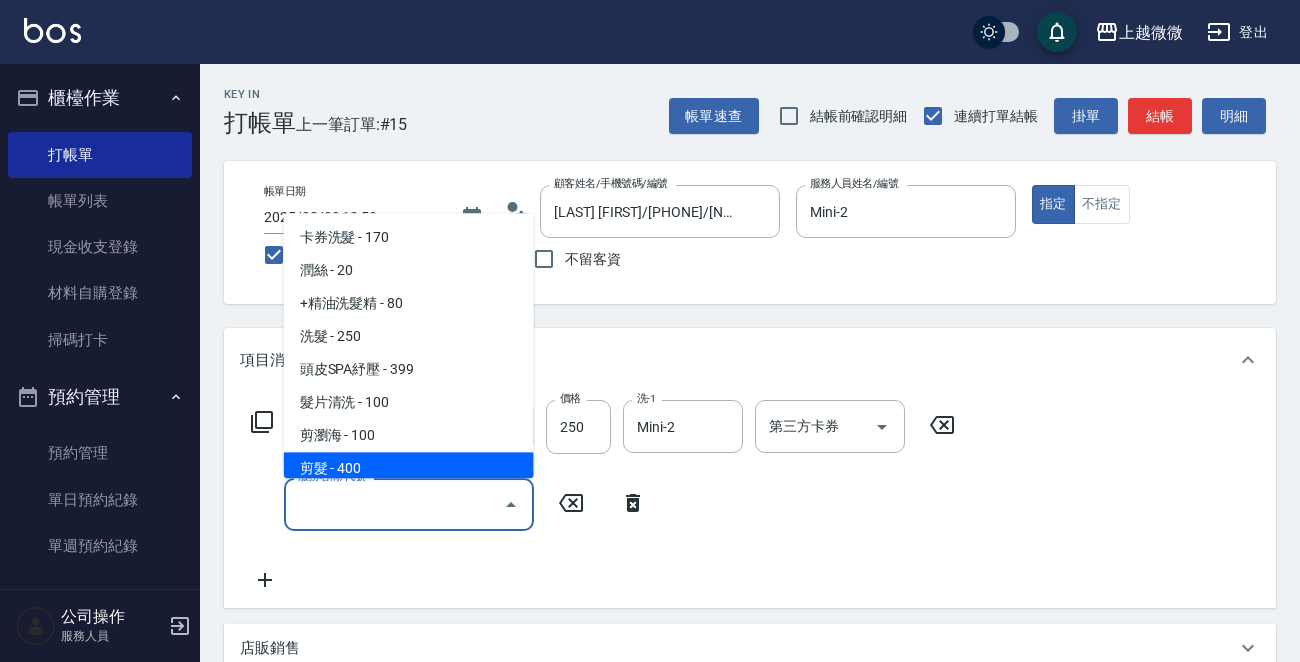 click on "剪髮 - 400" at bounding box center [409, 469] 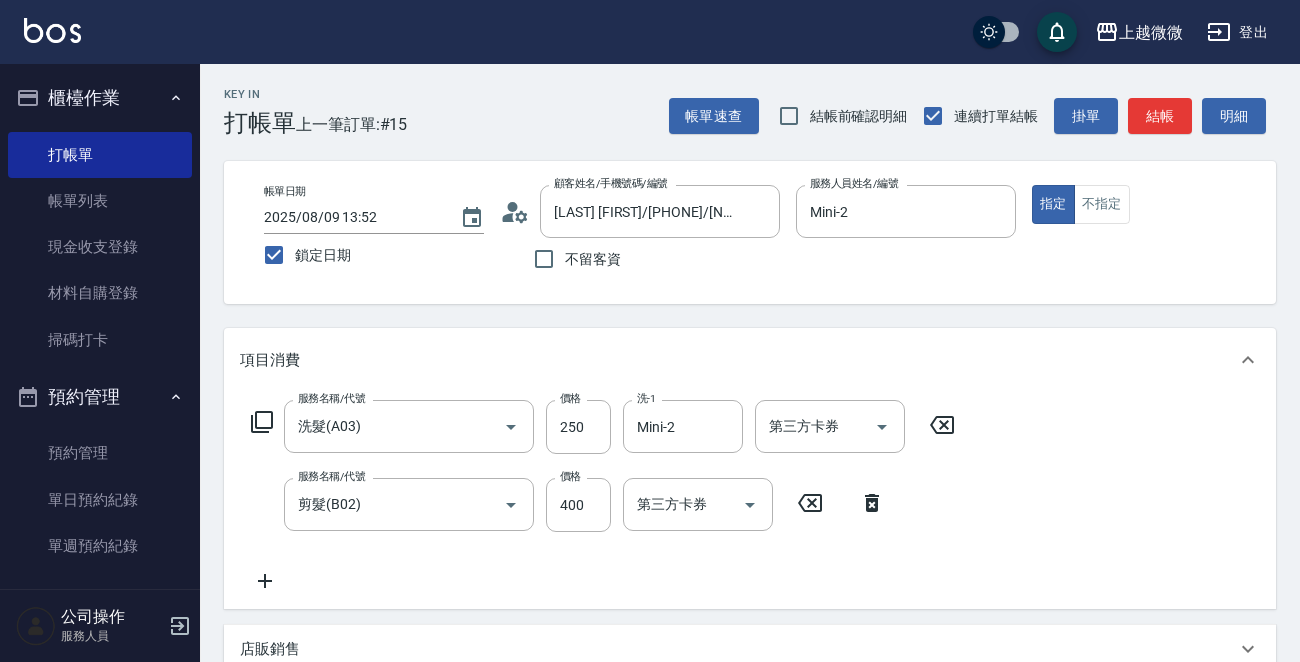 click 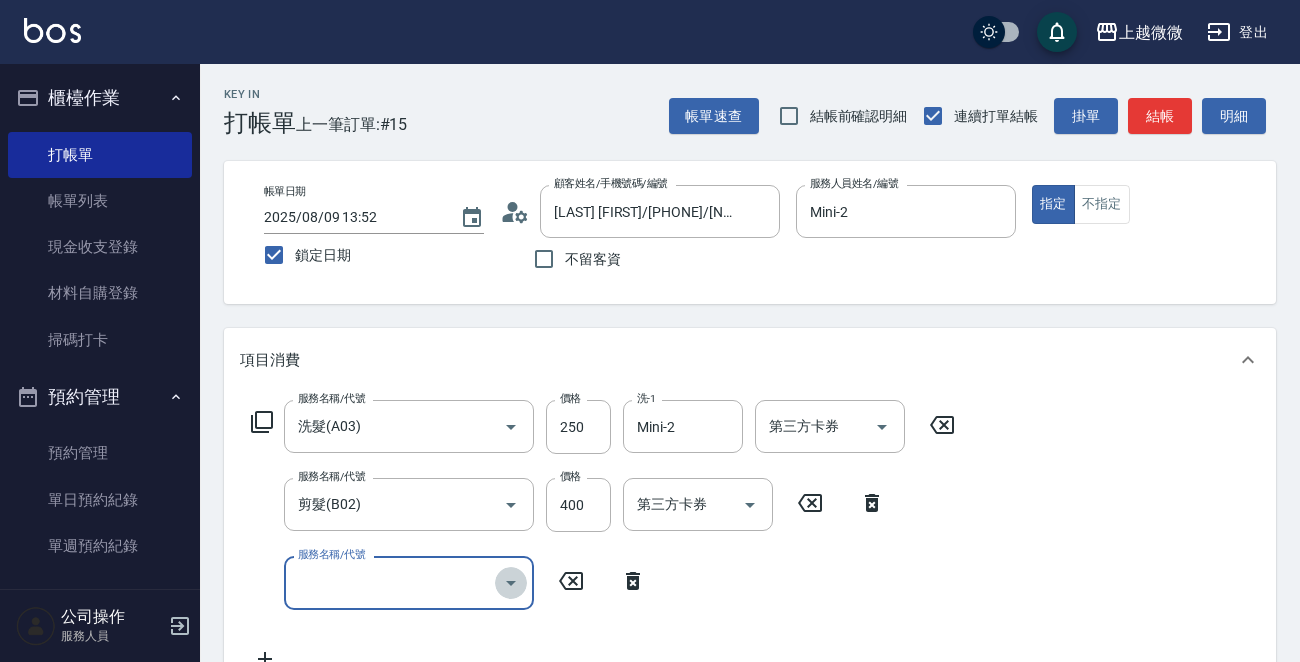 click 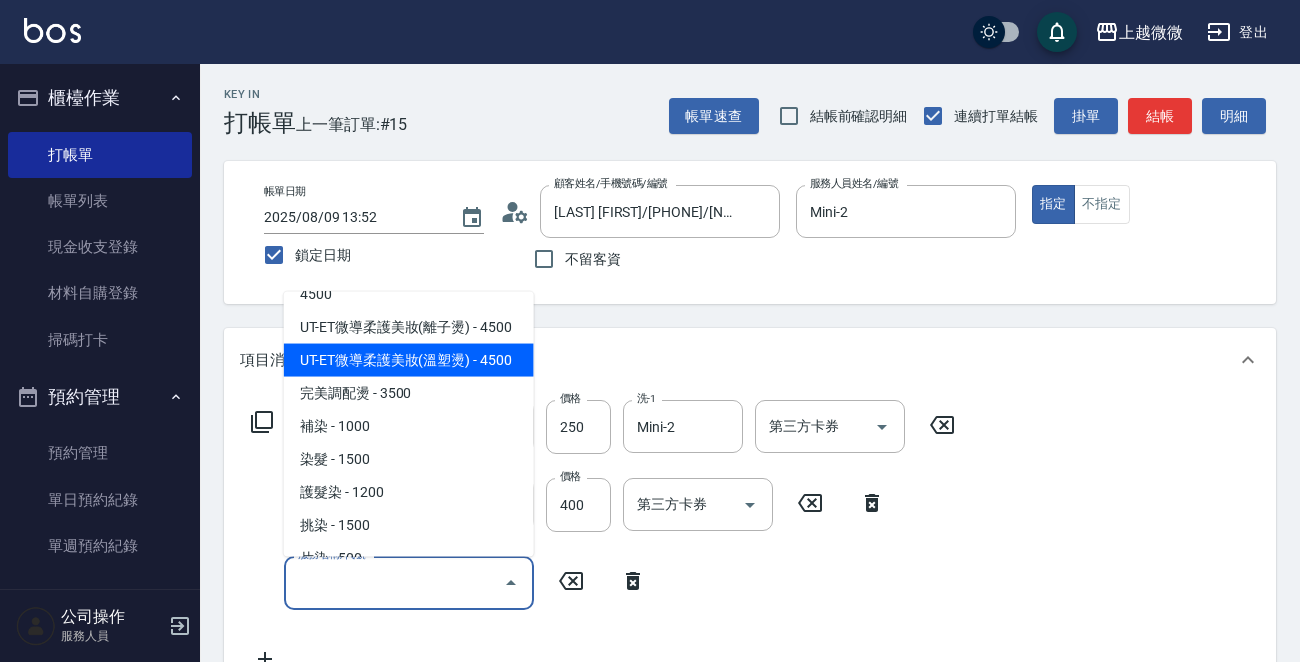 scroll, scrollTop: 800, scrollLeft: 0, axis: vertical 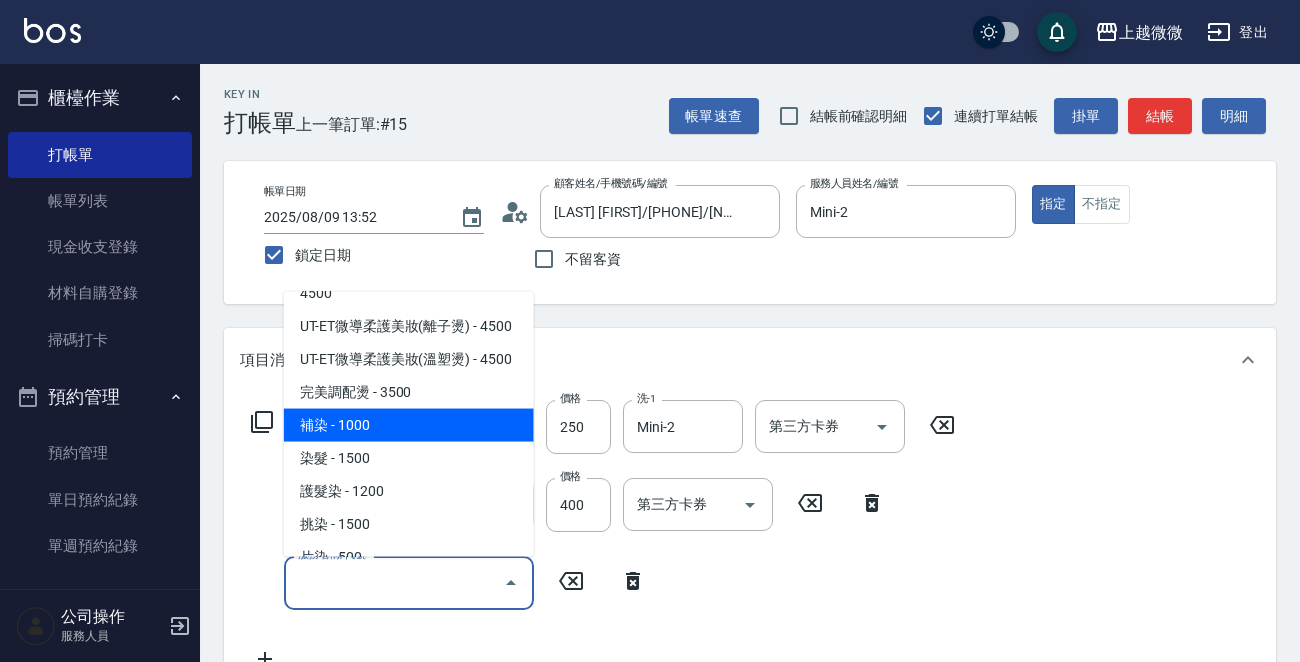 click on "補染 - 1000" at bounding box center (409, 425) 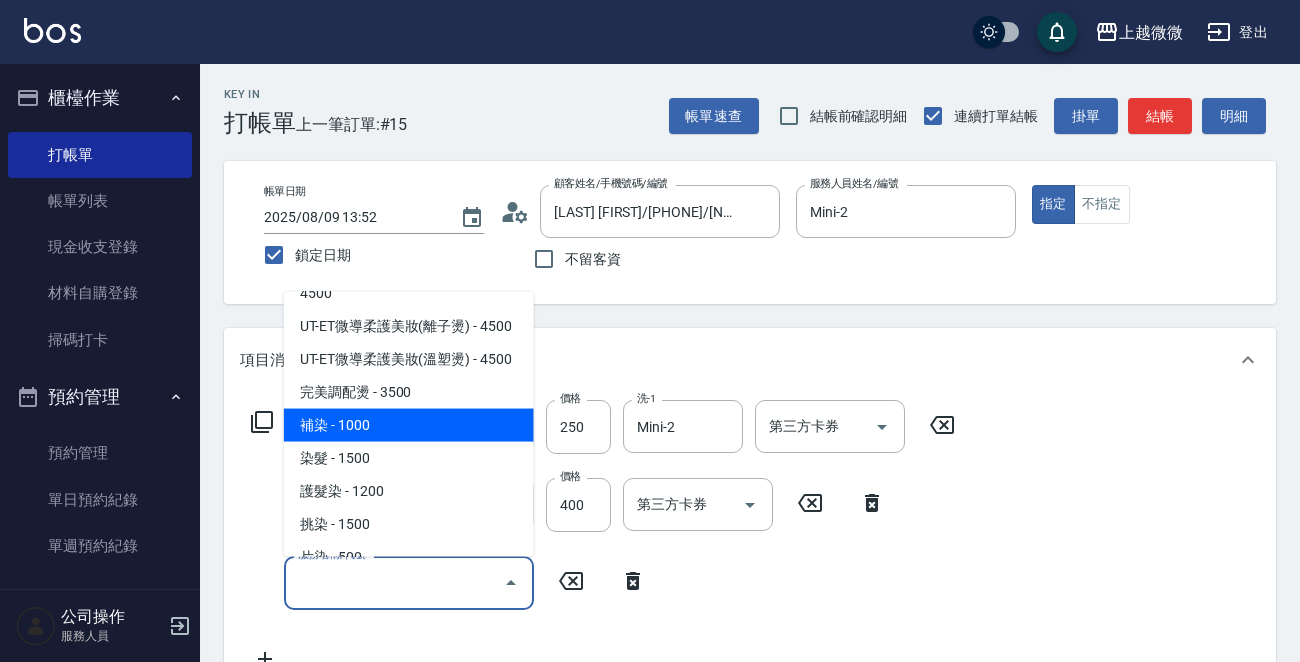 type on "補染(D01)" 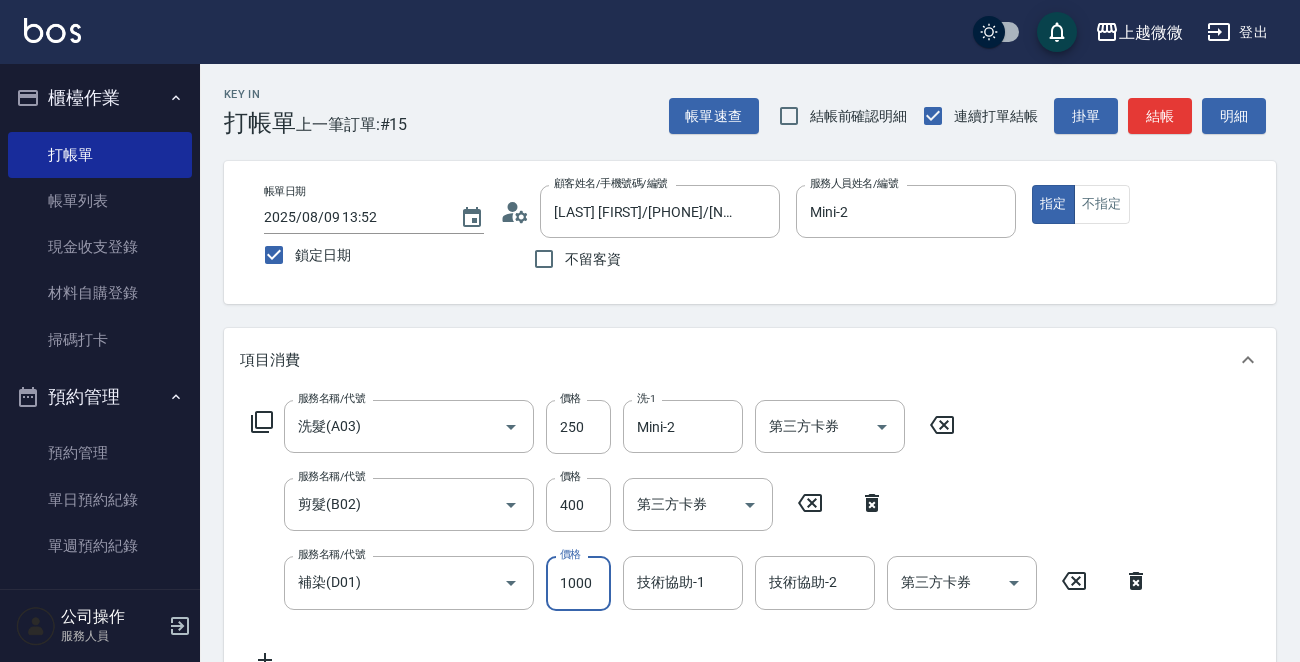click on "1000" at bounding box center [578, 583] 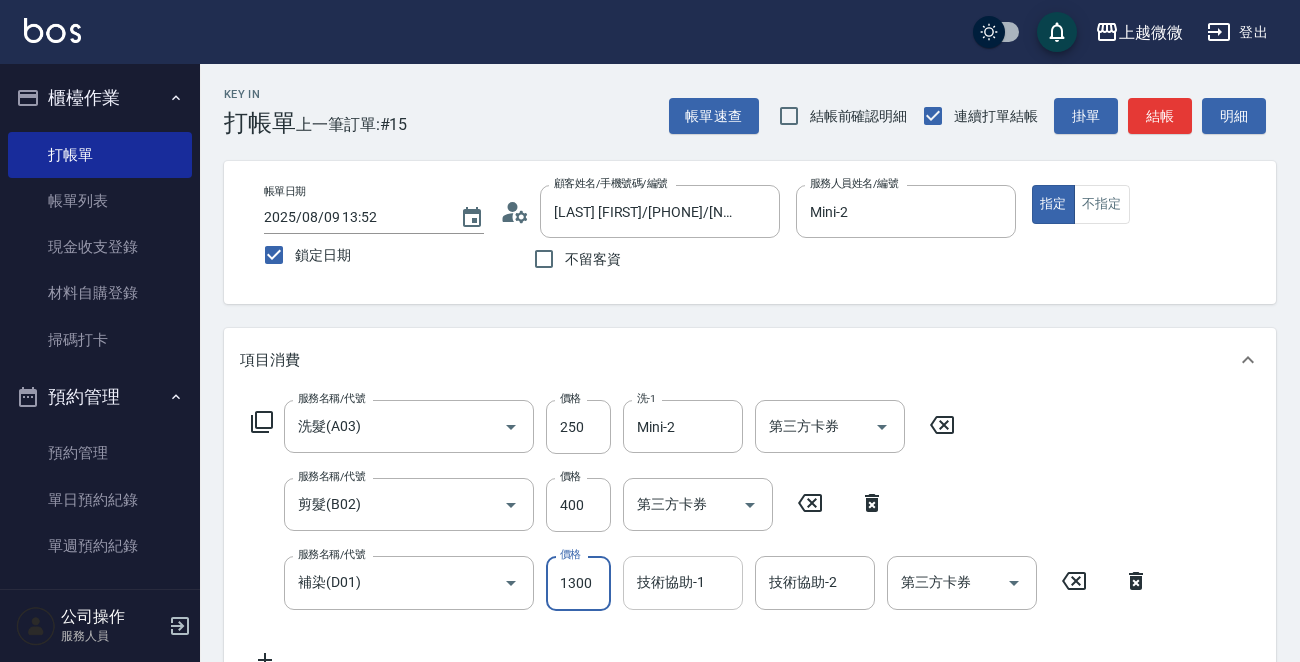 type on "1300" 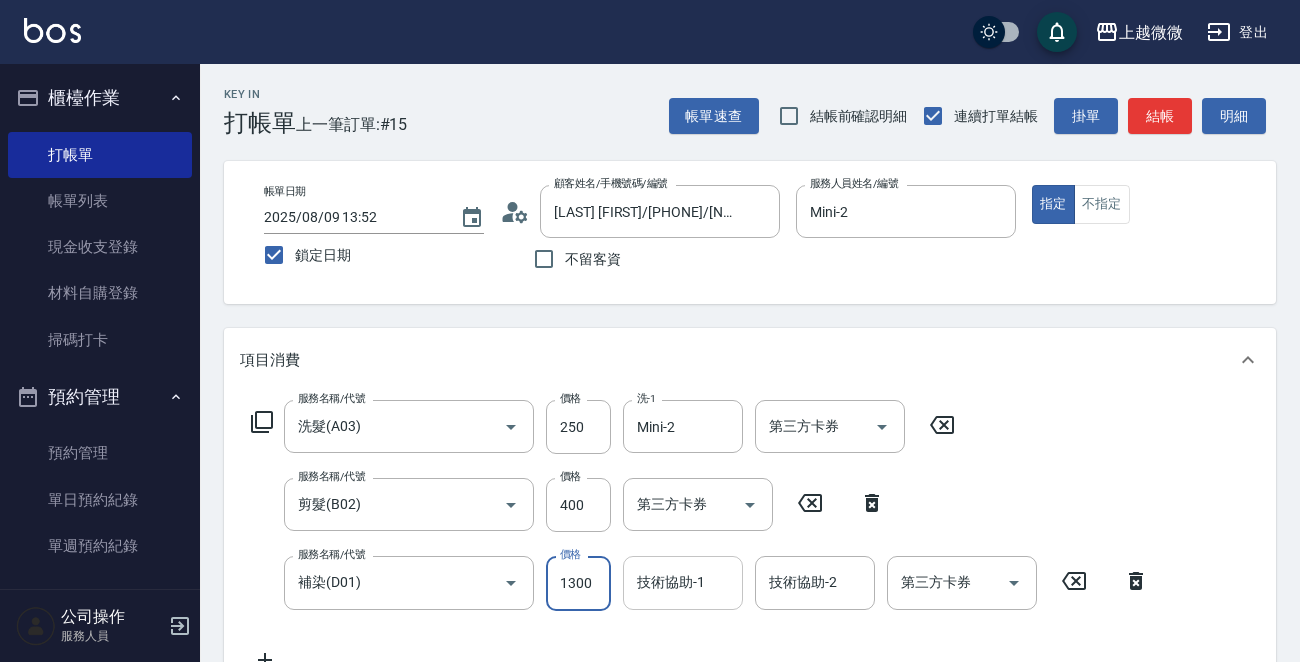click on "技術協助-1" at bounding box center [683, 582] 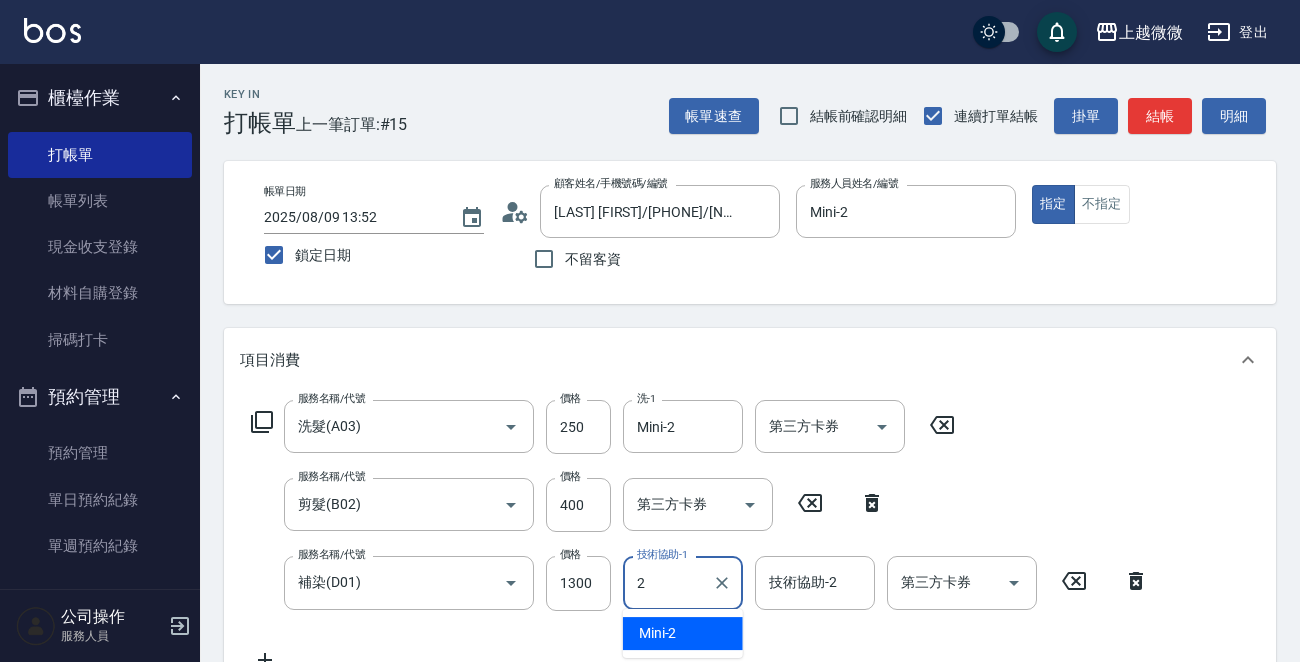 type on "Mini-2" 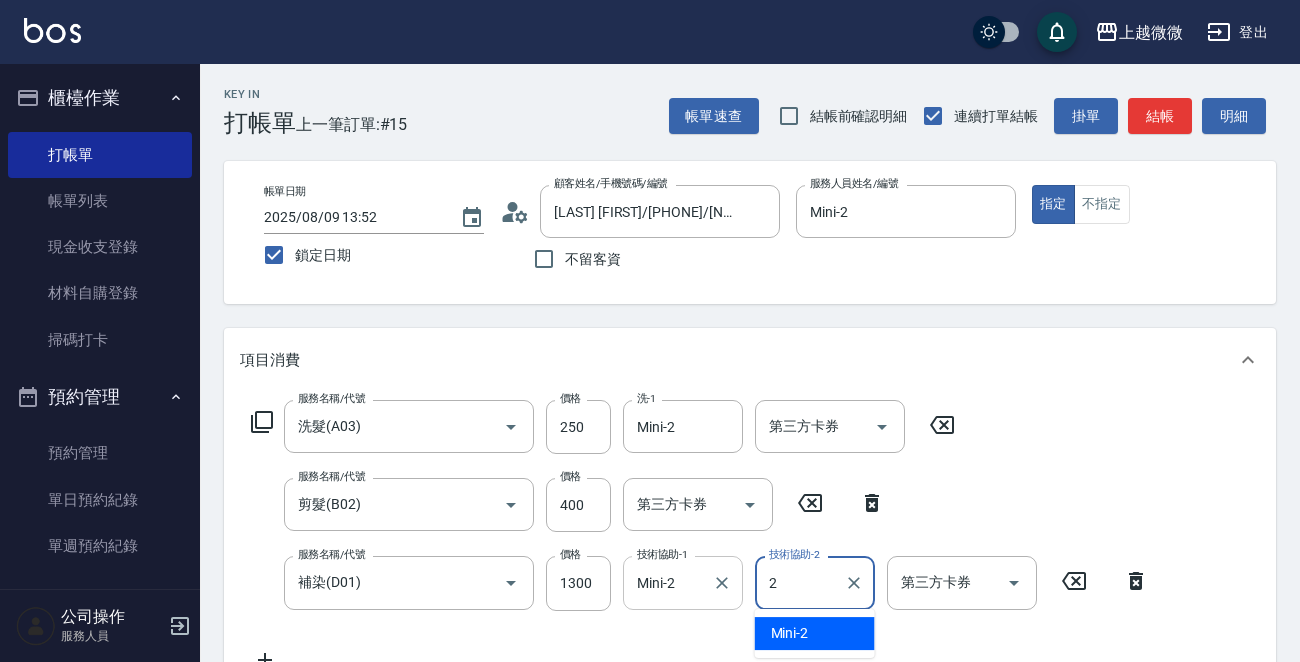 type on "Mini-2" 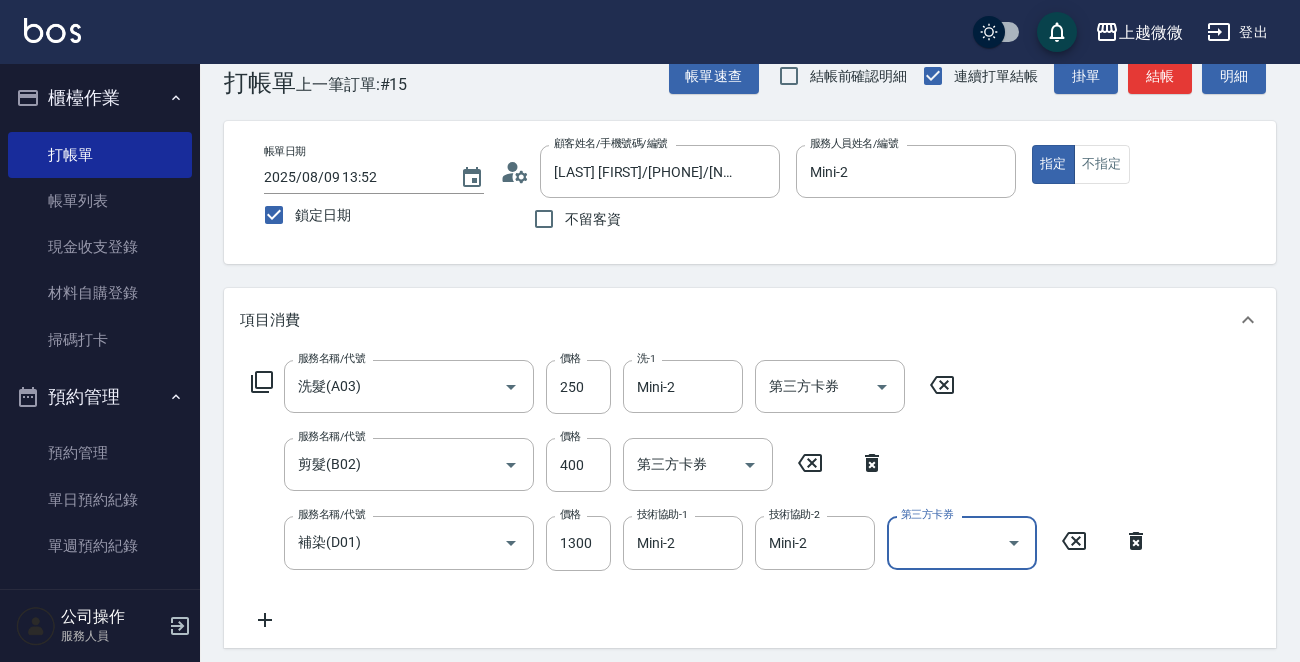 scroll, scrollTop: 100, scrollLeft: 0, axis: vertical 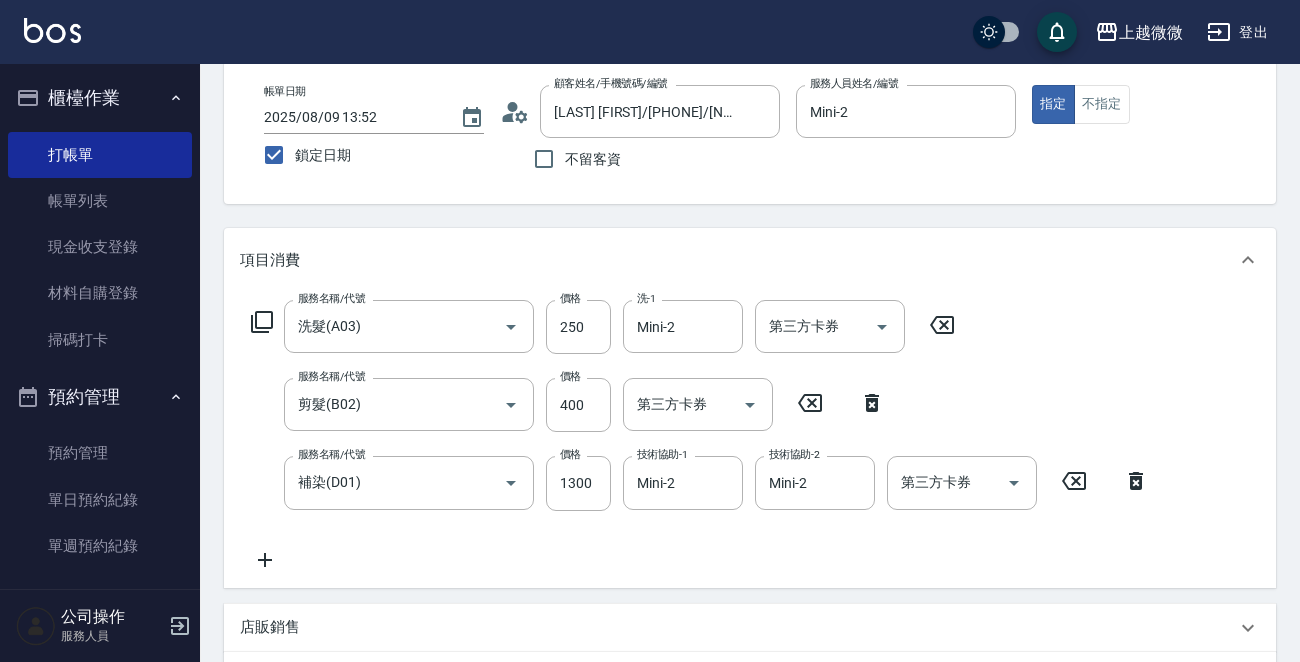click 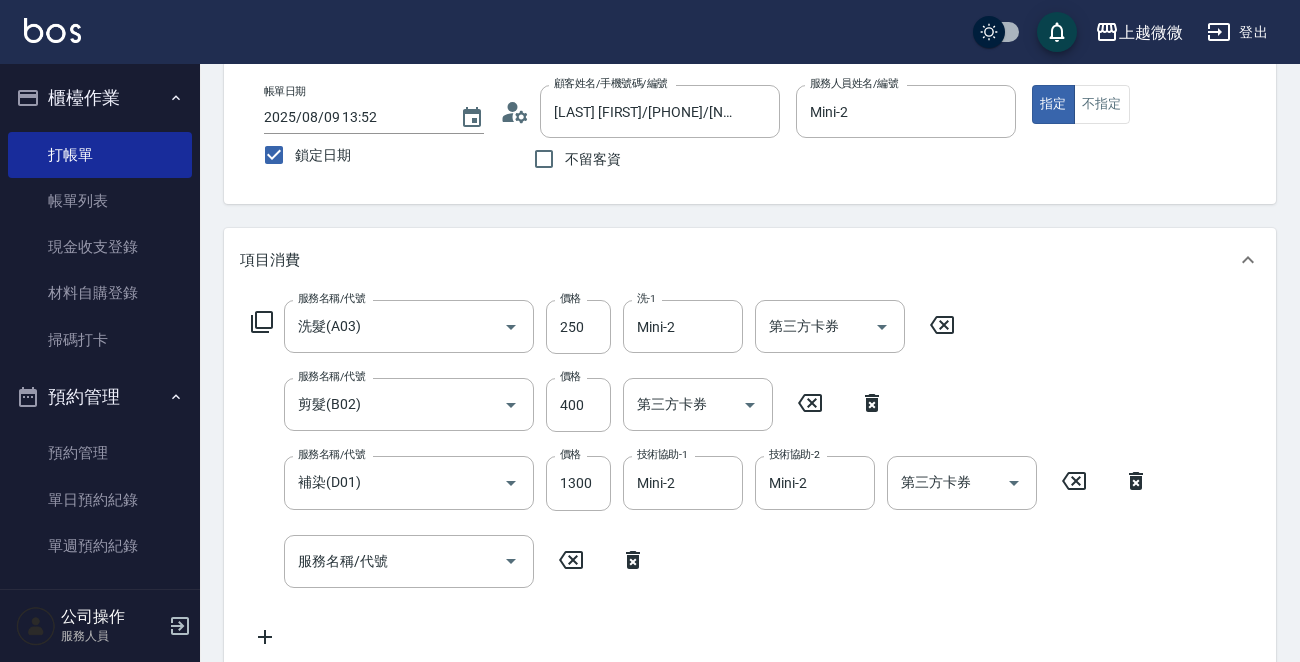 click 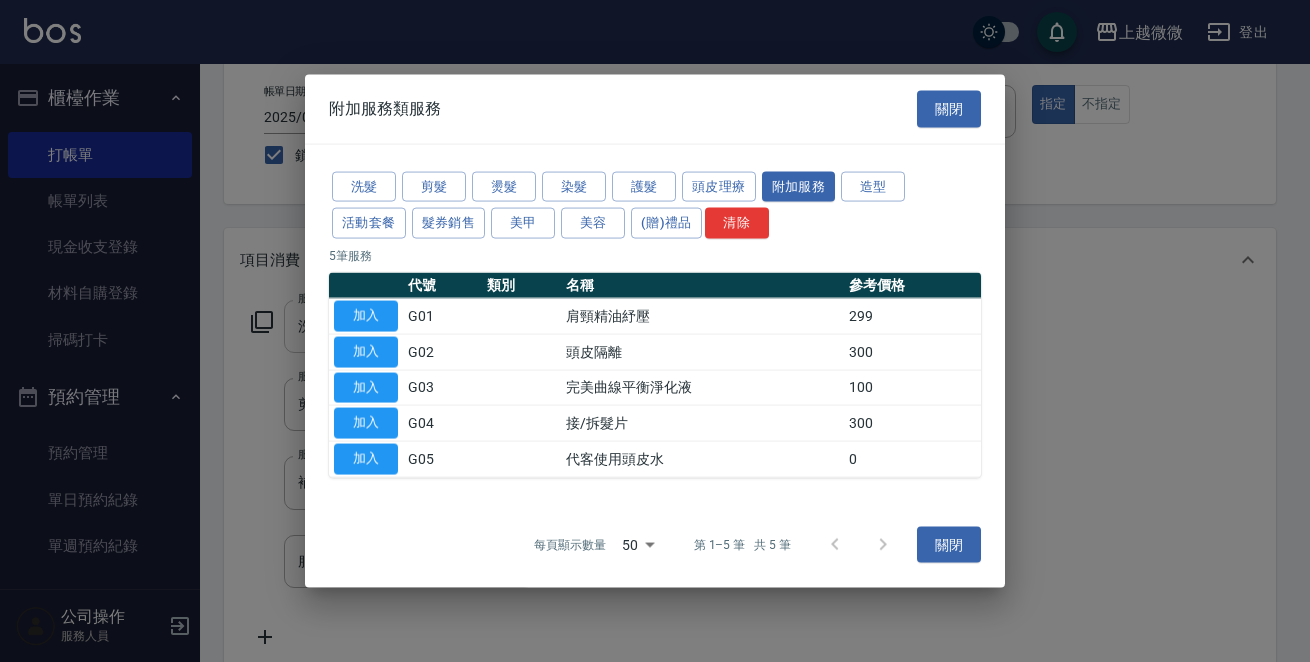 click on "加入" at bounding box center (366, 351) 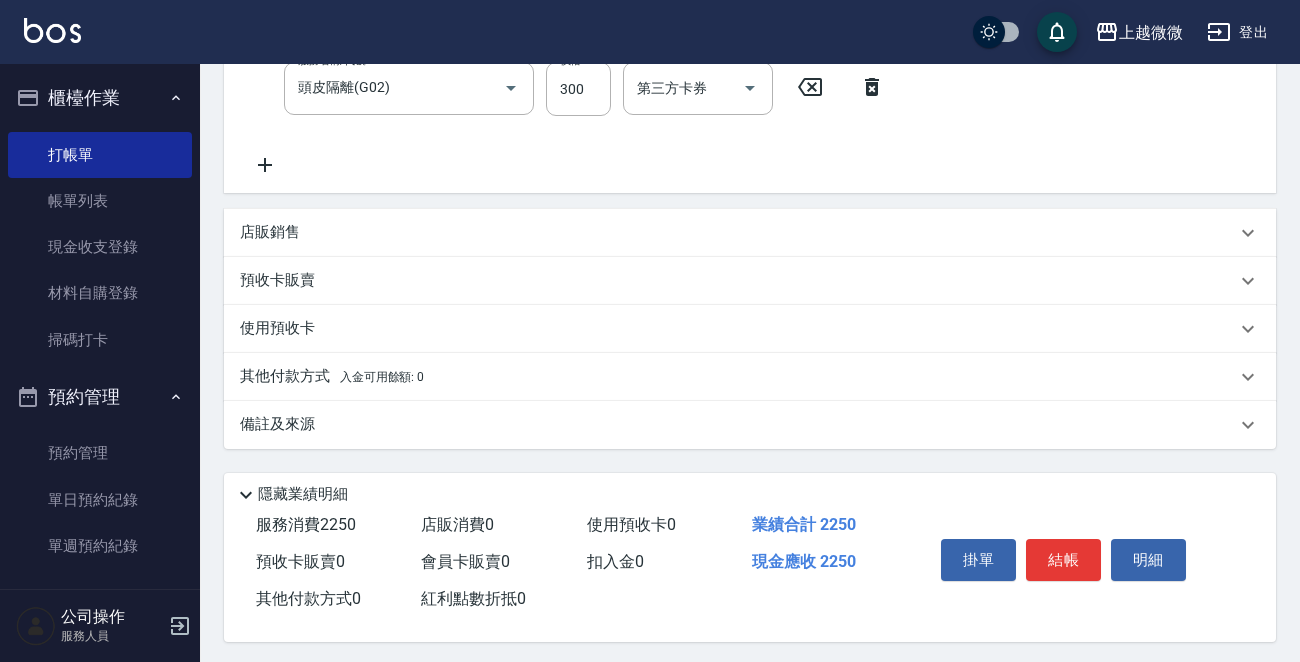 scroll, scrollTop: 659, scrollLeft: 0, axis: vertical 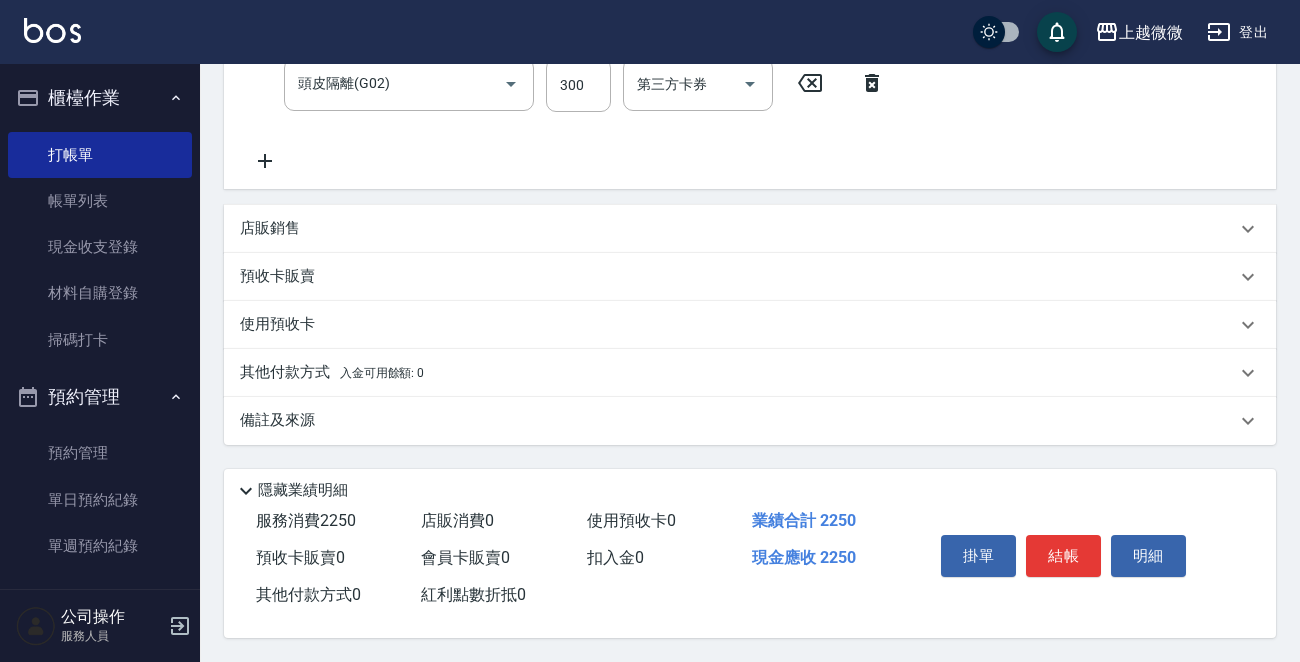 click 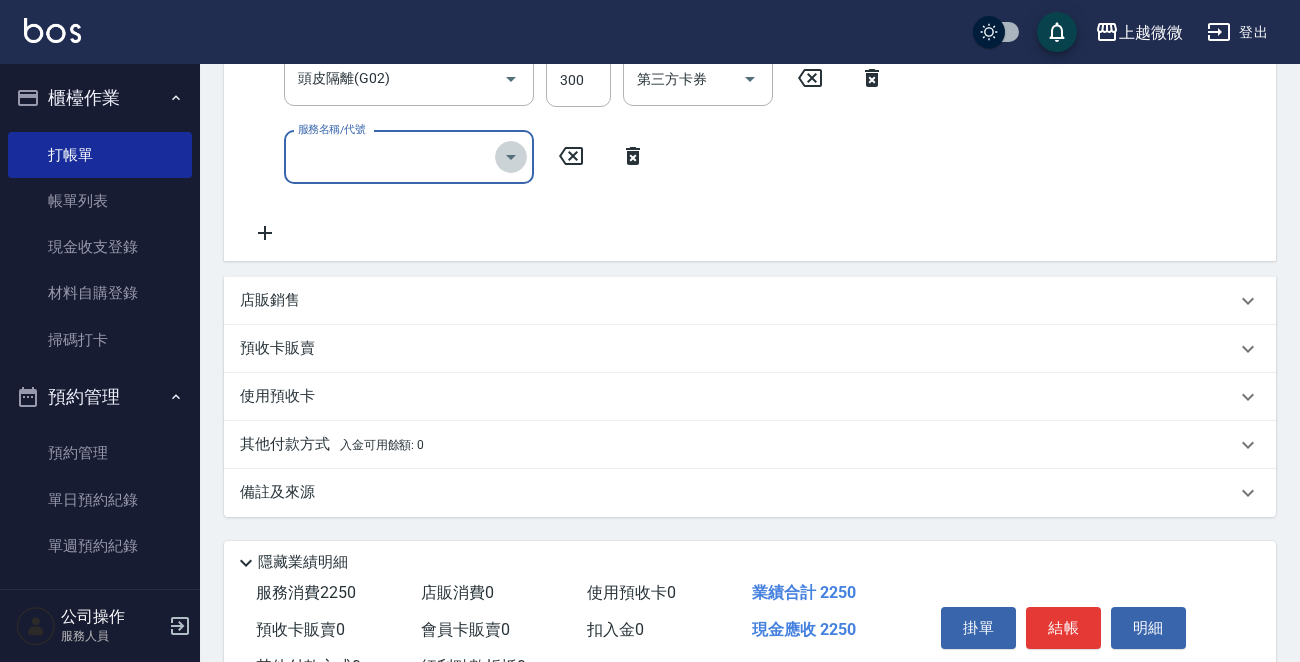 click 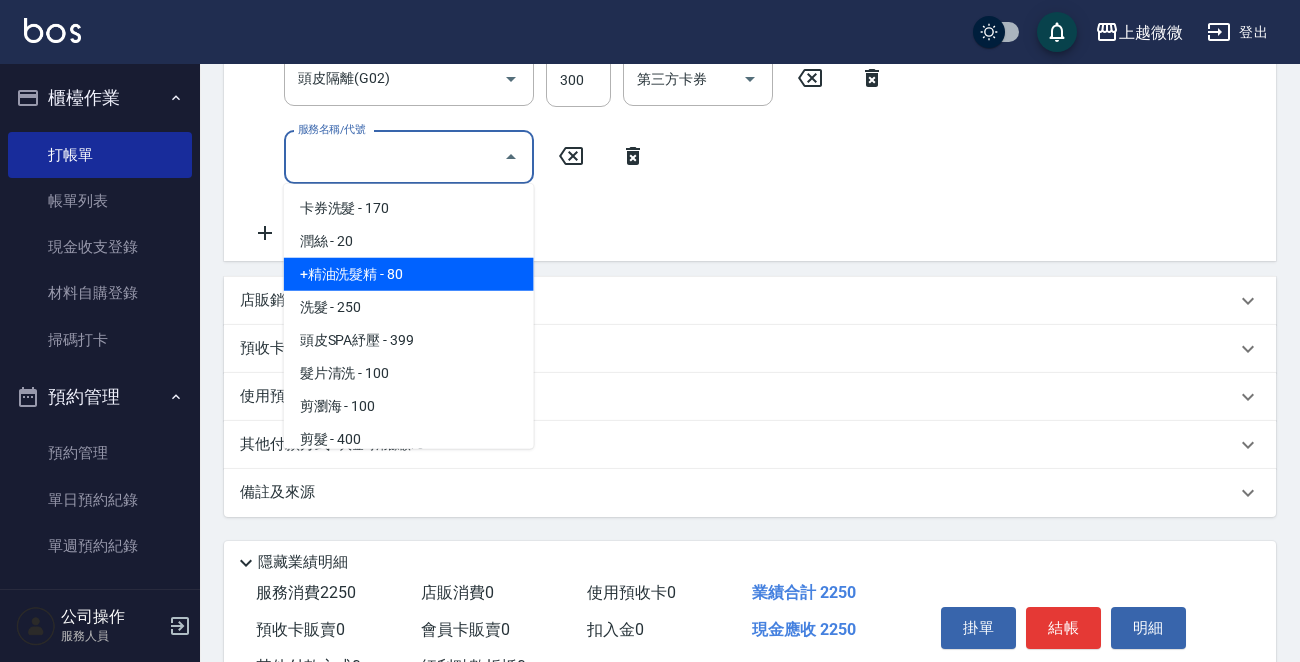 click on "+精油洗髮精 - 80" at bounding box center (409, 274) 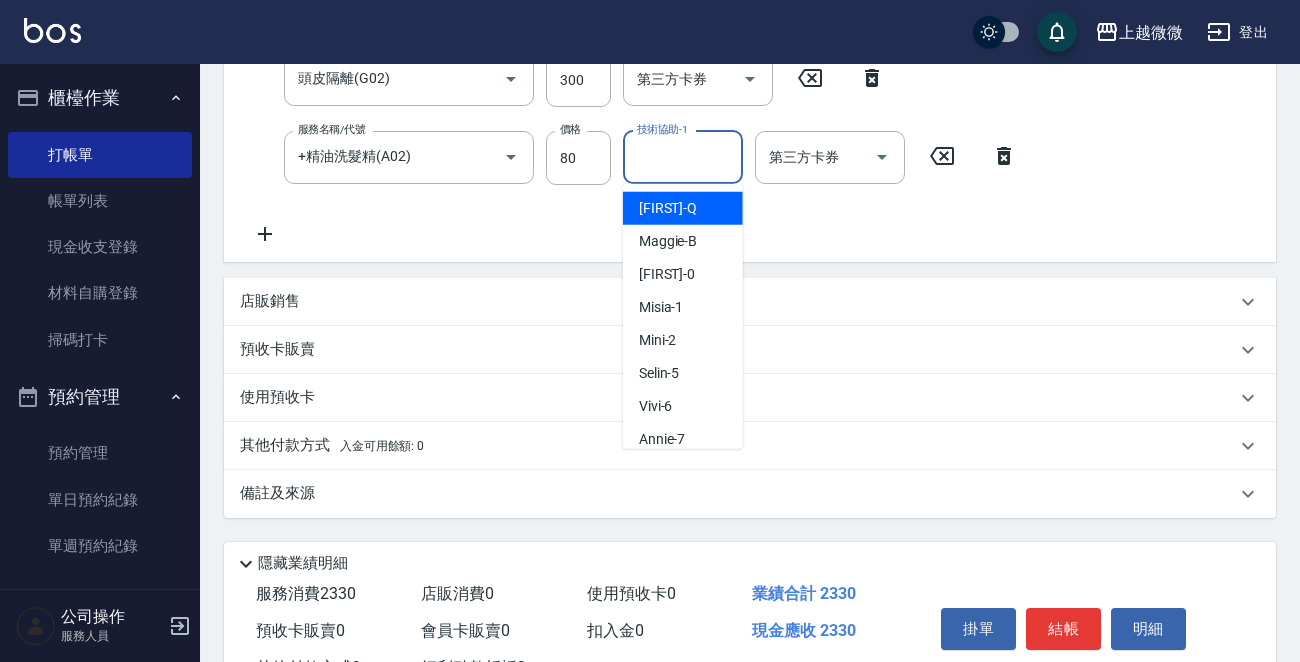 click on "技術協助-1" at bounding box center (683, 157) 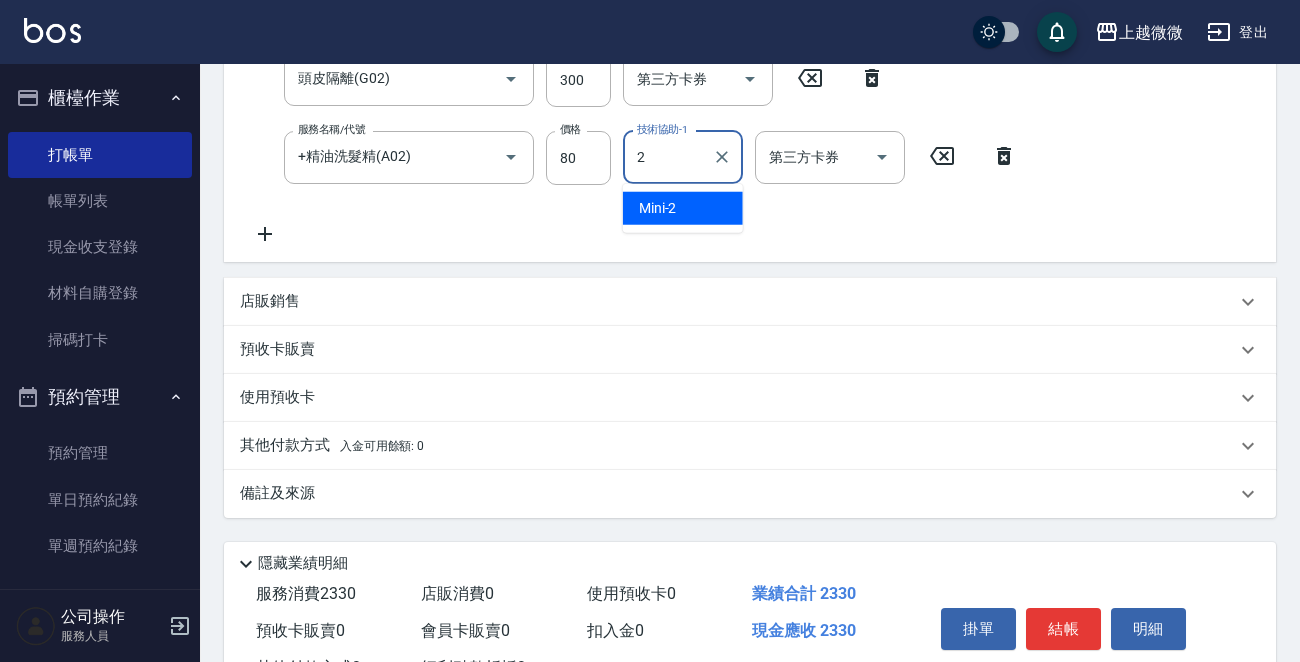 type on "Mini-2" 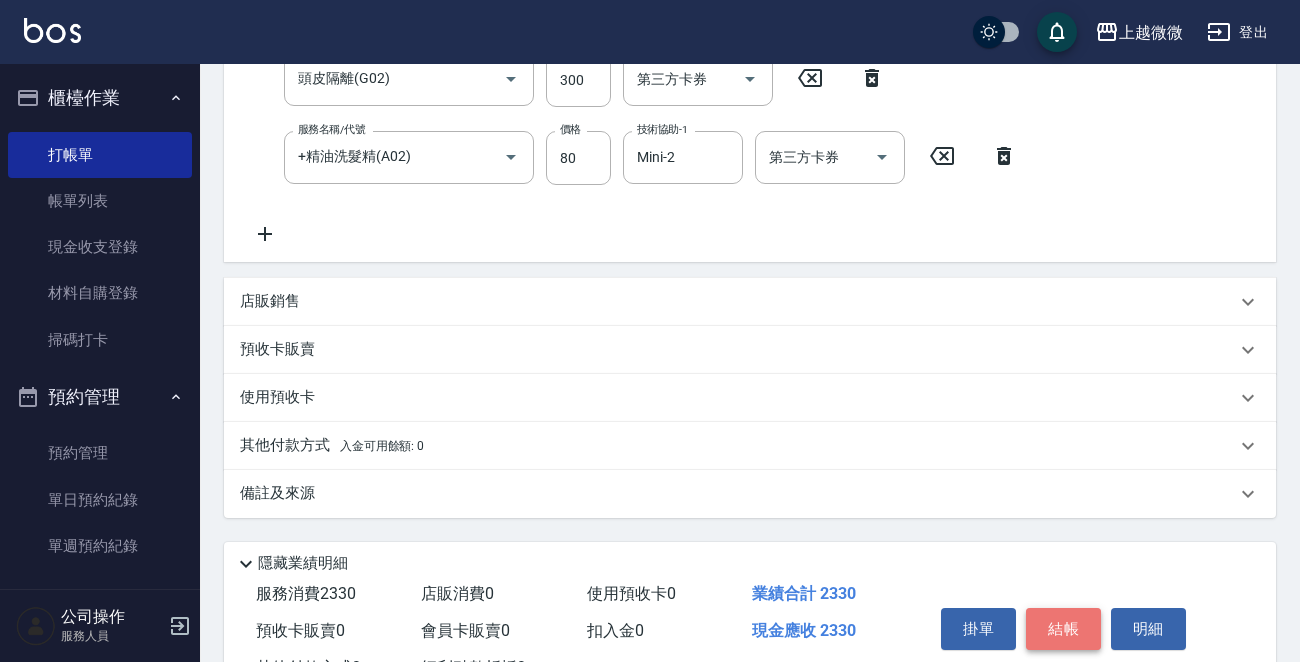 click on "結帳" at bounding box center [1063, 629] 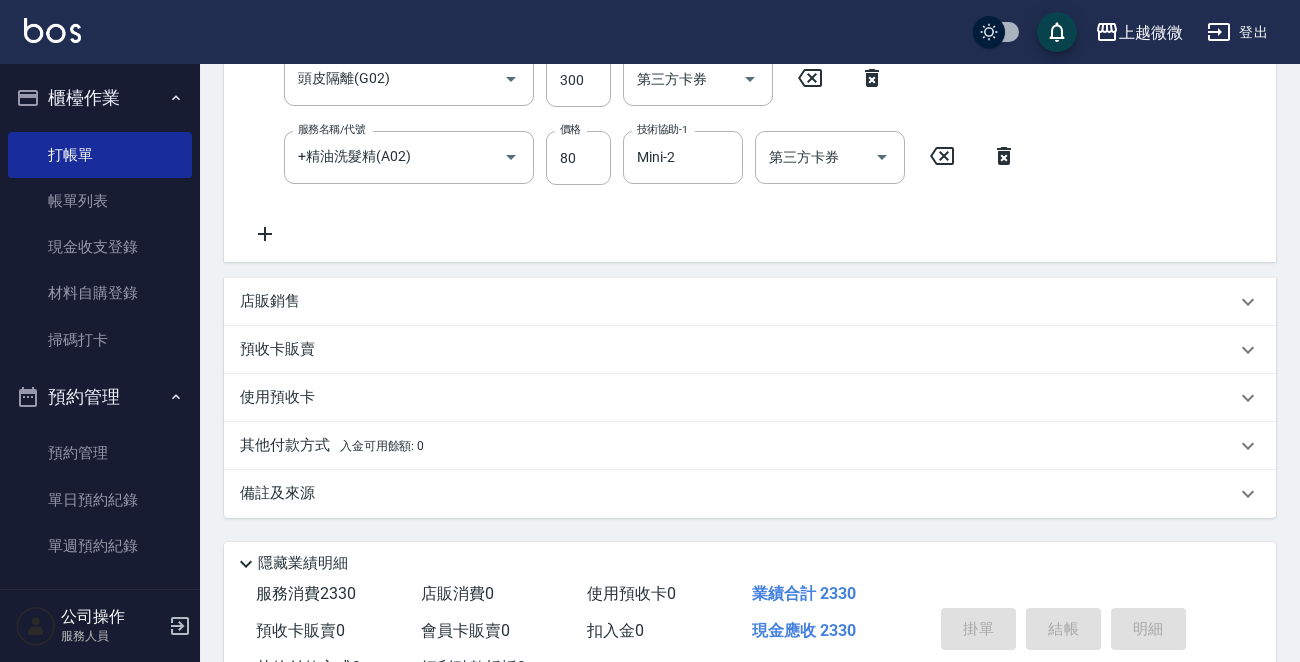 type 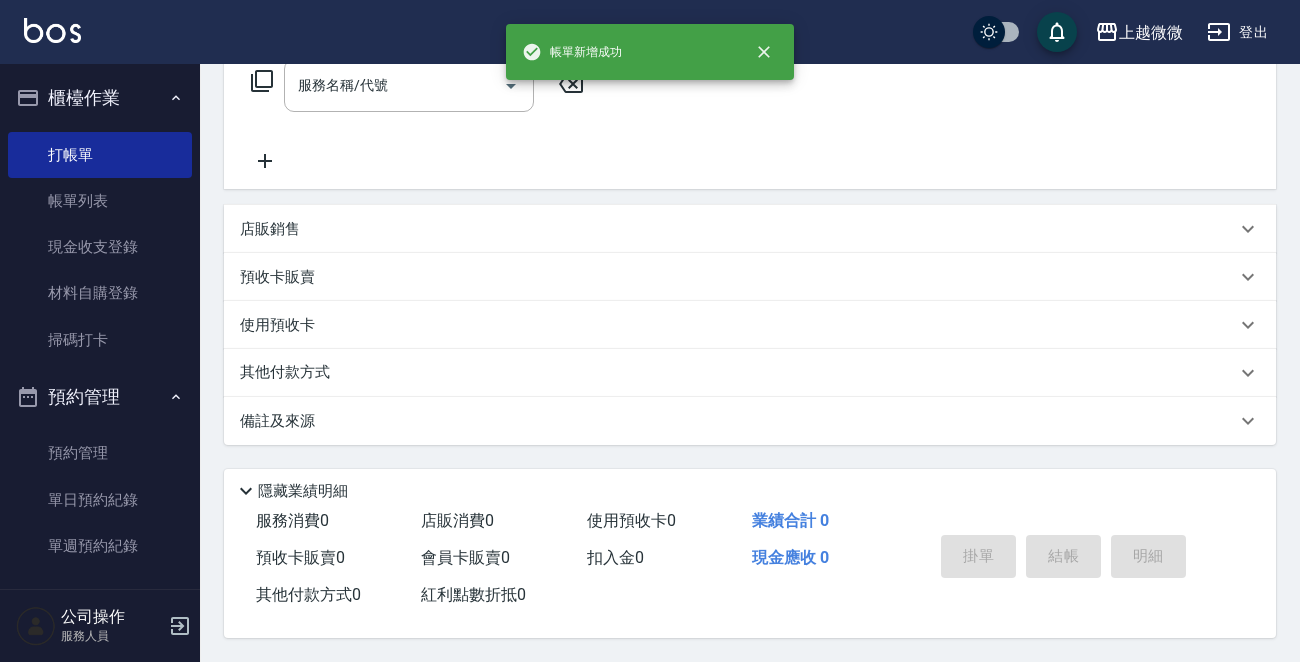 scroll, scrollTop: 0, scrollLeft: 0, axis: both 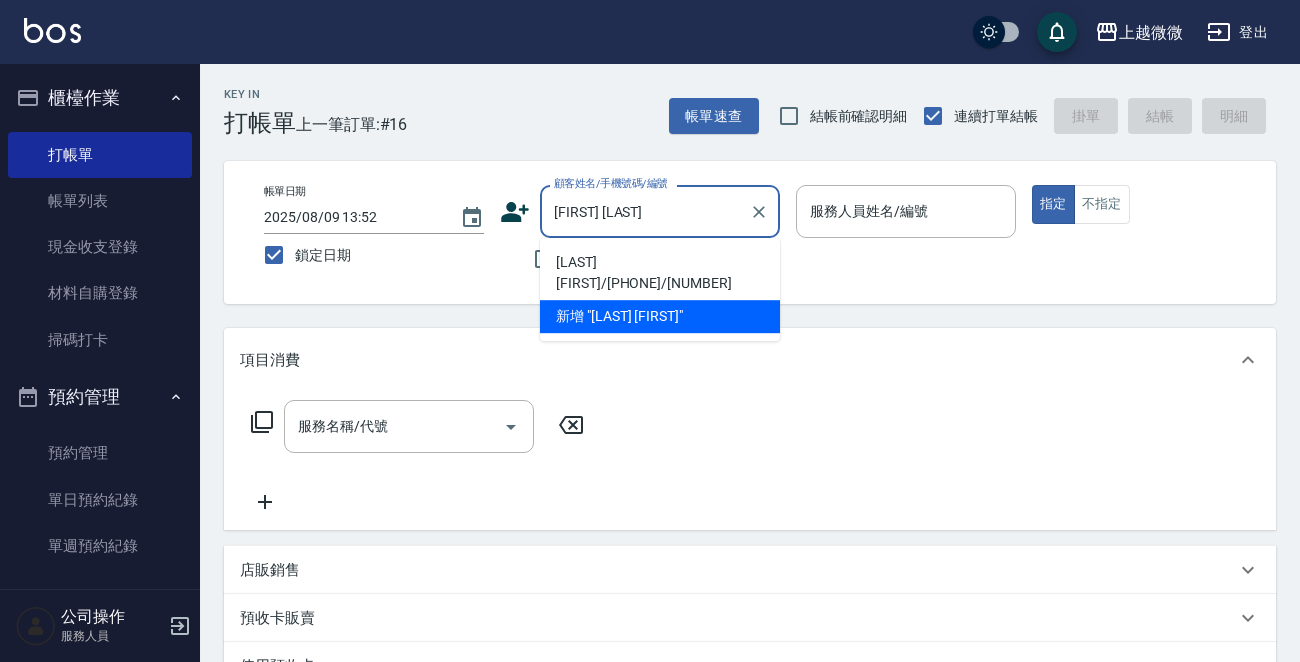 click on "[LAST] [FIRST]/[PHONE]/[NUMBER]" at bounding box center [660, 273] 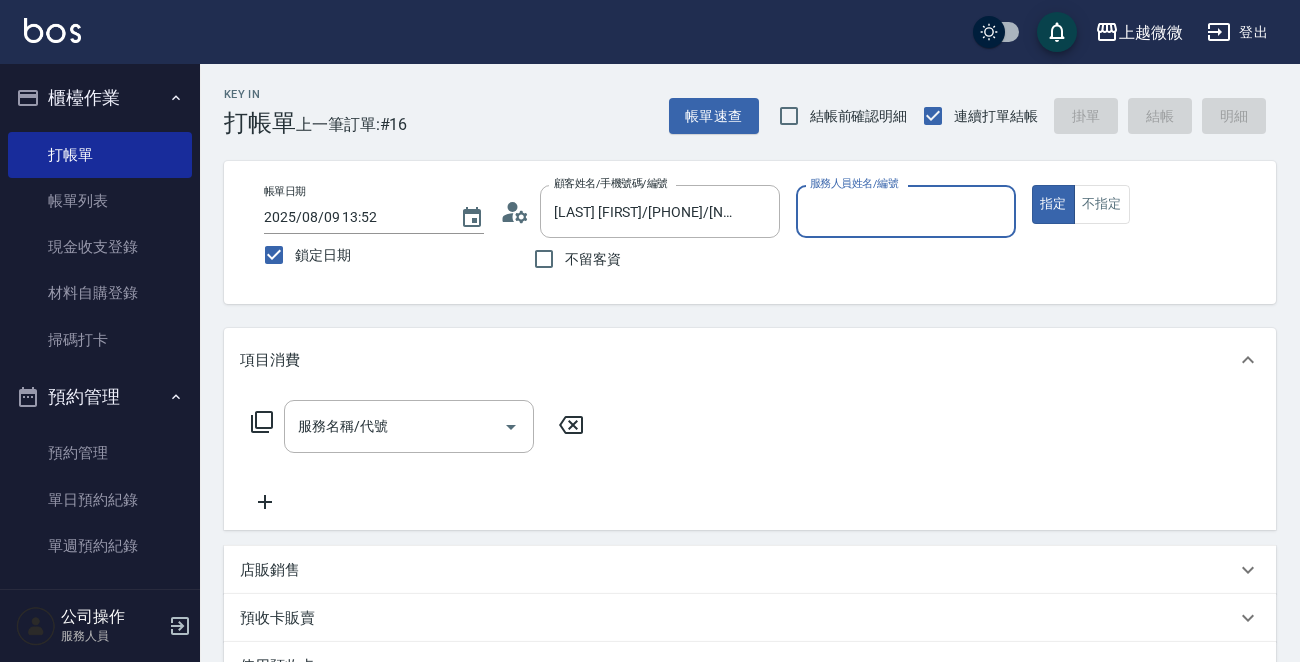 type on "Annie-7" 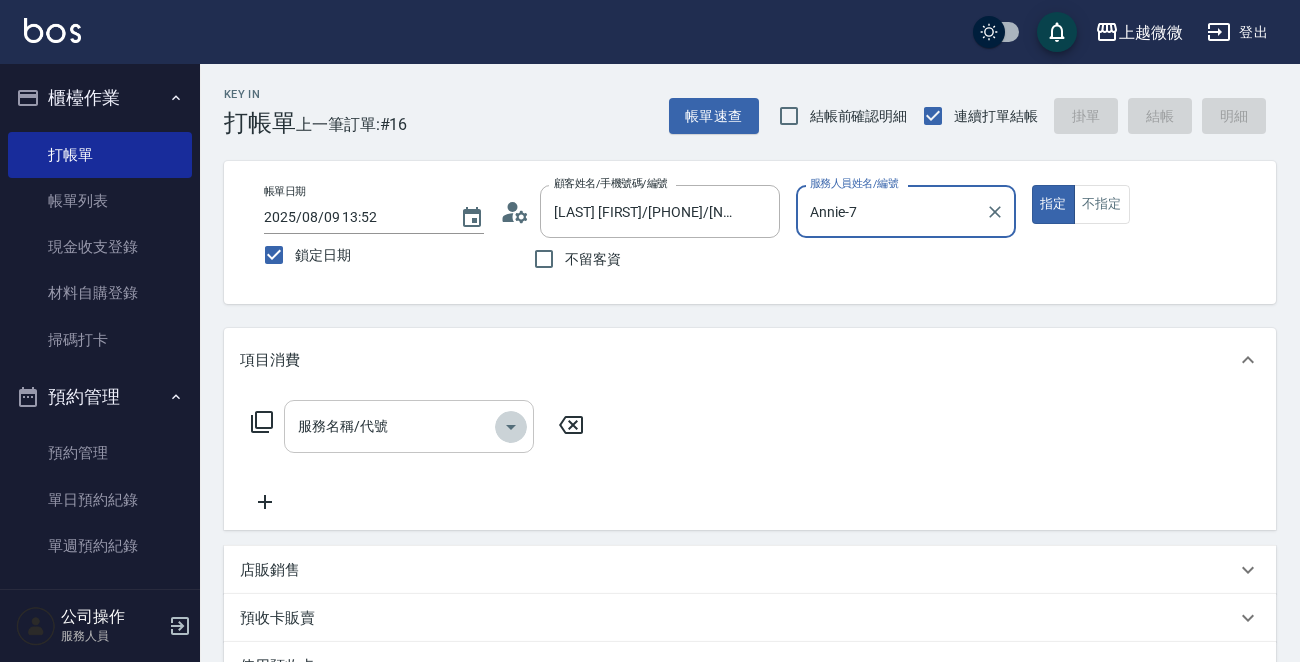 click 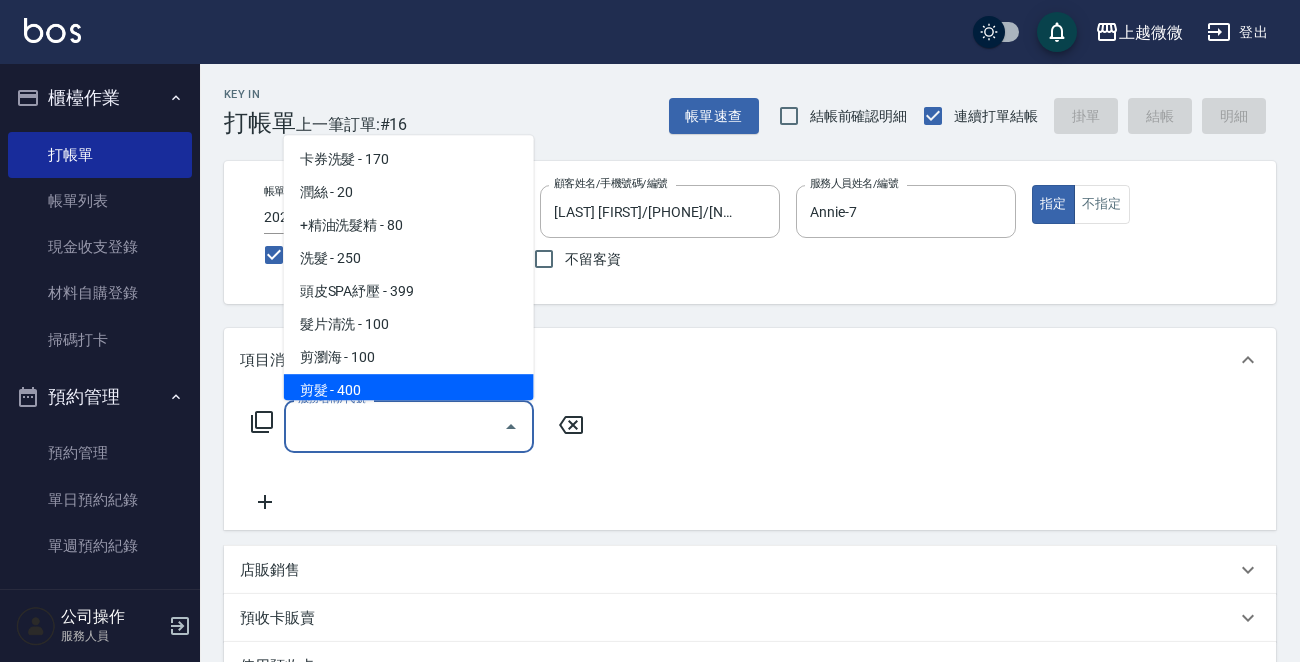 click on "剪髮 - 400" at bounding box center (409, 390) 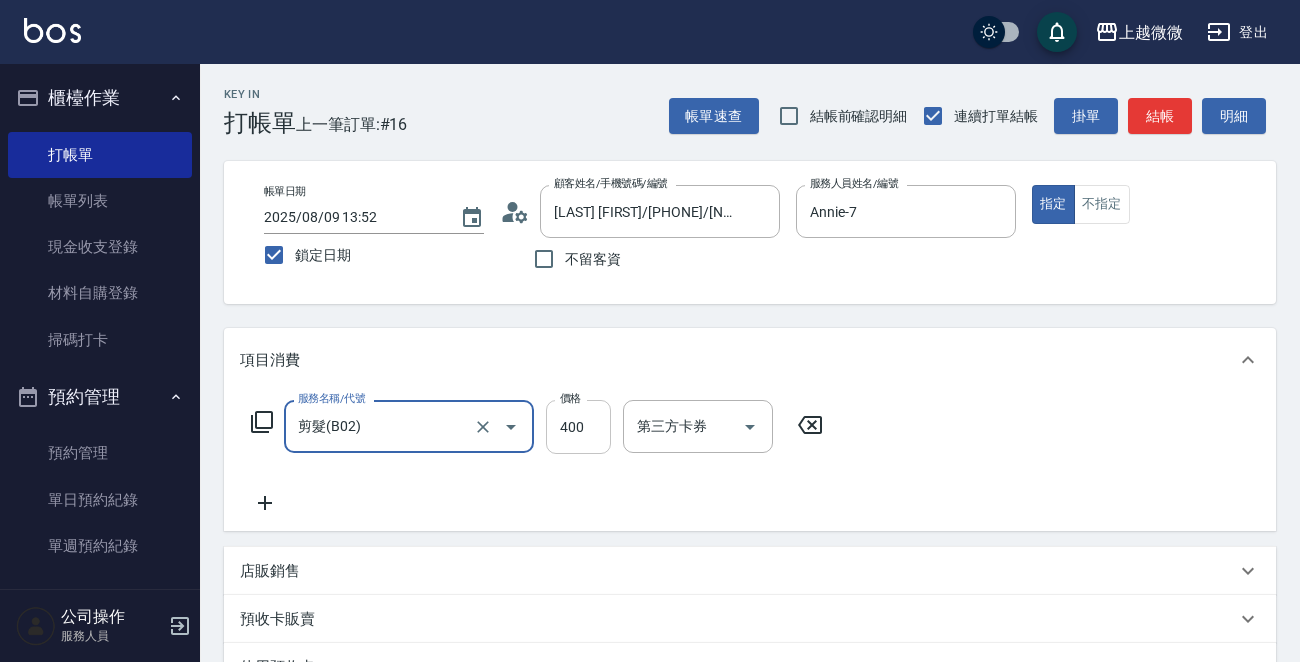 click on "400" at bounding box center (578, 427) 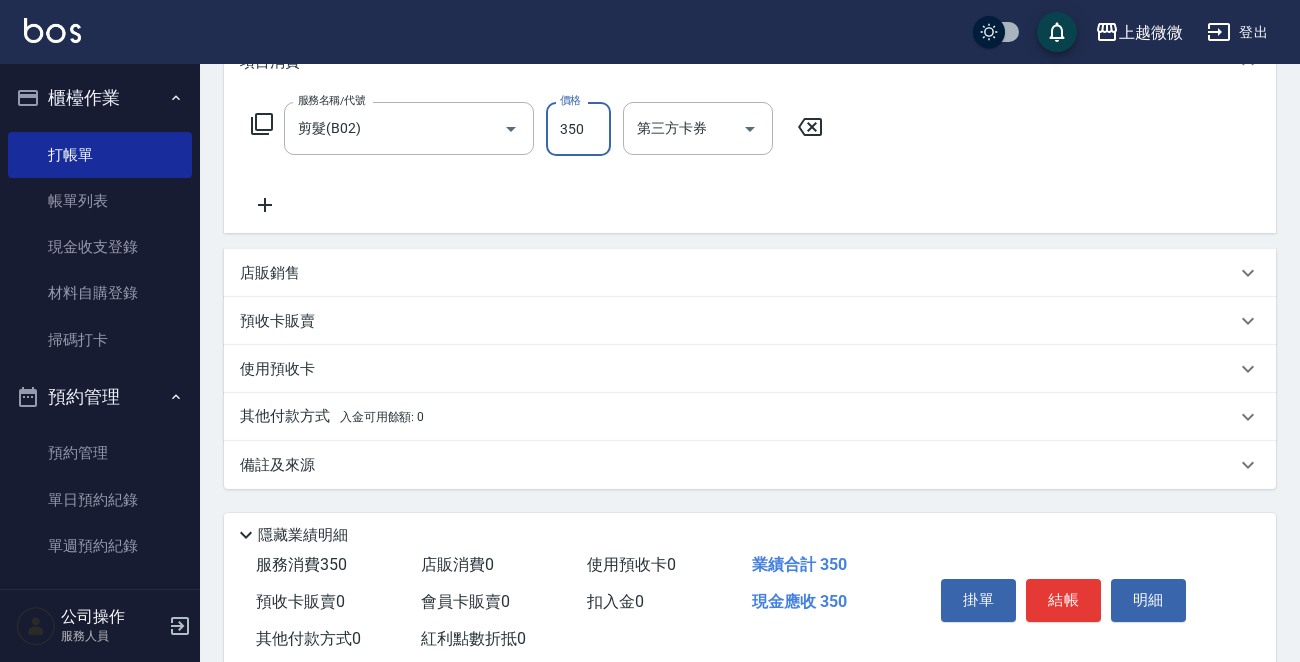 scroll, scrollTop: 300, scrollLeft: 0, axis: vertical 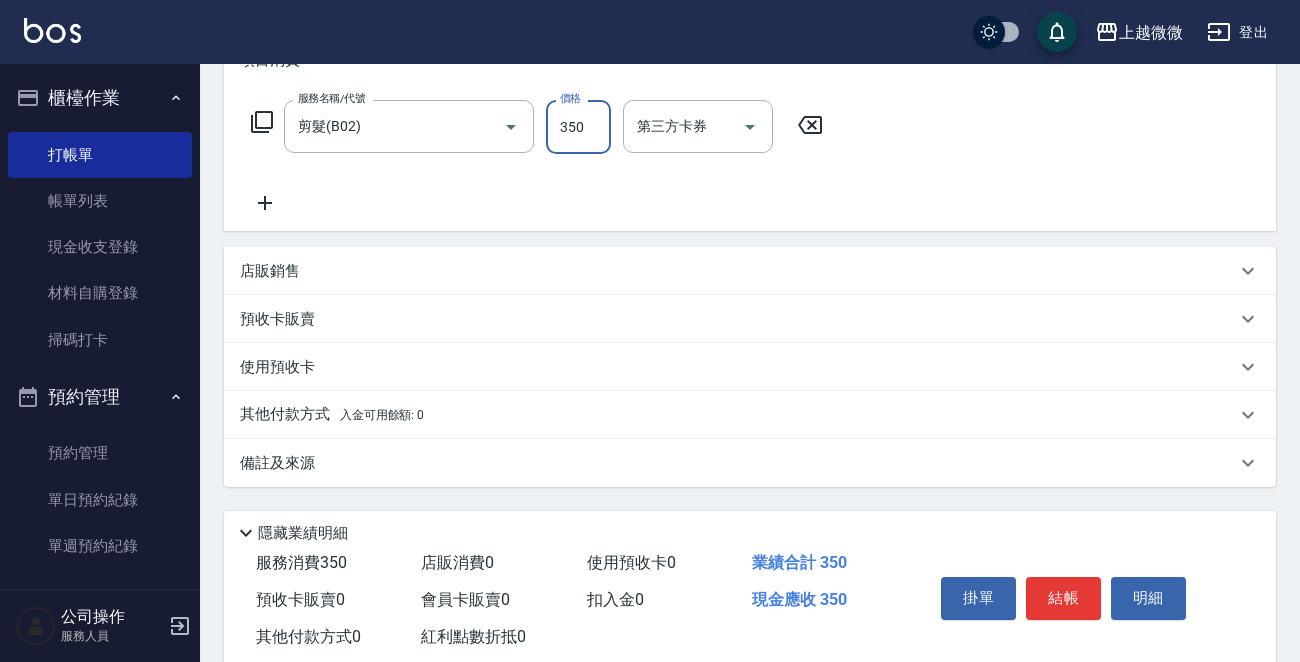 type on "350" 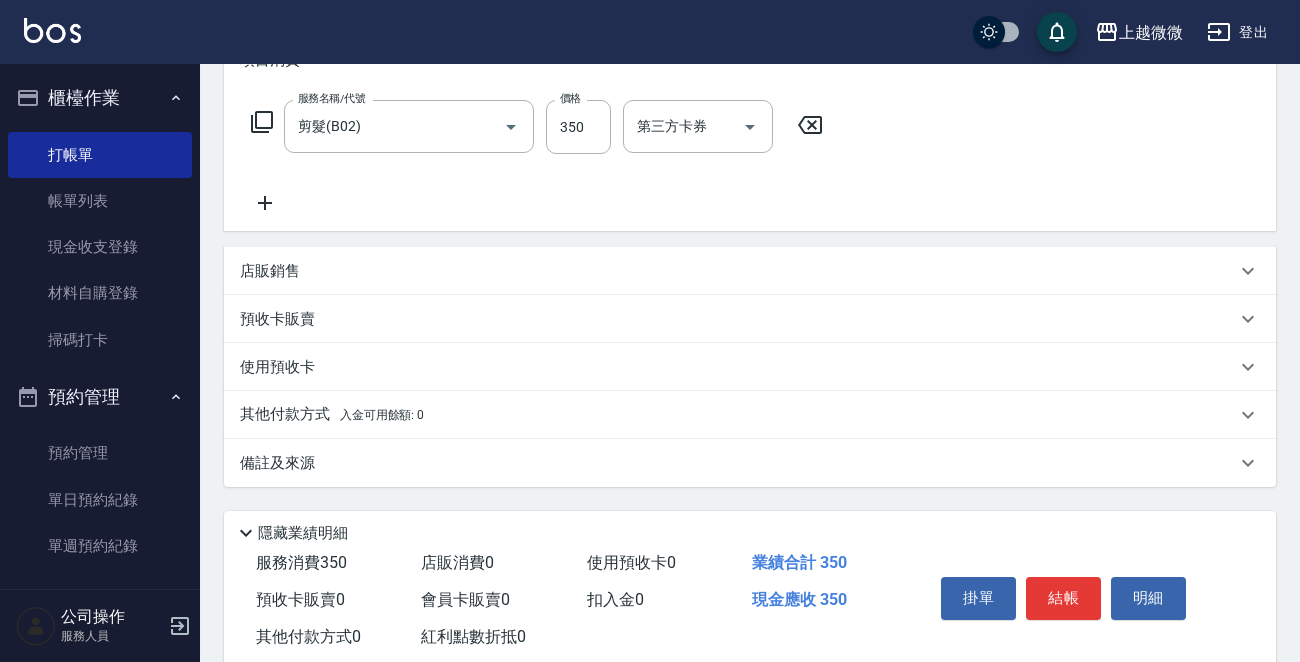 click on "備註及來源" at bounding box center (277, 463) 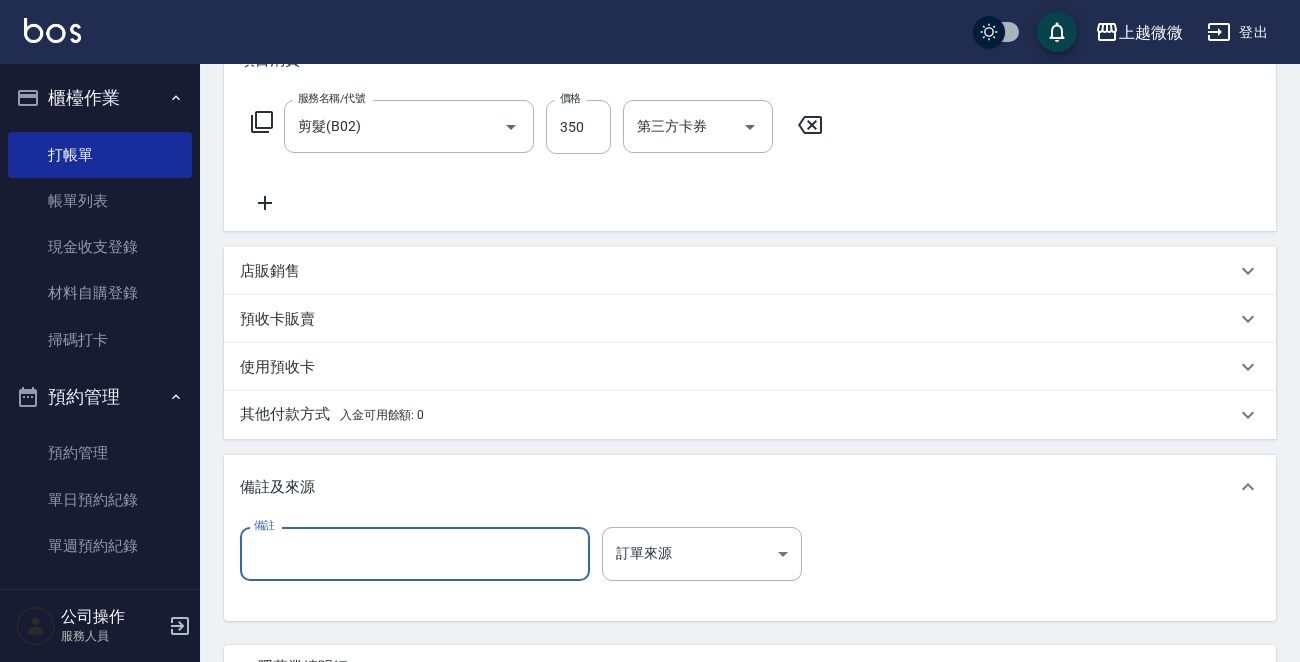 click on "備註" at bounding box center [415, 554] 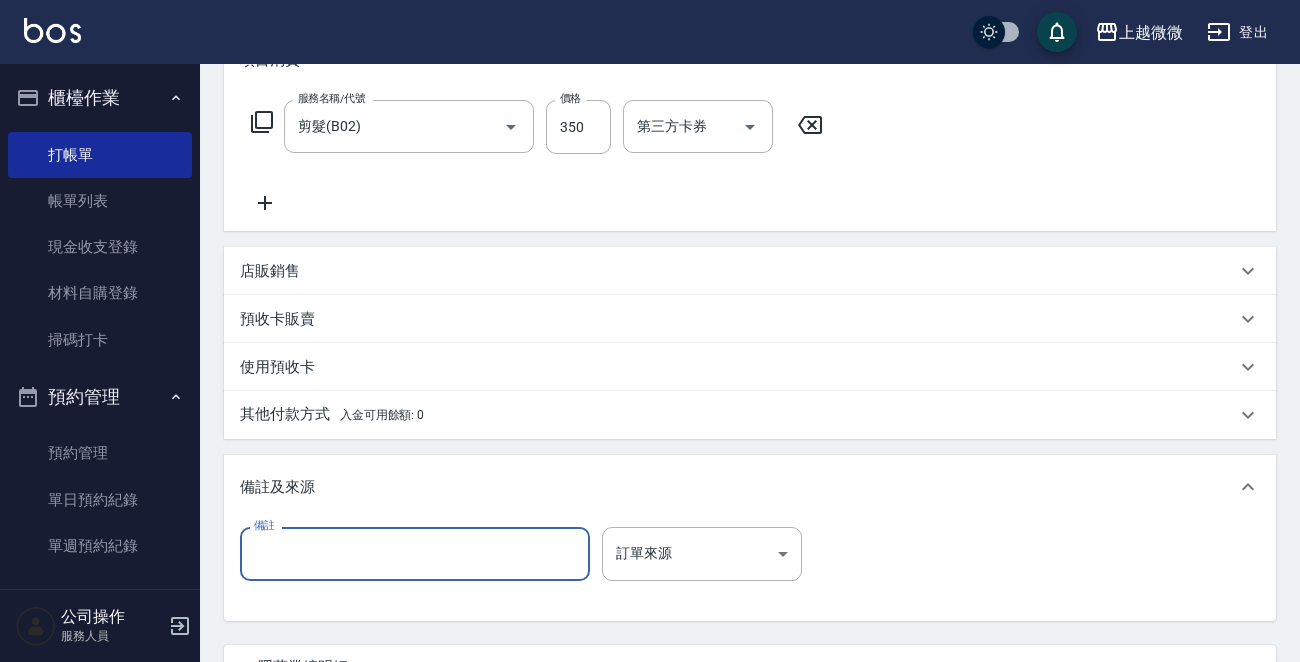 type on "ㄢ" 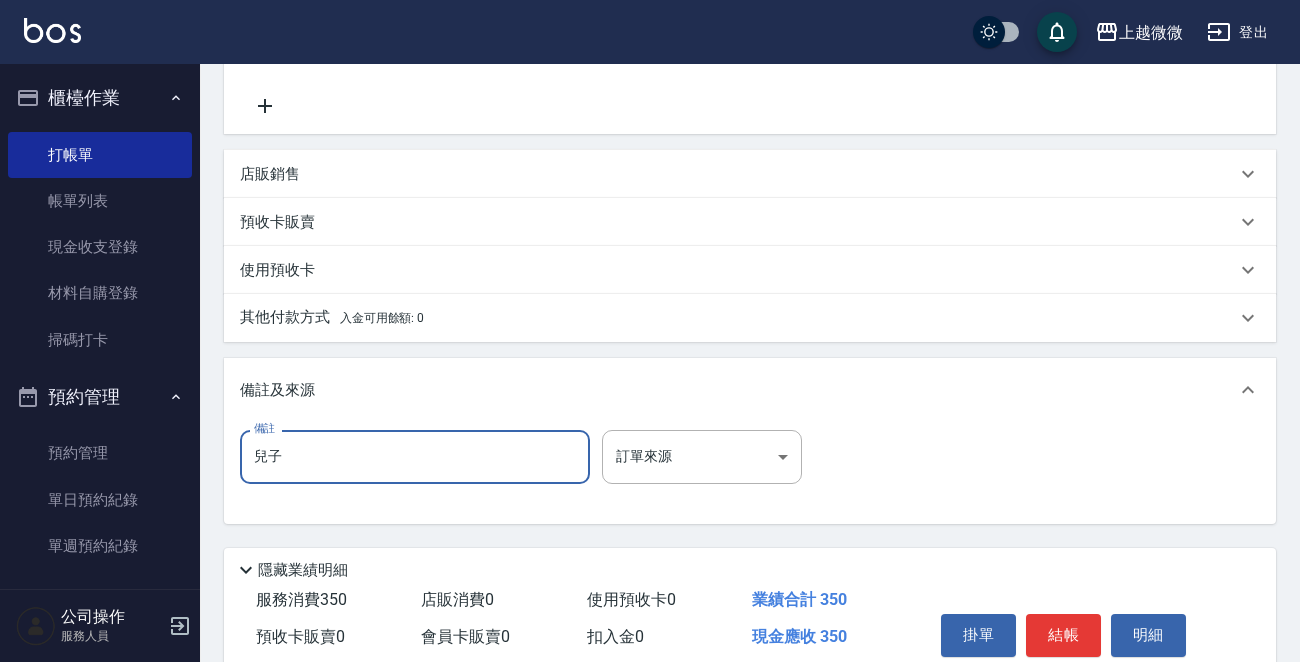 scroll, scrollTop: 481, scrollLeft: 0, axis: vertical 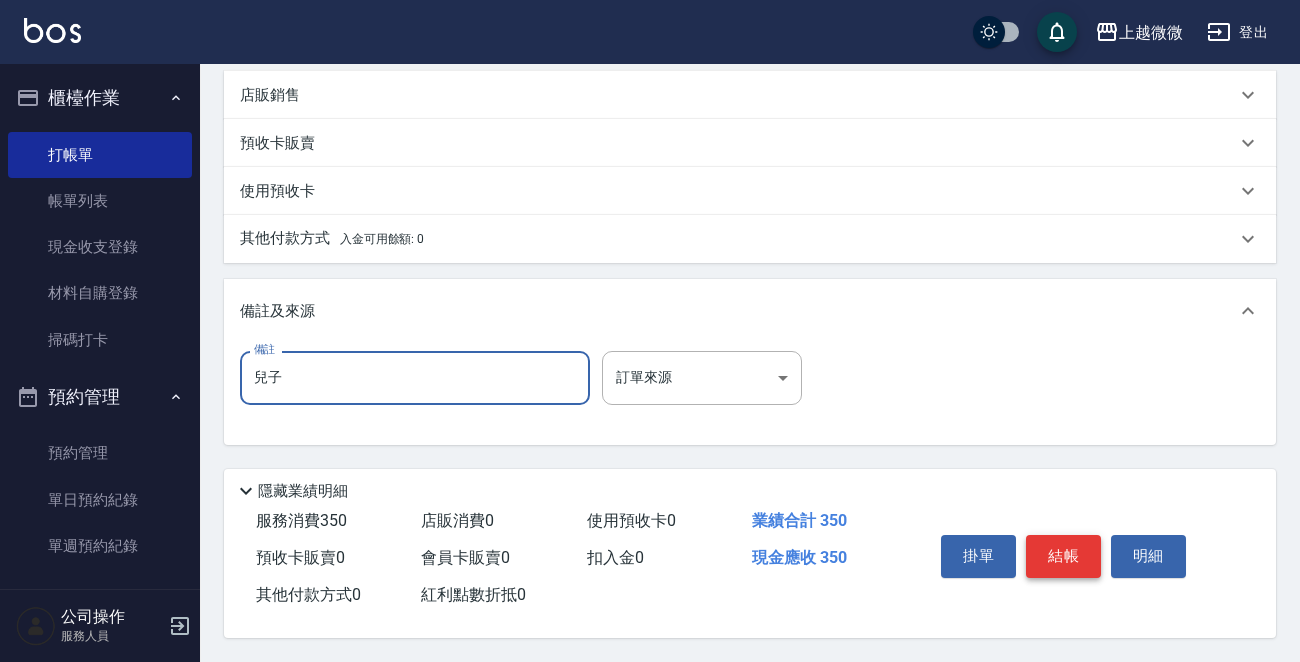 type on "兒子" 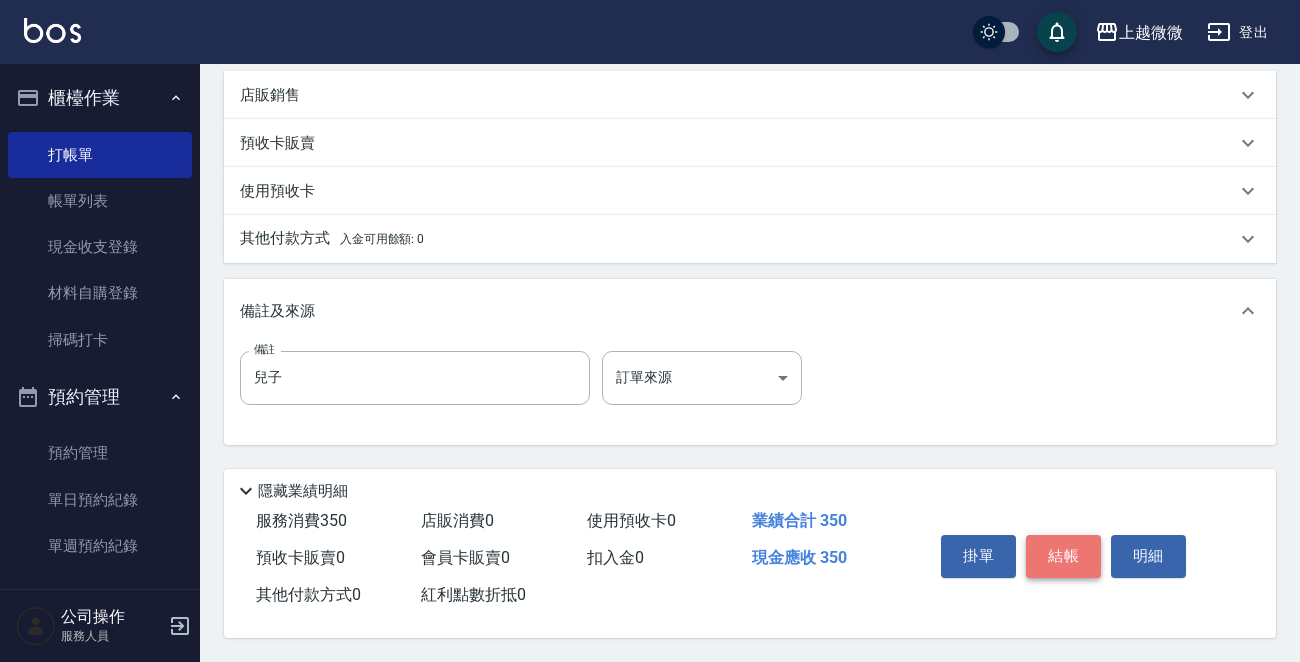click on "結帳" at bounding box center (1063, 556) 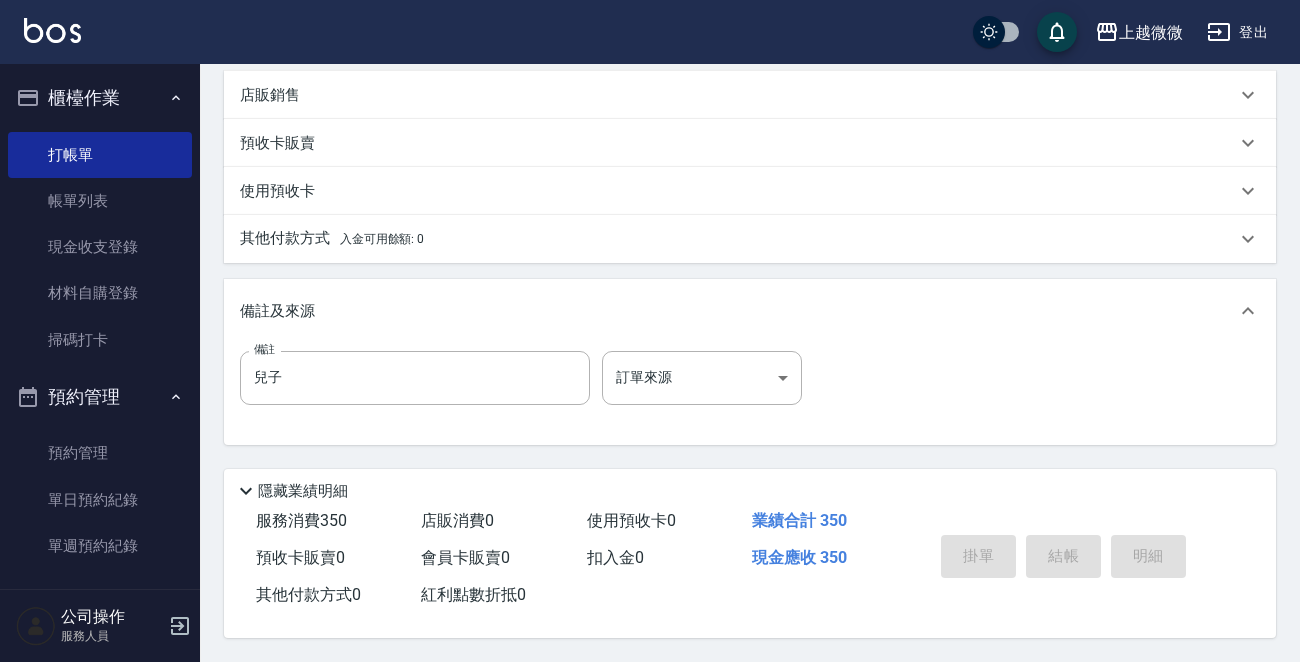 type 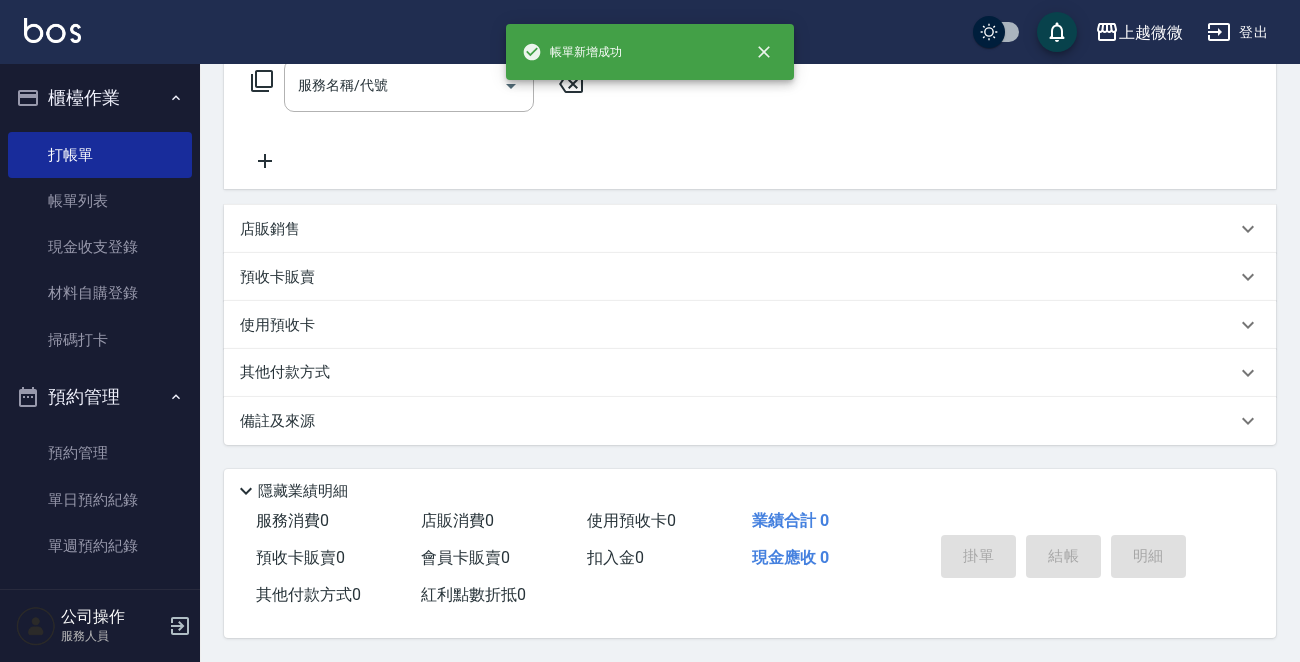 scroll, scrollTop: 0, scrollLeft: 0, axis: both 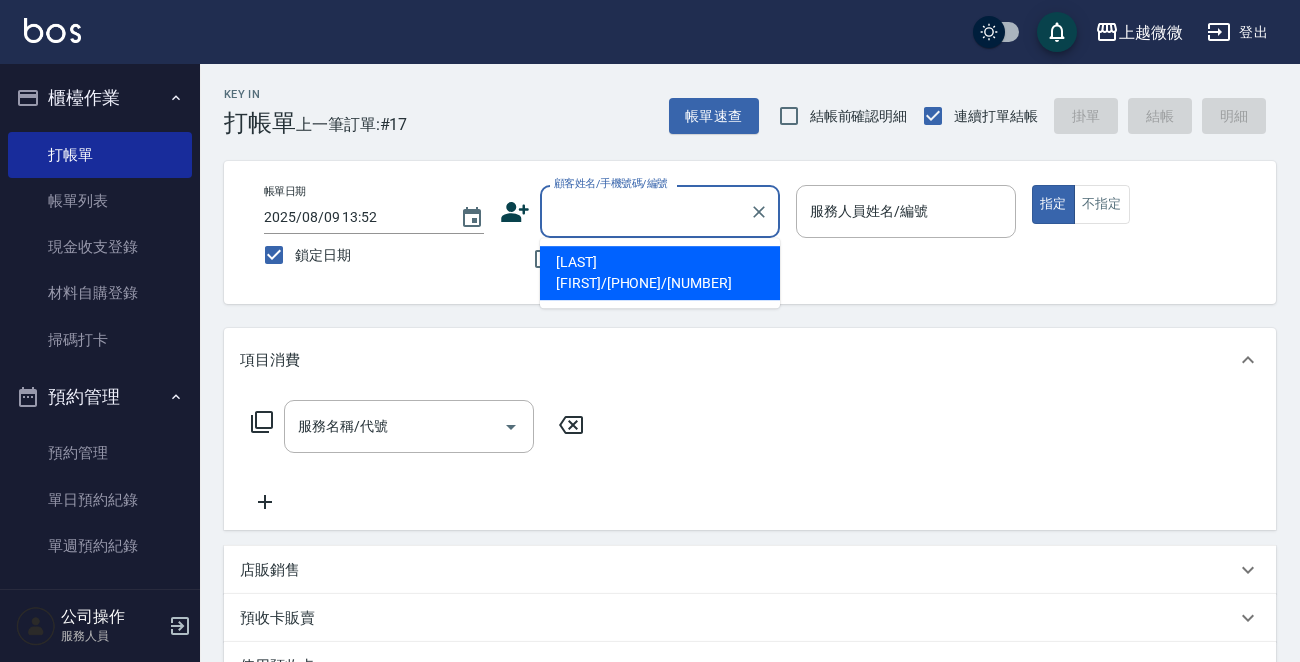 click on "顧客姓名/手機號碼/編號" at bounding box center (645, 211) 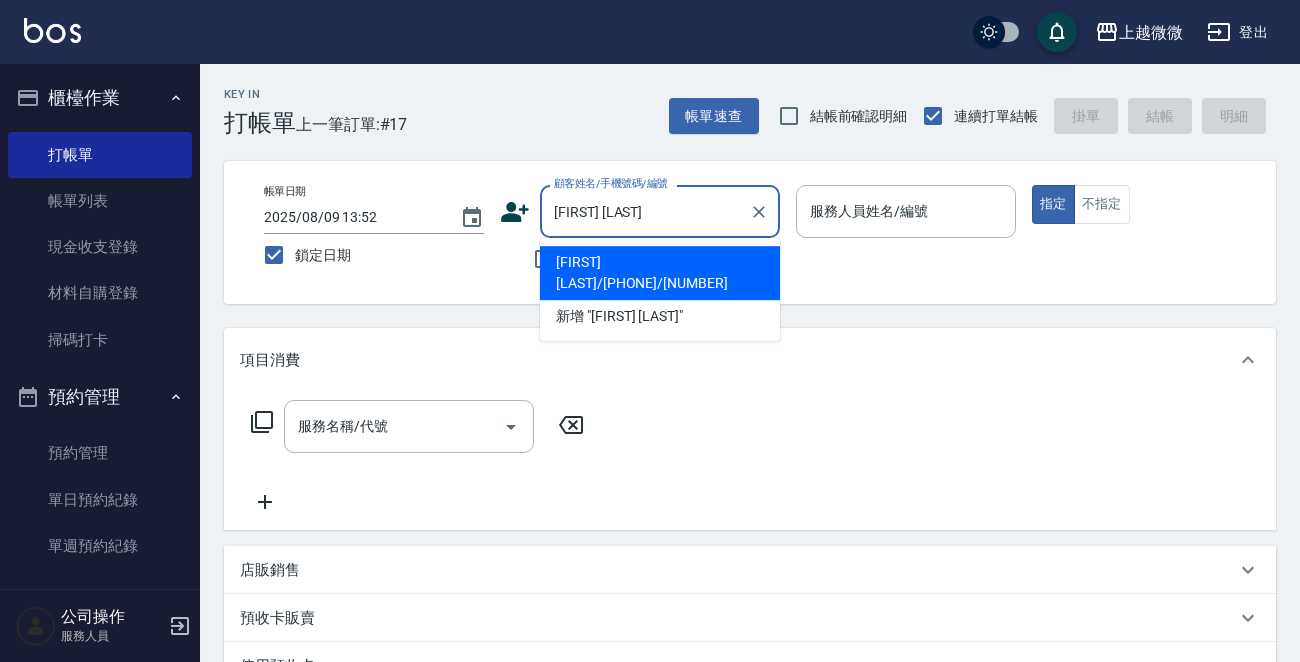 click on "[FIRST] [LAST]/[PHONE]/[NUMBER]" at bounding box center (660, 273) 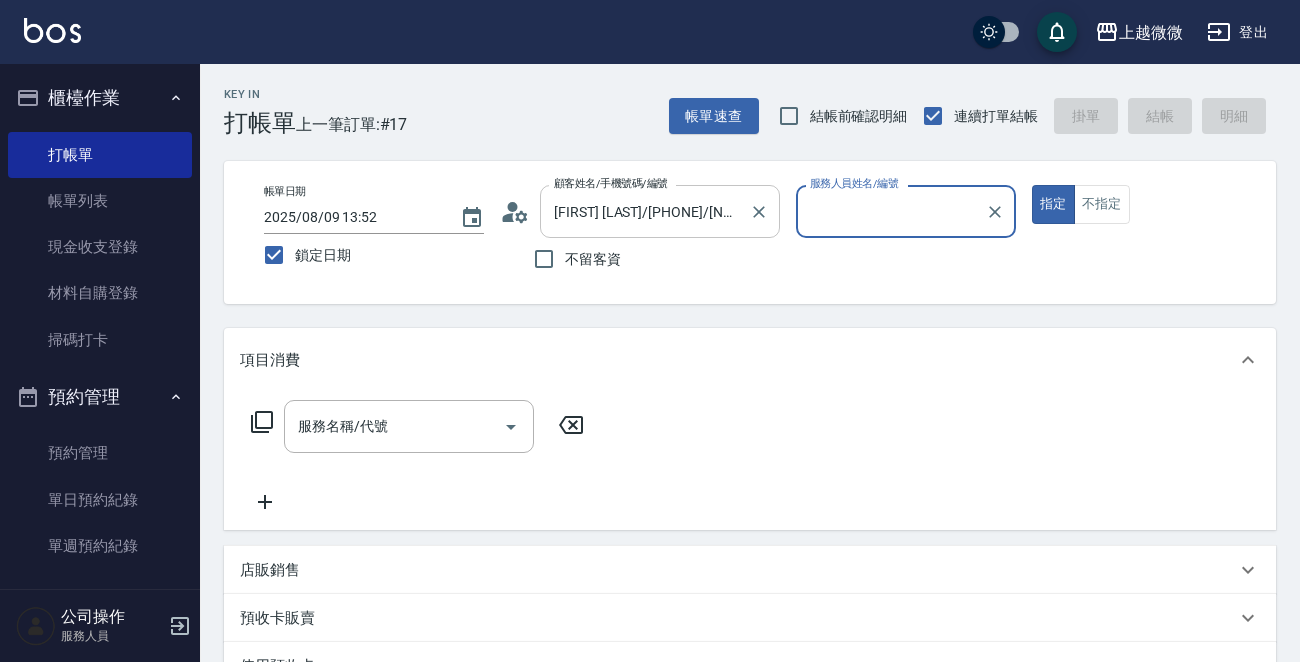 type on "Vivi-6" 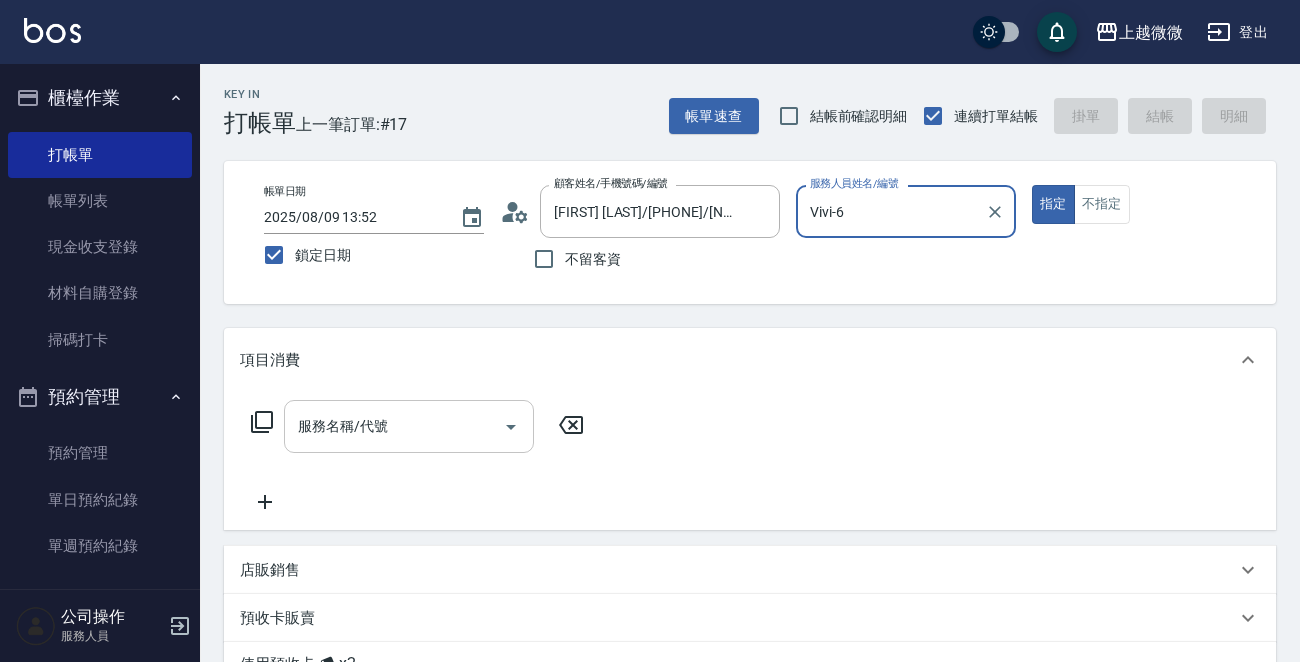 click 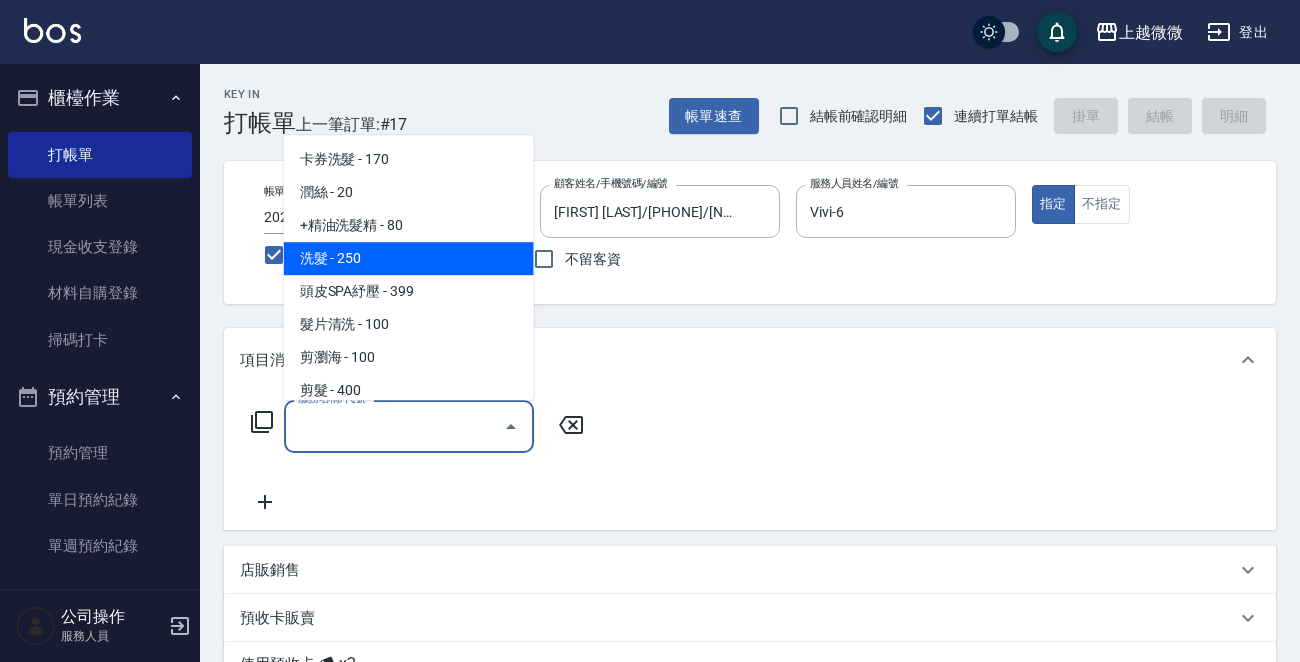 click on "洗髮 - 250" at bounding box center [409, 258] 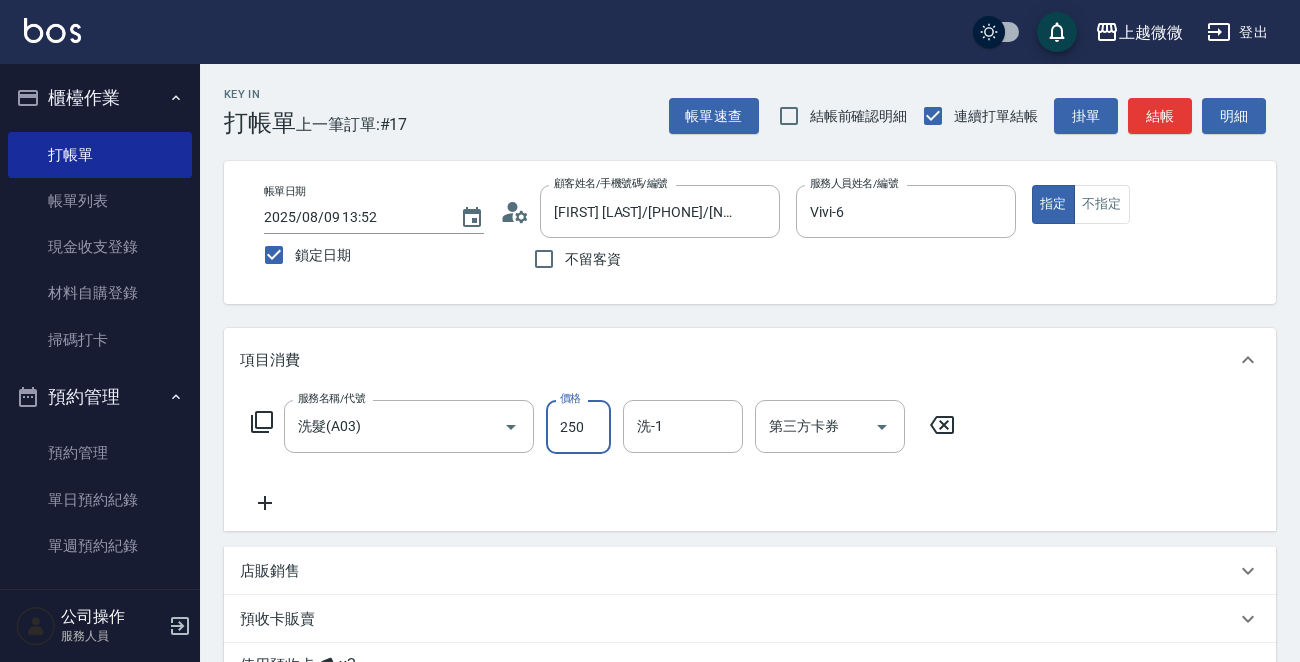 click on "250" at bounding box center (578, 427) 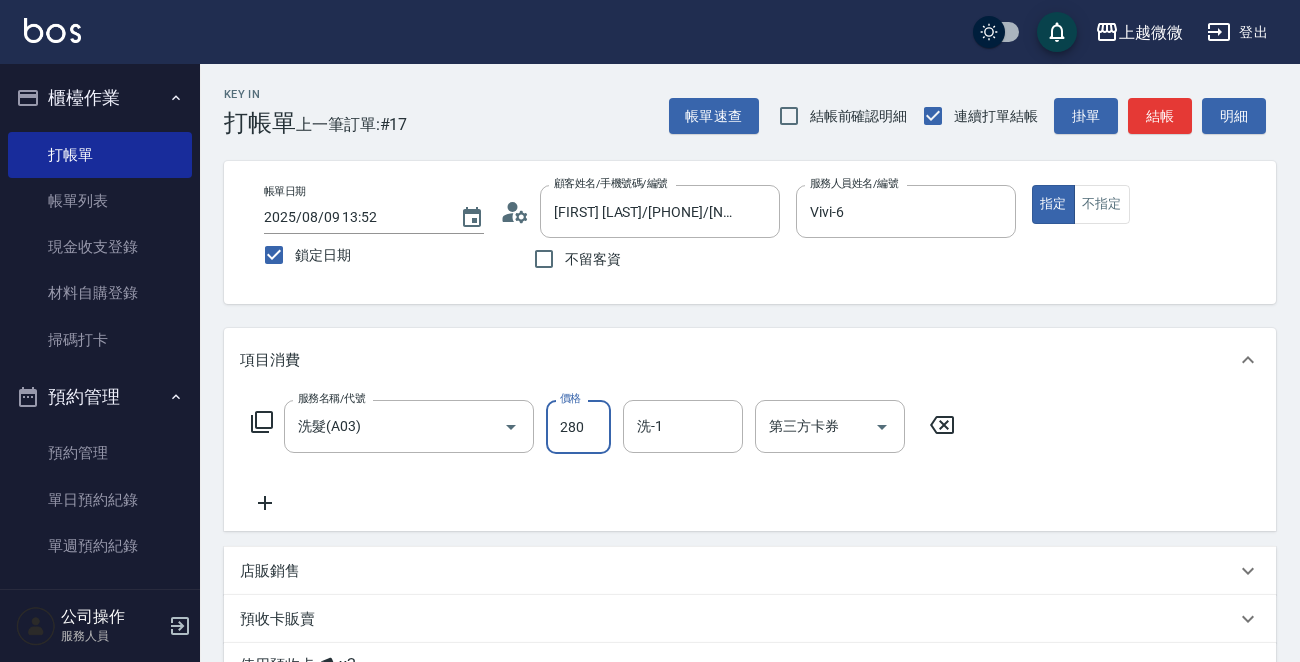 type on "280" 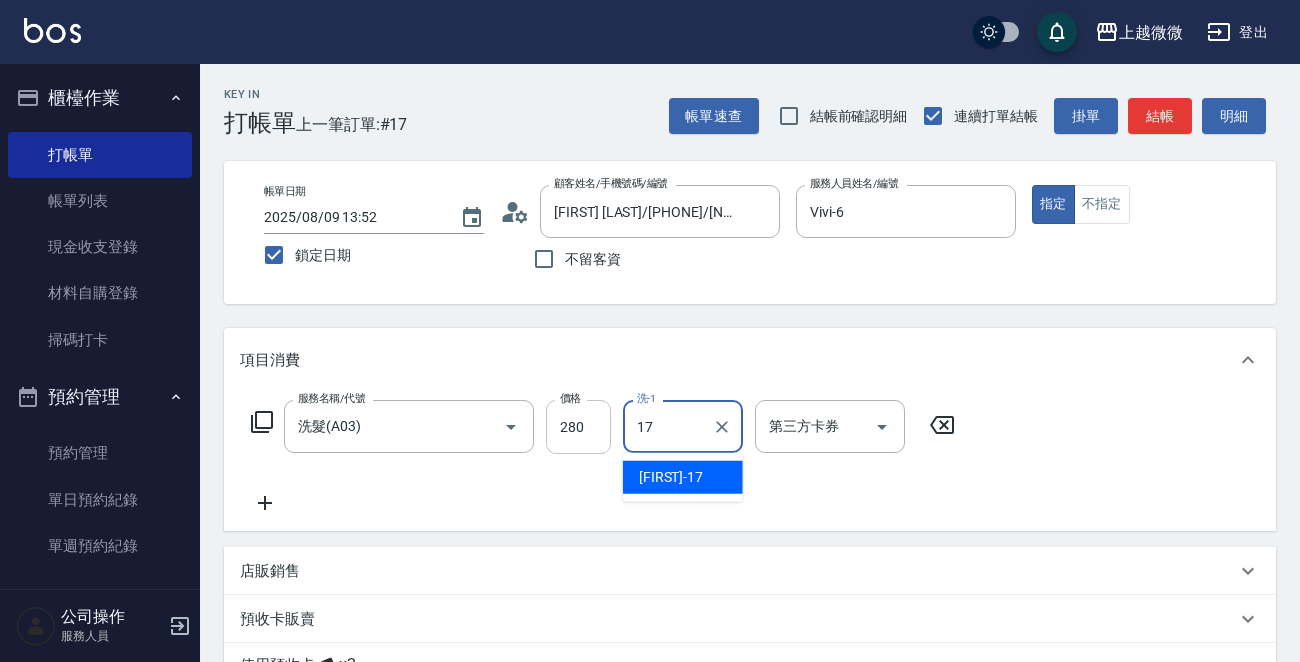 type on "Uly-17" 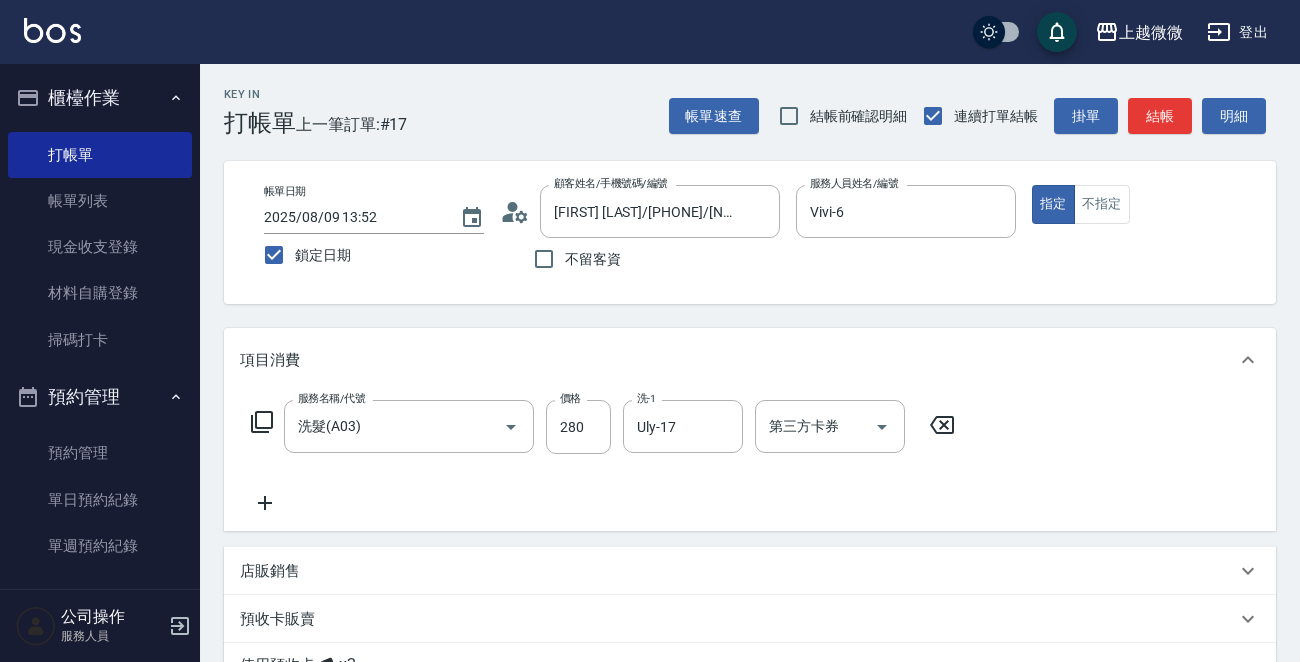 click 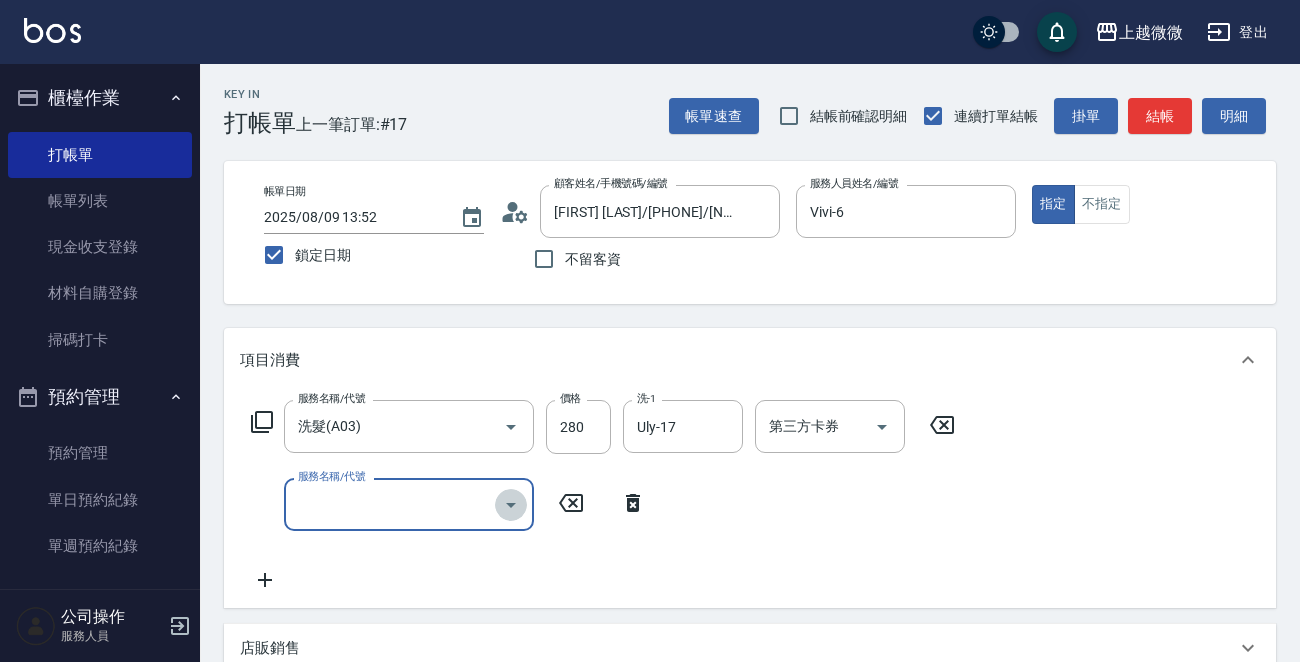 click 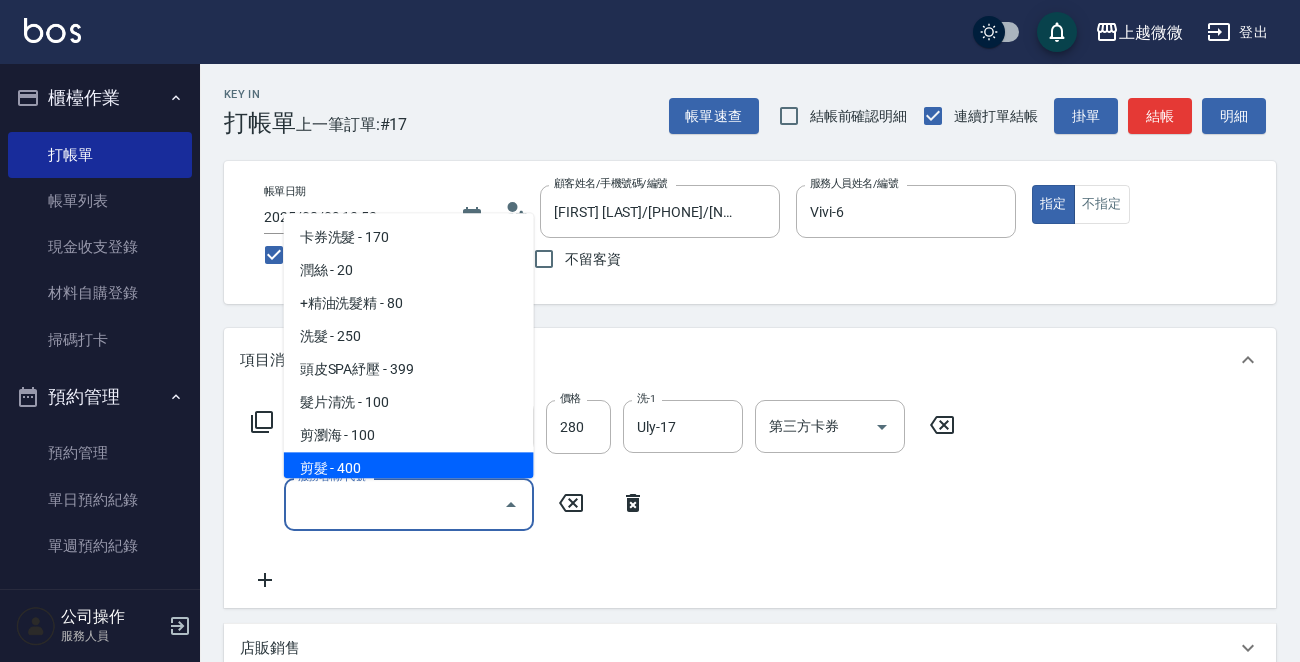 click on "剪髮 - 400" at bounding box center [409, 469] 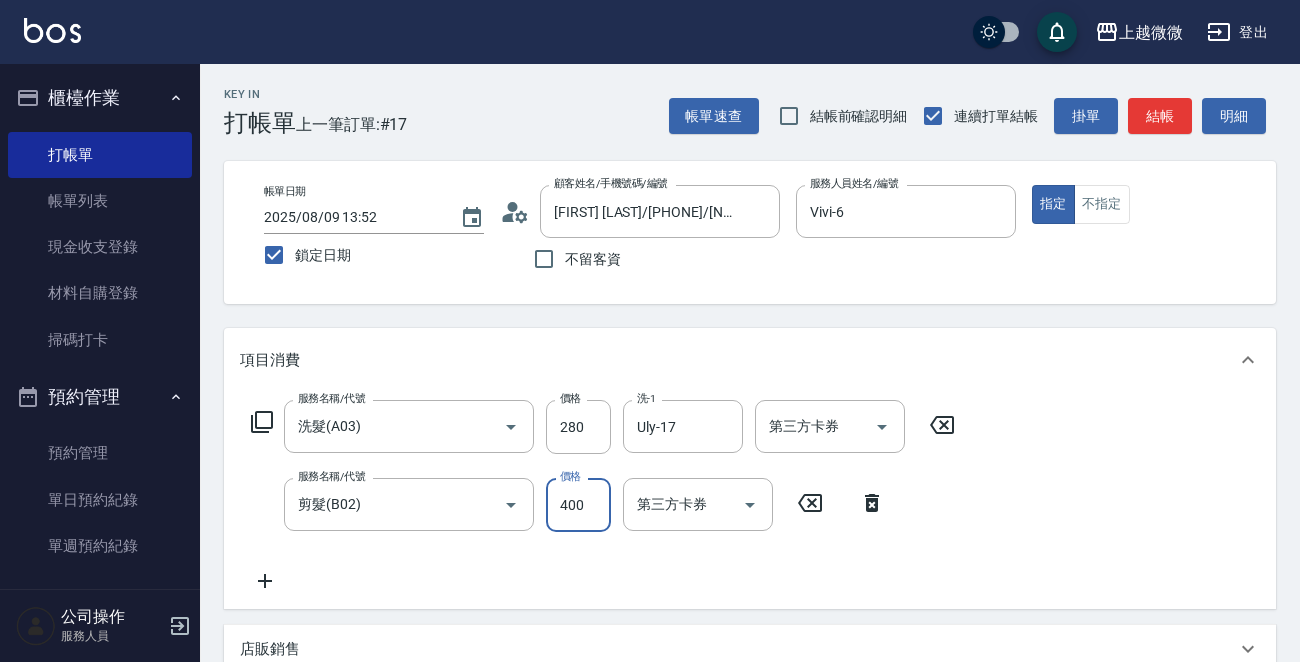 click on "400" at bounding box center [578, 505] 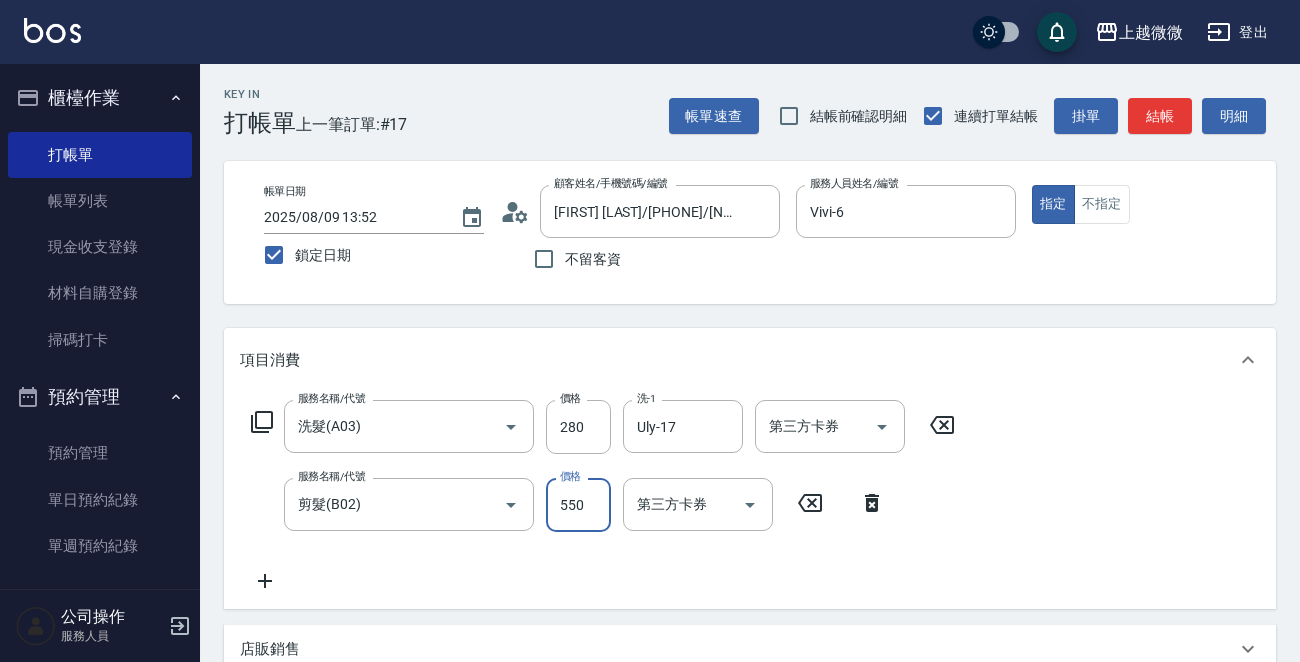 type on "550" 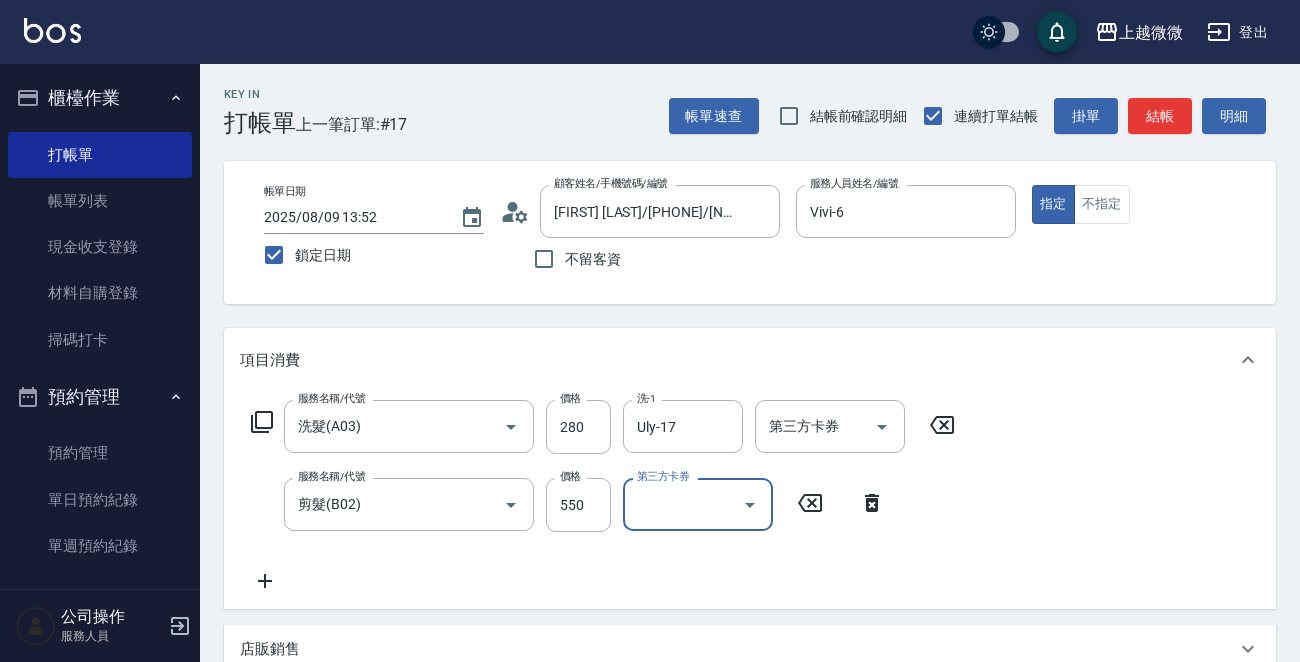 click 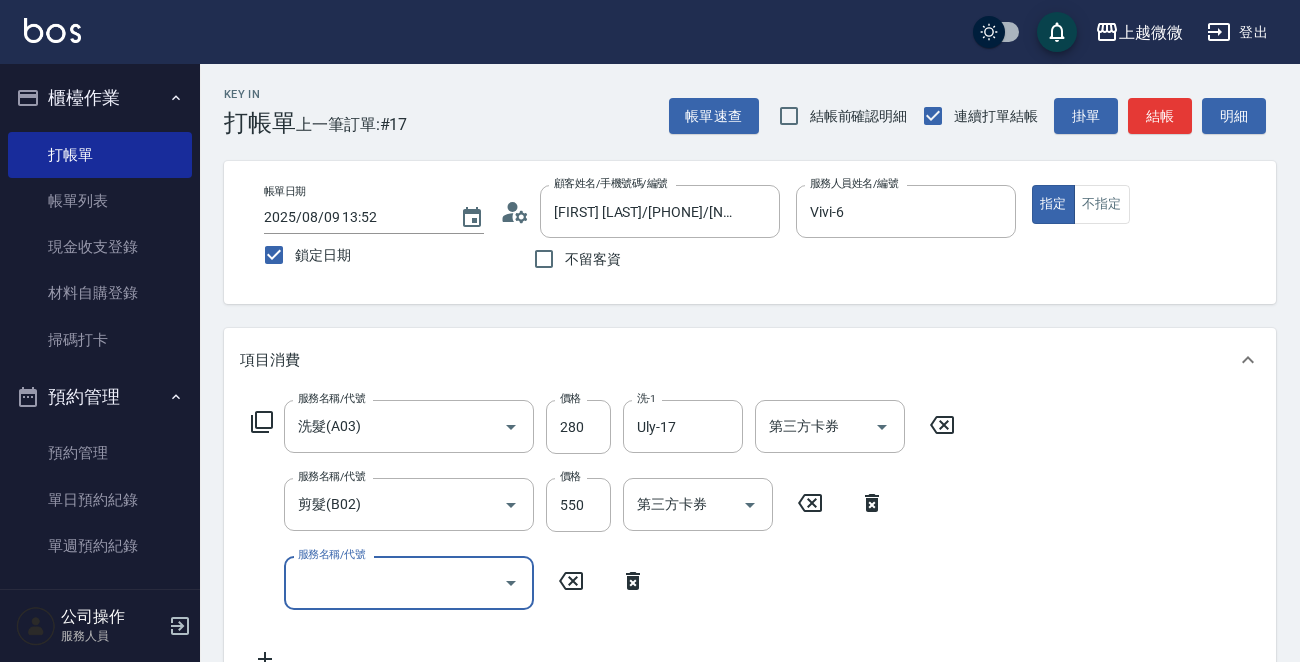 click 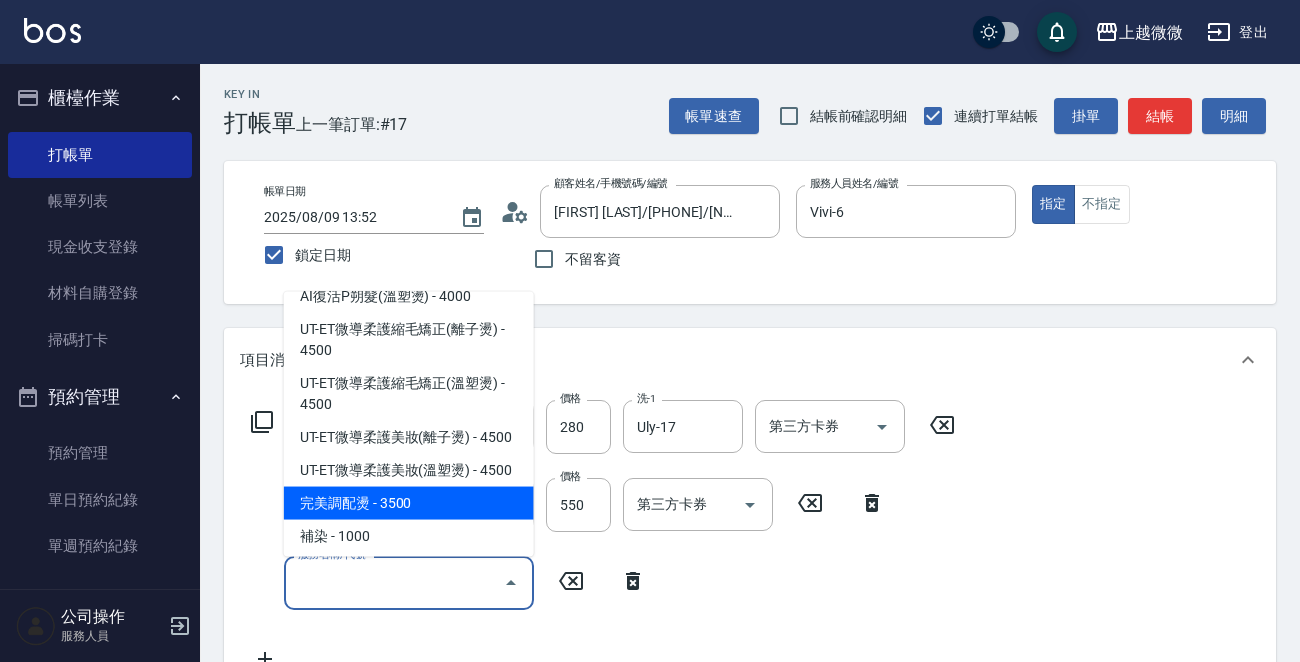 scroll, scrollTop: 800, scrollLeft: 0, axis: vertical 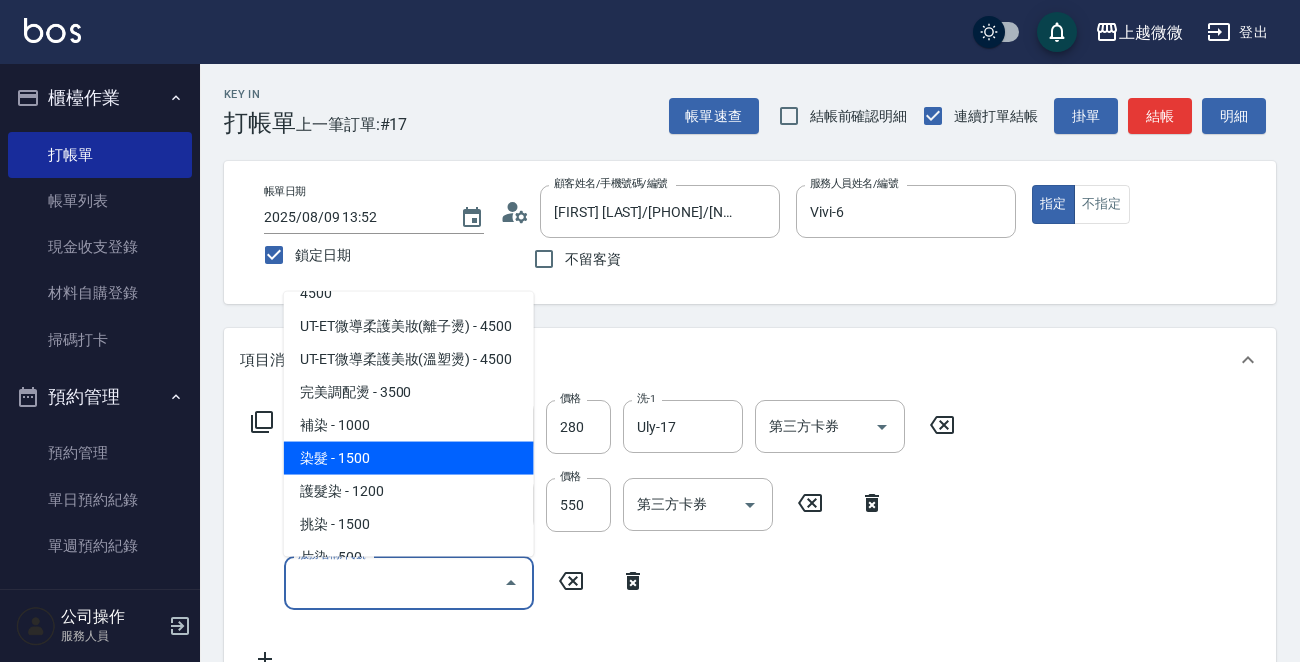click on "染髮 - 1500" at bounding box center [409, 458] 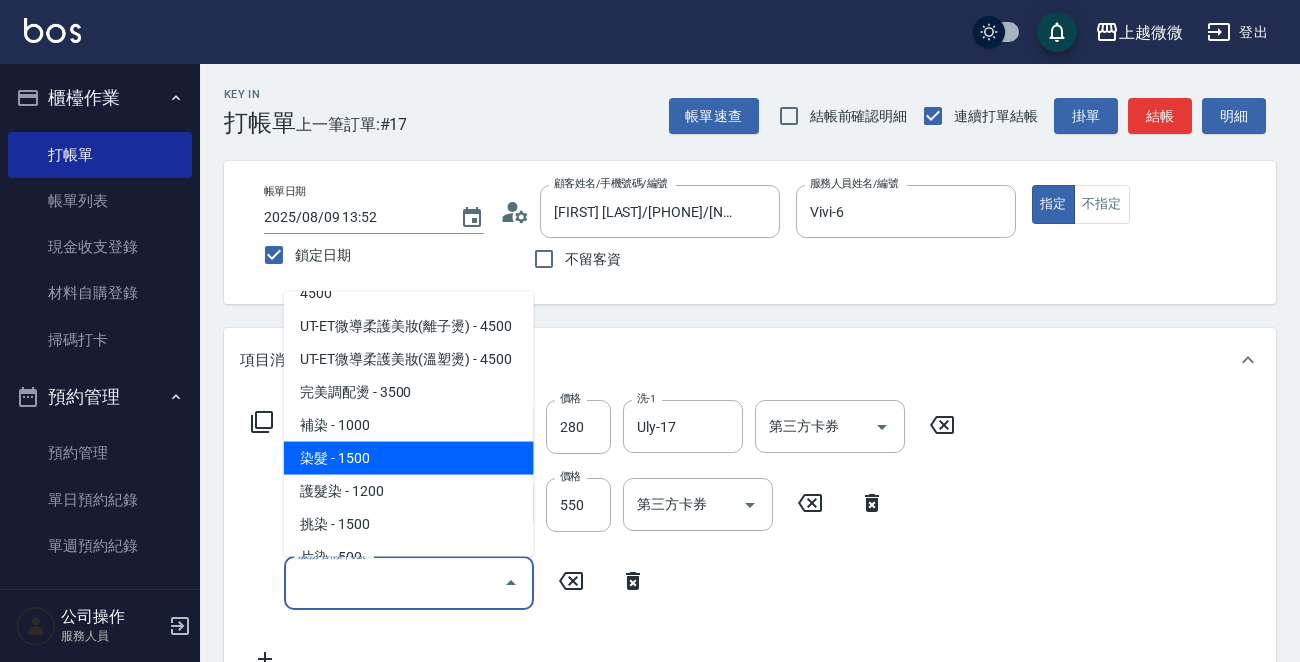 type on "染髮(D02)" 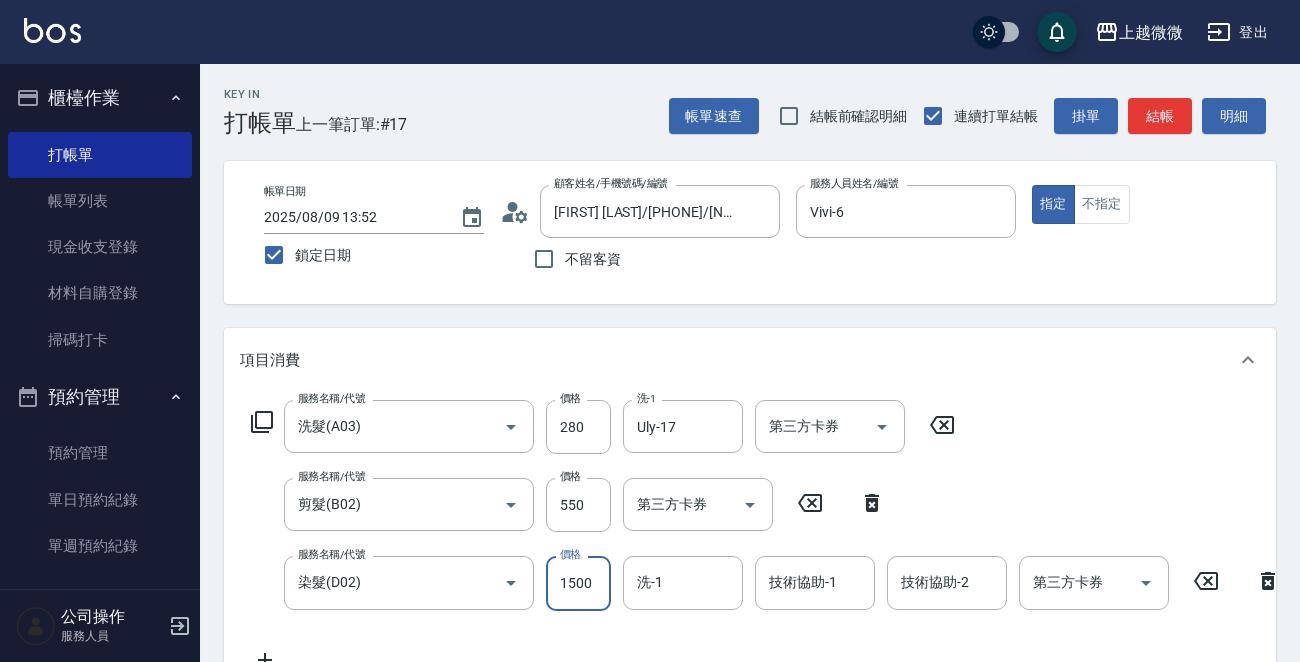 click on "1500" at bounding box center [578, 583] 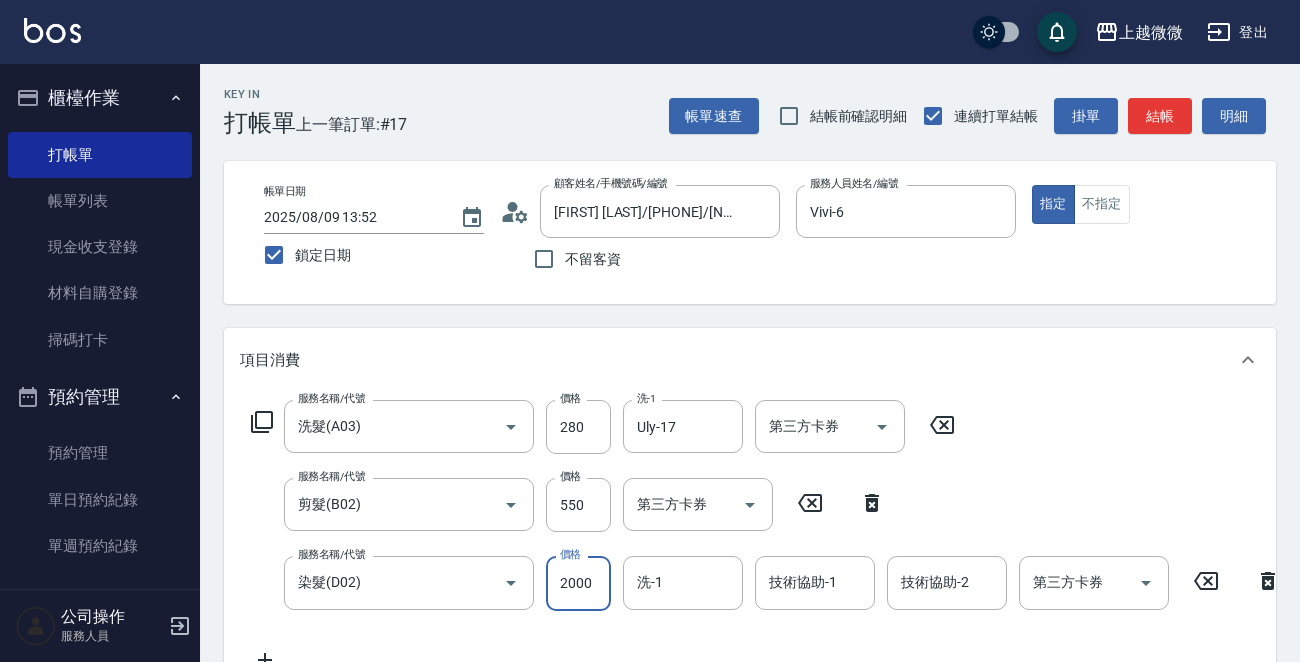type on "2000" 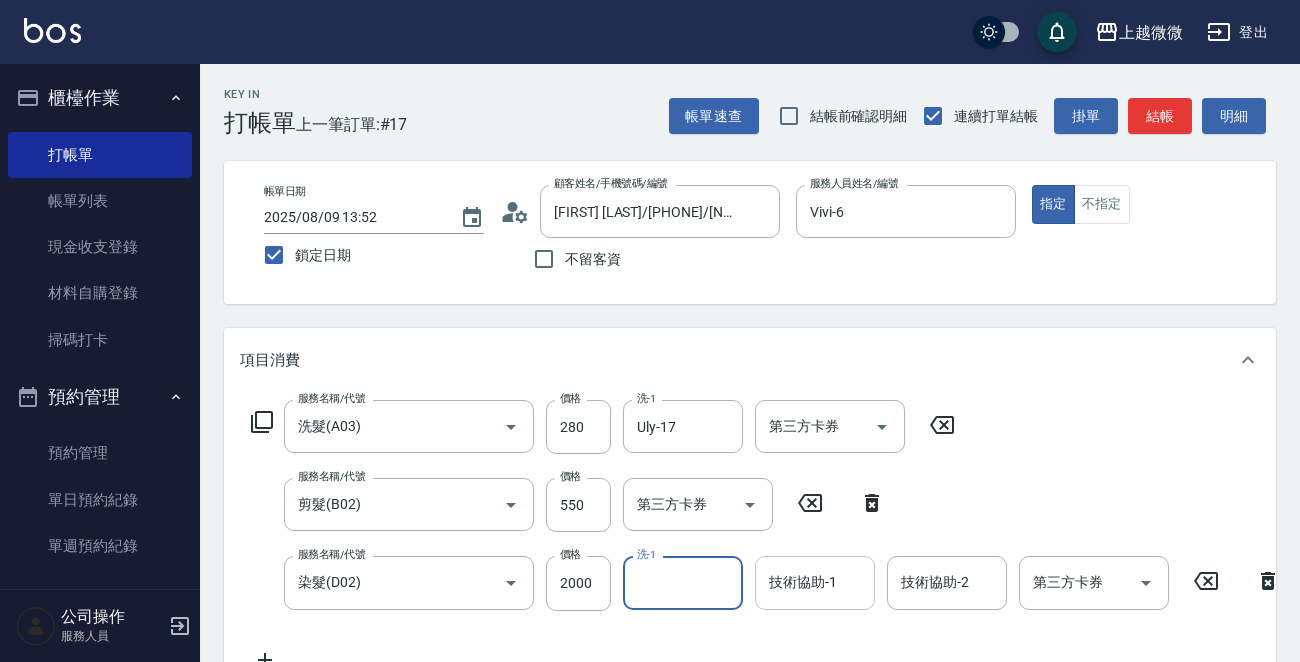 click on "技術協助-1" at bounding box center (815, 582) 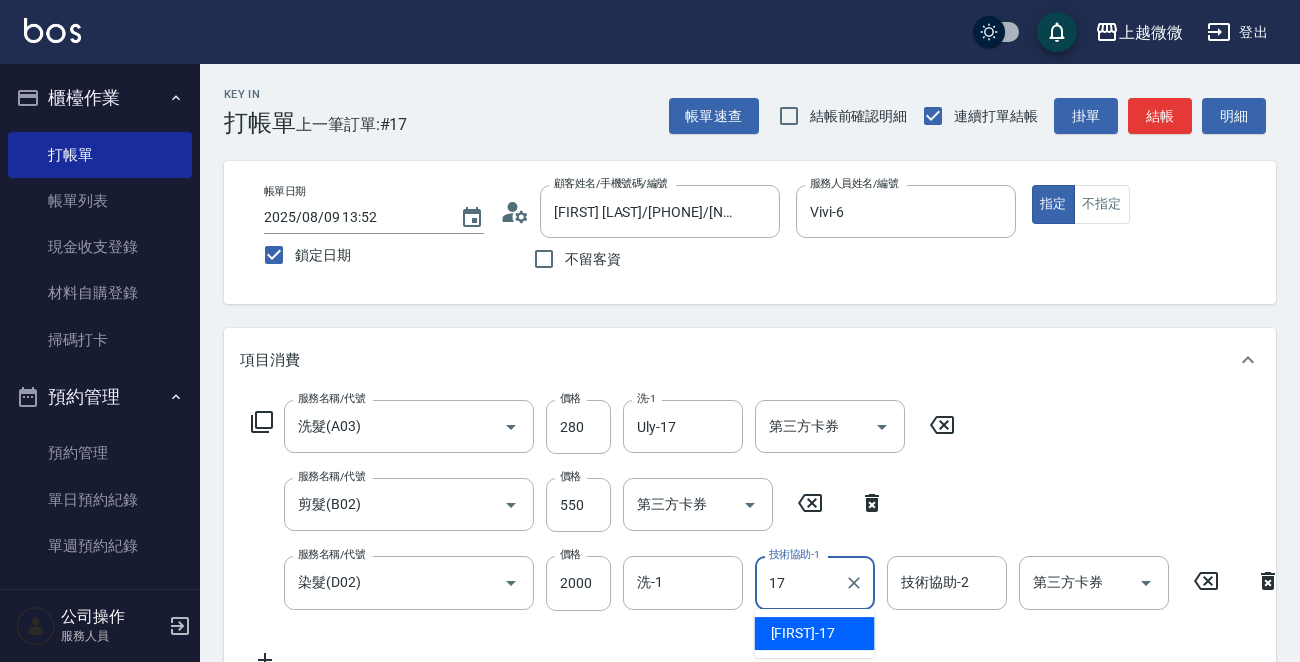 type on "Uly-17" 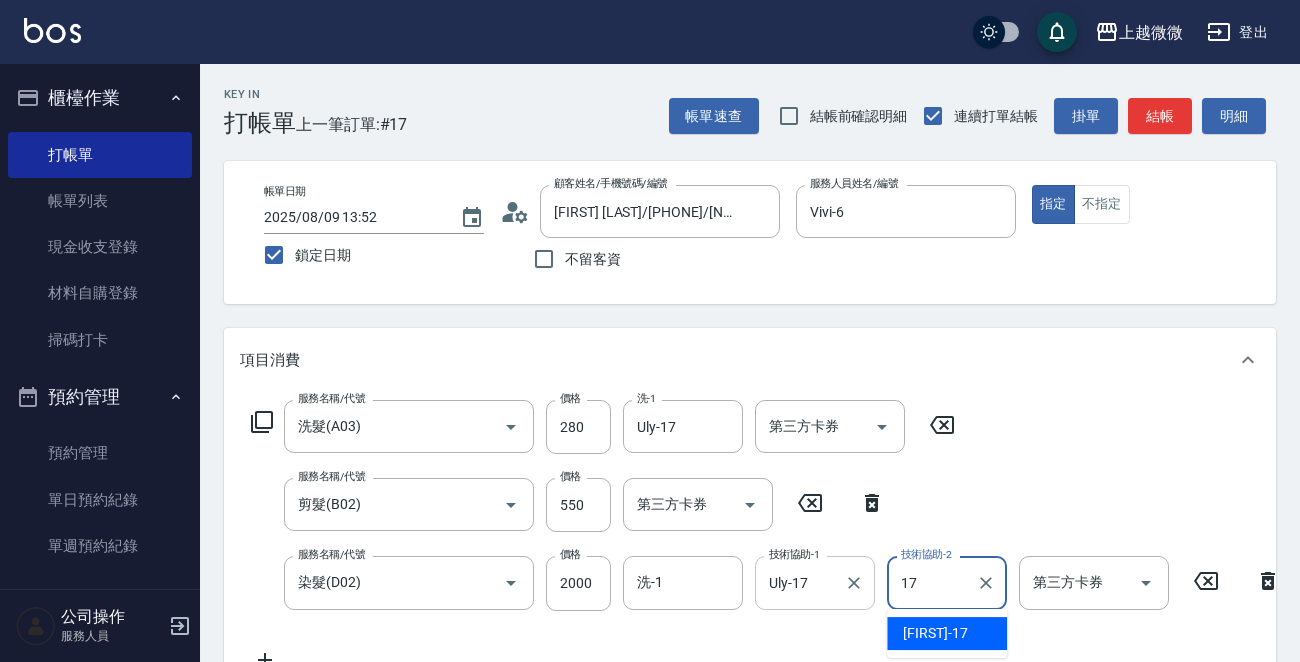 type on "Uly-17" 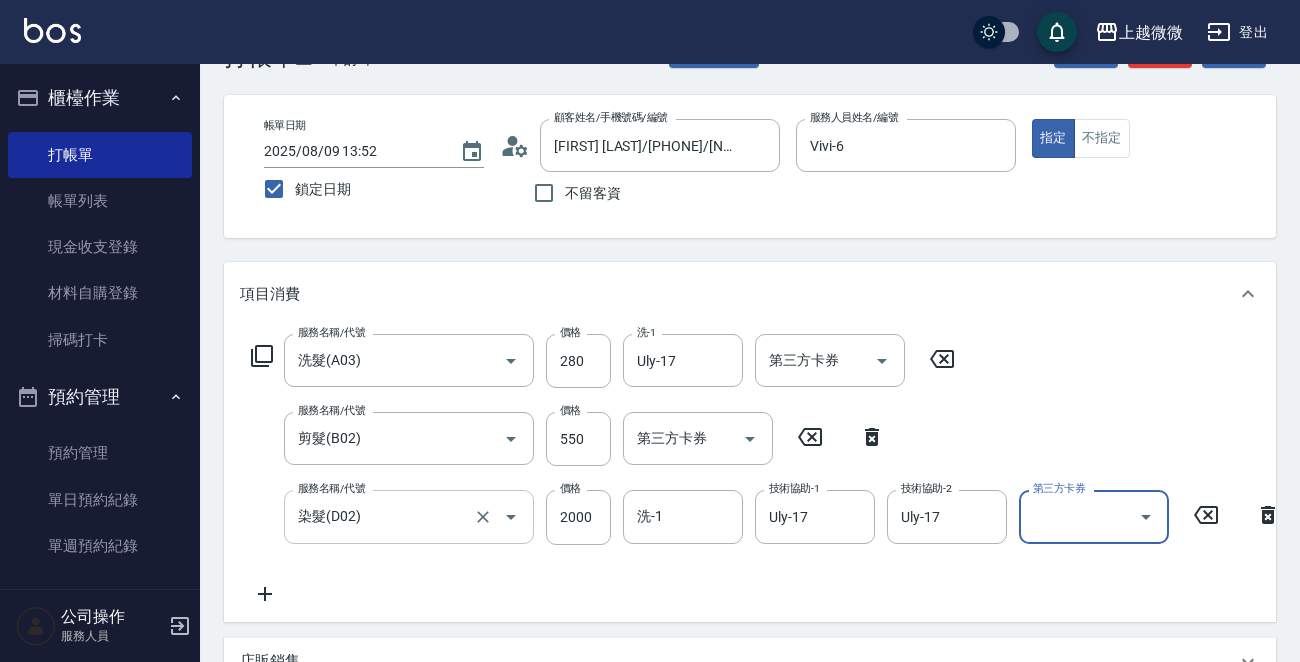 scroll, scrollTop: 100, scrollLeft: 0, axis: vertical 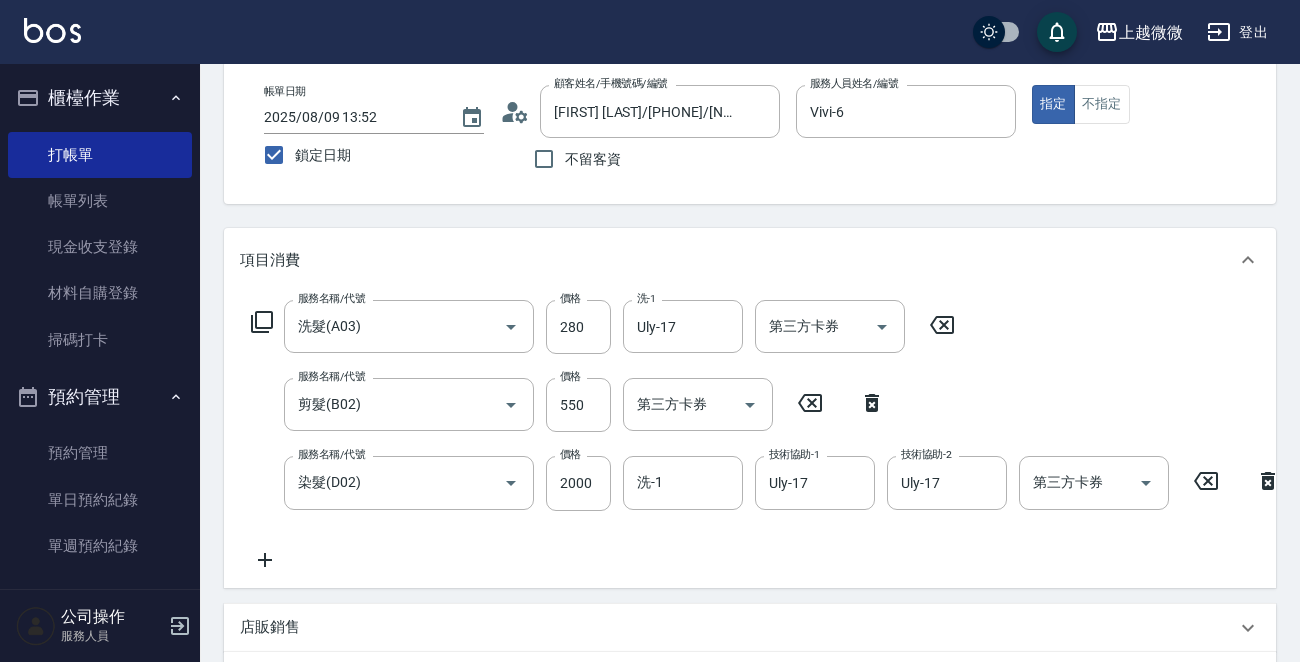 click 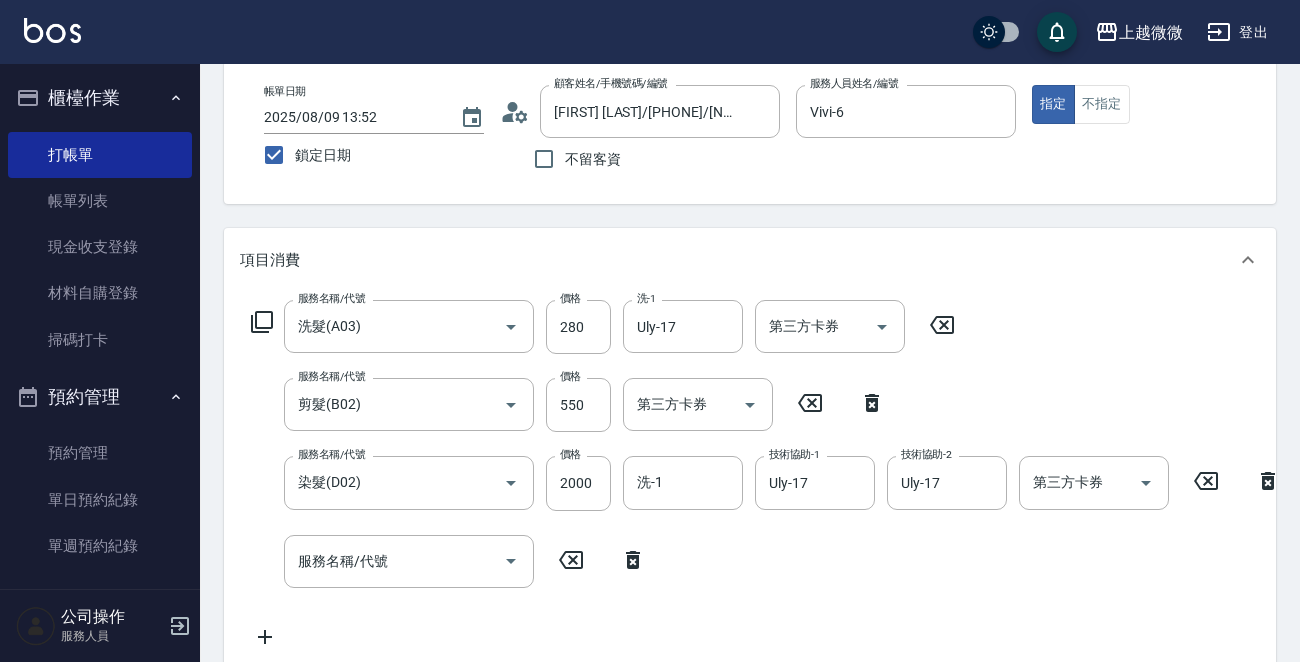 click 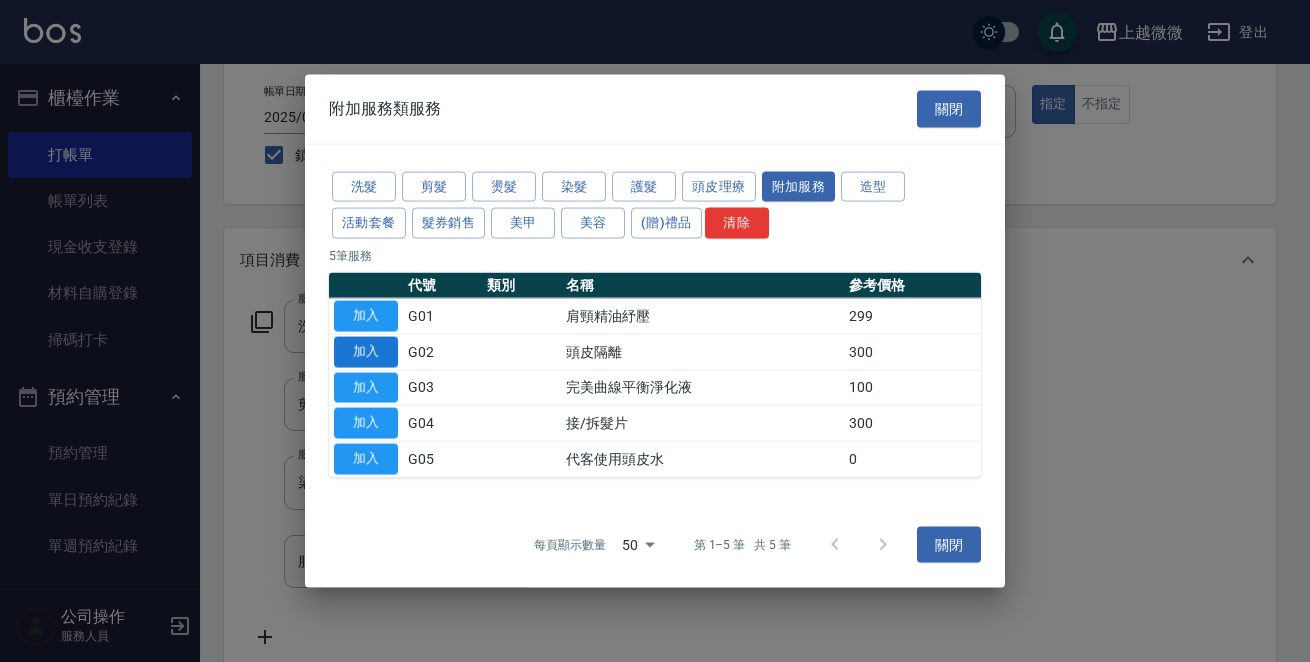 click on "加入" at bounding box center (366, 351) 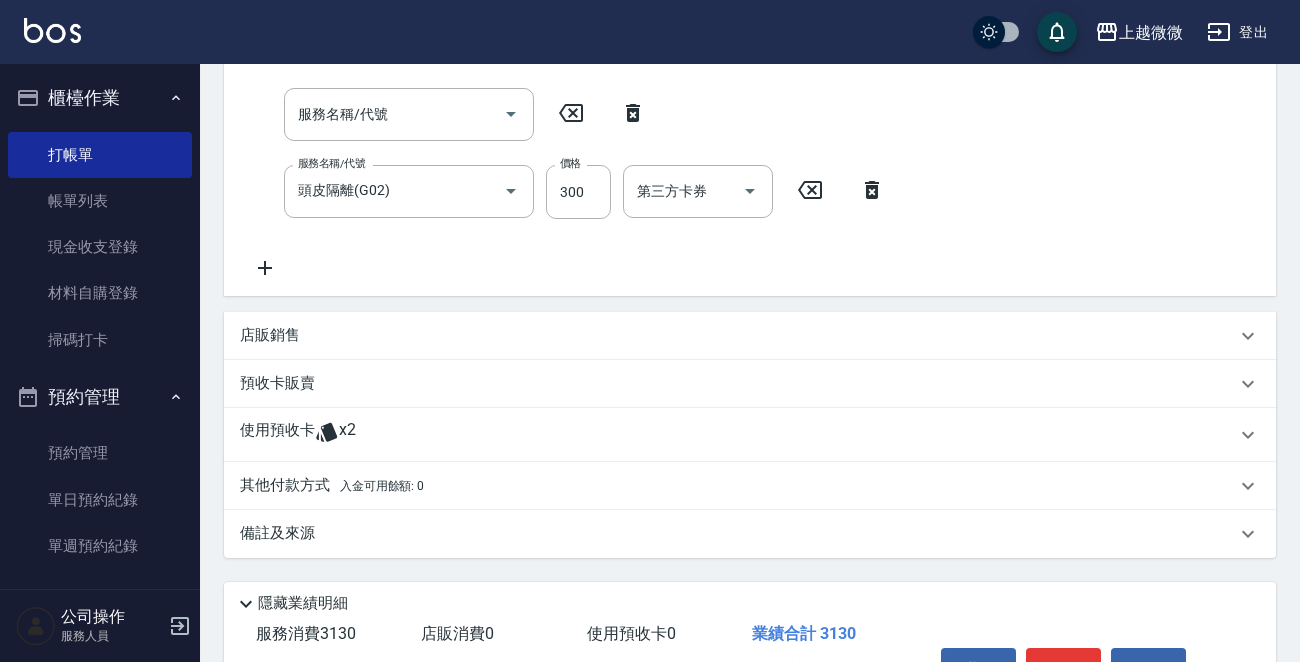 scroll, scrollTop: 680, scrollLeft: 0, axis: vertical 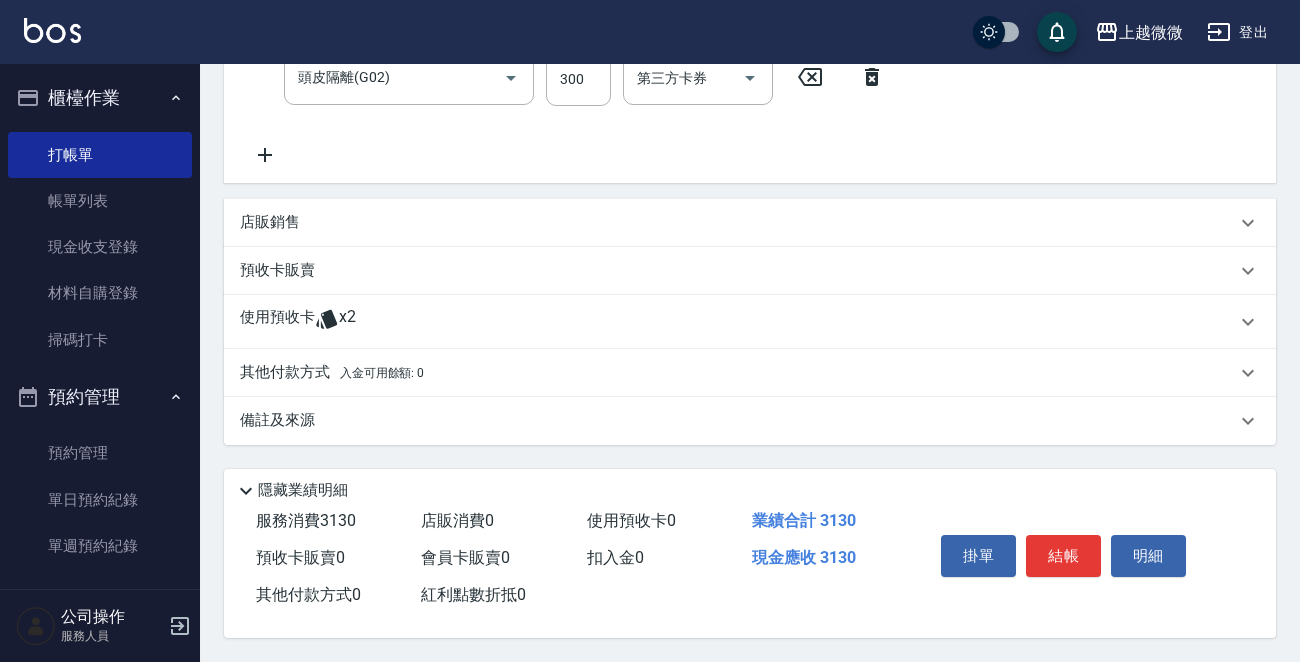 click on "x2" at bounding box center [347, 322] 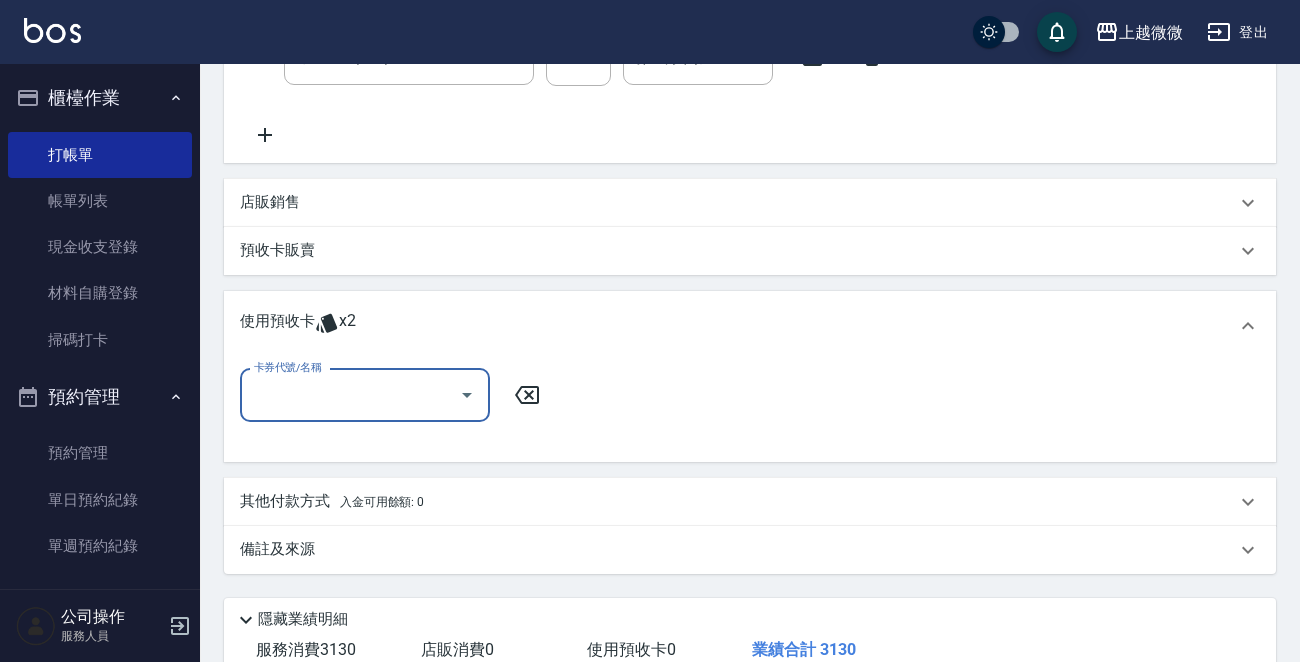 scroll, scrollTop: 0, scrollLeft: 0, axis: both 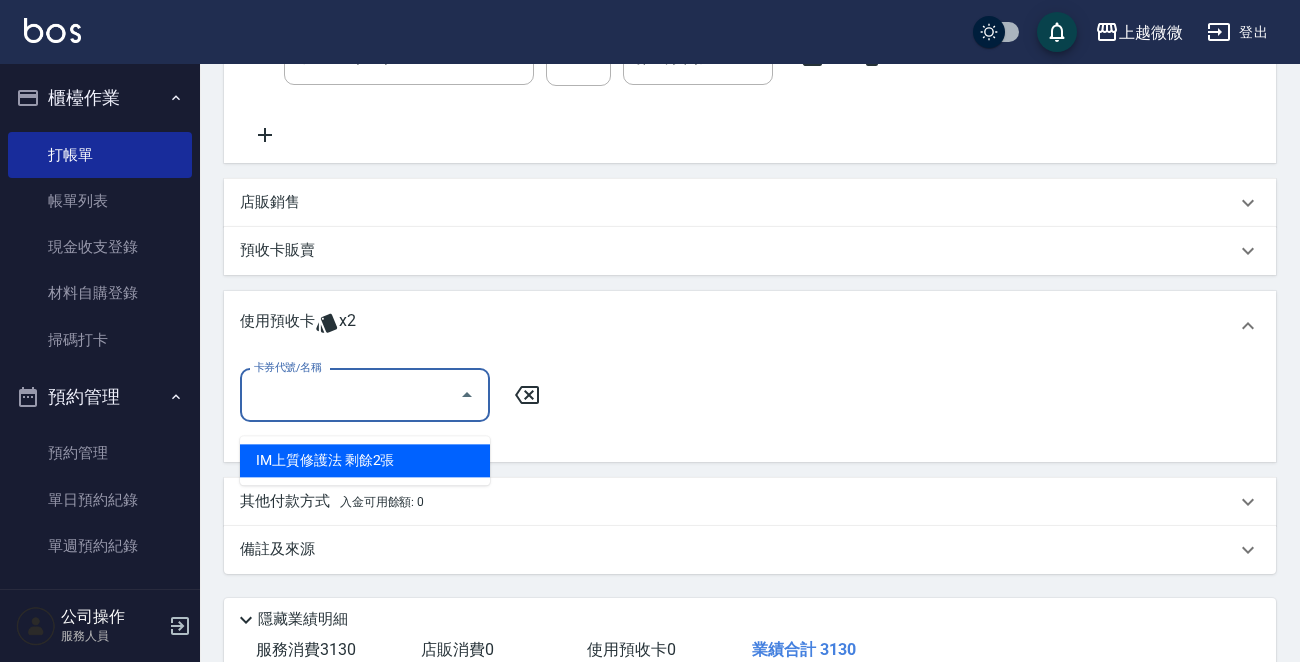 click on "IM上質修護法 剩餘2張" at bounding box center [365, 460] 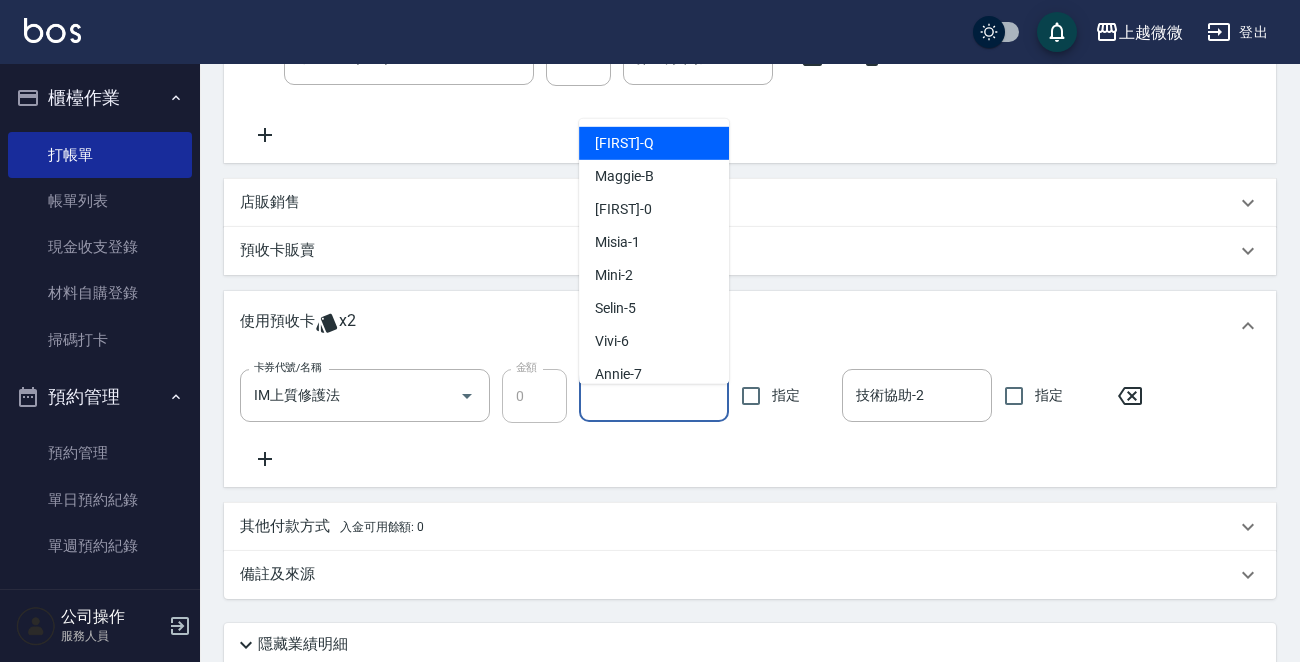 click on "技術協助-1" at bounding box center (654, 395) 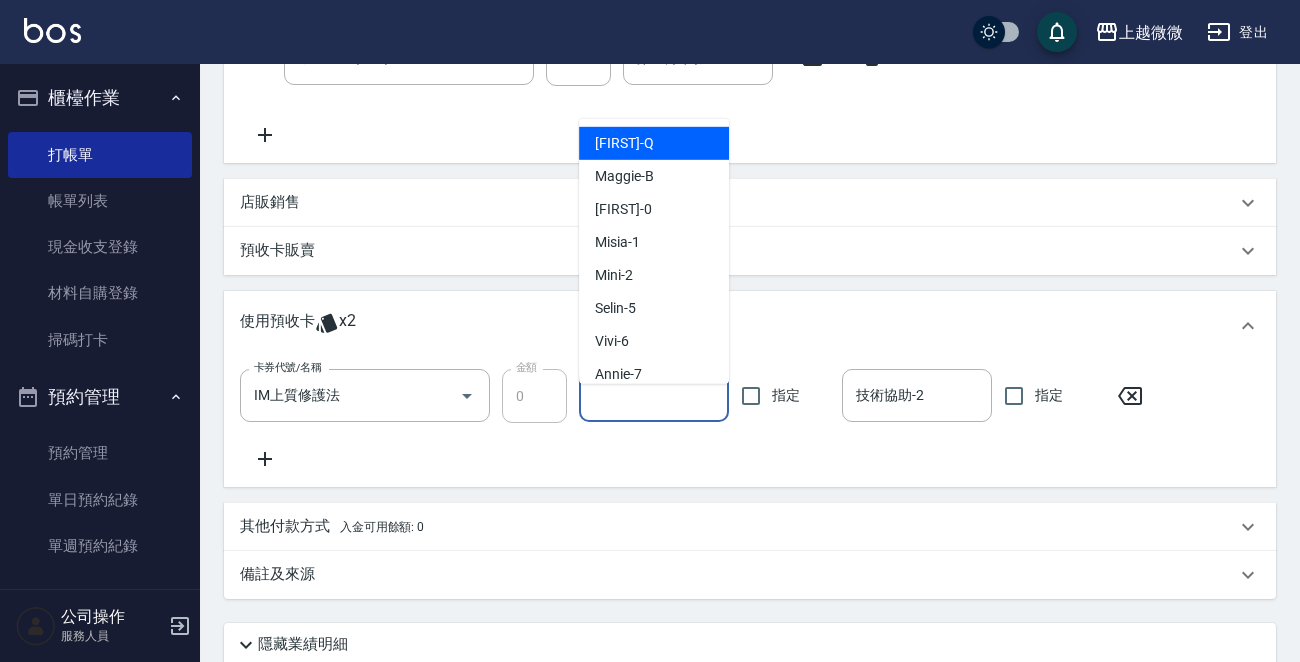 type on "1" 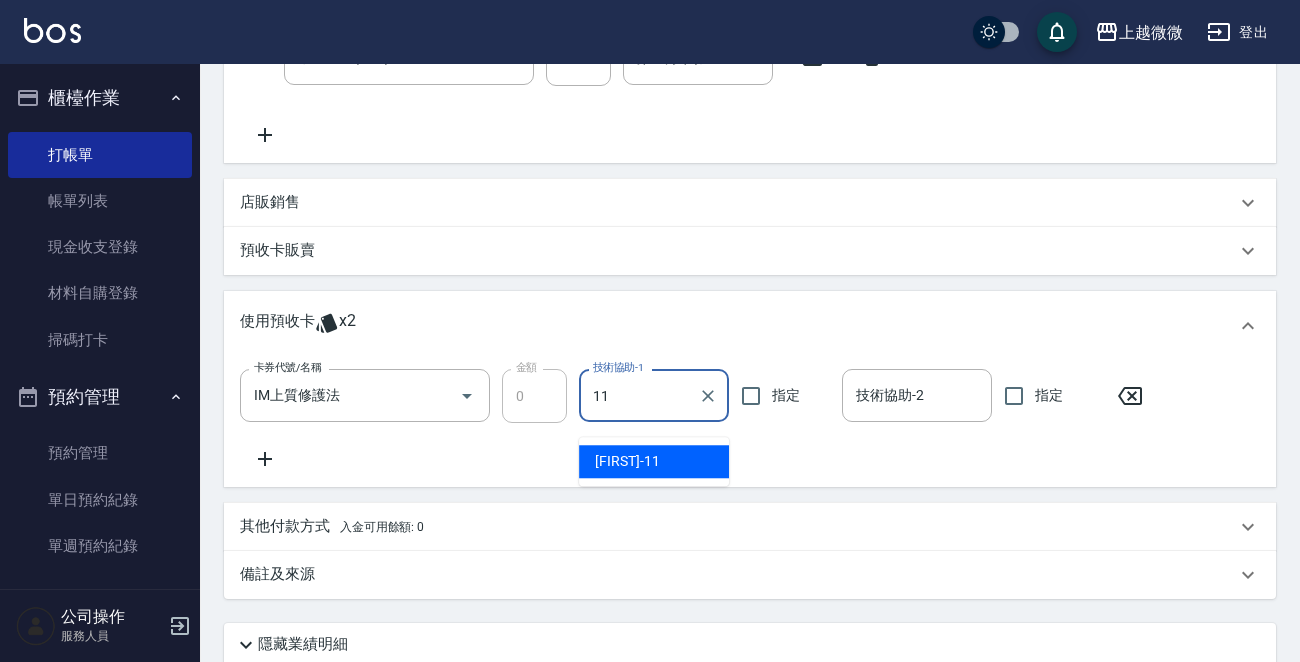 type on "Kristin-11" 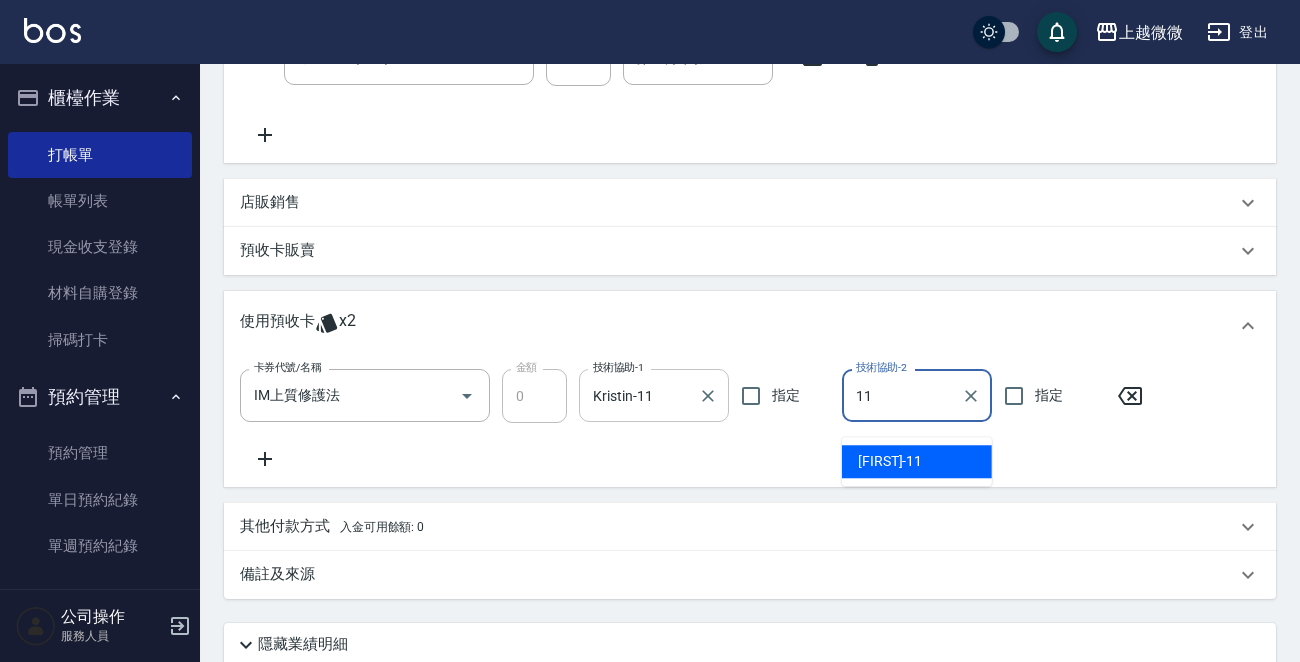 type on "Kristin-11" 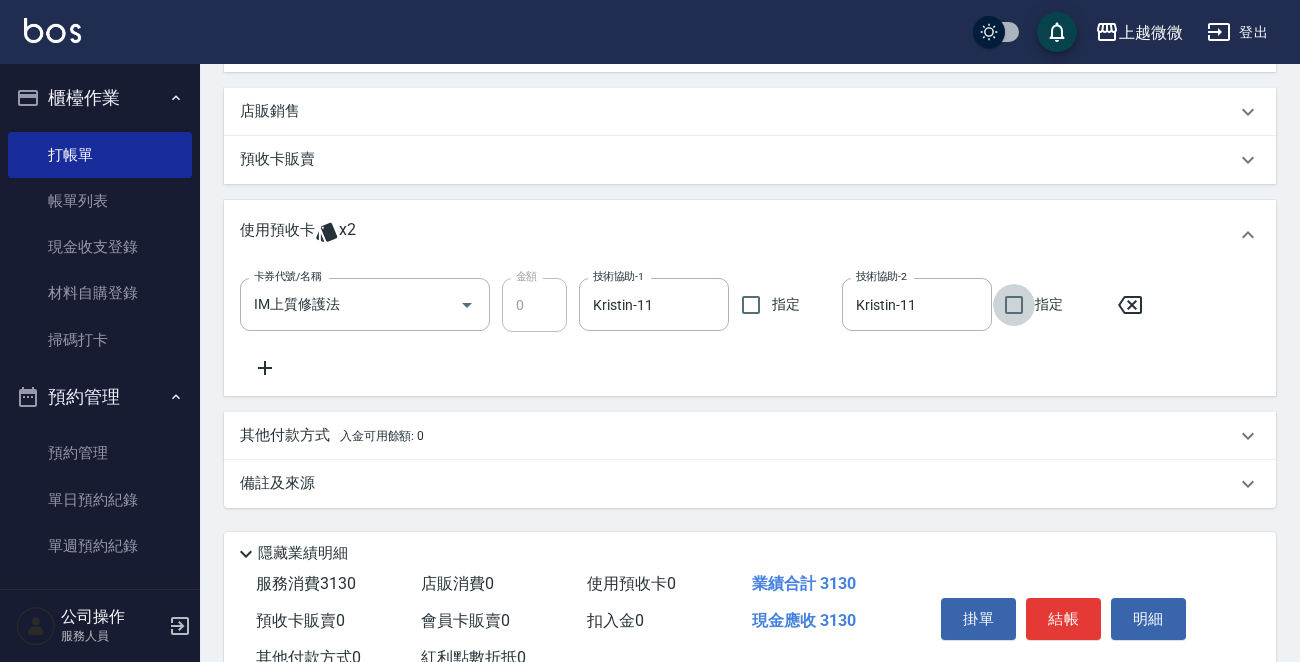scroll, scrollTop: 853, scrollLeft: 0, axis: vertical 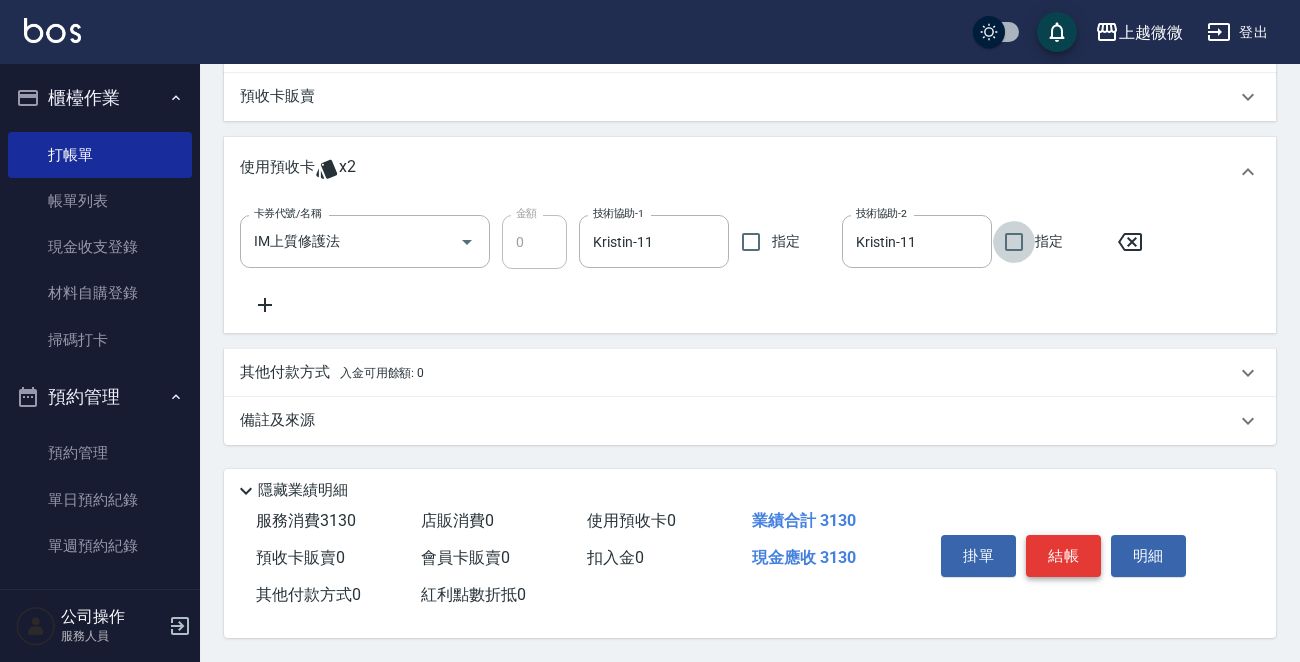 click on "結帳" at bounding box center [1063, 556] 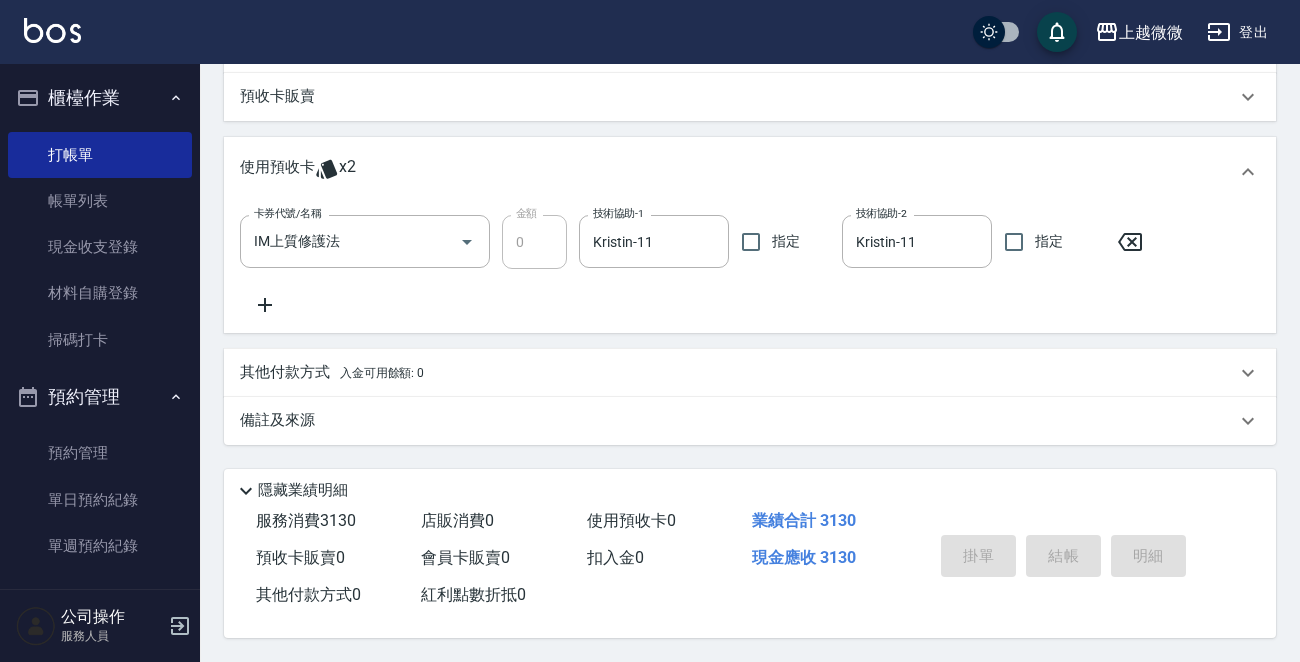 type 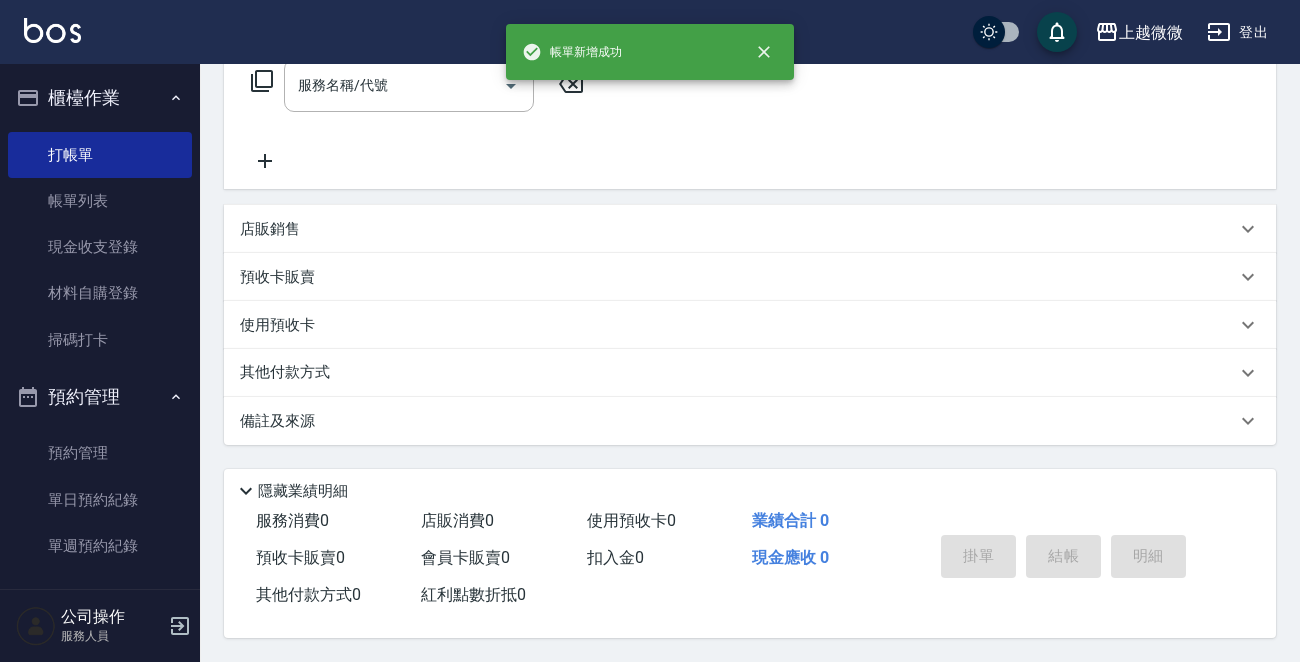 scroll, scrollTop: 0, scrollLeft: 0, axis: both 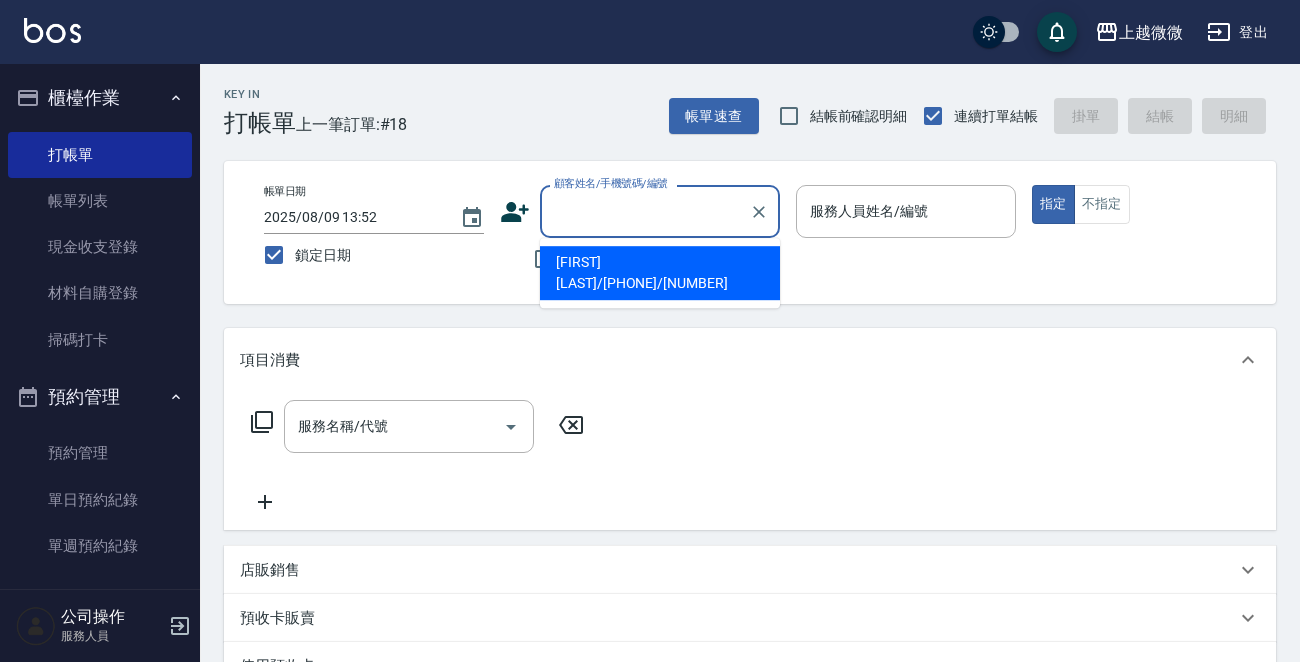 click on "顧客姓名/手機號碼/編號" at bounding box center [645, 211] 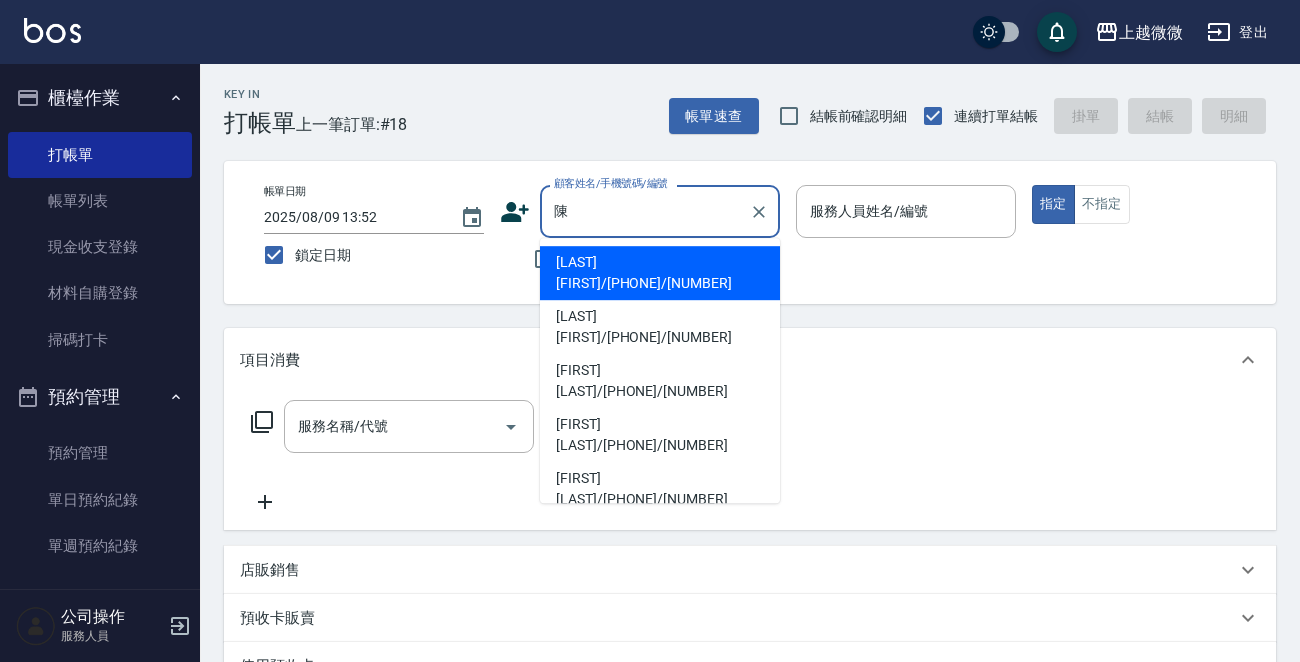 click on "[LAST] [FIRST]/[PHONE]/[NUMBER]" at bounding box center (660, 273) 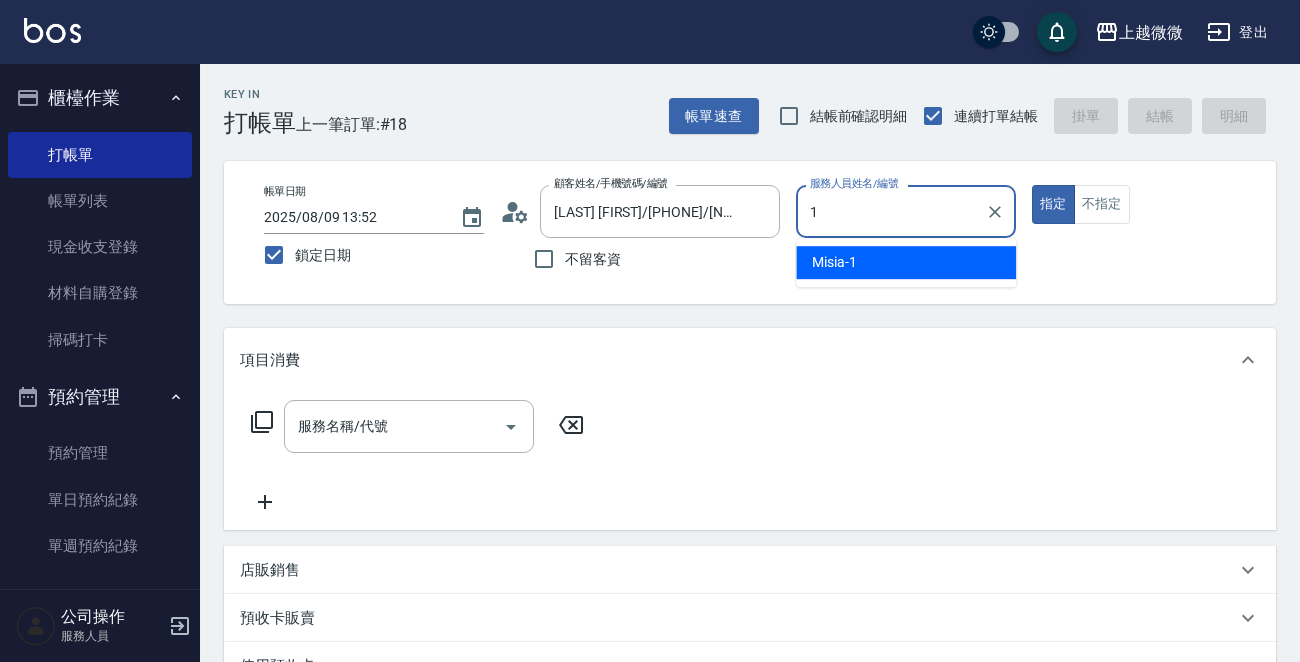 type on "Misia-1" 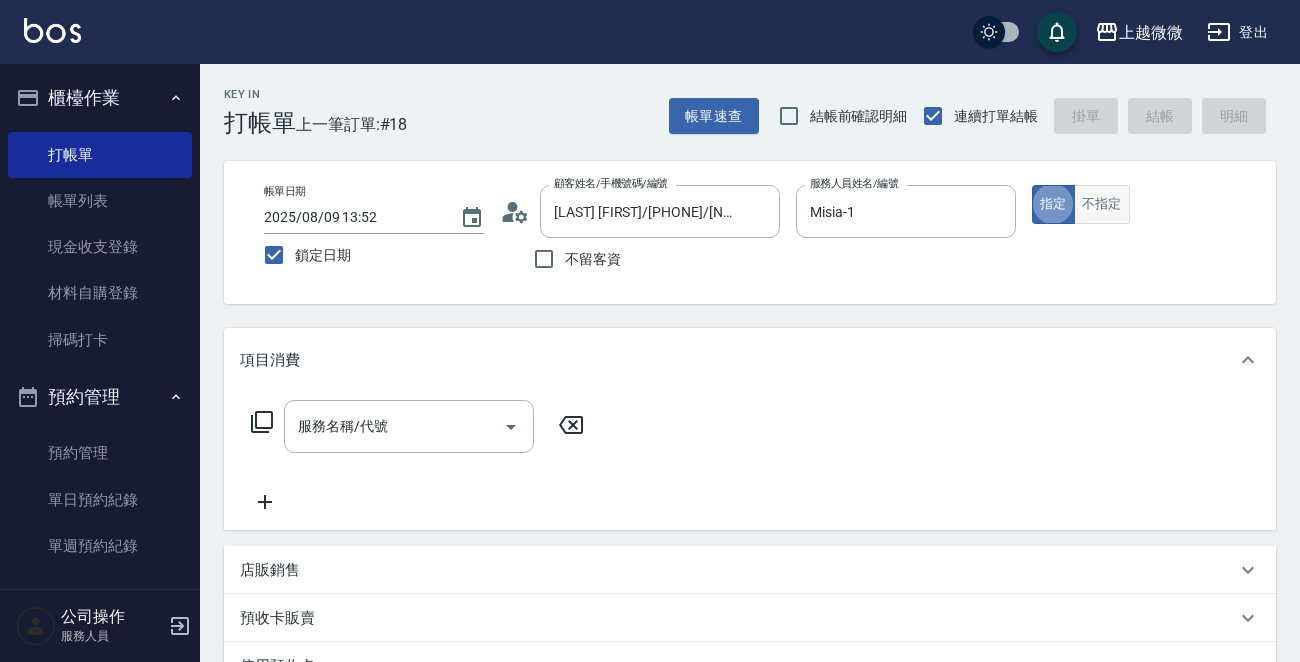 click on "不指定" at bounding box center (1102, 204) 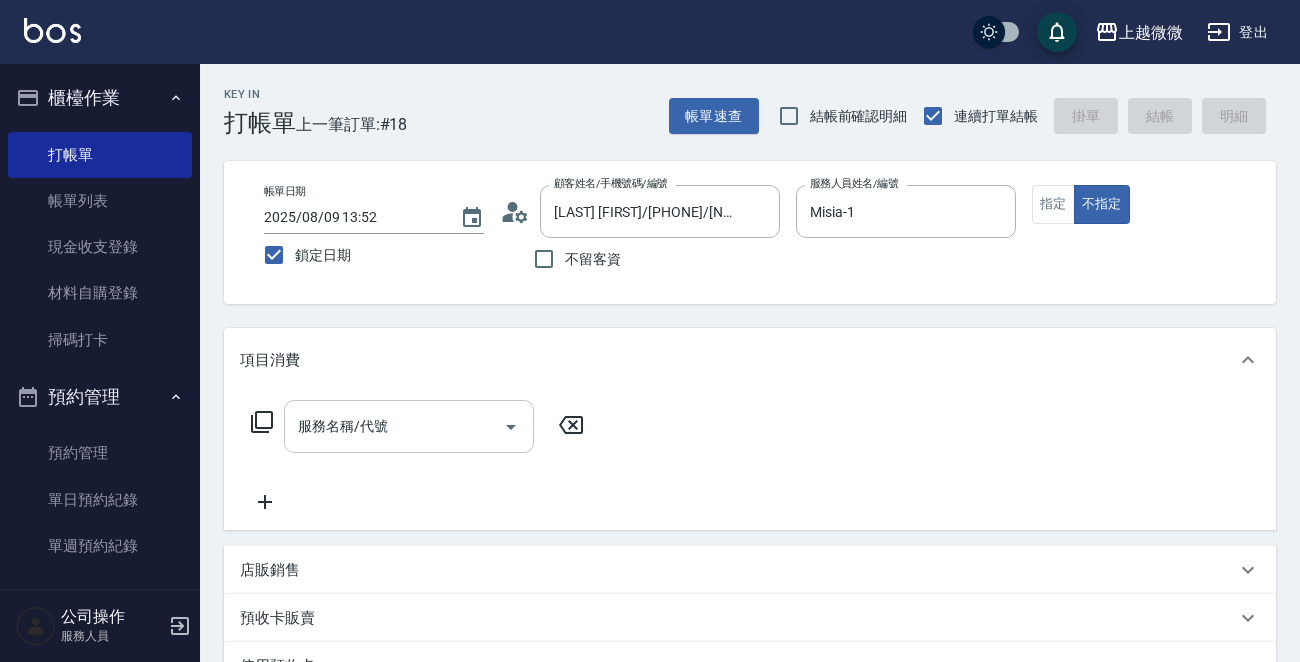 click 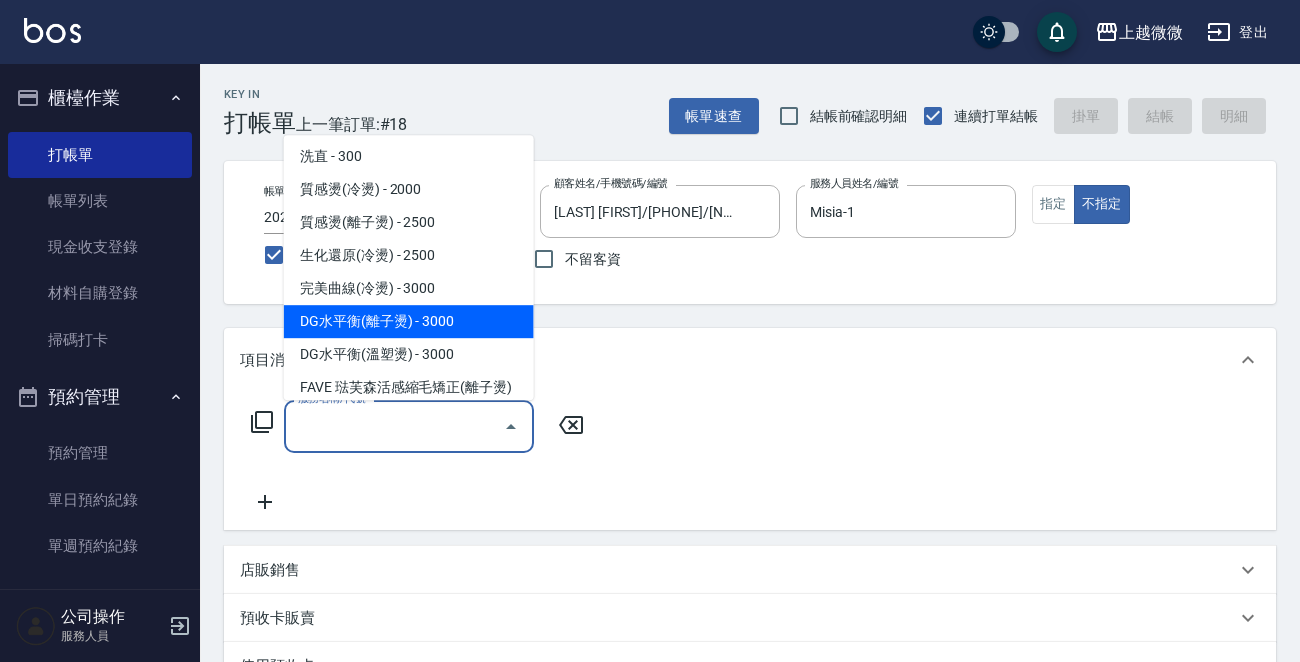 scroll, scrollTop: 400, scrollLeft: 0, axis: vertical 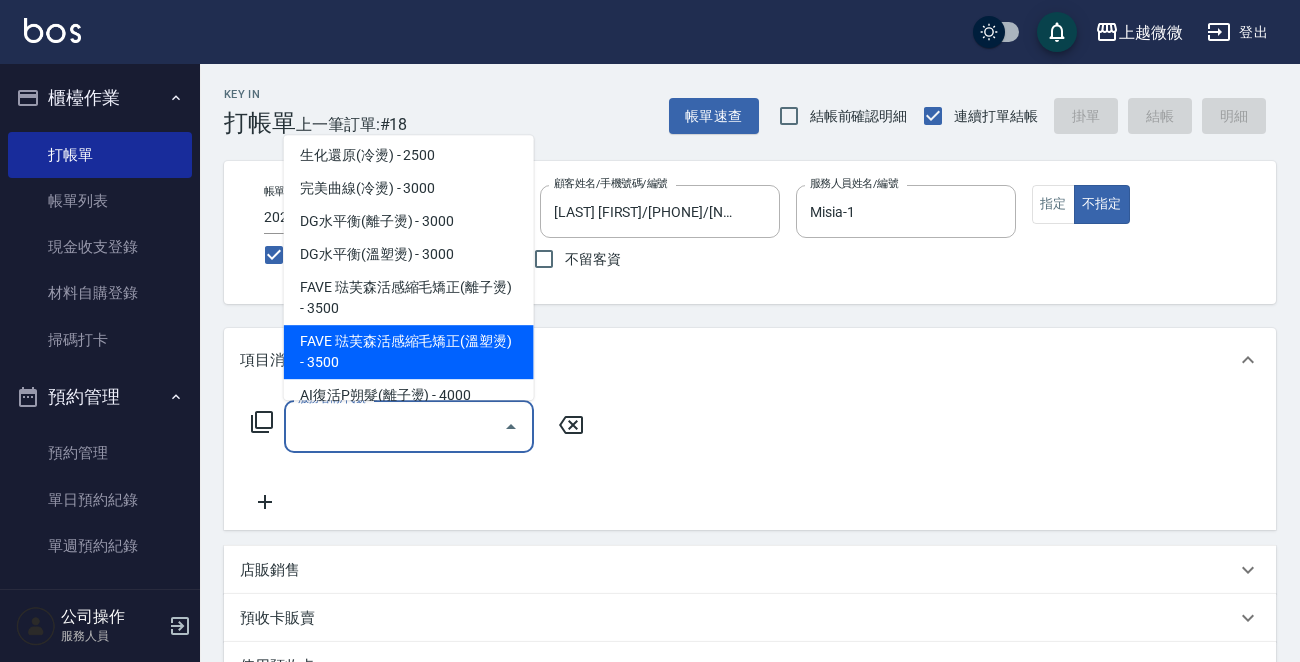 click on "FAVE 琺芙森活感縮毛矯正(溫塑燙) - 3500" at bounding box center [409, 352] 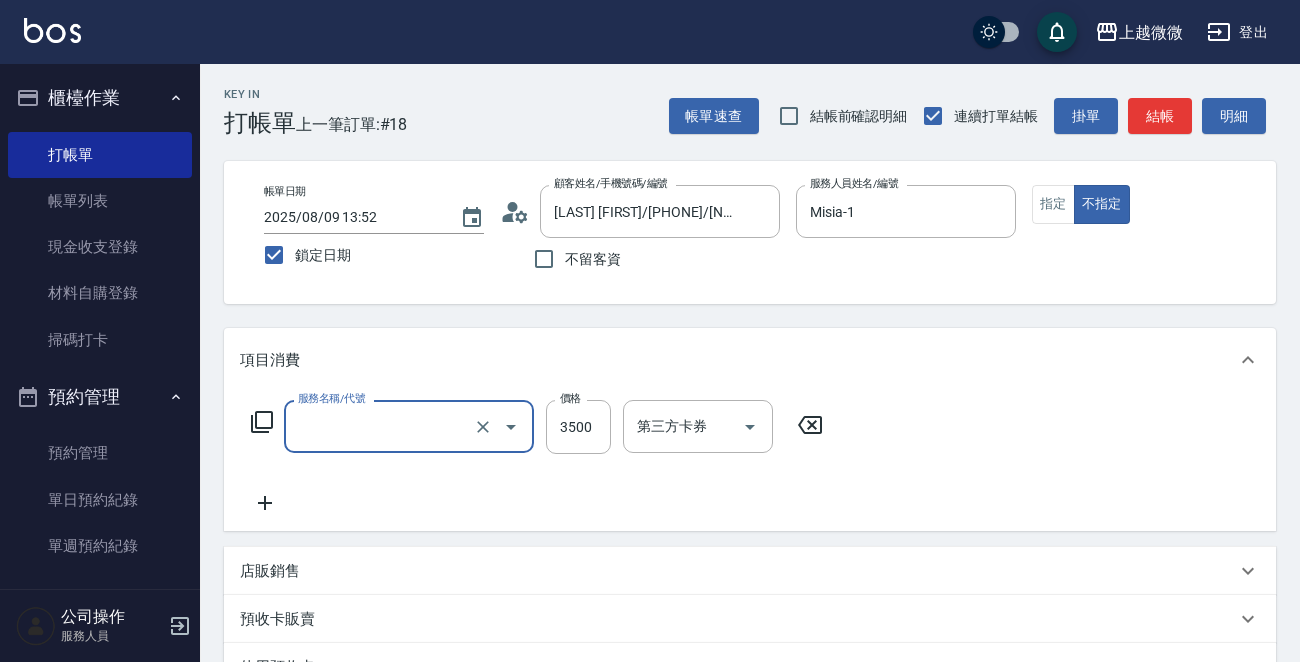 type on "FAVE 琺芙森活感縮毛矯正(溫塑燙)(C10)" 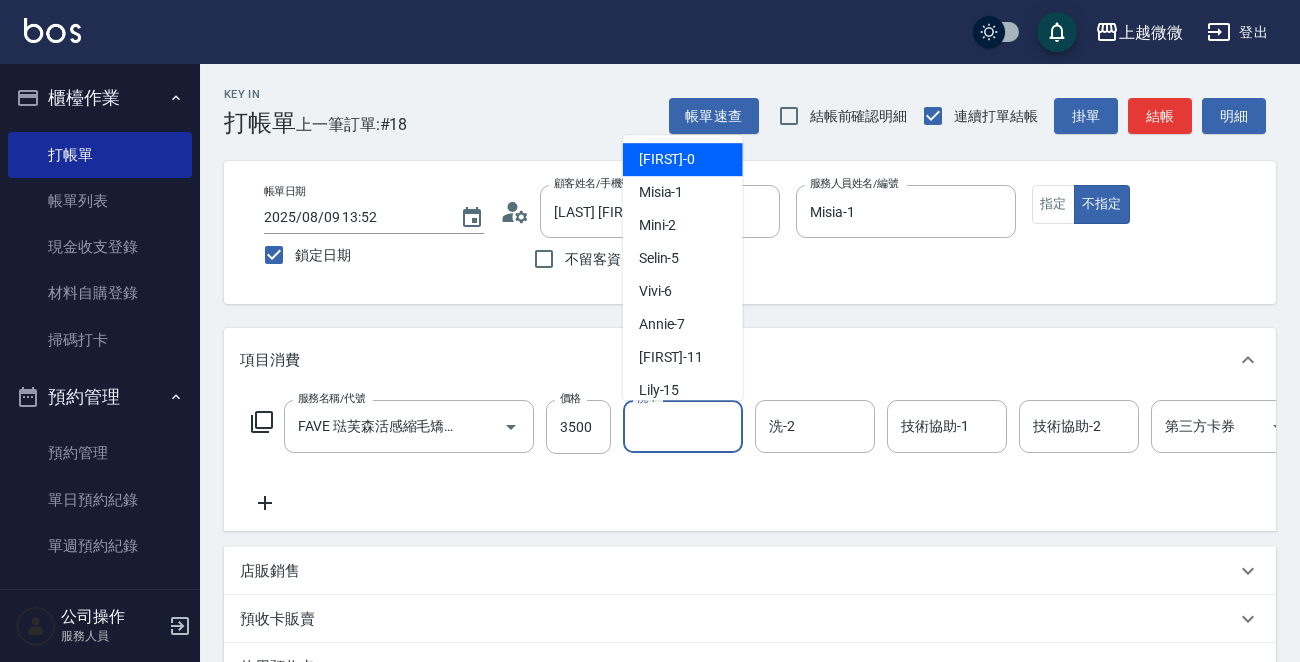 click on "洗-1" at bounding box center [683, 426] 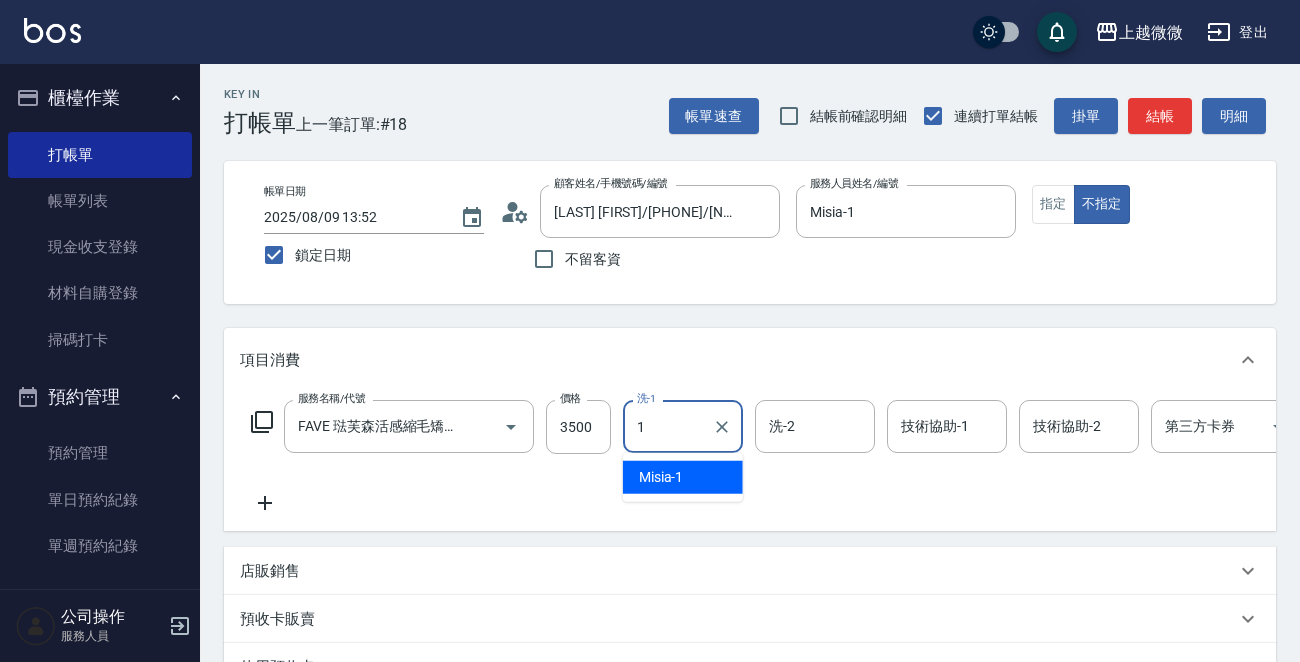 type on "Misia-1" 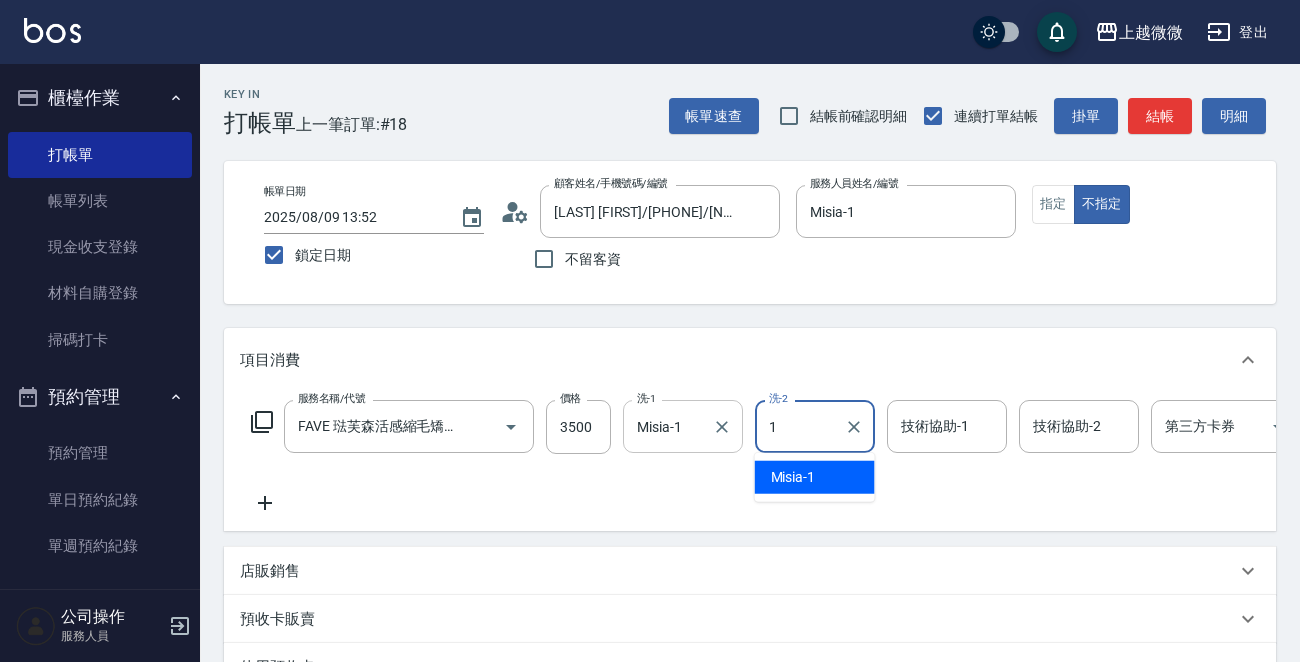 type on "Misia-1" 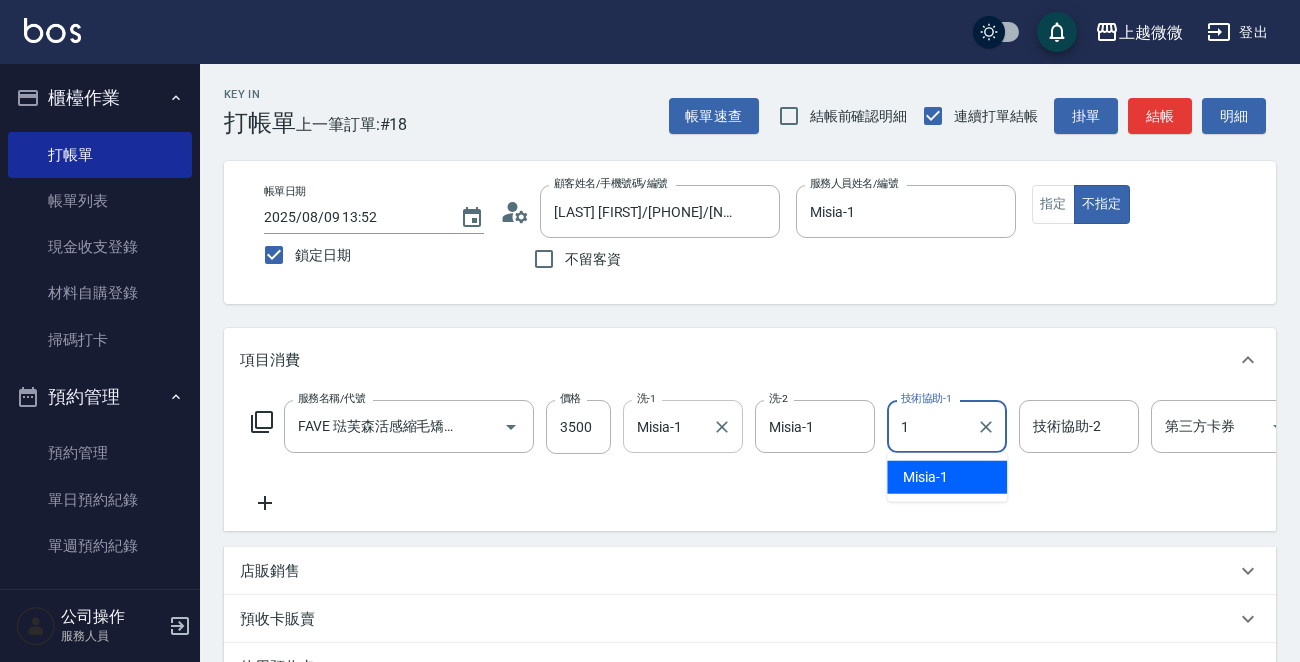 type on "Misia-1" 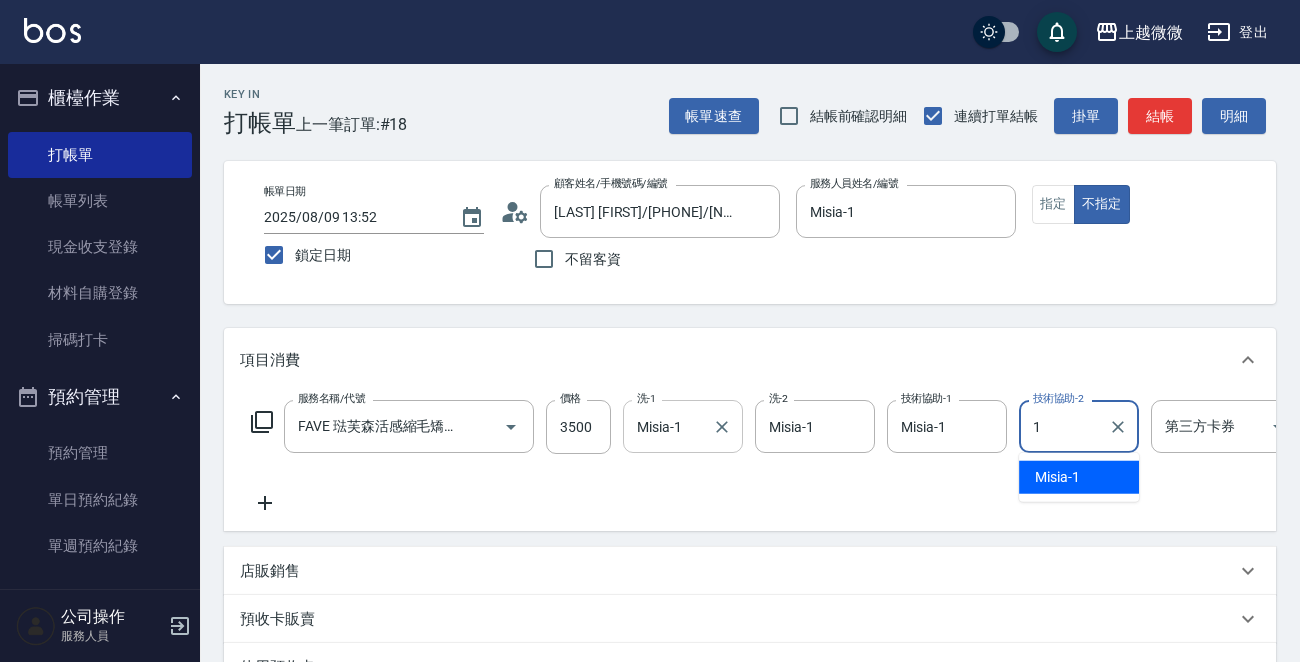 type on "Misia-1" 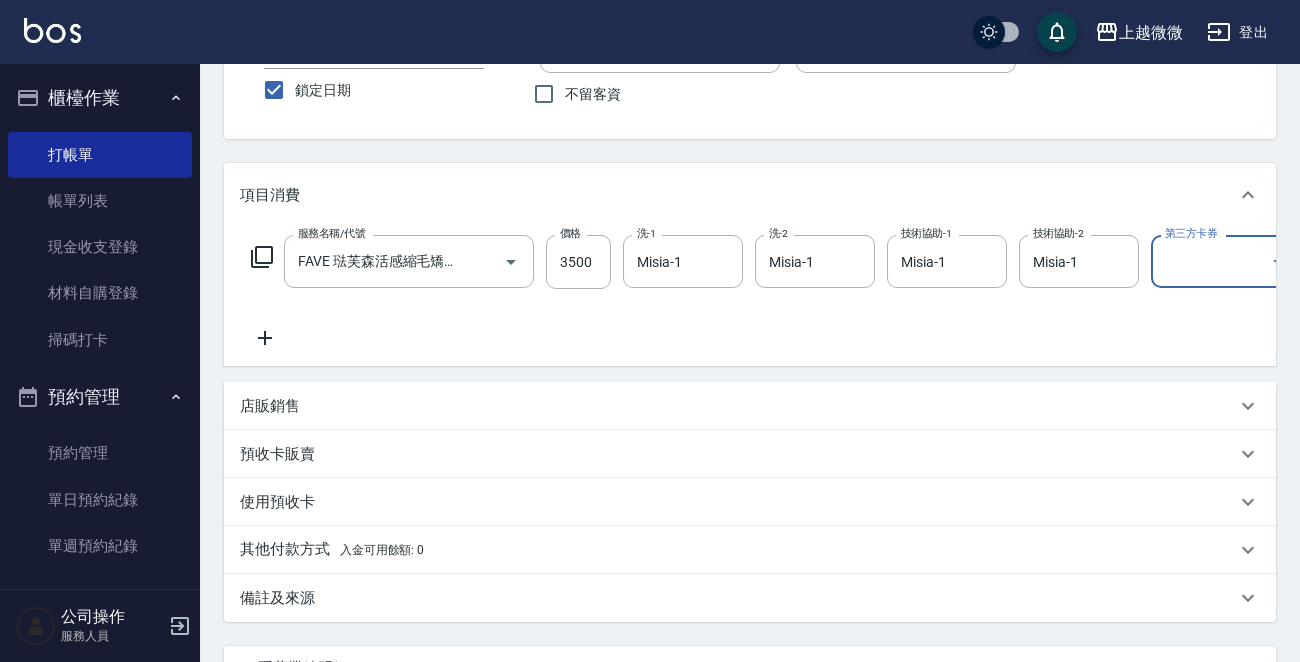 scroll, scrollTop: 362, scrollLeft: 0, axis: vertical 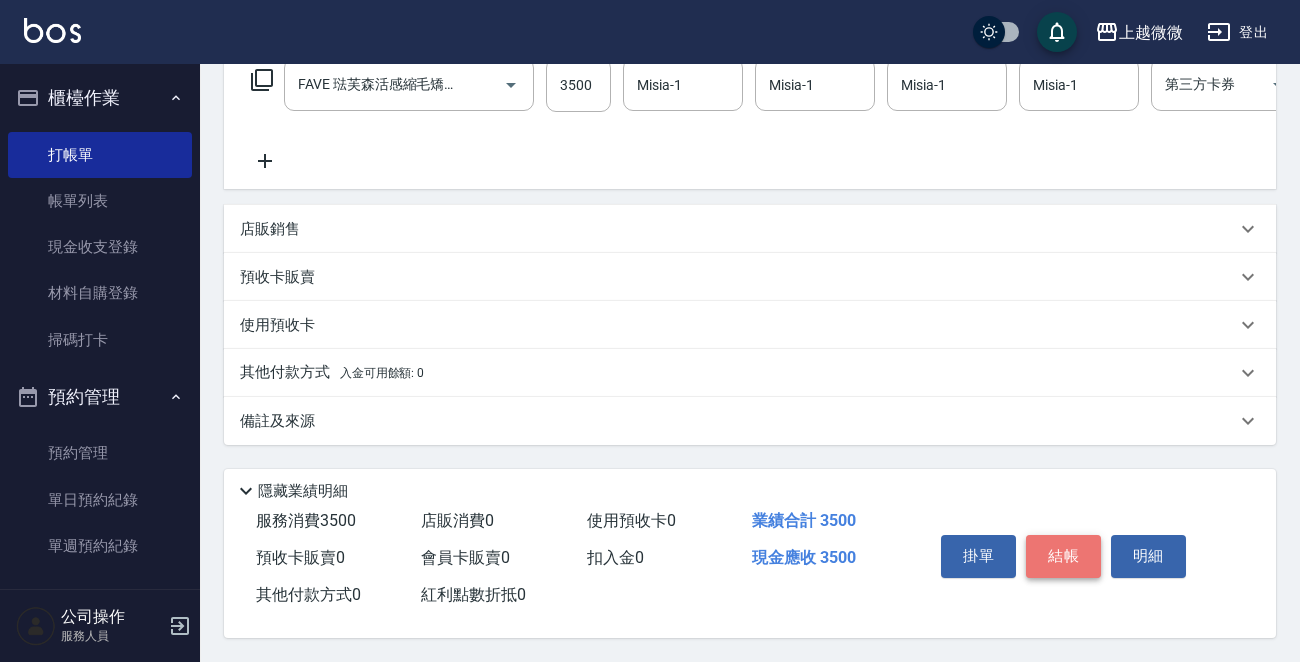 click on "結帳" at bounding box center (1063, 556) 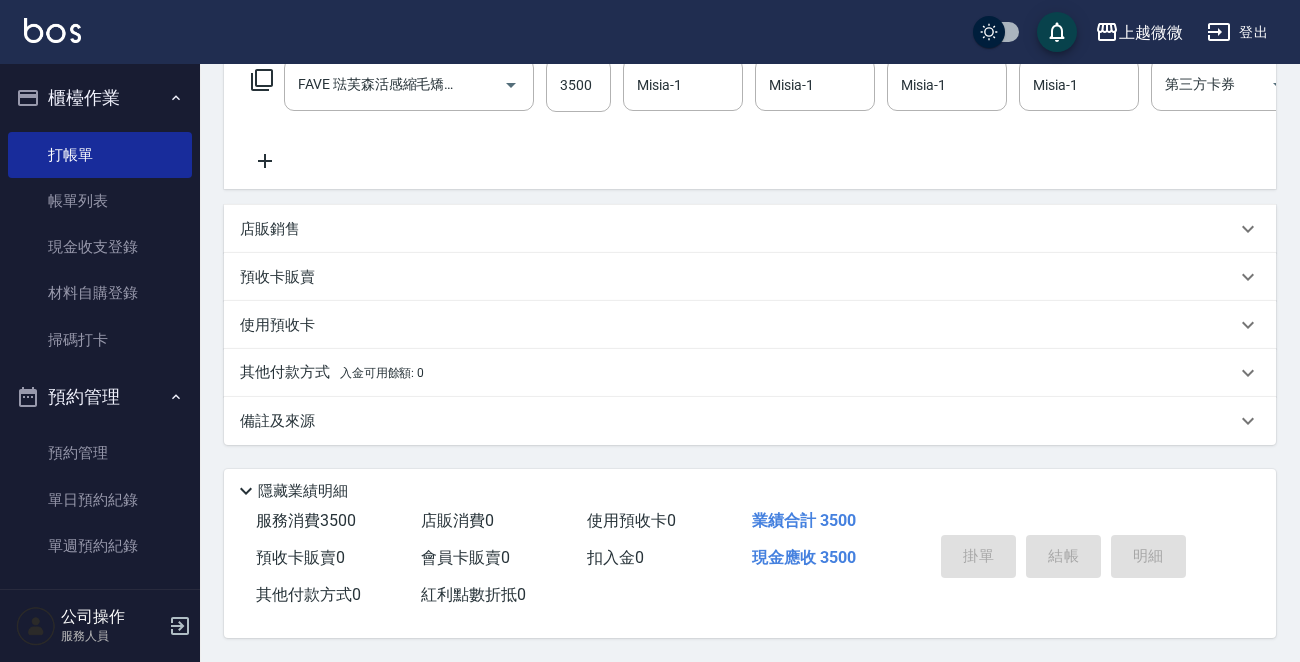 type 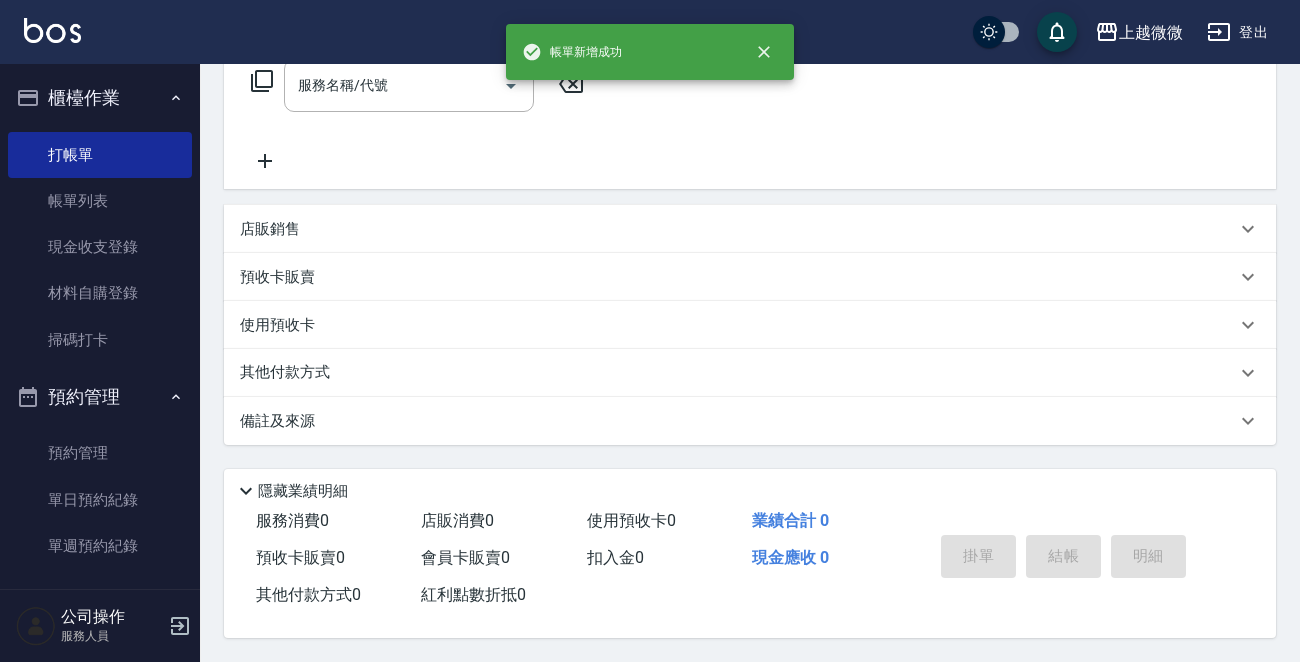 scroll, scrollTop: 0, scrollLeft: 0, axis: both 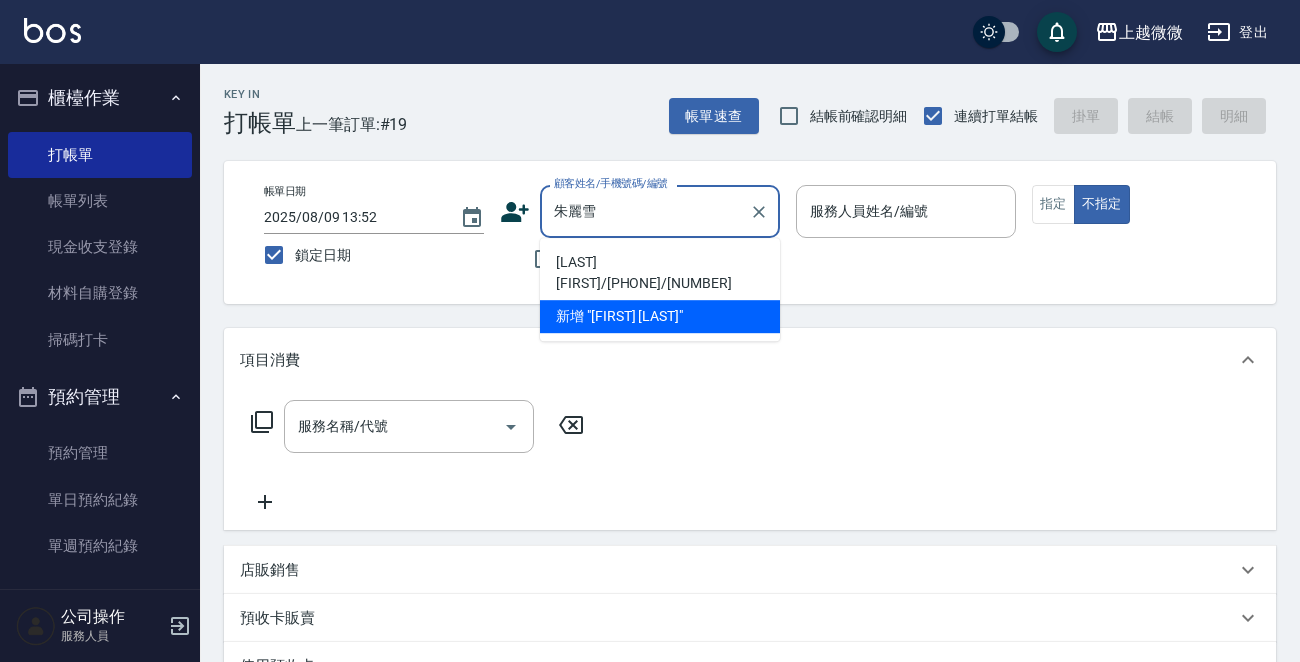 click on "[LAST] [FIRST]/[PHONE]/[NUMBER]" at bounding box center (660, 273) 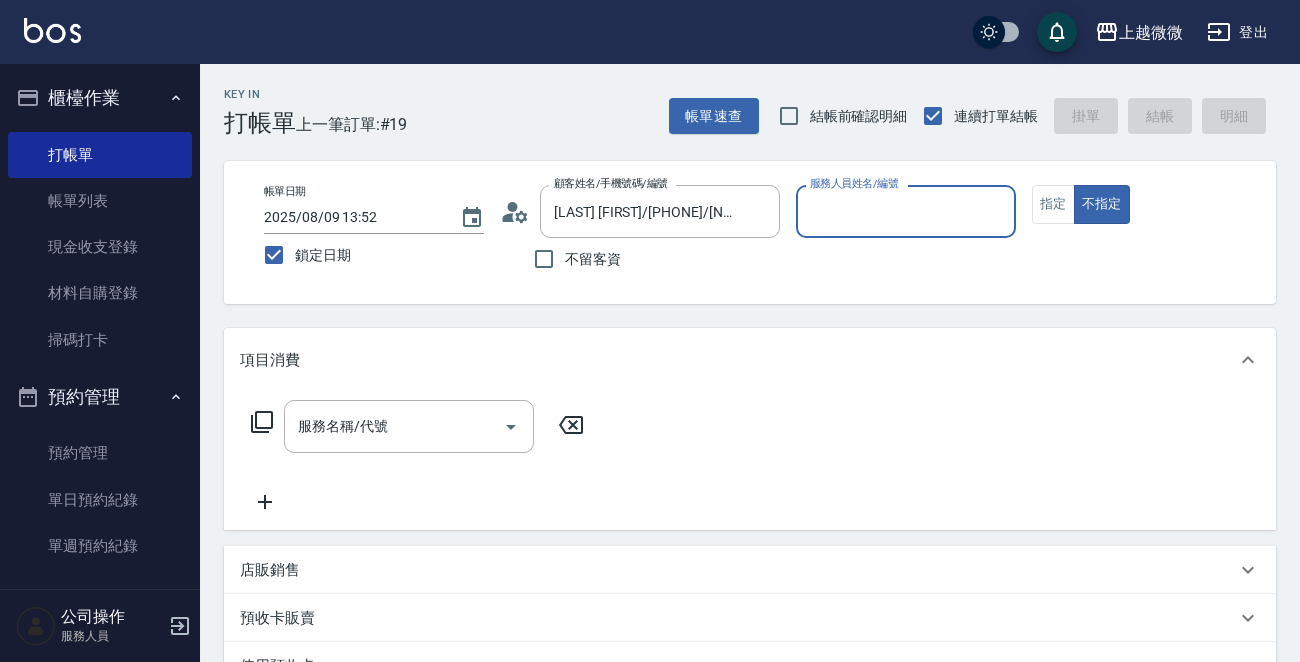 type on "Vivi-6" 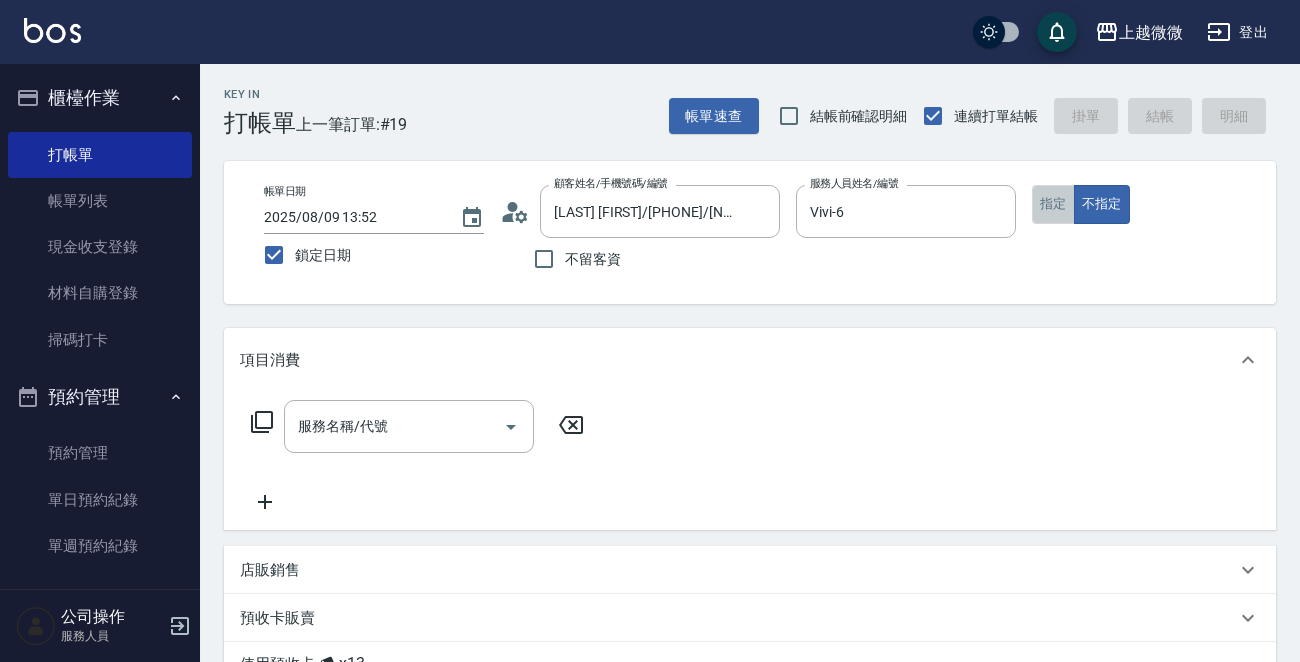 click on "指定" at bounding box center [1053, 204] 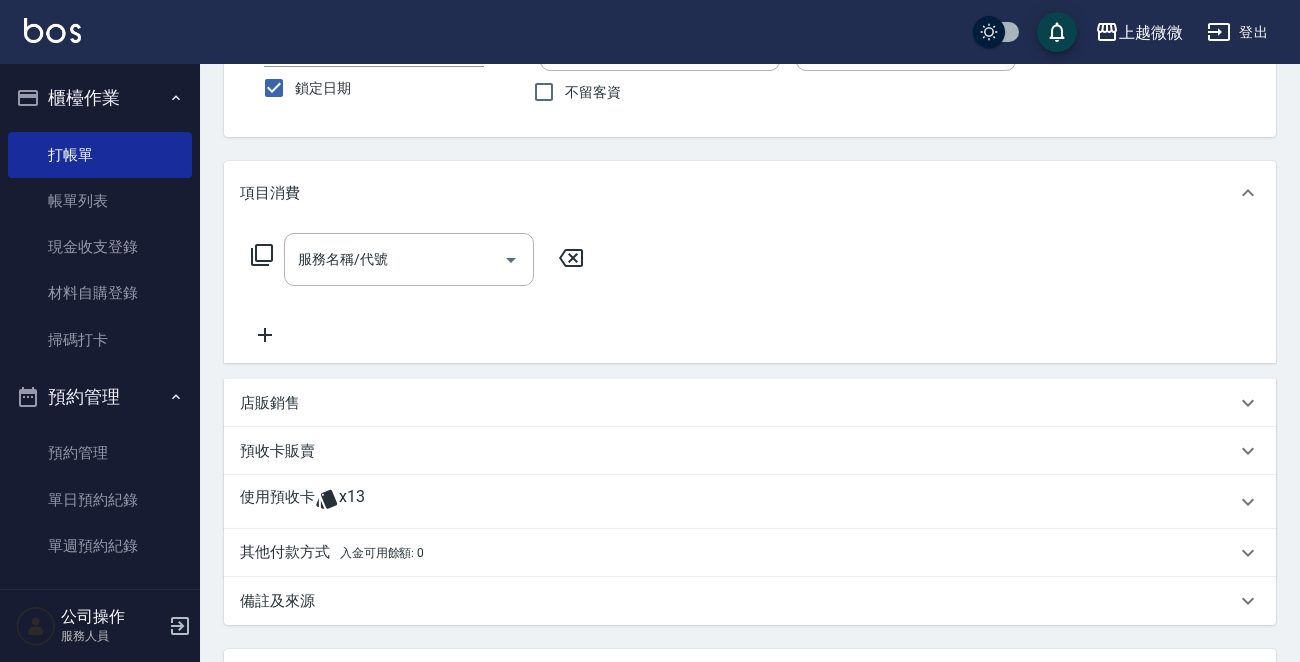 scroll, scrollTop: 300, scrollLeft: 0, axis: vertical 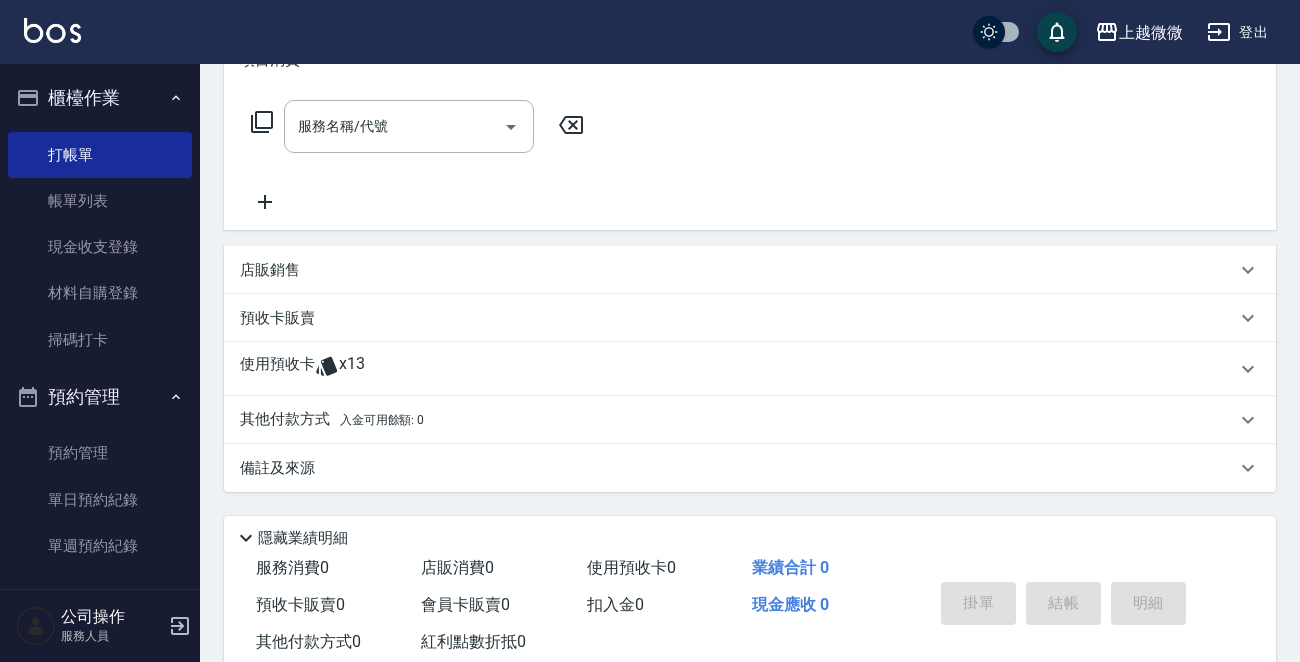 click 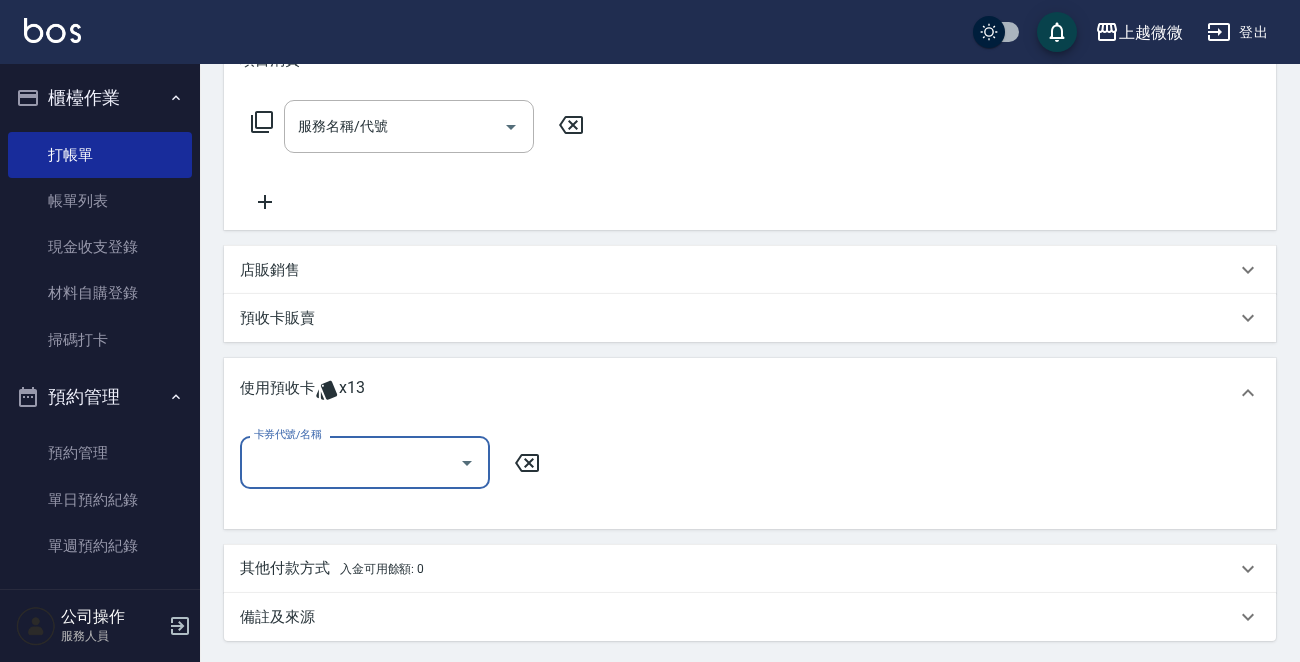 scroll, scrollTop: 0, scrollLeft: 0, axis: both 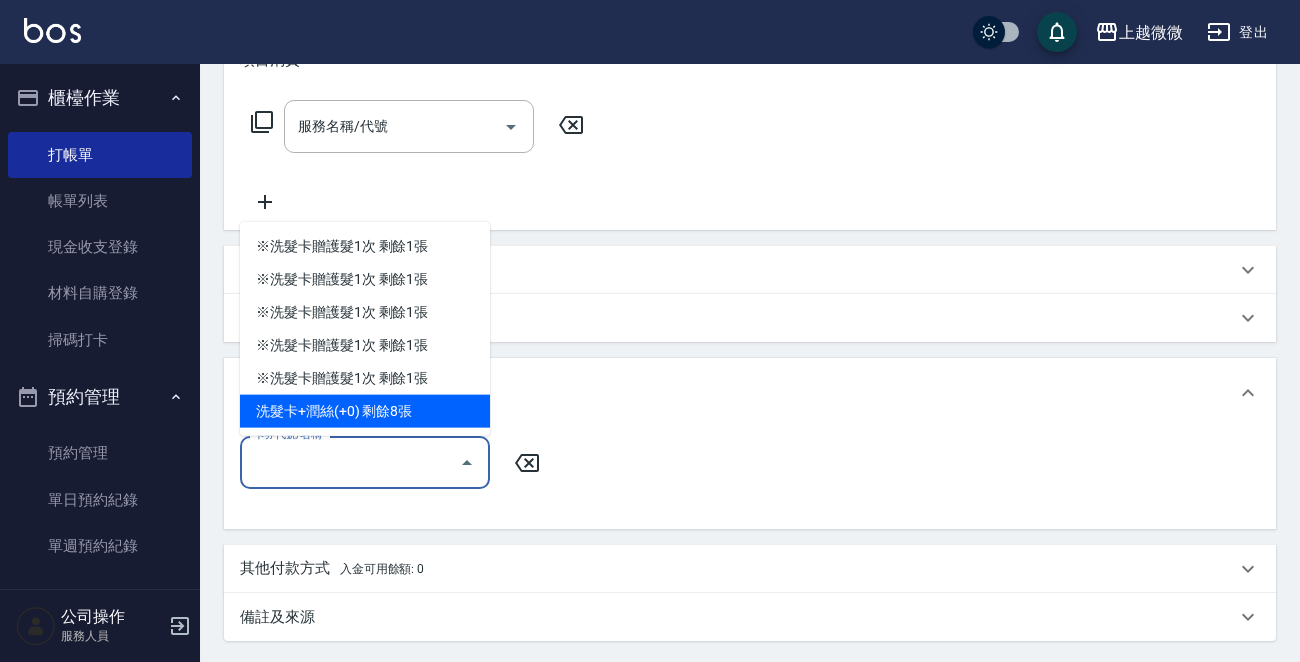 click on "洗髮卡+潤絲(+0) 剩餘8張" at bounding box center [365, 411] 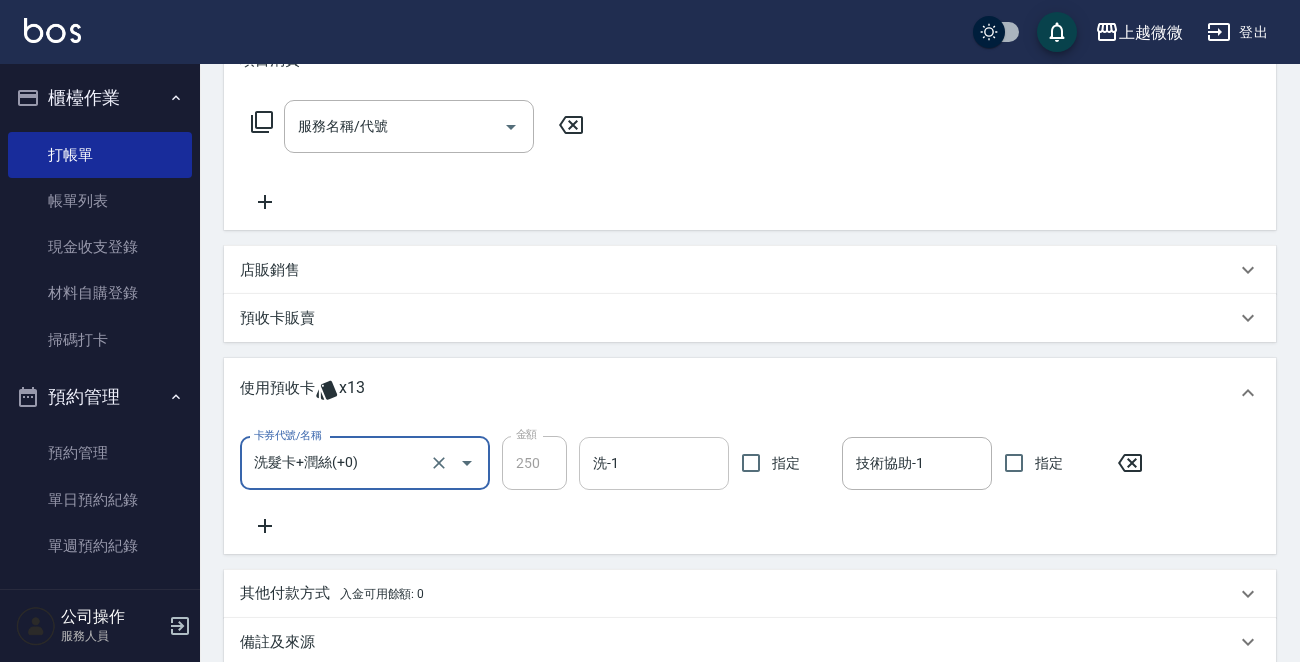 click on "洗-1" at bounding box center (654, 463) 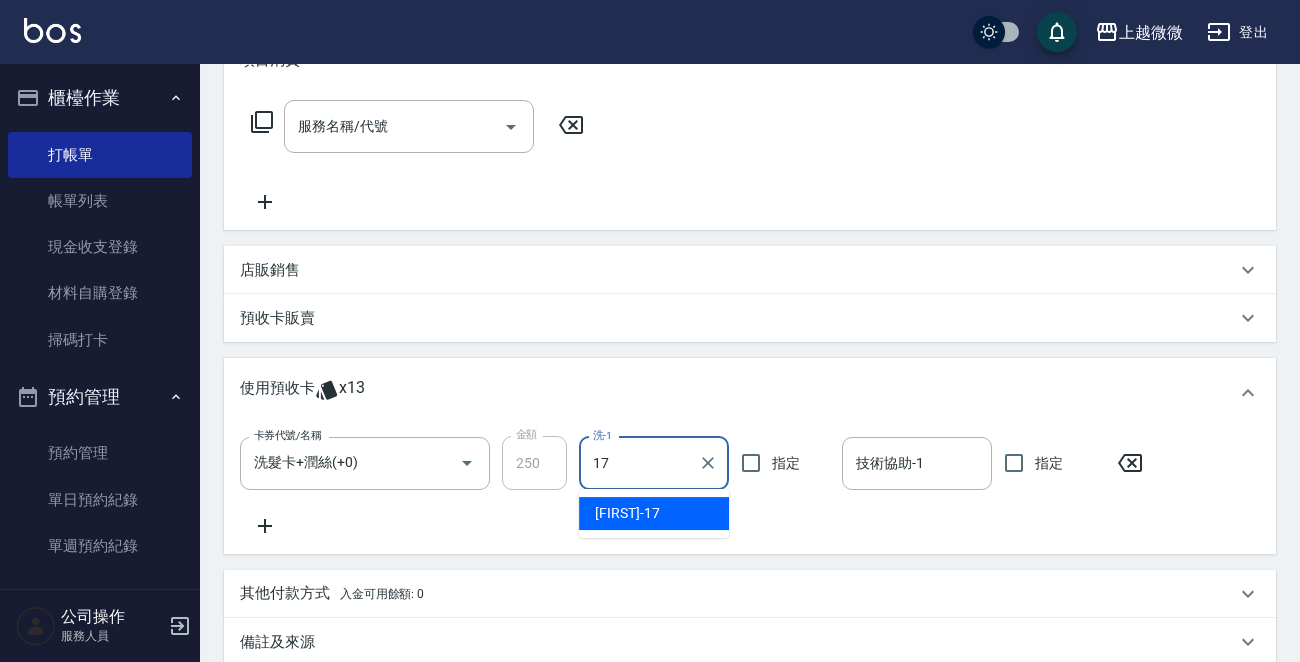 type on "Uly-17" 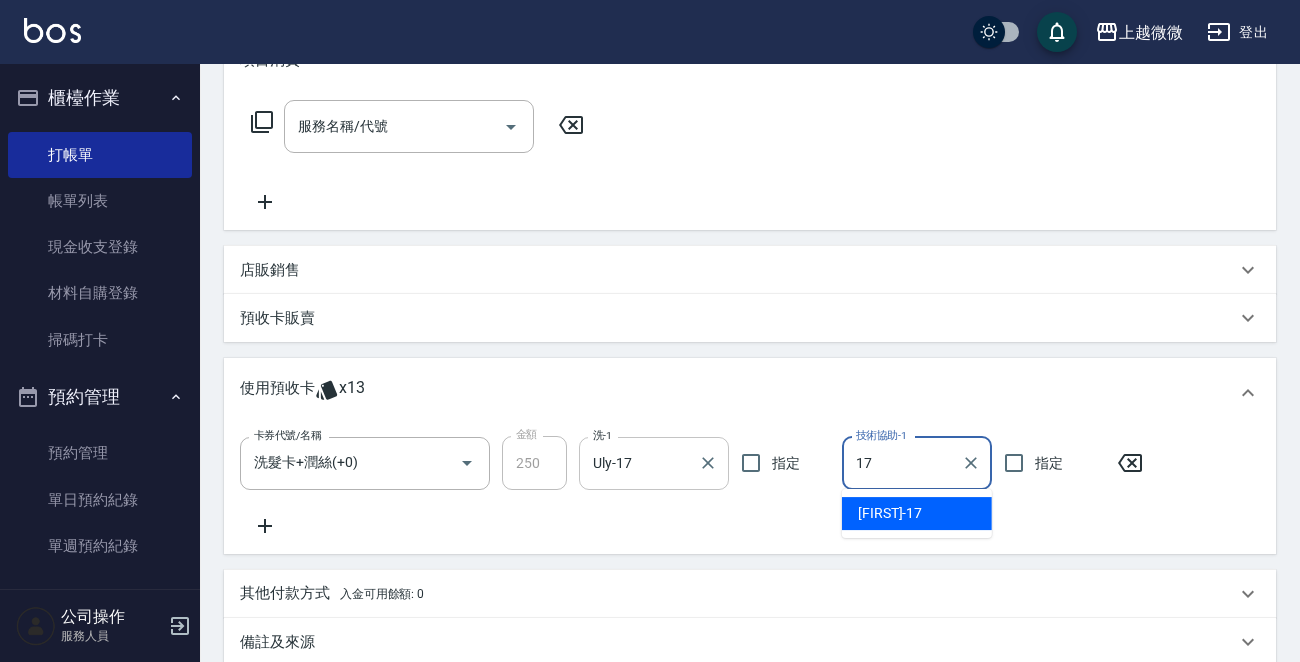 type on "Uly-17" 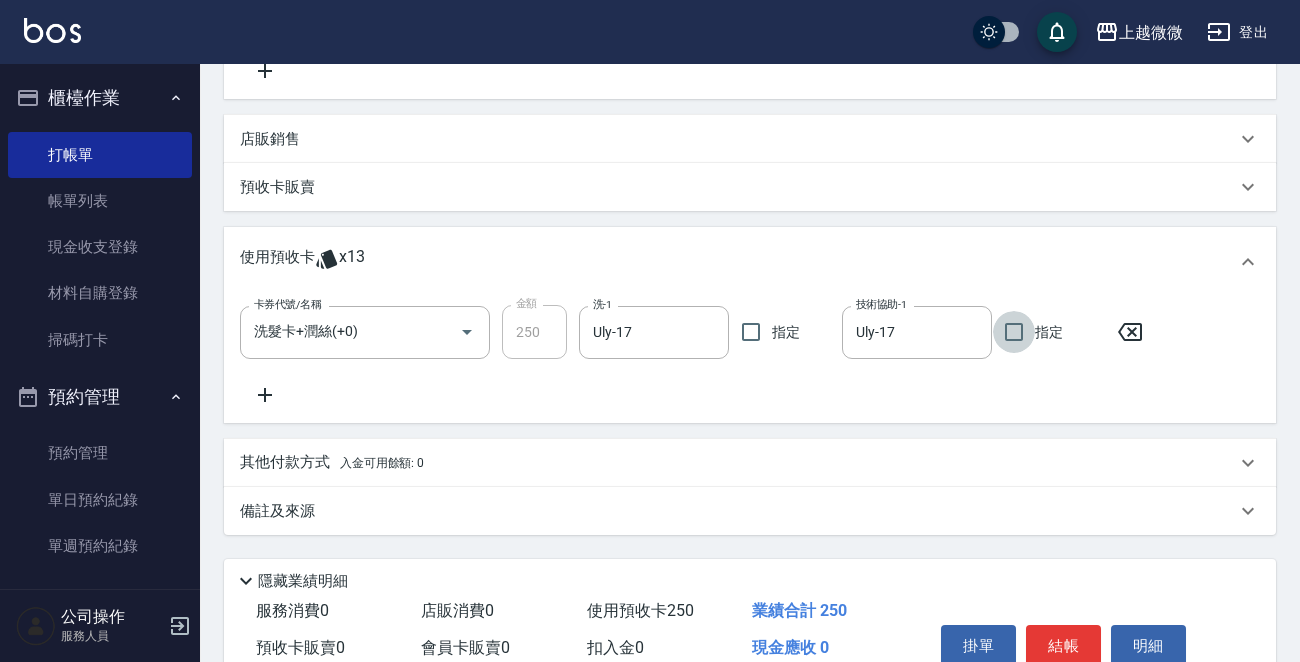 scroll, scrollTop: 526, scrollLeft: 0, axis: vertical 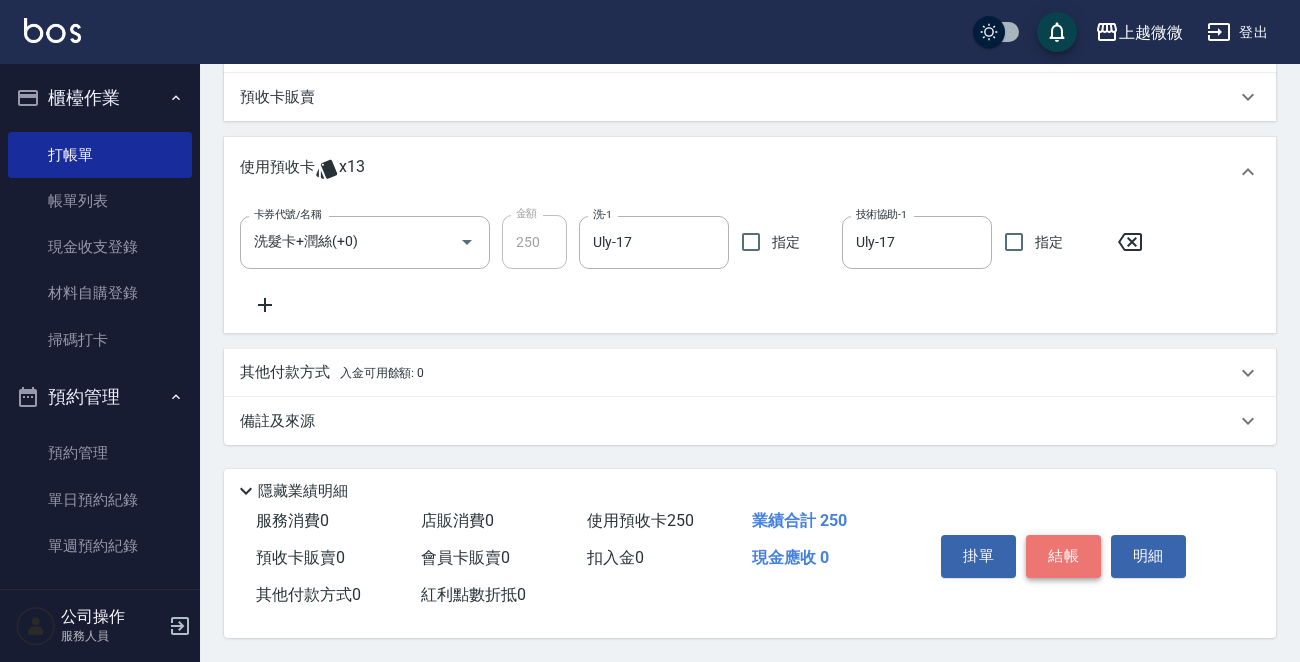click on "結帳" at bounding box center (1063, 556) 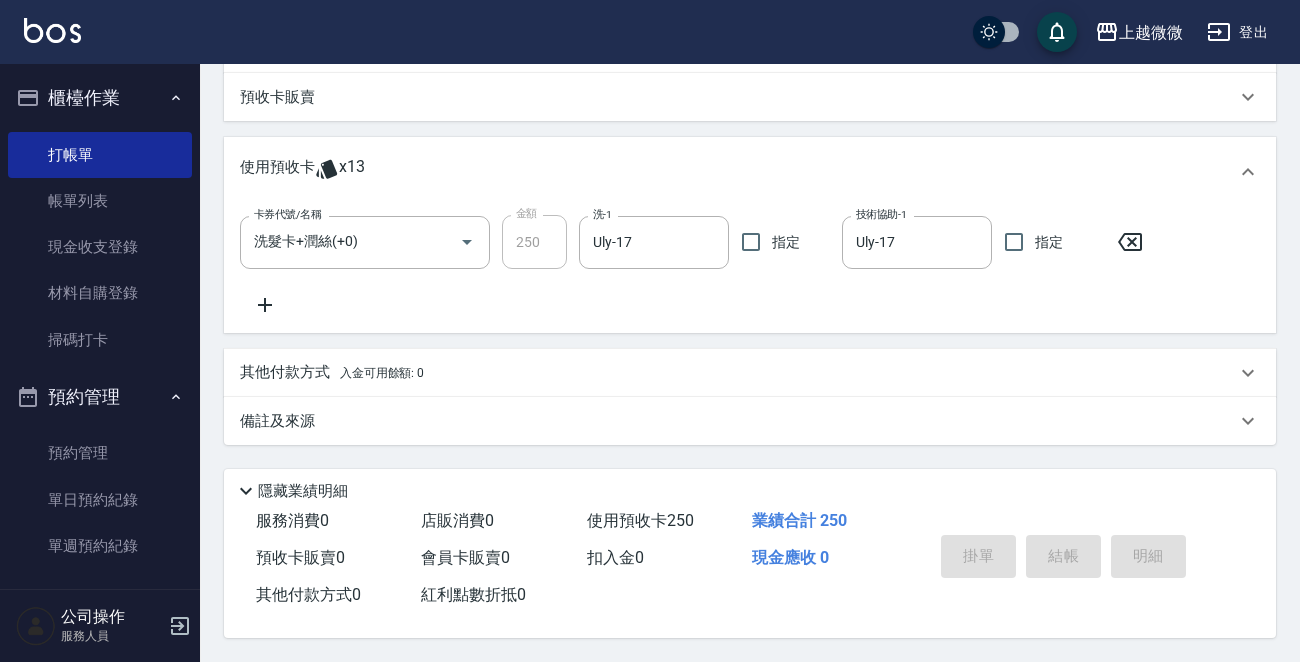 type 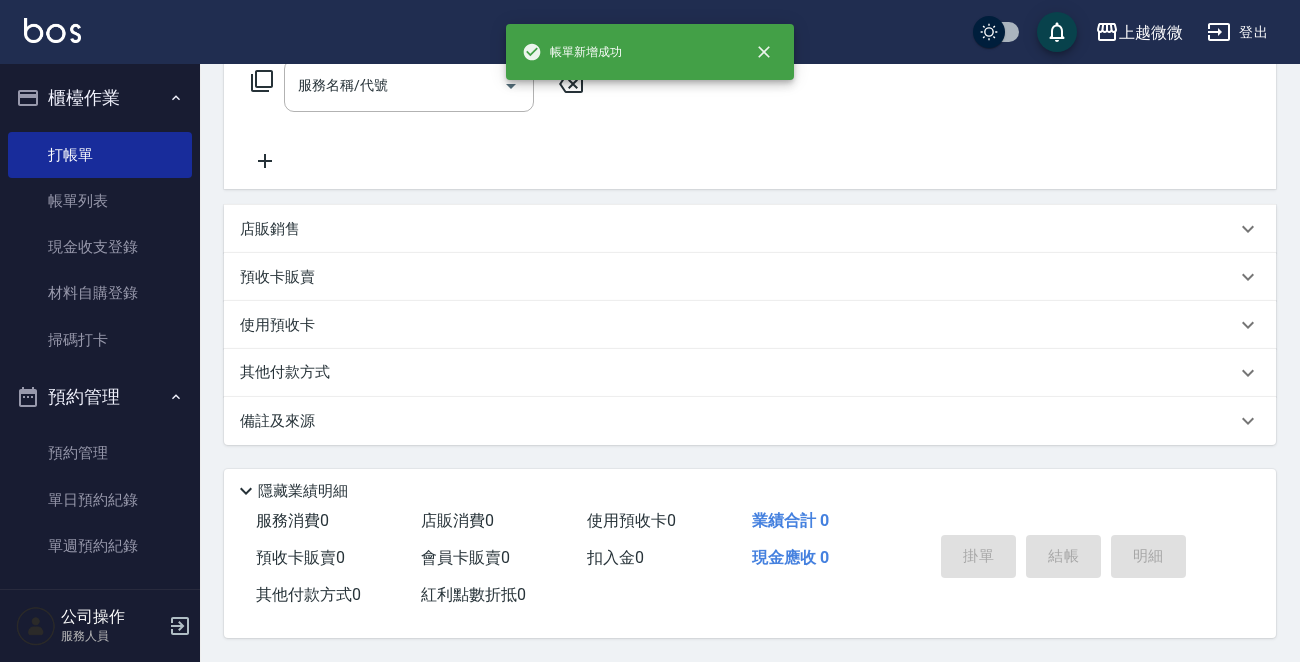 scroll, scrollTop: 0, scrollLeft: 0, axis: both 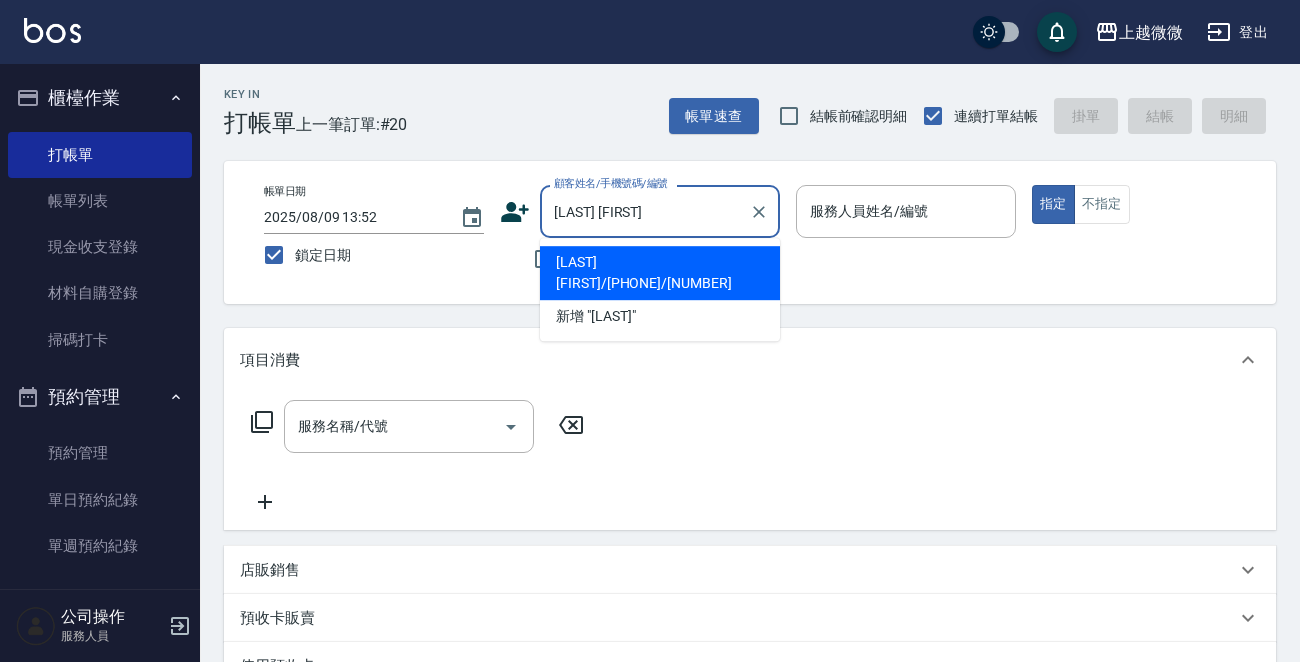click on "[LAST] [FIRST]/[PHONE]/[NUMBER]" at bounding box center (660, 273) 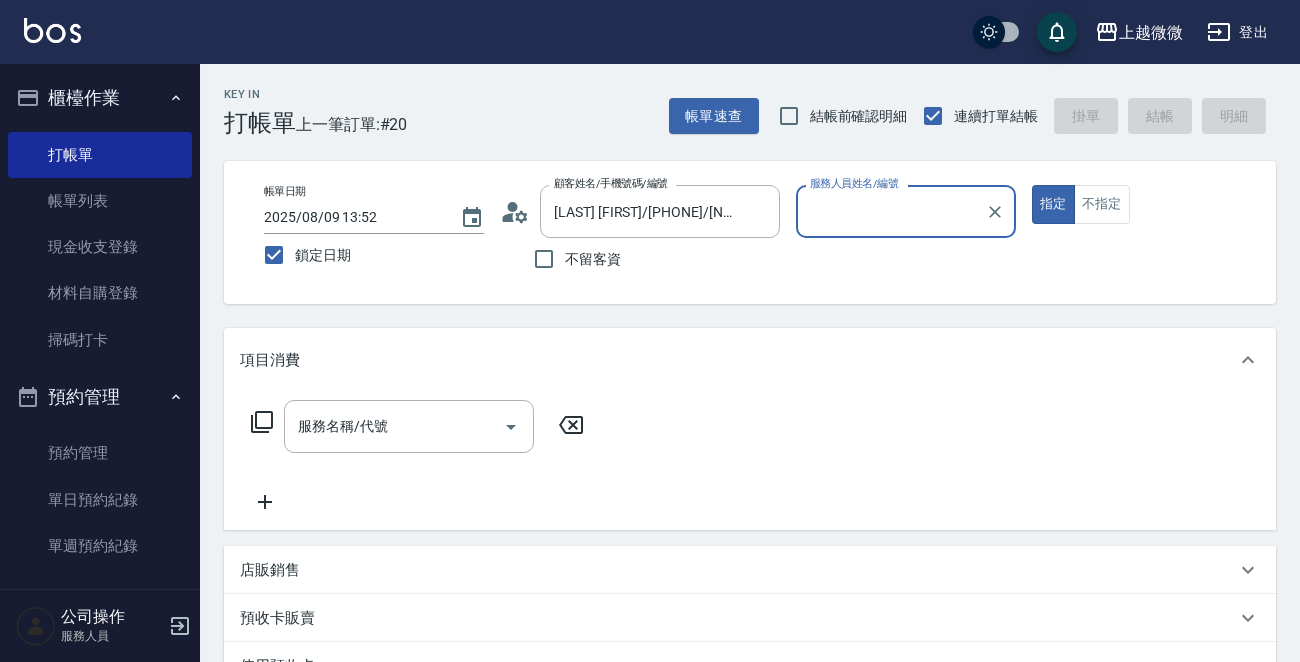 type on "Vivi-6" 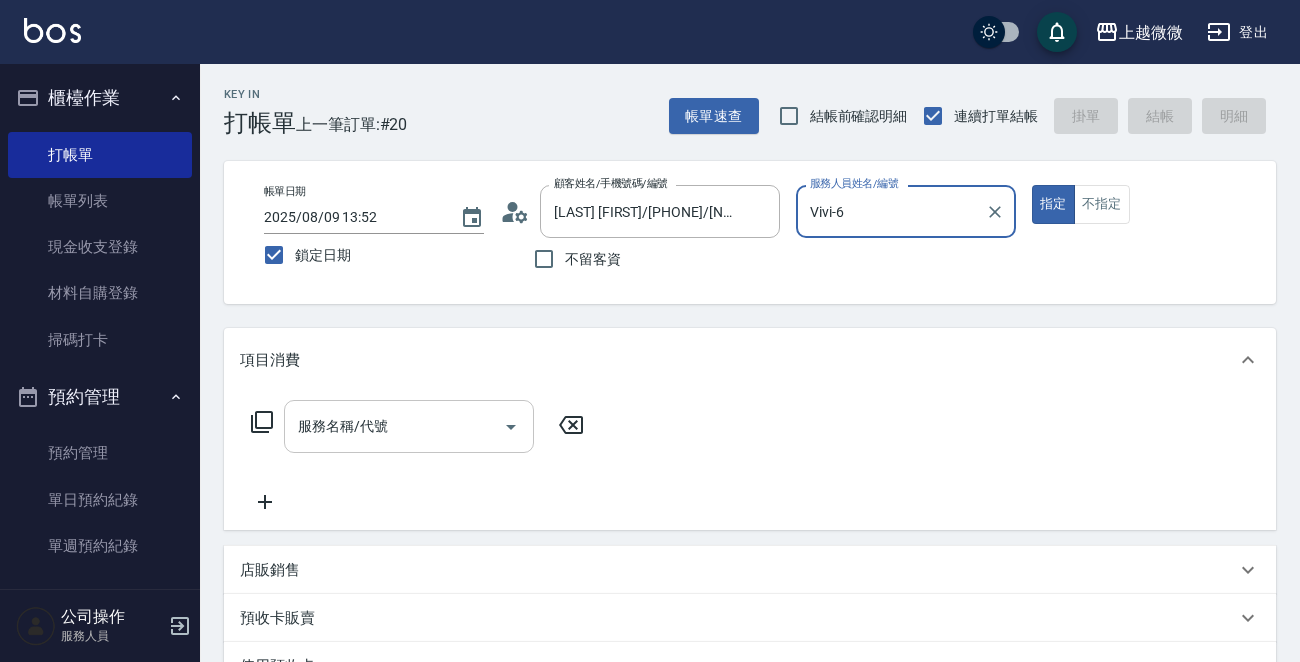 click 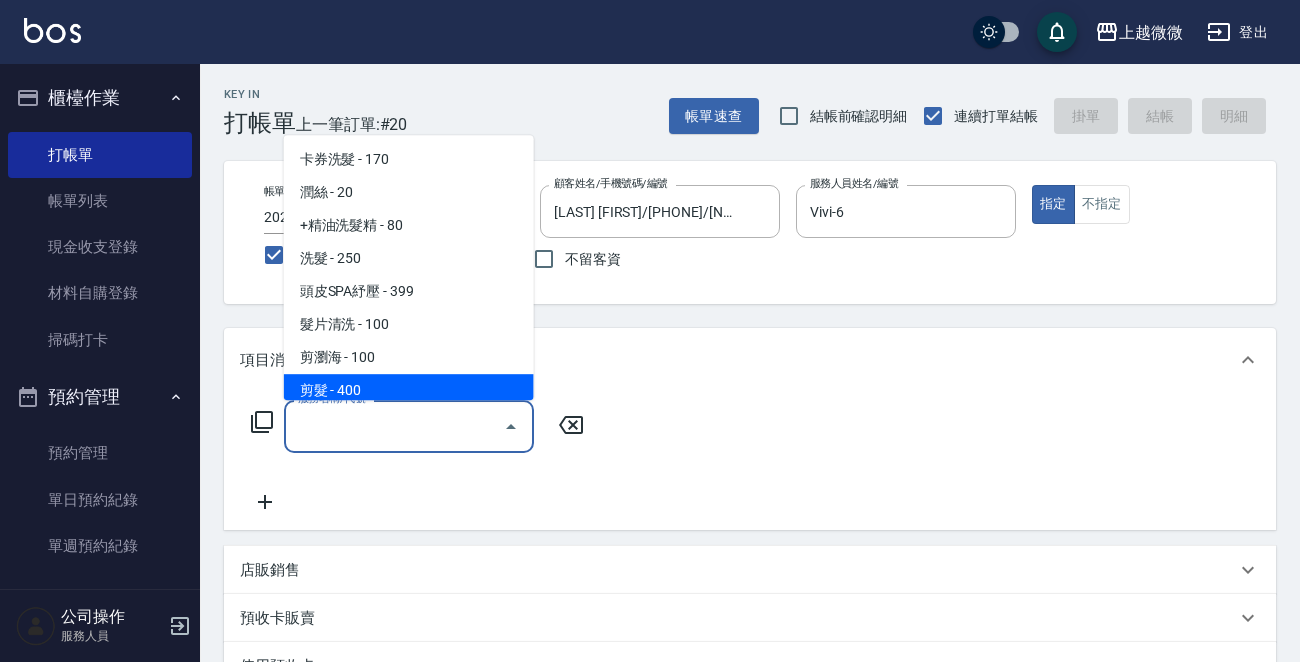 click on "剪髮 - 400" at bounding box center (409, 390) 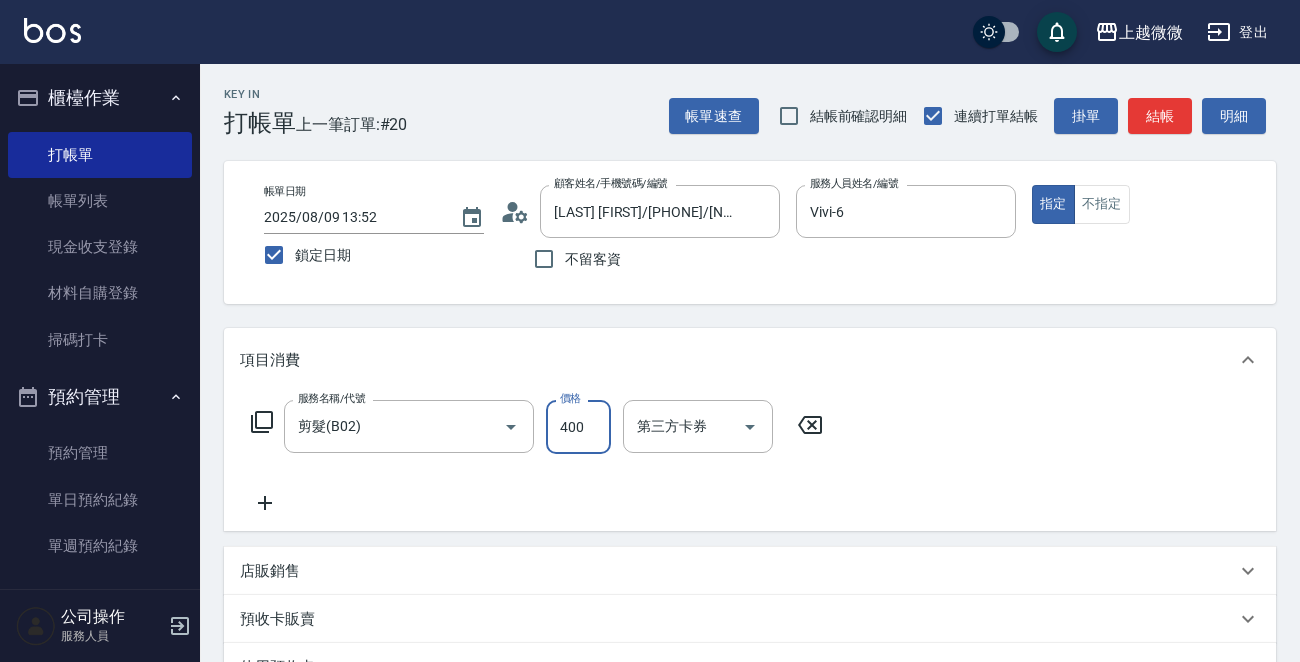click on "400" at bounding box center [578, 427] 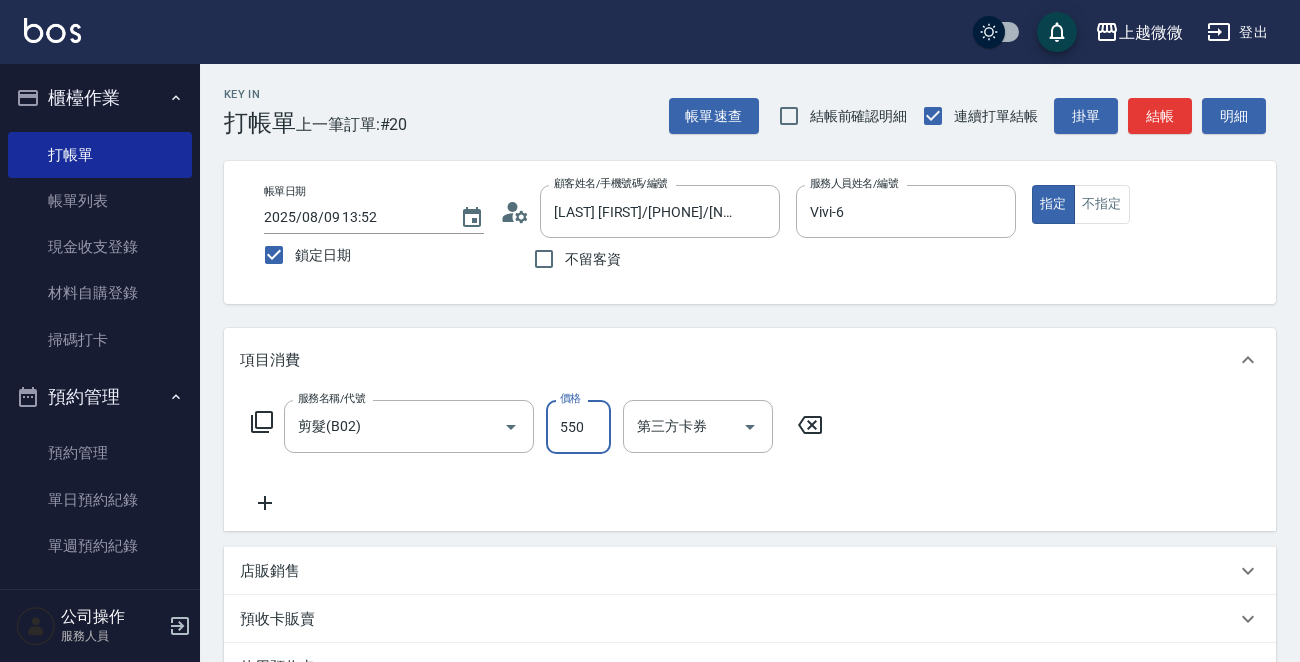 type on "550" 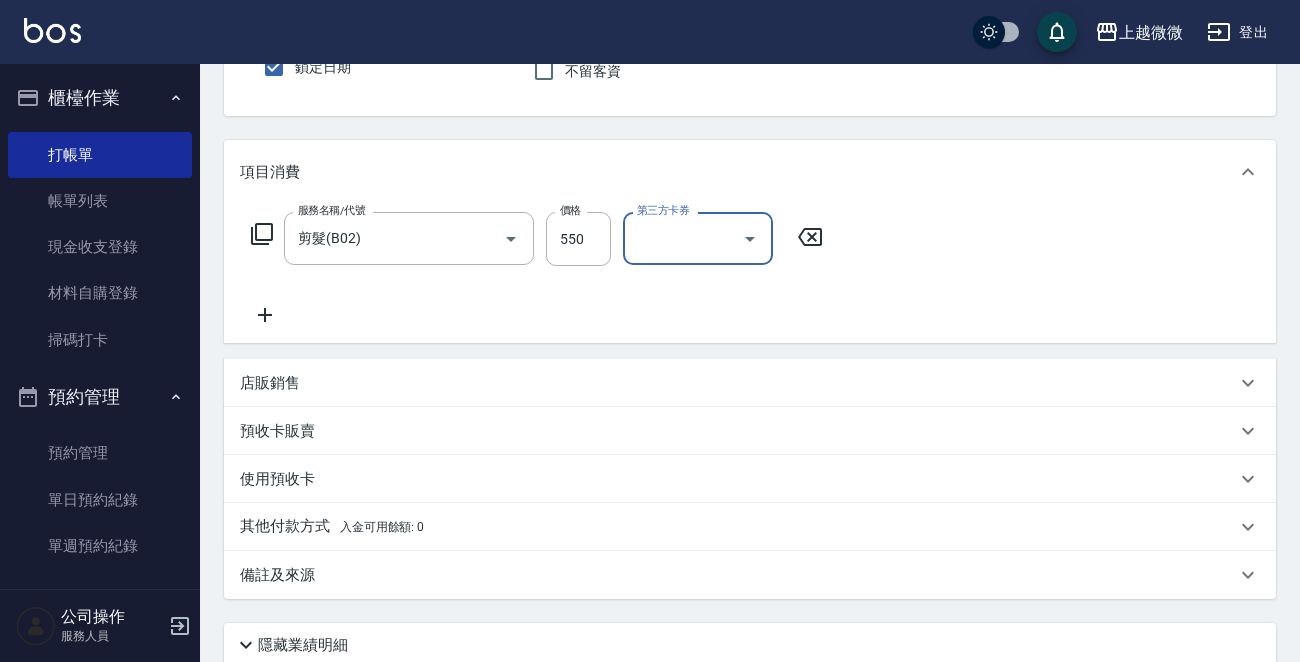 scroll, scrollTop: 300, scrollLeft: 0, axis: vertical 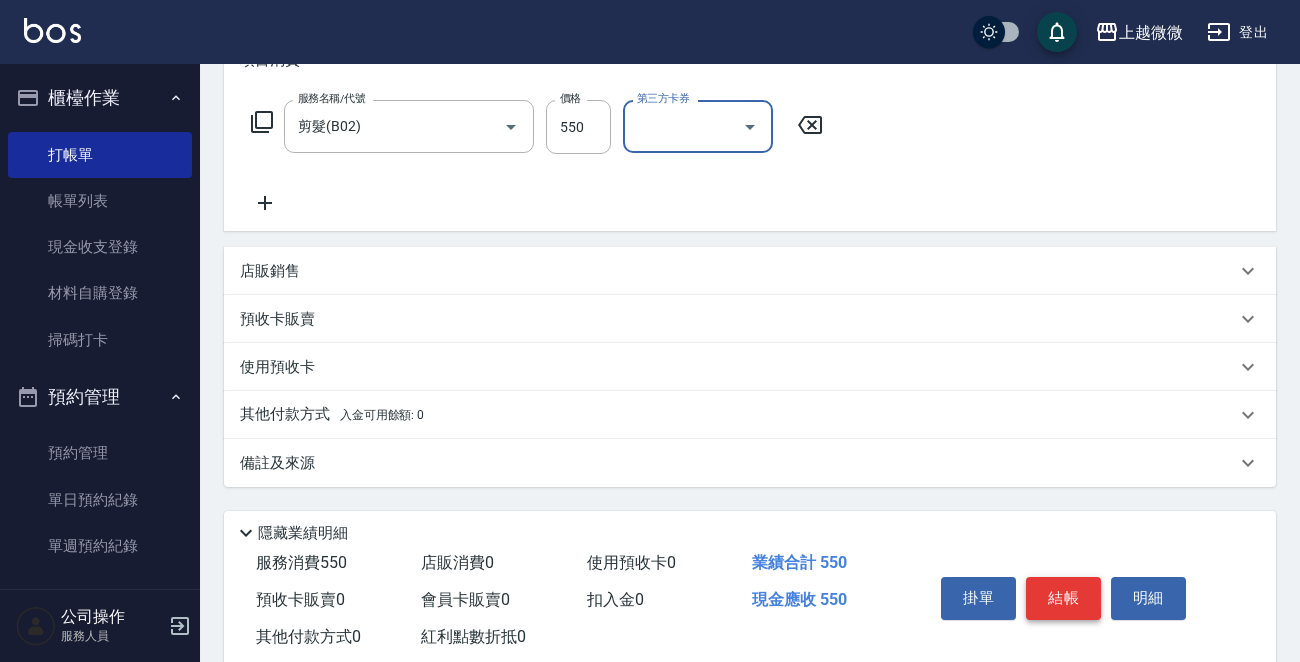 click on "結帳" at bounding box center (1063, 598) 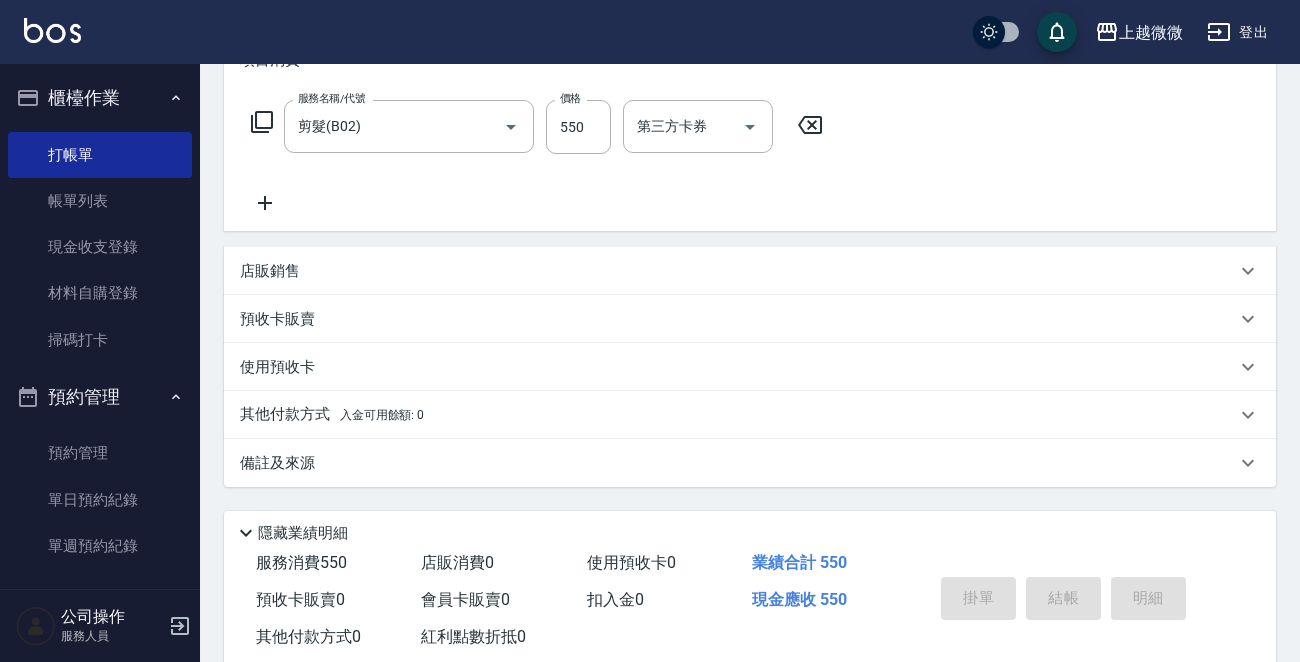 type 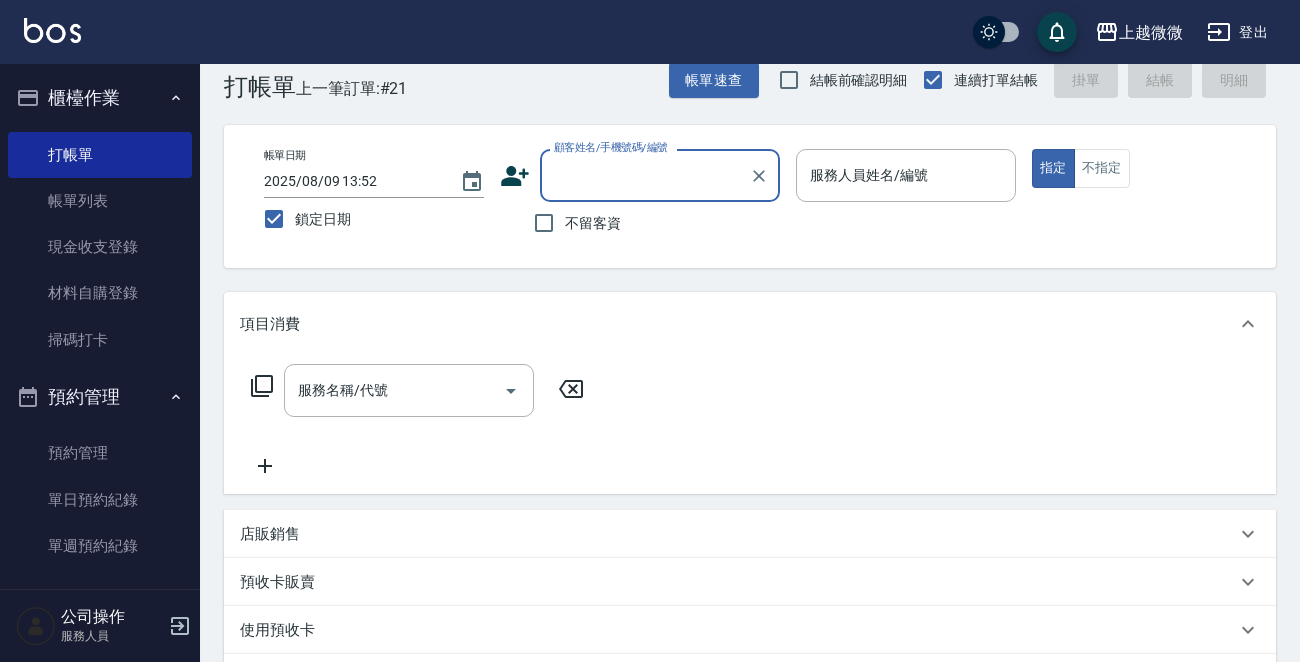 scroll, scrollTop: 100, scrollLeft: 0, axis: vertical 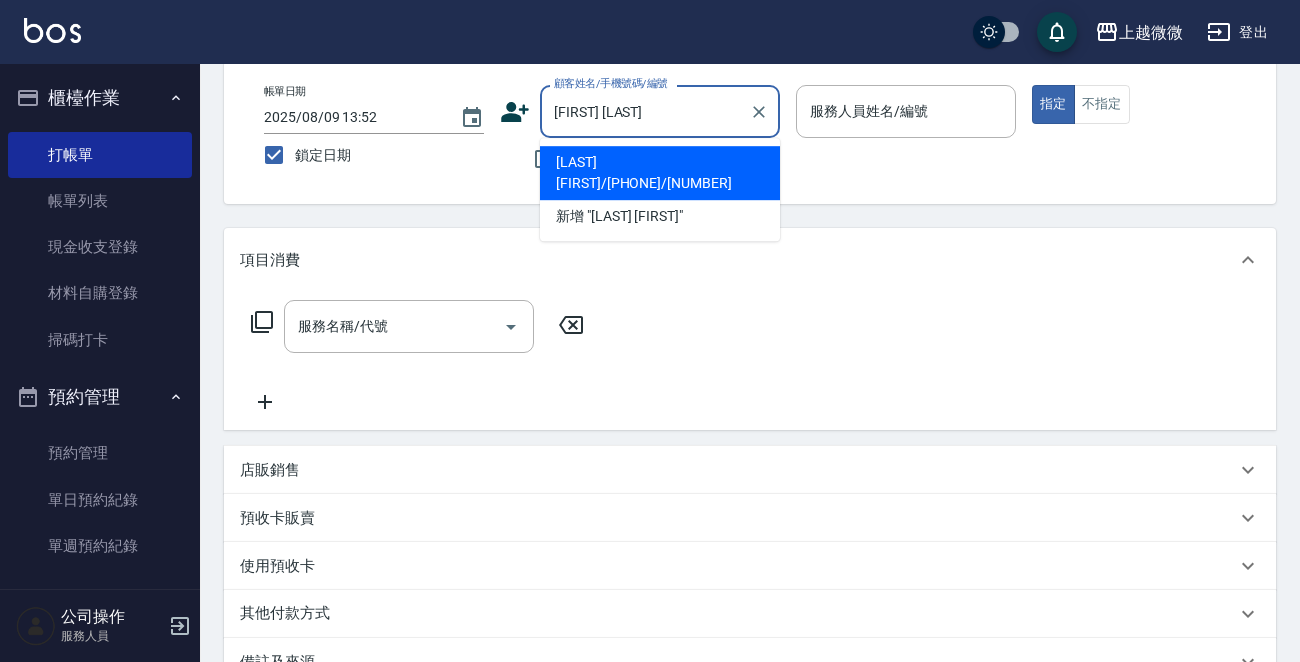 click on "[LAST] [FIRST]/[PHONE]/[NUMBER]" at bounding box center [660, 173] 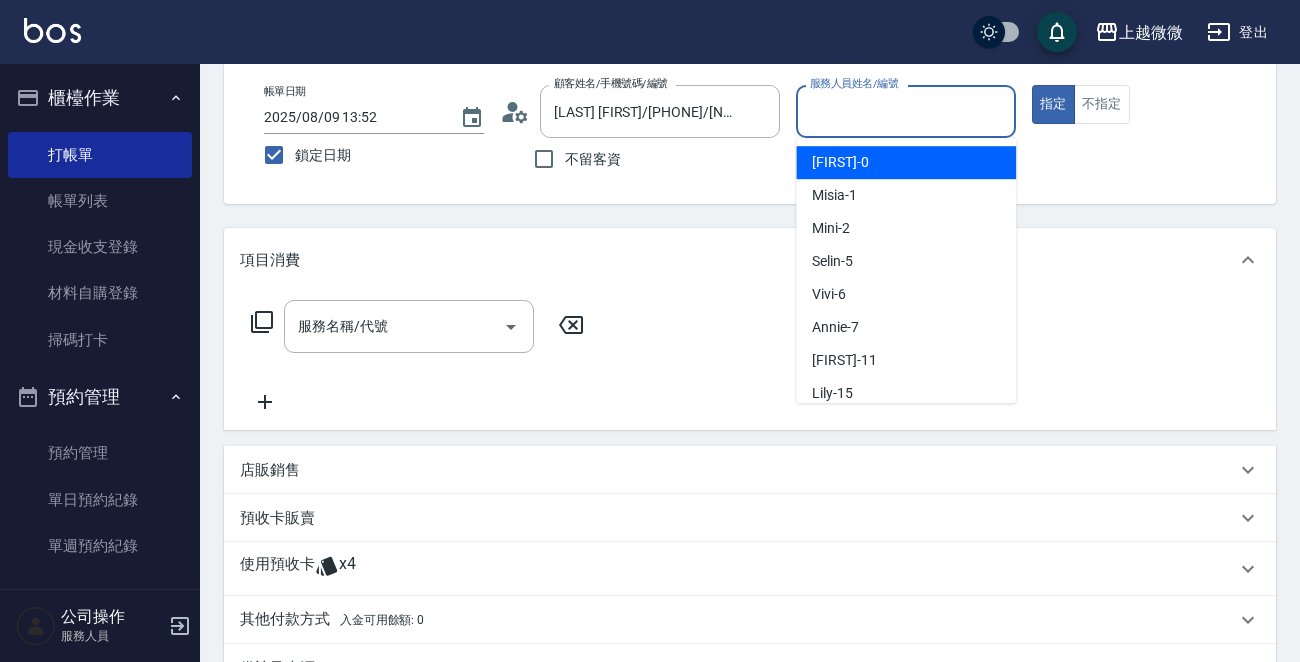 click on "服務人員姓名/編號" at bounding box center (906, 111) 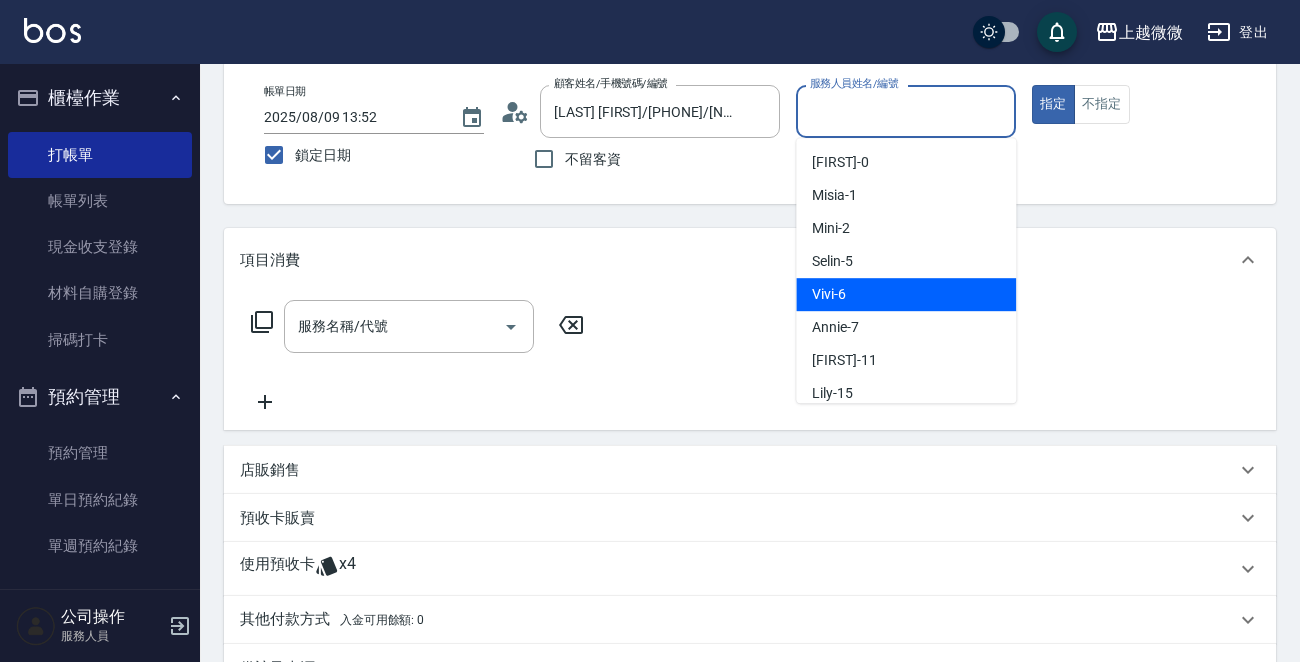 click on "Vivi -6" at bounding box center [906, 294] 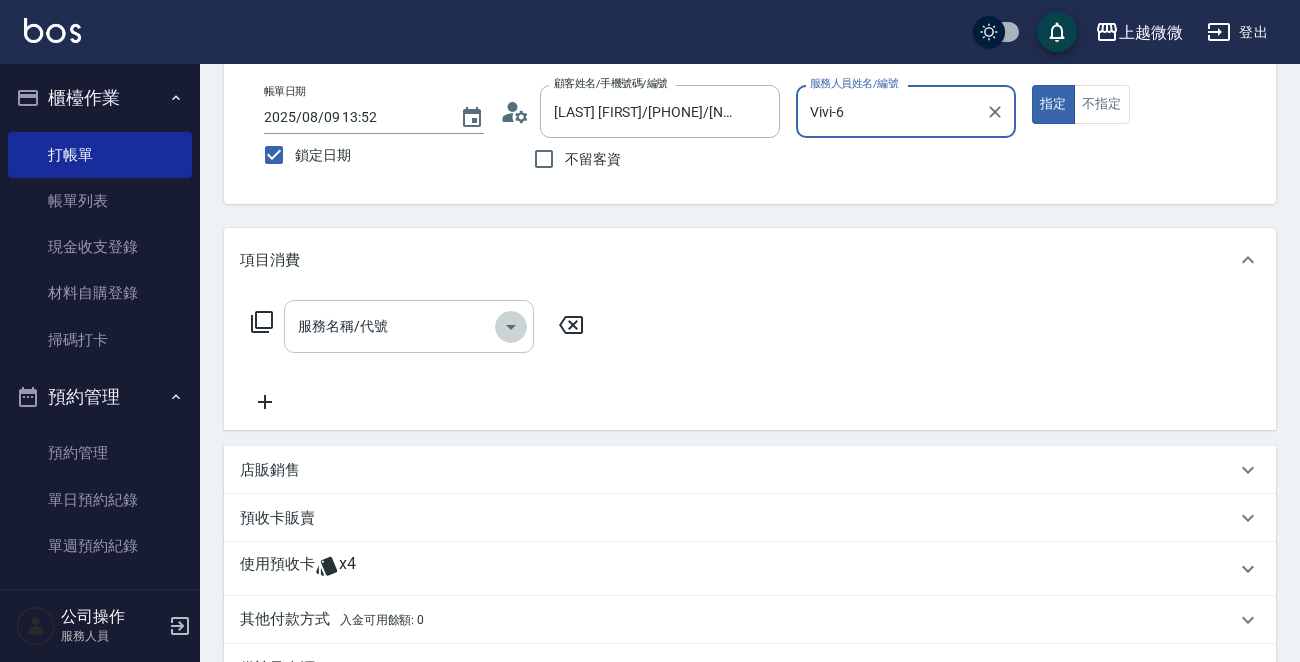click 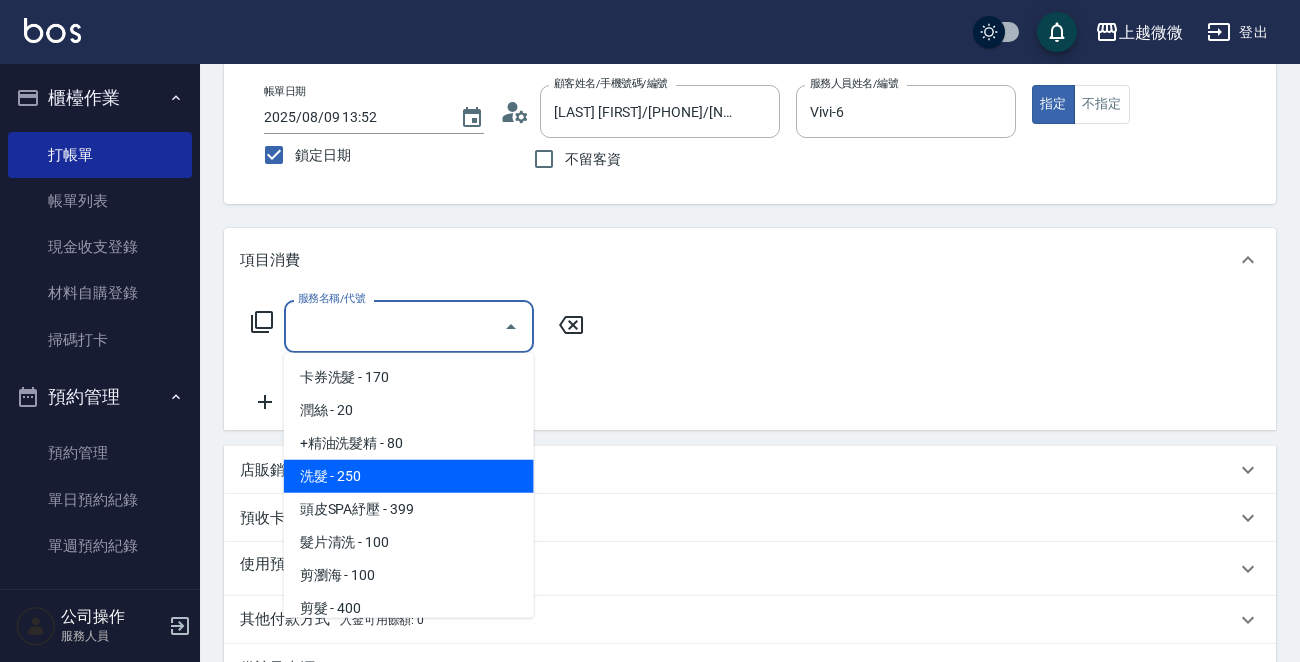 click on "洗髮 - 250" at bounding box center [409, 476] 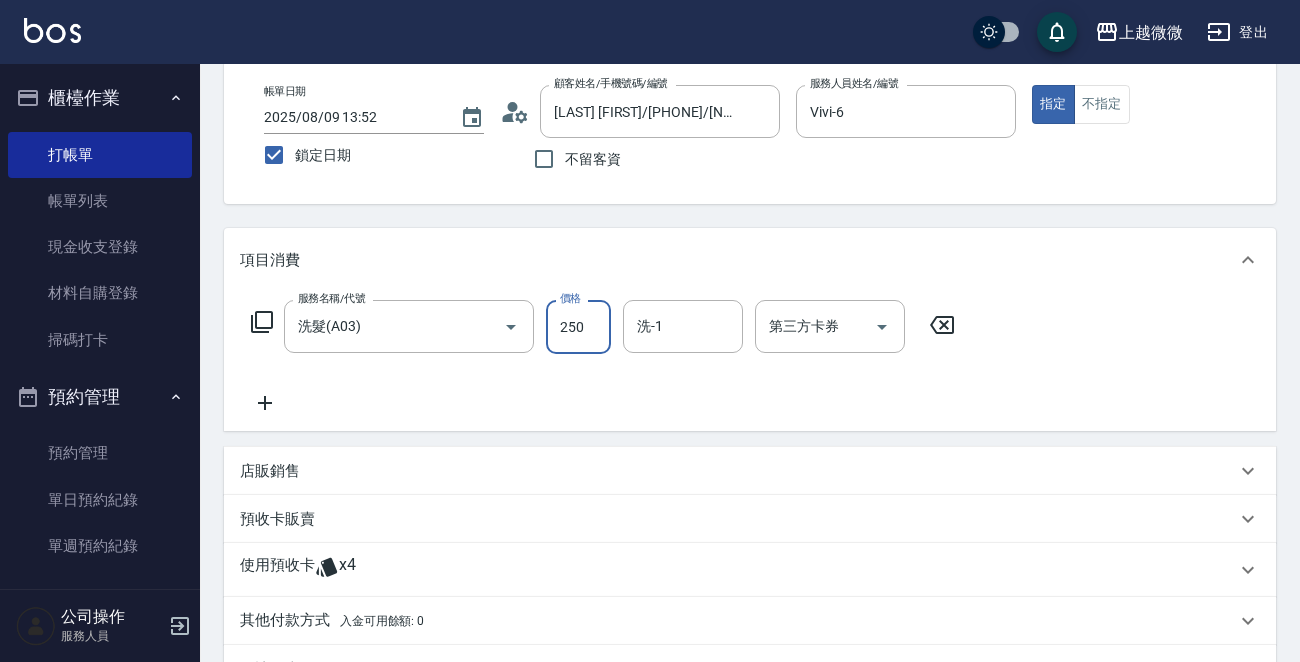 drag, startPoint x: 570, startPoint y: 322, endPoint x: 560, endPoint y: 325, distance: 10.440307 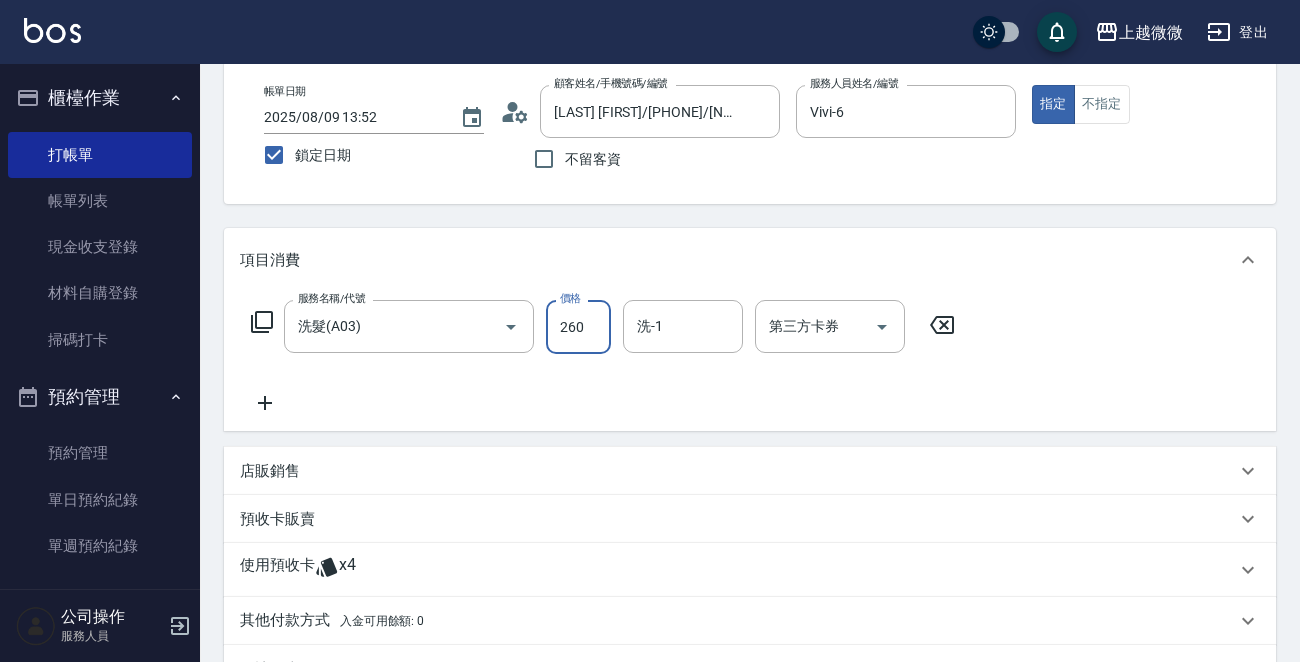 type on "260" 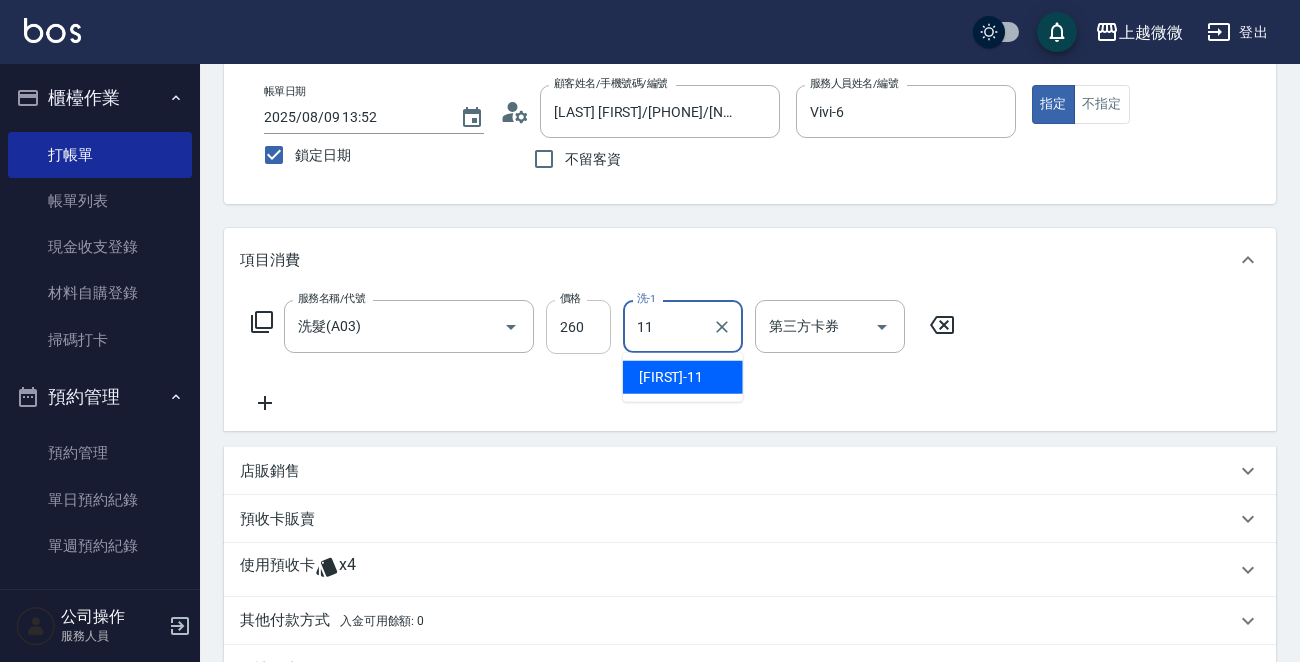 type on "Kristin-11" 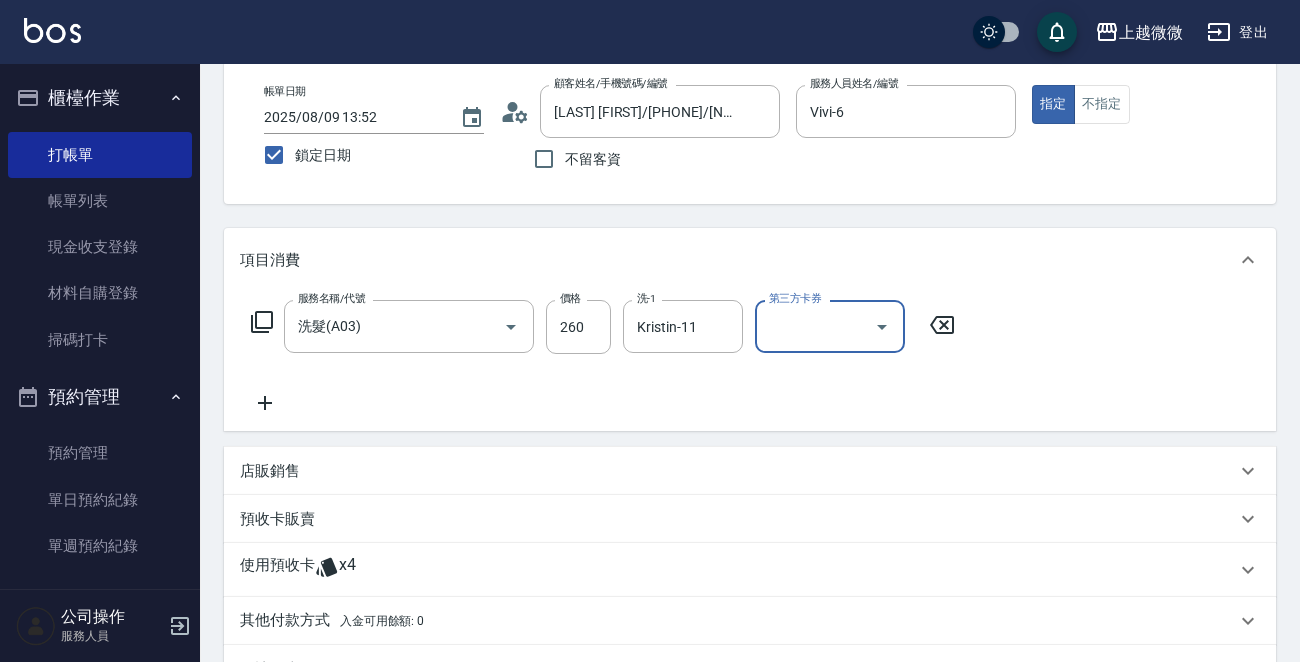 click 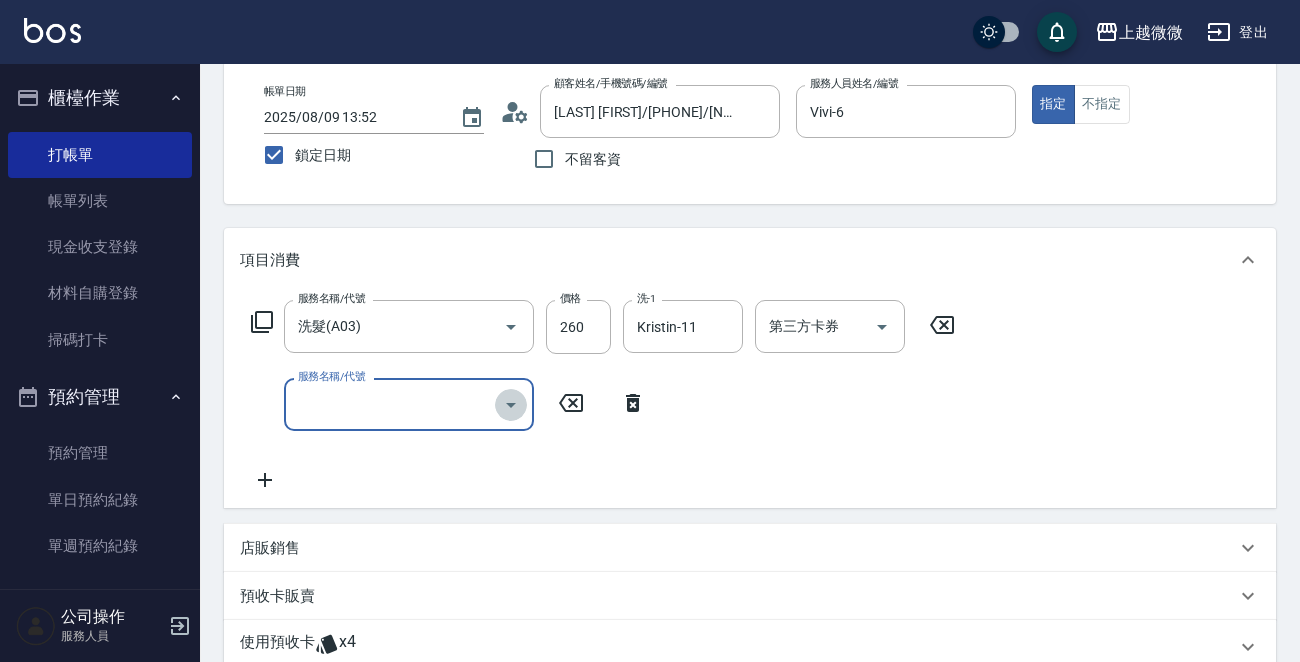 click 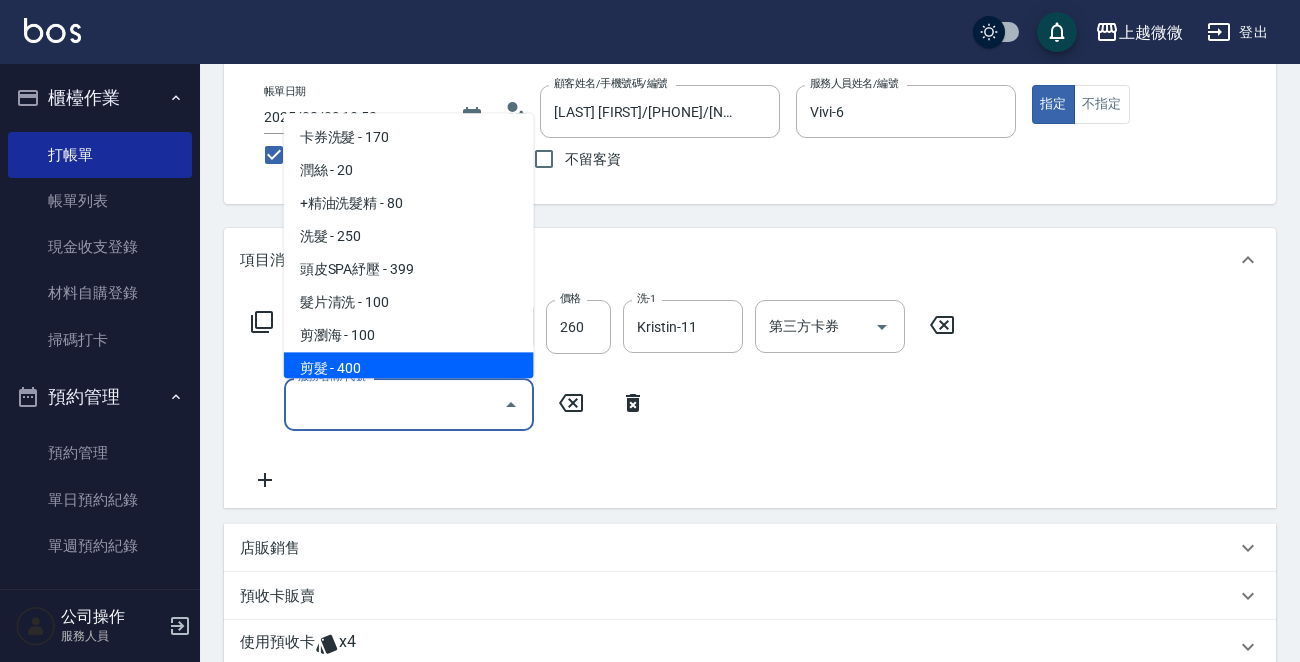 click on "剪髮 - 400" at bounding box center (409, 369) 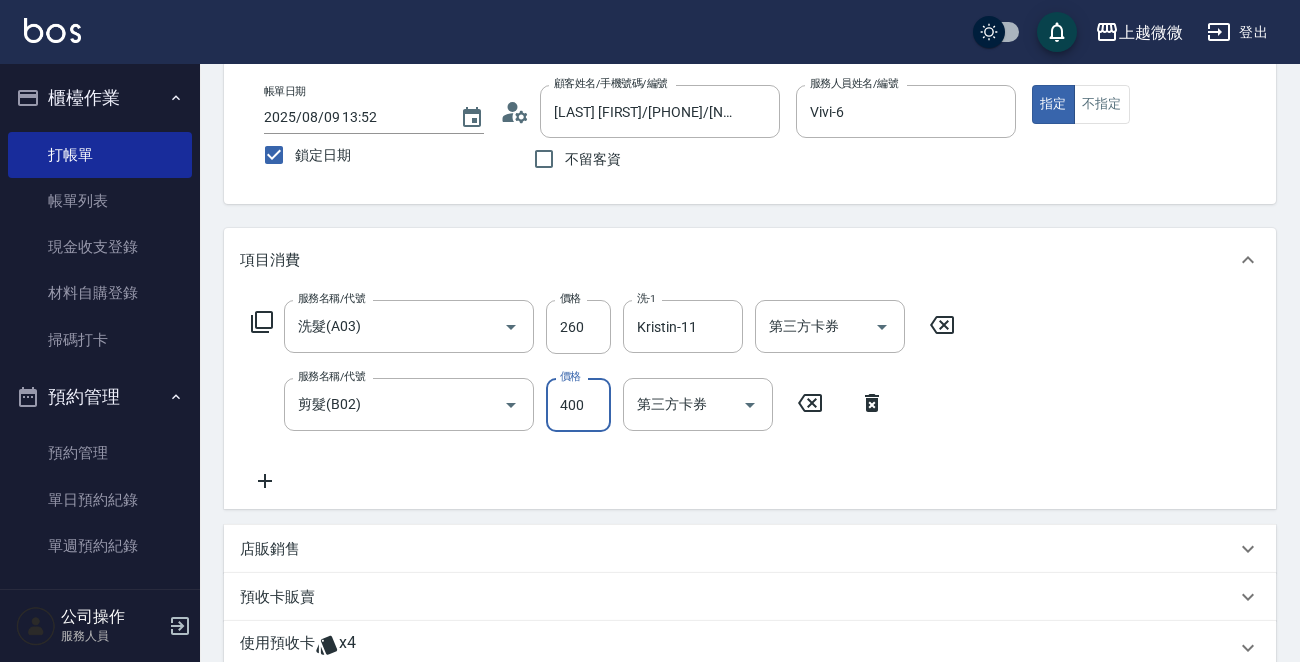 drag, startPoint x: 565, startPoint y: 401, endPoint x: 581, endPoint y: 412, distance: 19.416489 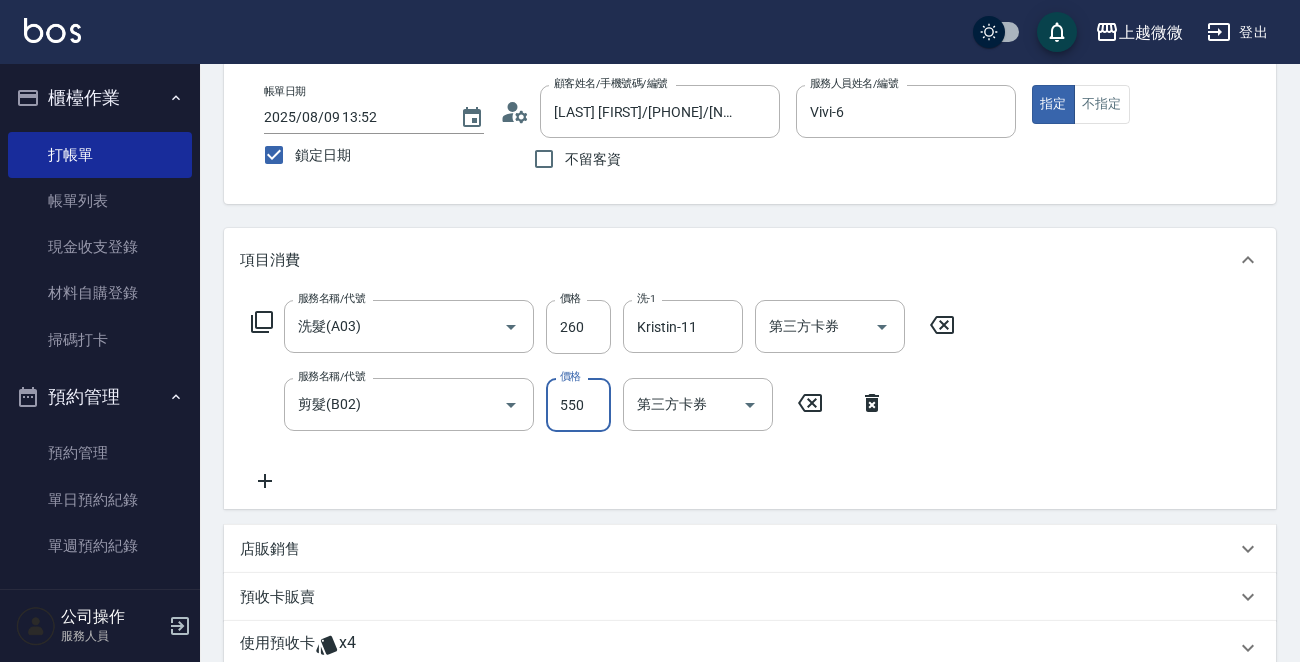 type on "550" 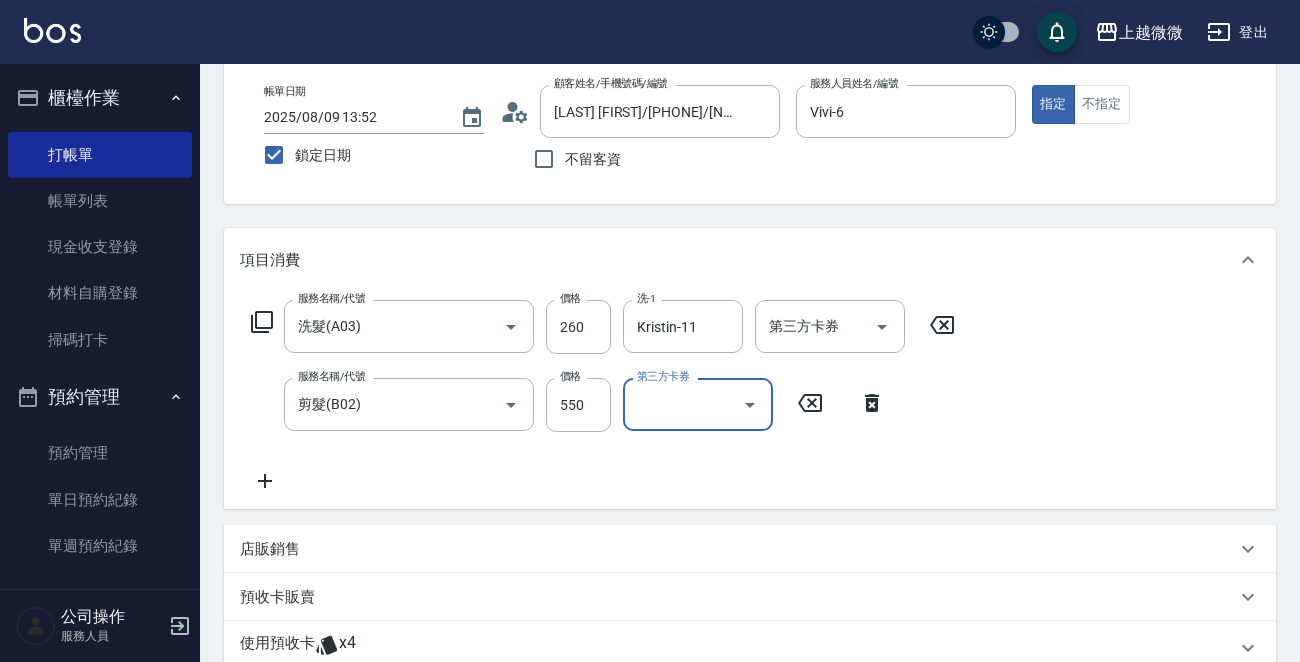 click 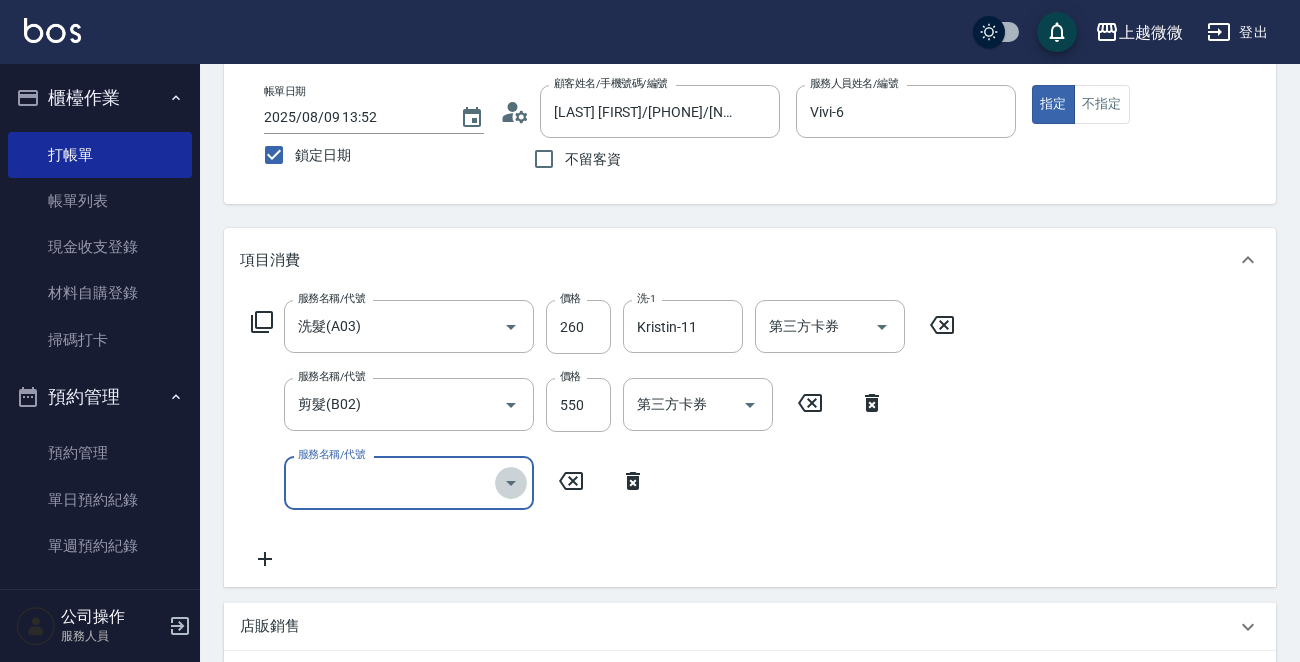 click 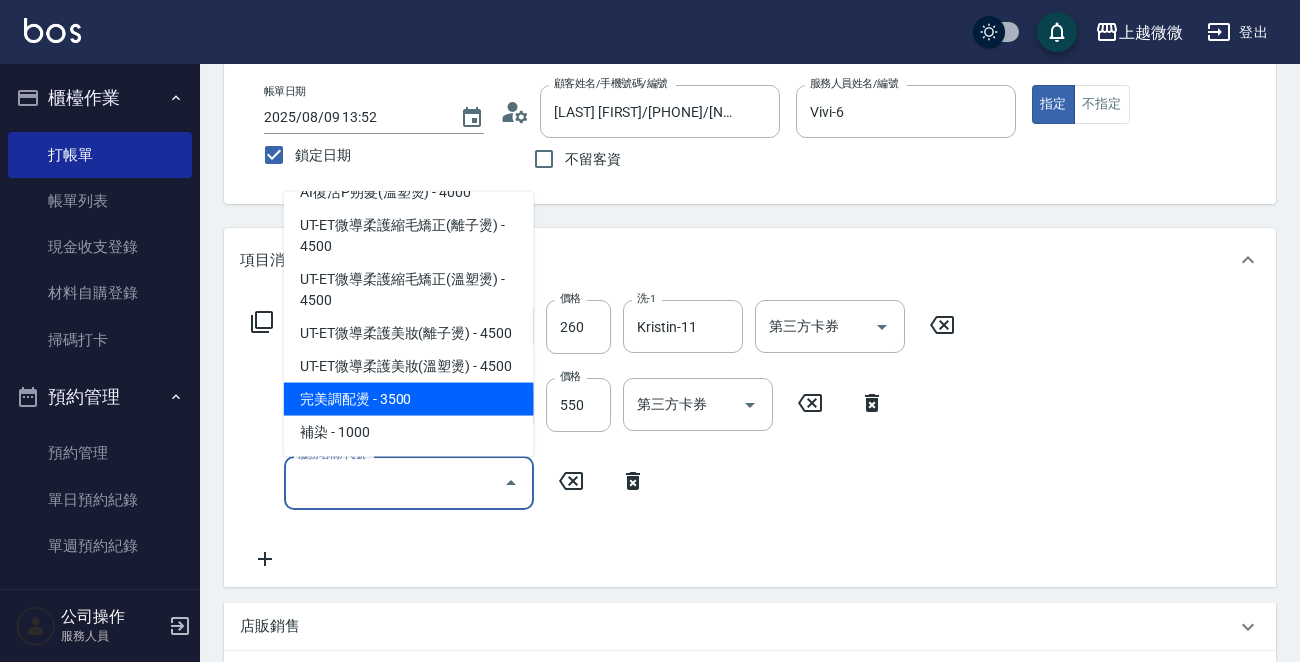 scroll, scrollTop: 700, scrollLeft: 0, axis: vertical 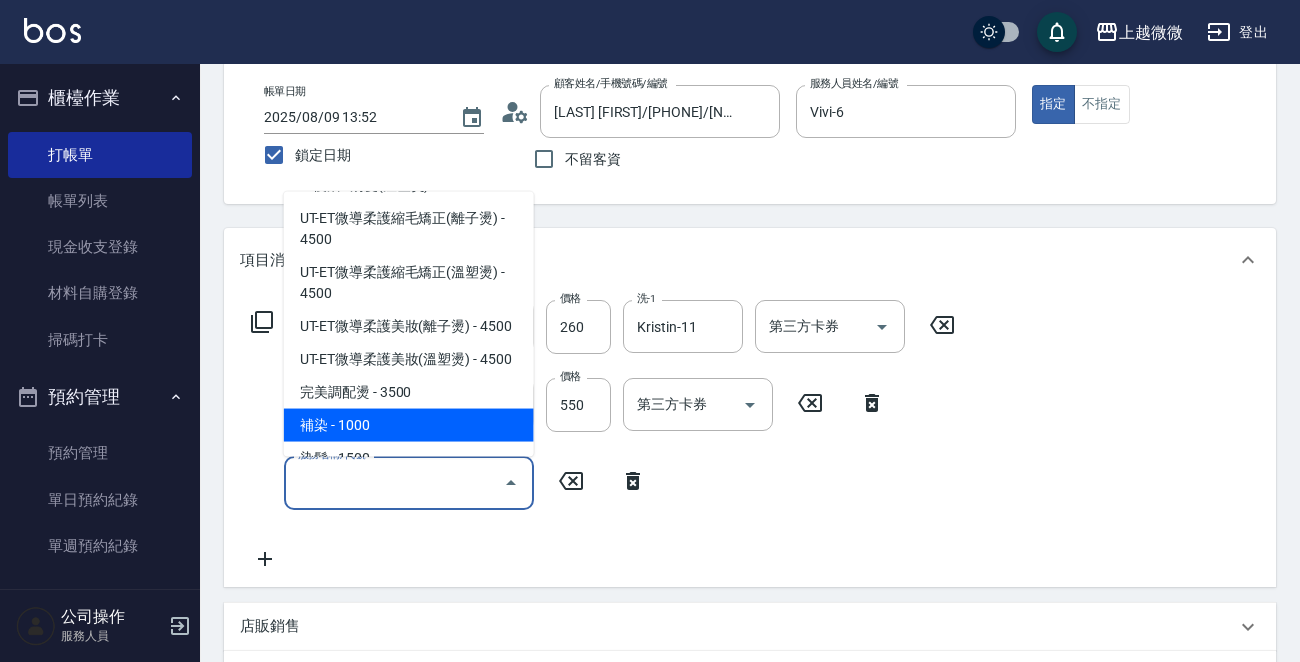 click on "補染 - 1000" at bounding box center (409, 425) 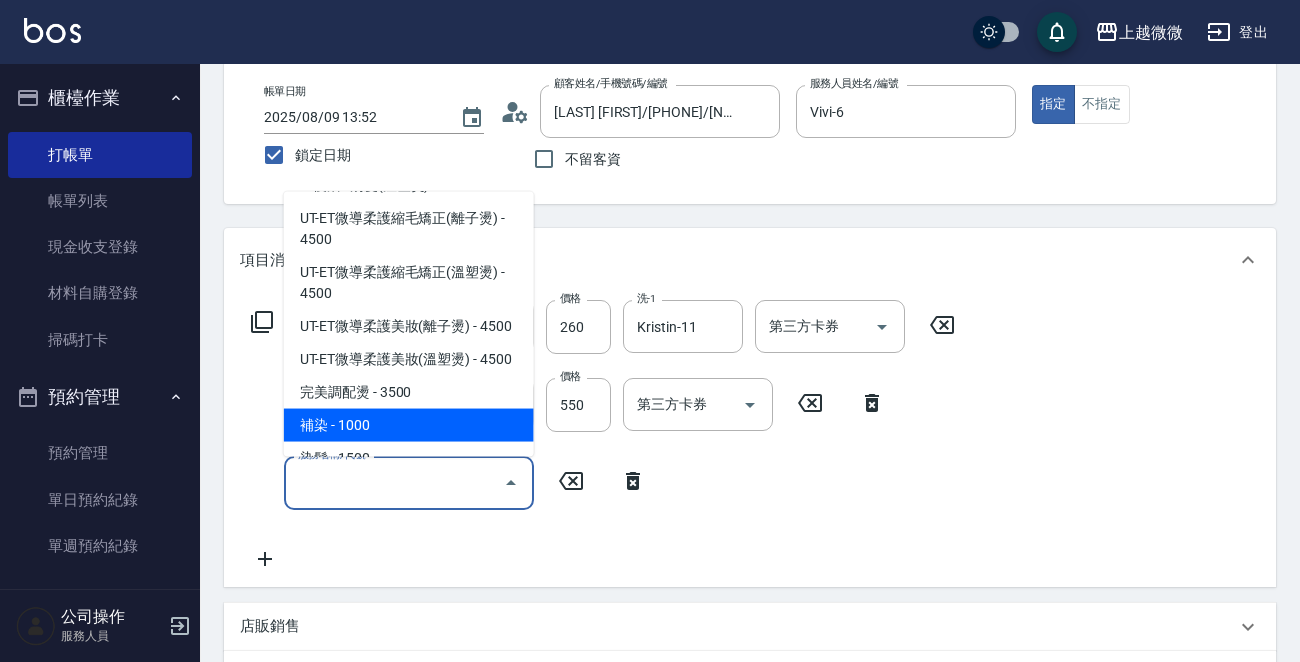 type on "補染(D01)" 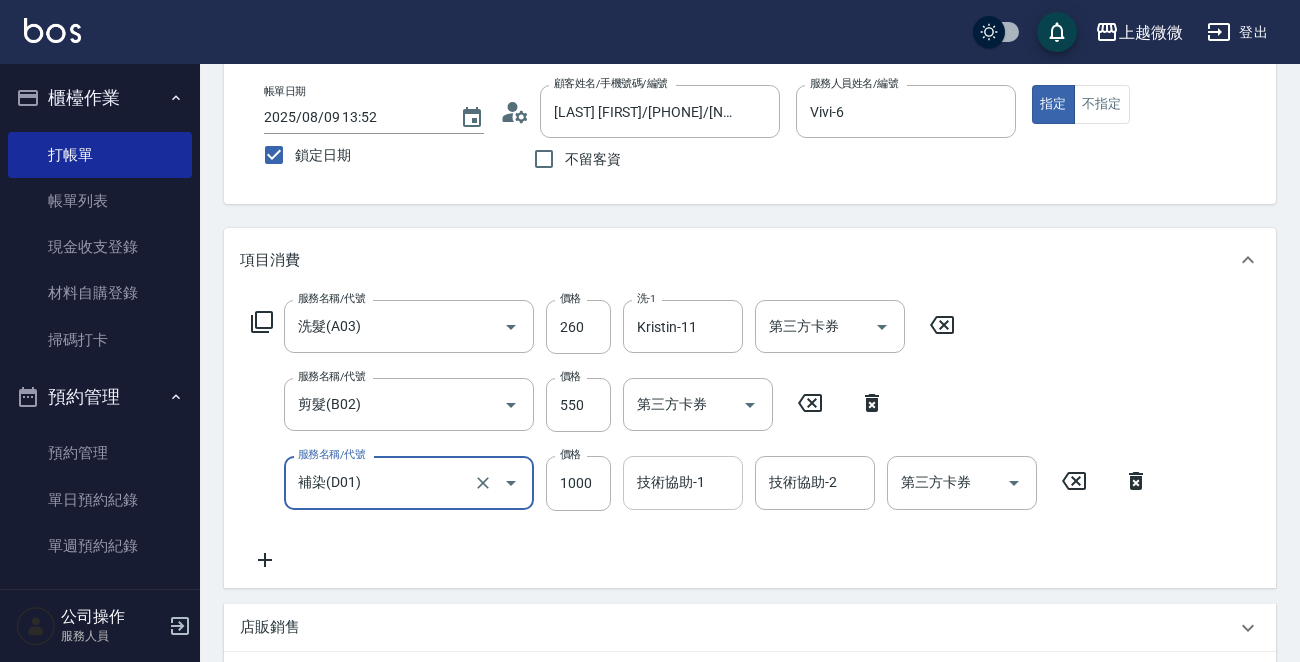 click on "技術協助-1" at bounding box center (683, 482) 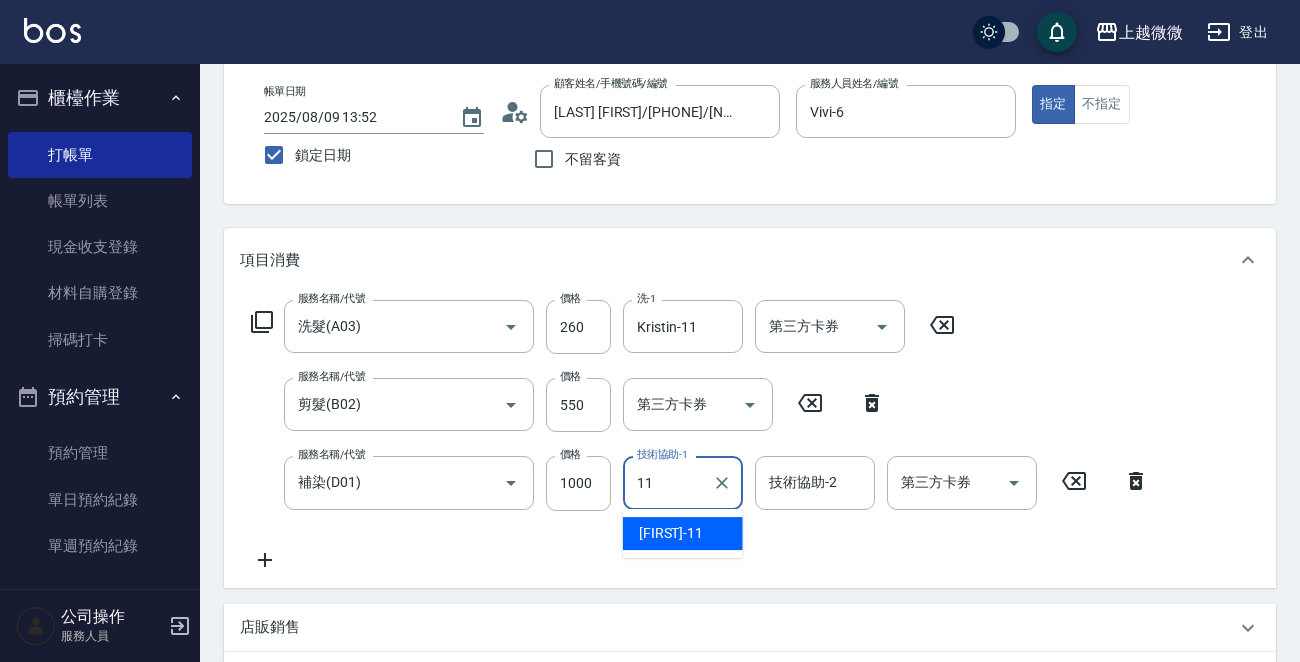 type on "Kristin-11" 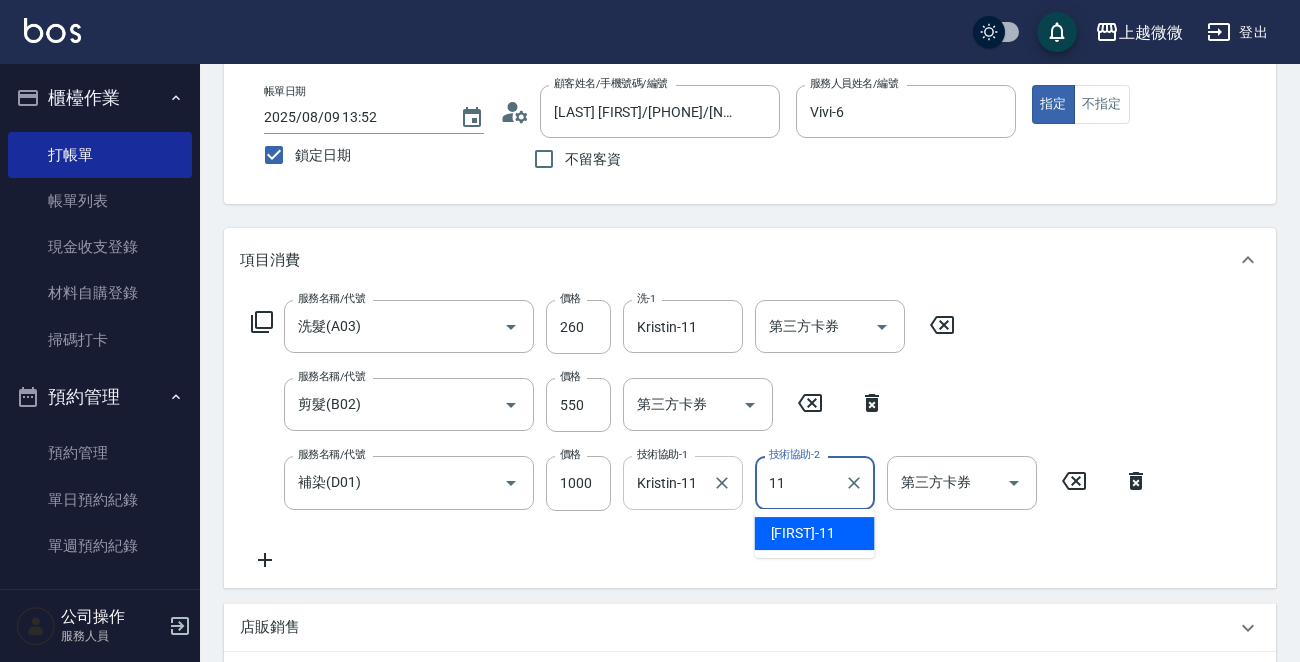 type on "Kristin-11" 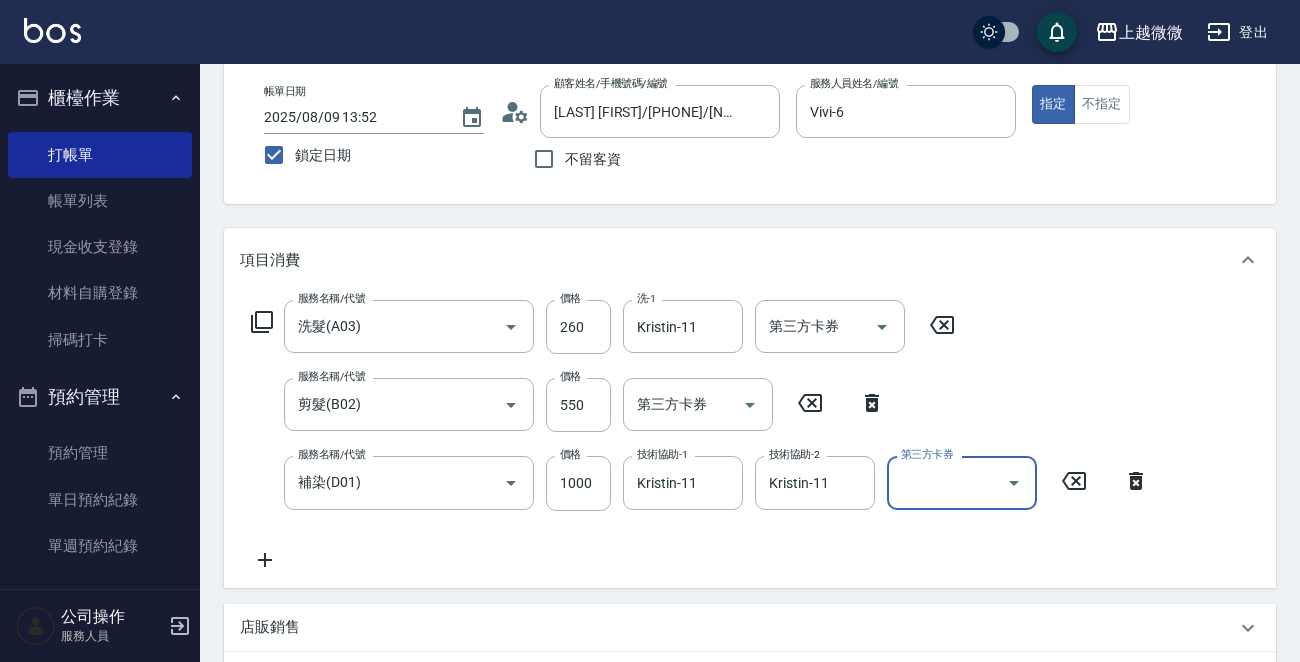 click 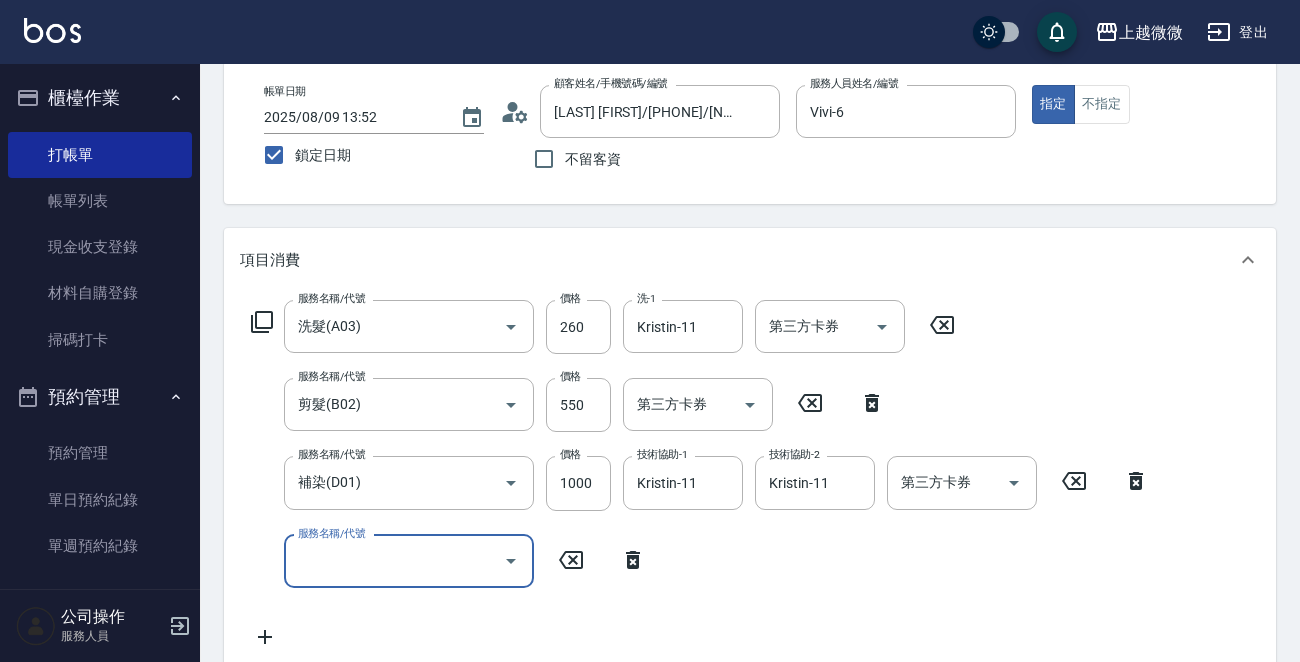 click on "服務名稱/代號 洗髮(A03) 服務名稱/代號 價格 260 價格 洗-1 Kristin-11 洗-1 第三方卡券 第三方卡券" at bounding box center (603, 327) 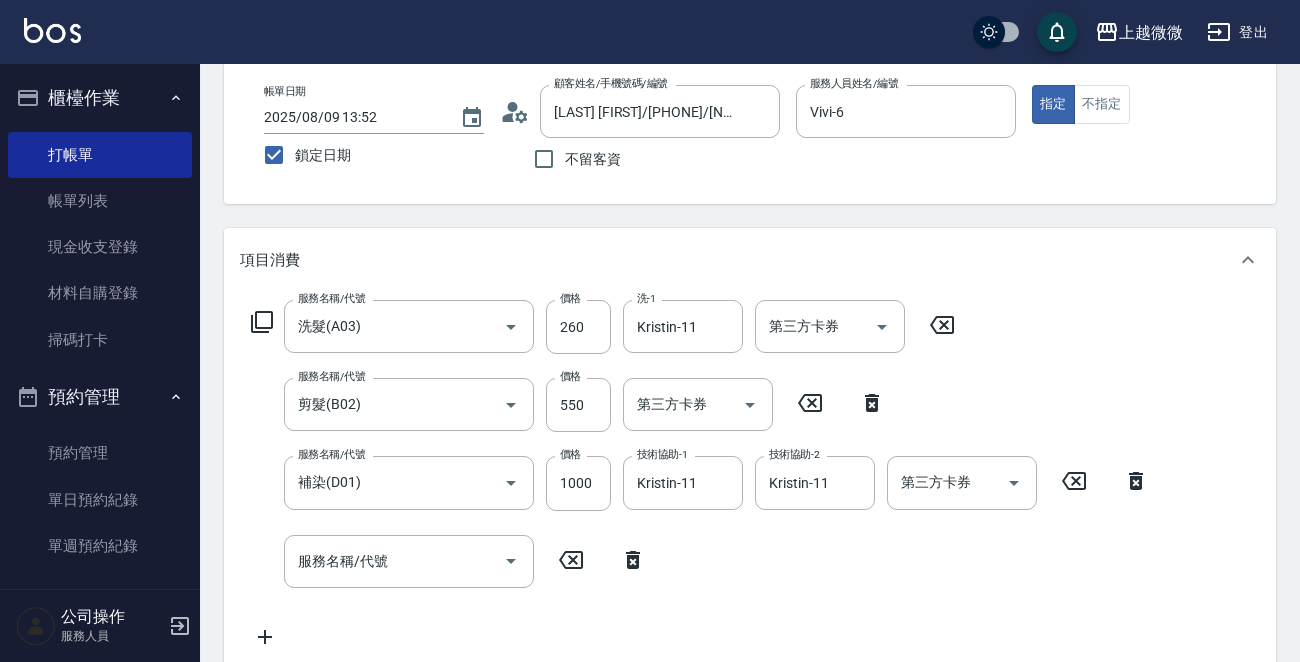 click 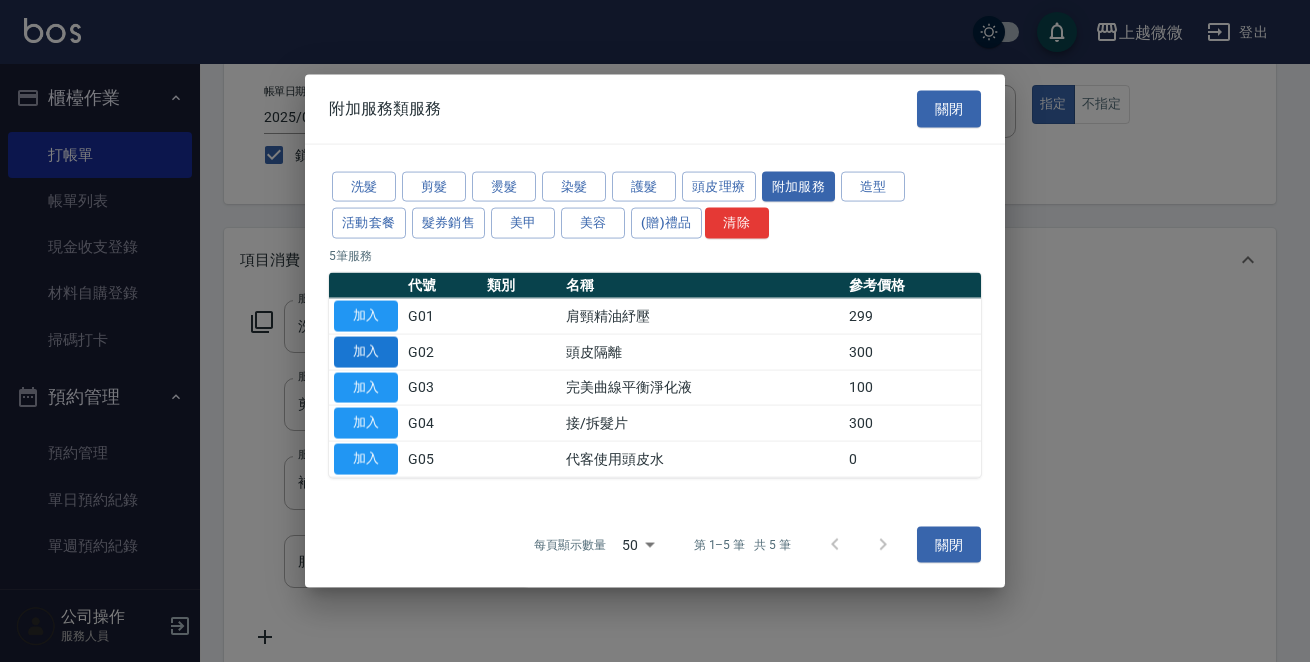 click on "加入" at bounding box center [366, 351] 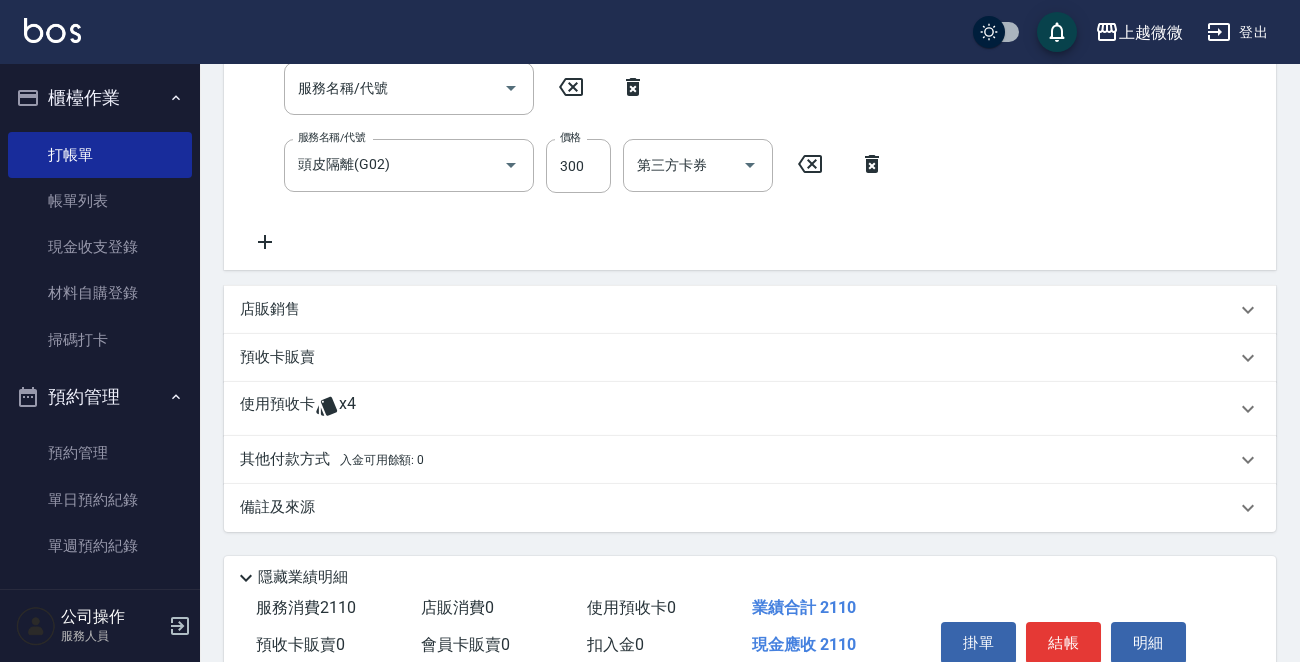 scroll, scrollTop: 664, scrollLeft: 0, axis: vertical 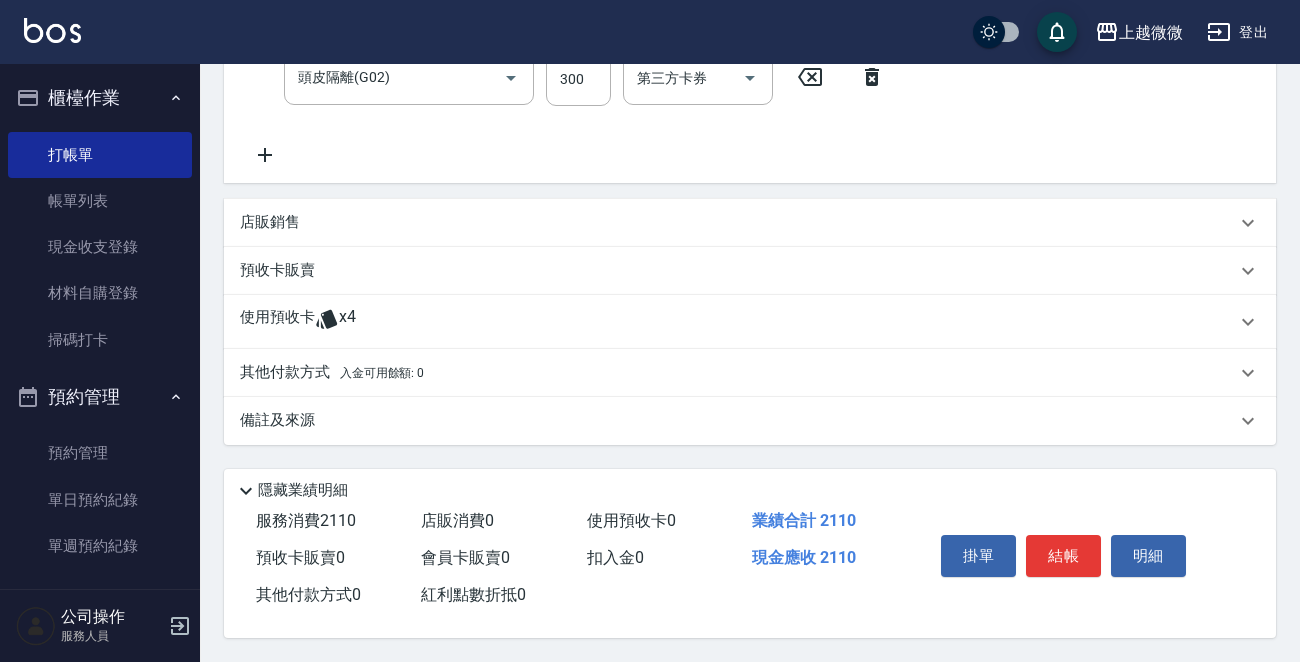 click 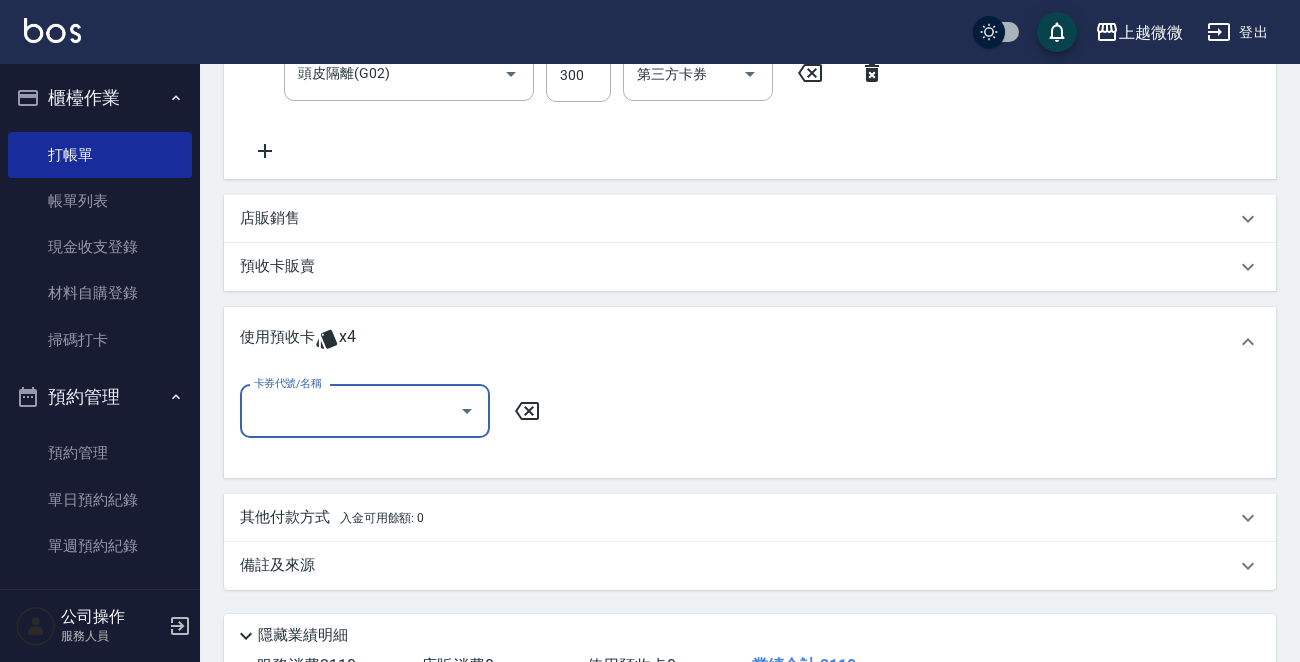 scroll, scrollTop: 0, scrollLeft: 0, axis: both 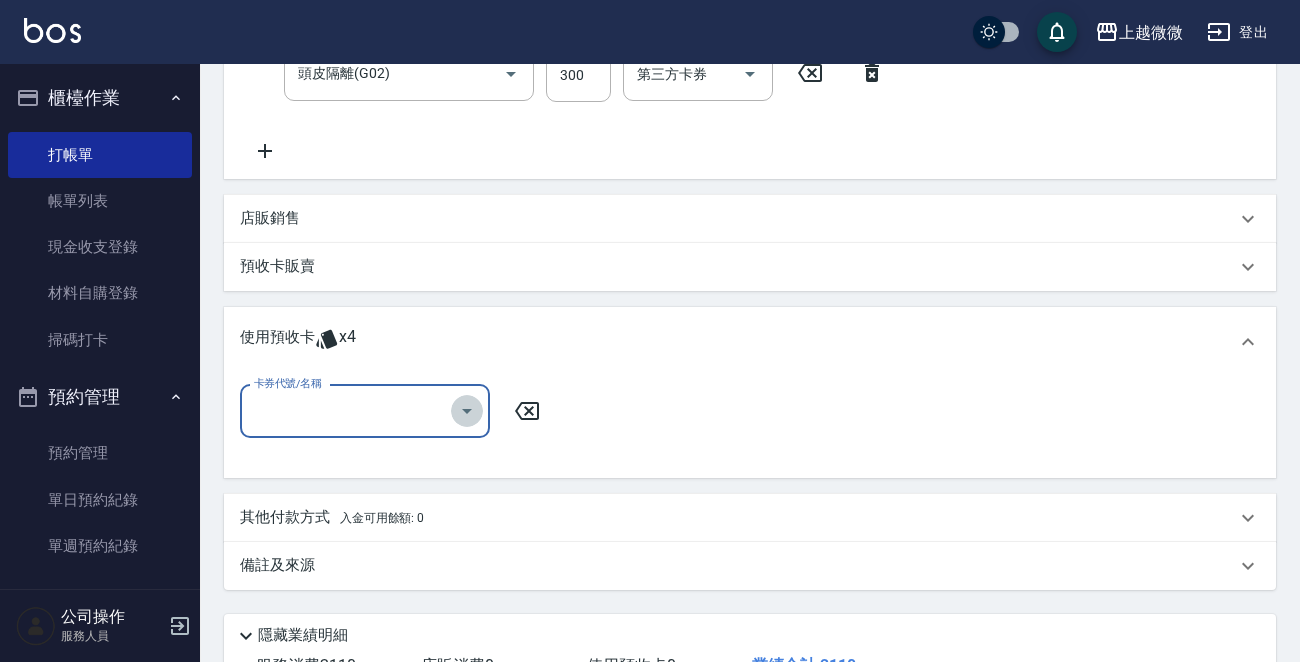 click 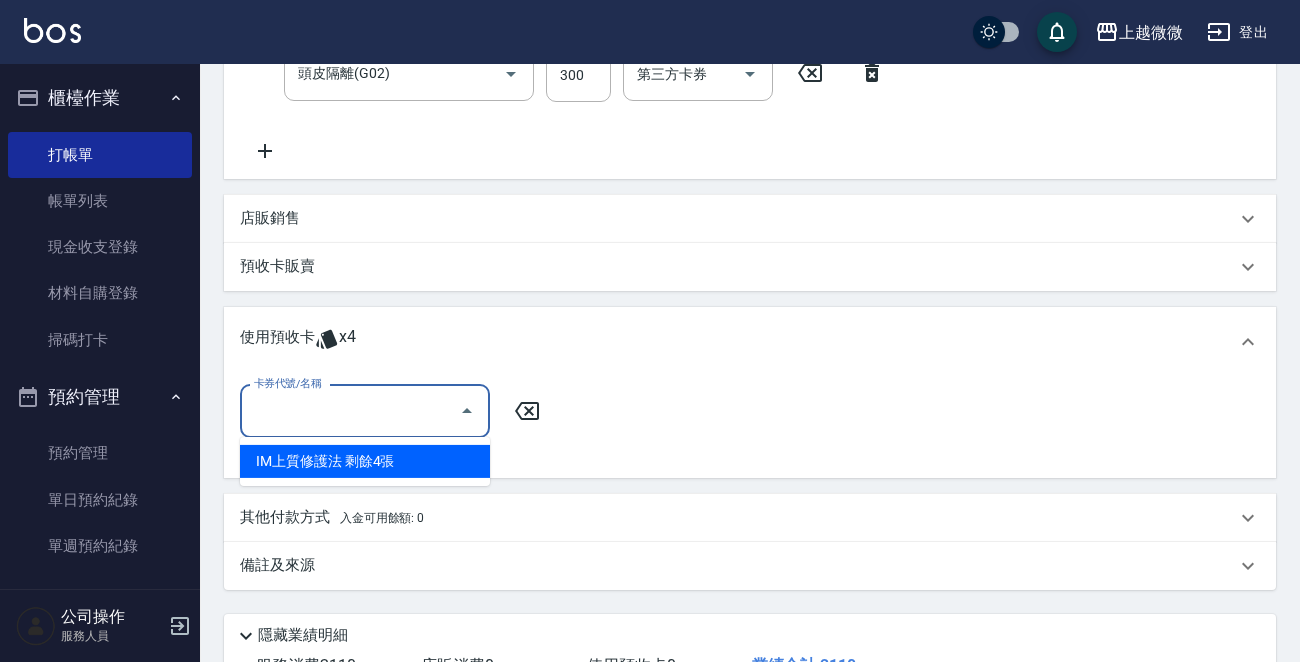 click on "IM上質修護法 剩餘4張" at bounding box center [365, 461] 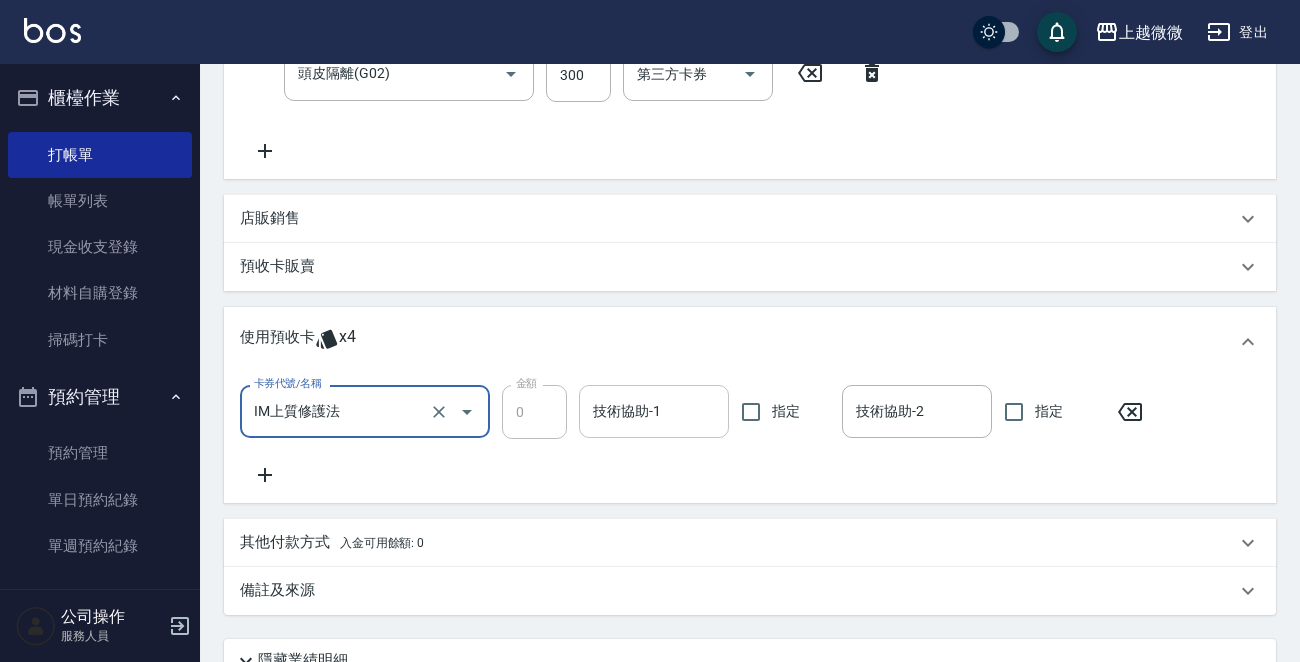 click on "技術協助-1" at bounding box center (654, 411) 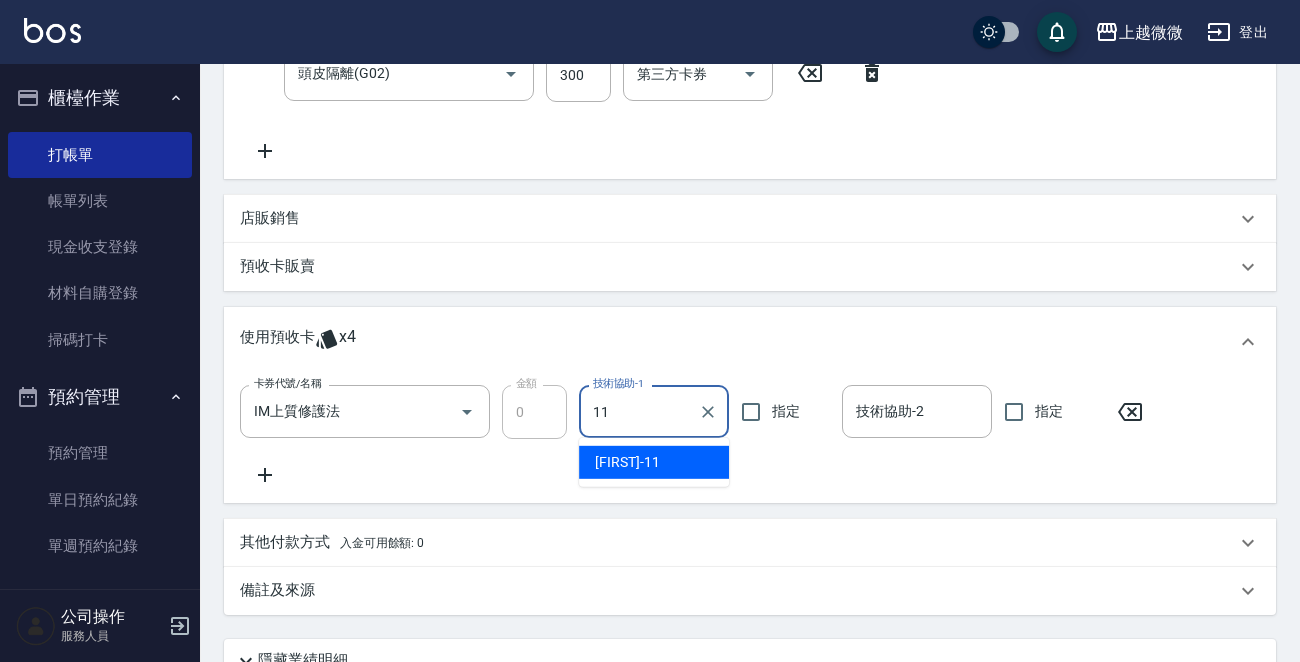 type on "Kristin-11" 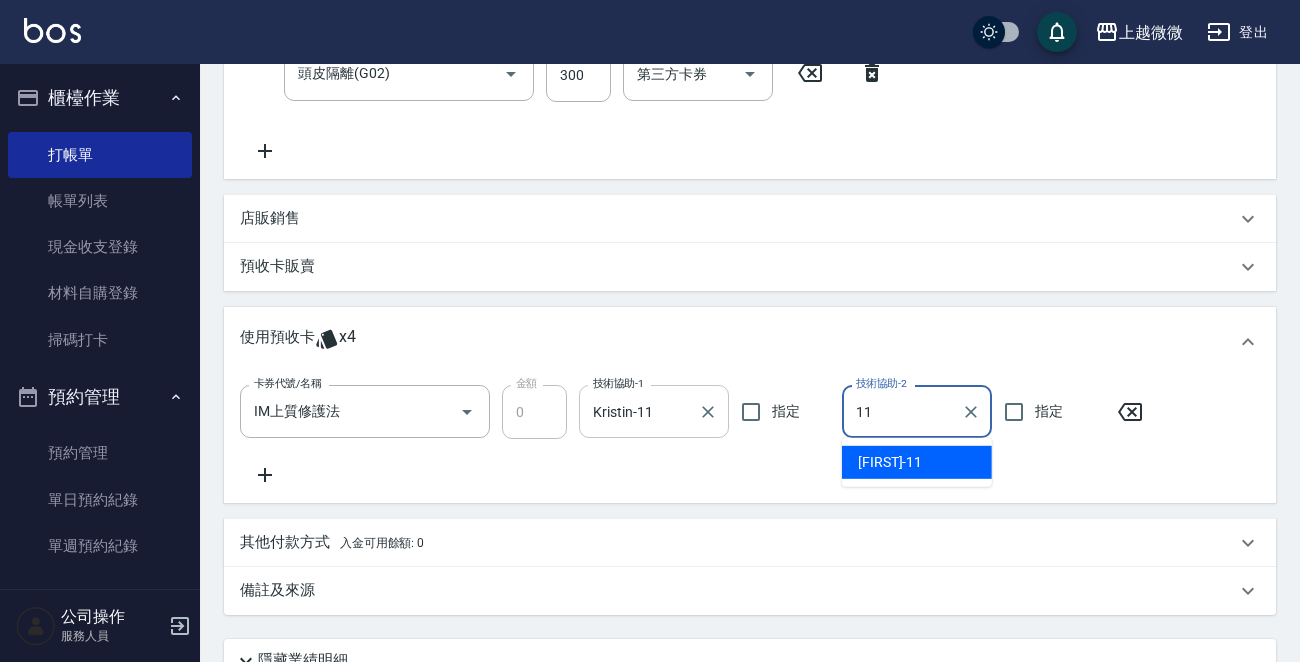 type on "Kristin-11" 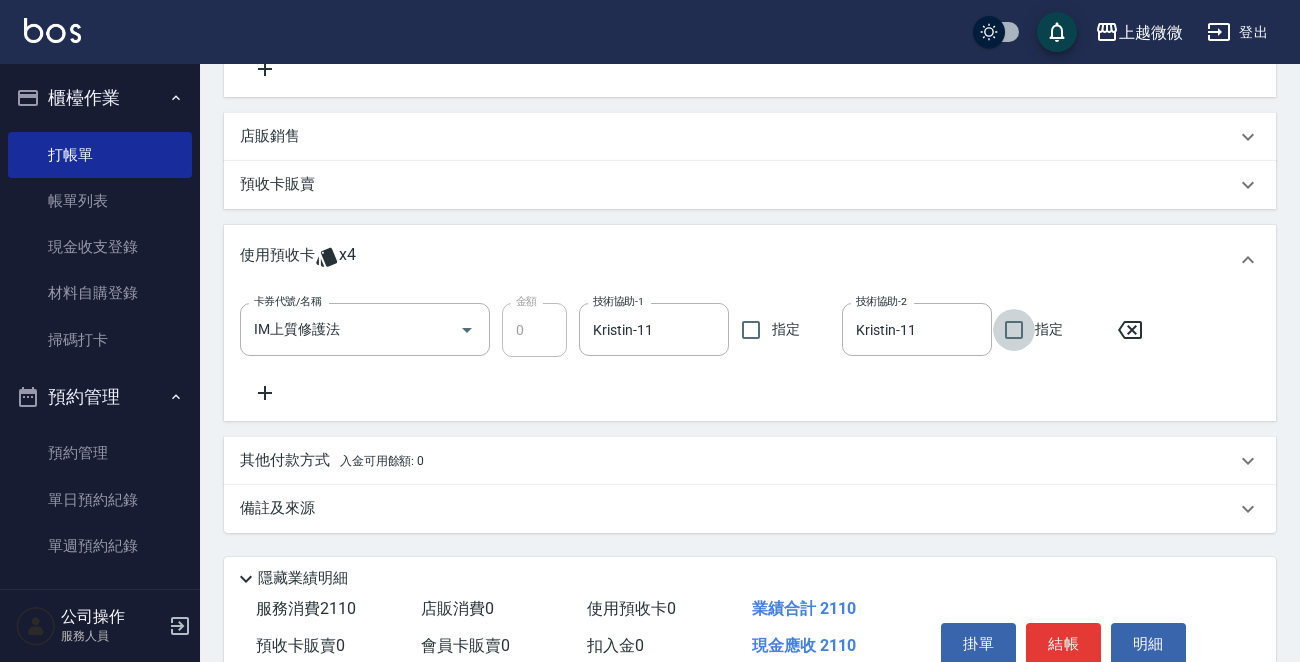 scroll, scrollTop: 838, scrollLeft: 0, axis: vertical 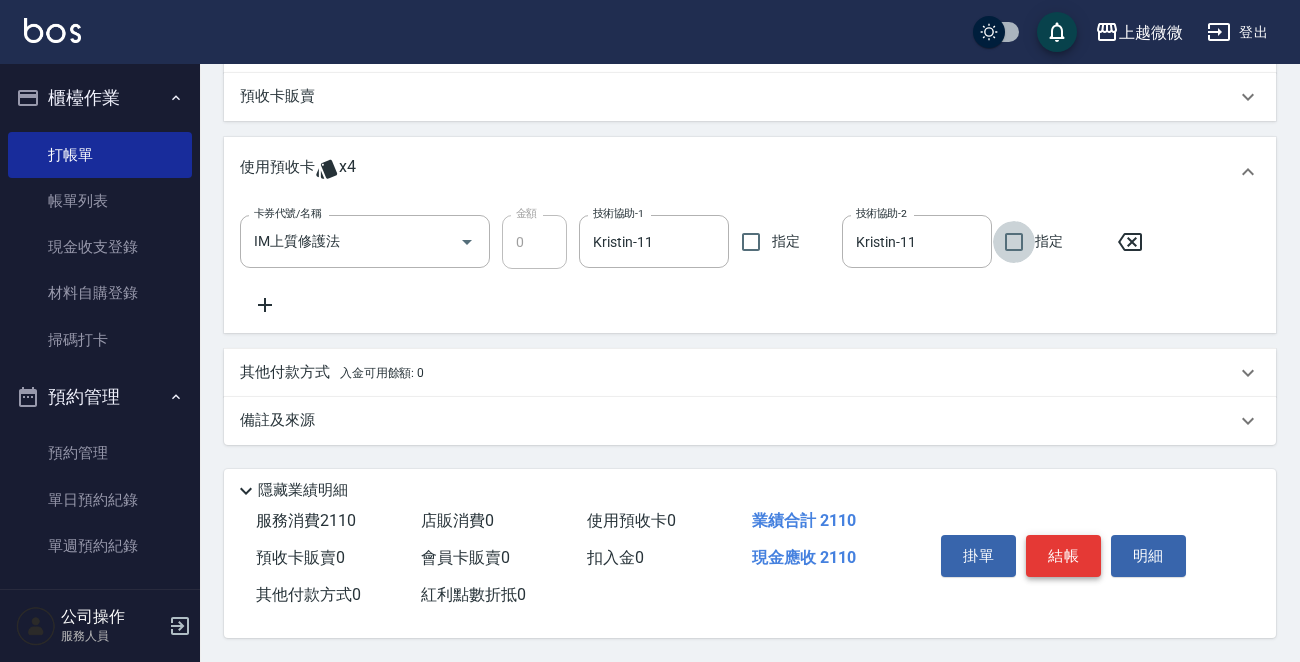 click on "結帳" at bounding box center [1063, 556] 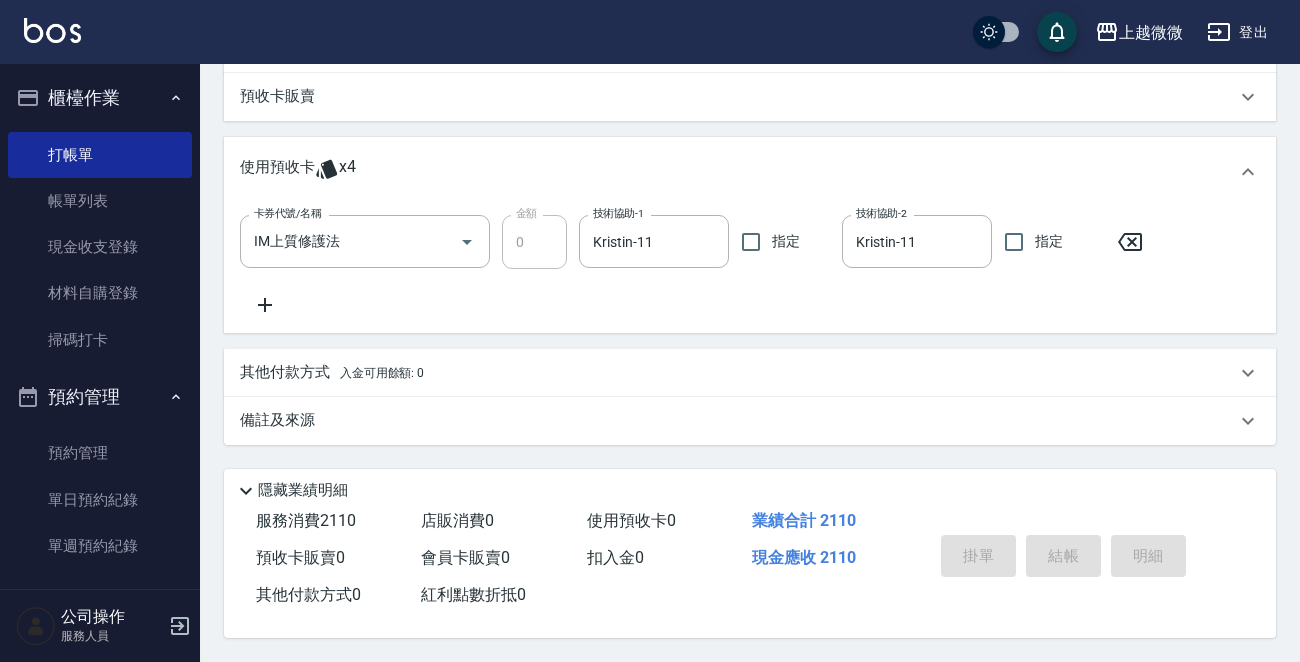 type 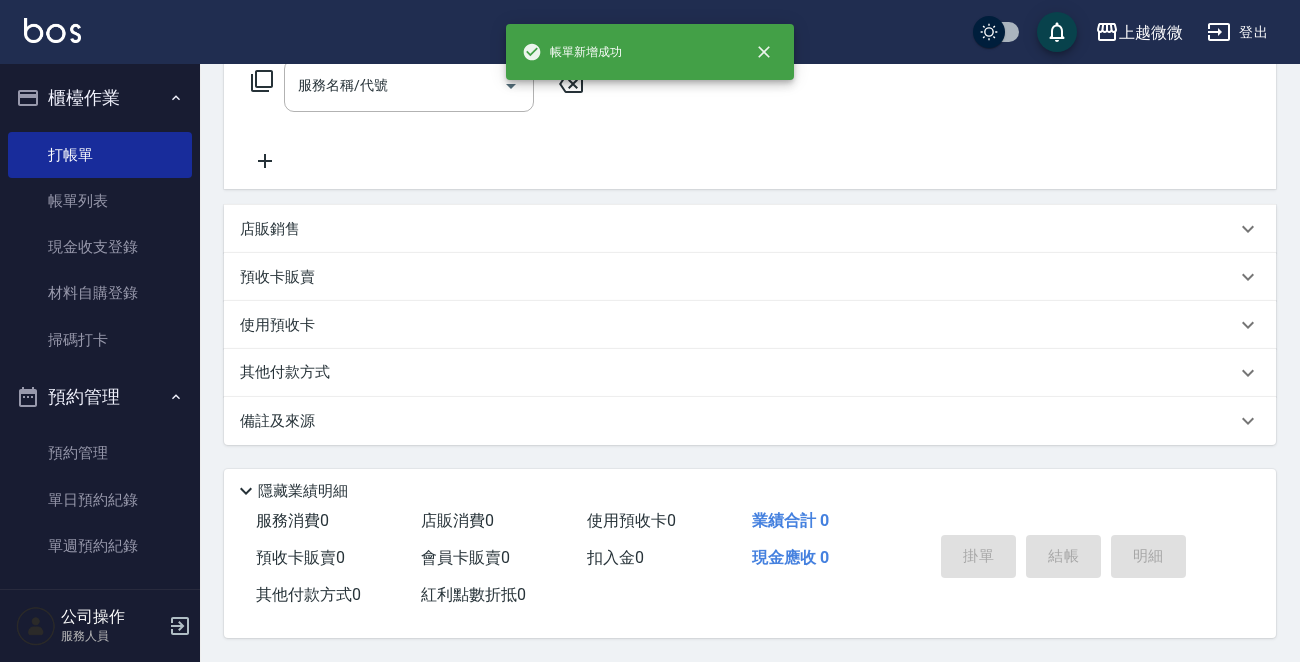 scroll, scrollTop: 0, scrollLeft: 0, axis: both 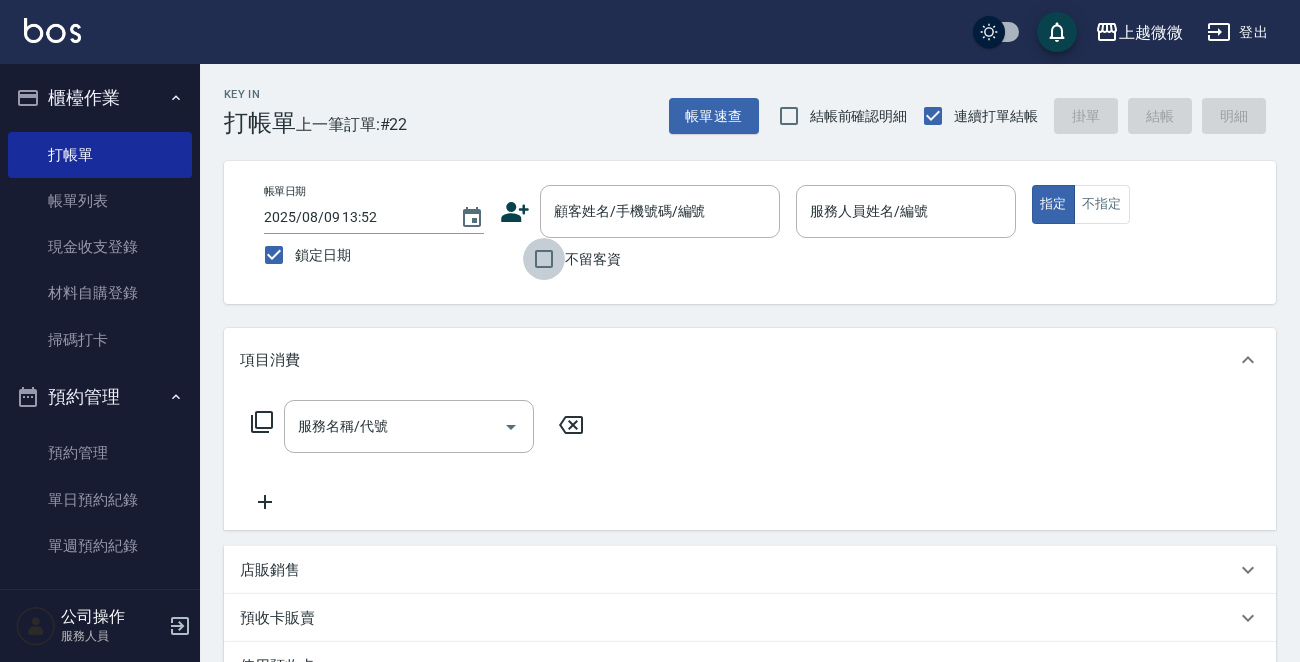 drag, startPoint x: 547, startPoint y: 254, endPoint x: 641, endPoint y: 249, distance: 94.13288 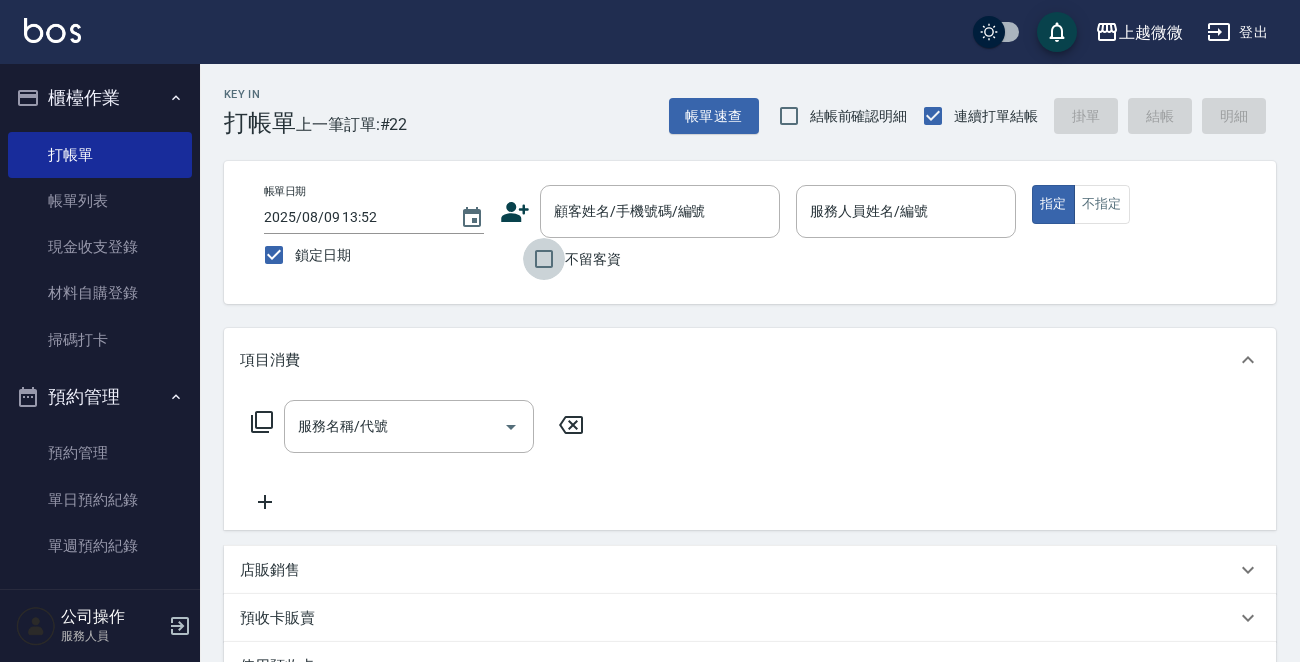 click on "不留客資" at bounding box center (544, 259) 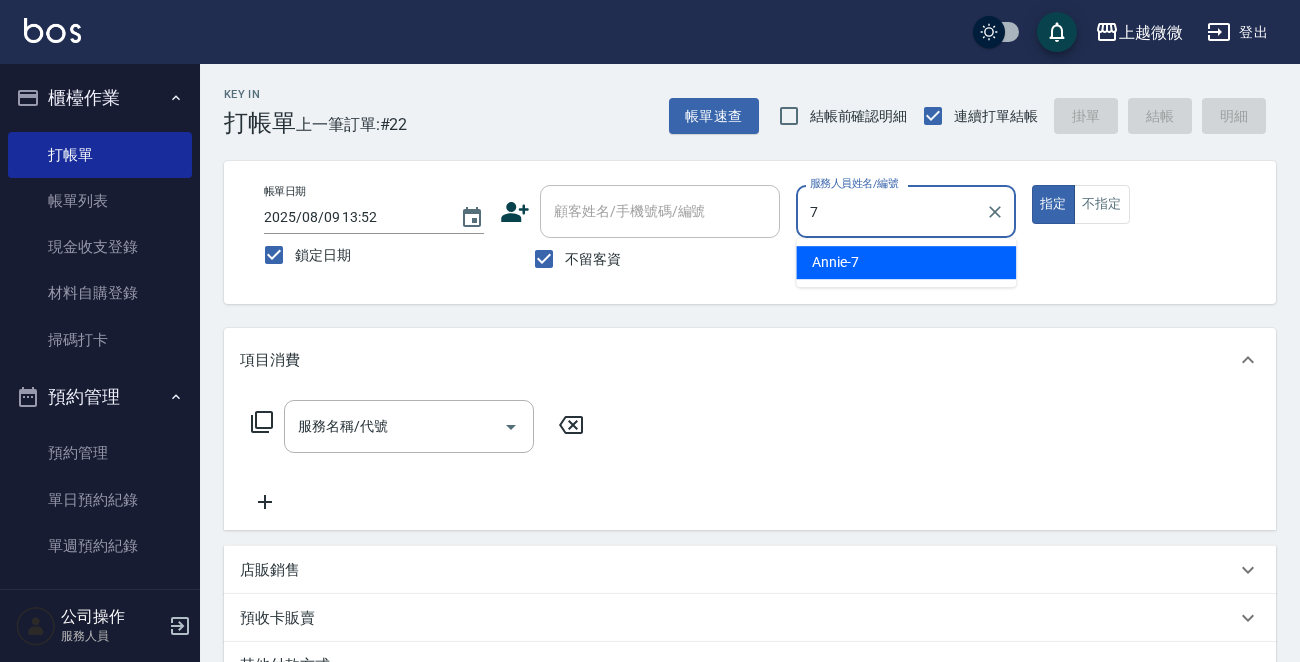 type on "Annie-7" 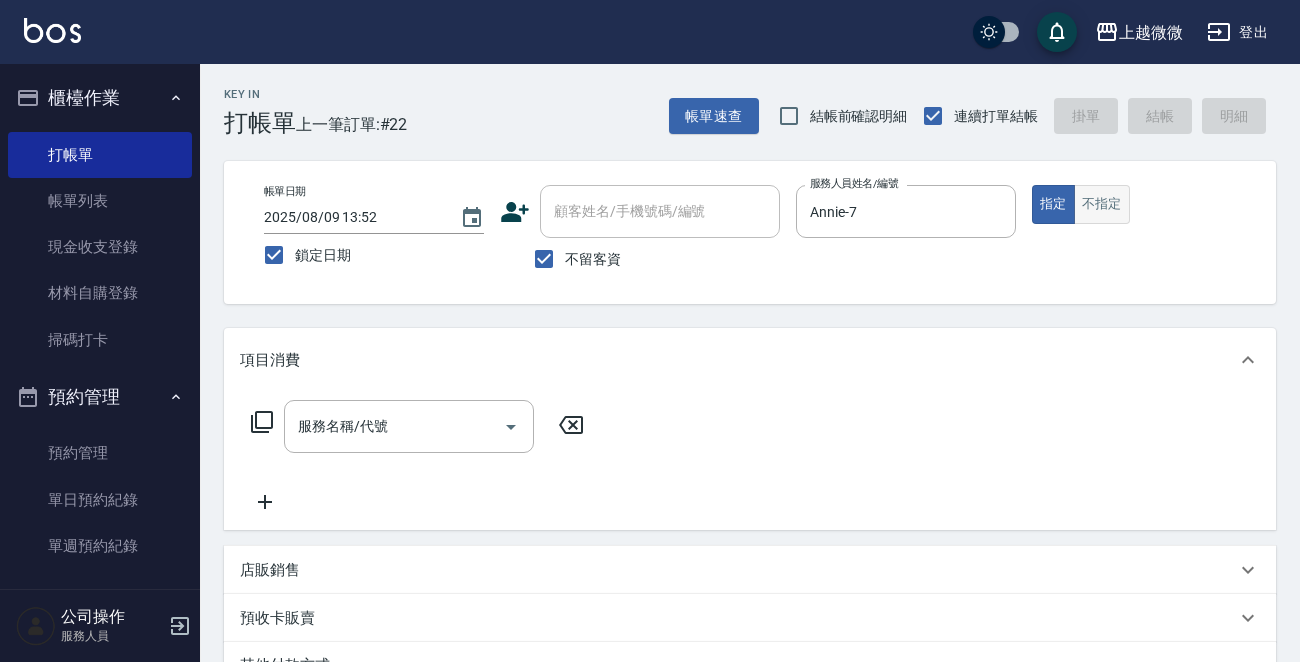 click on "不指定" at bounding box center (1102, 204) 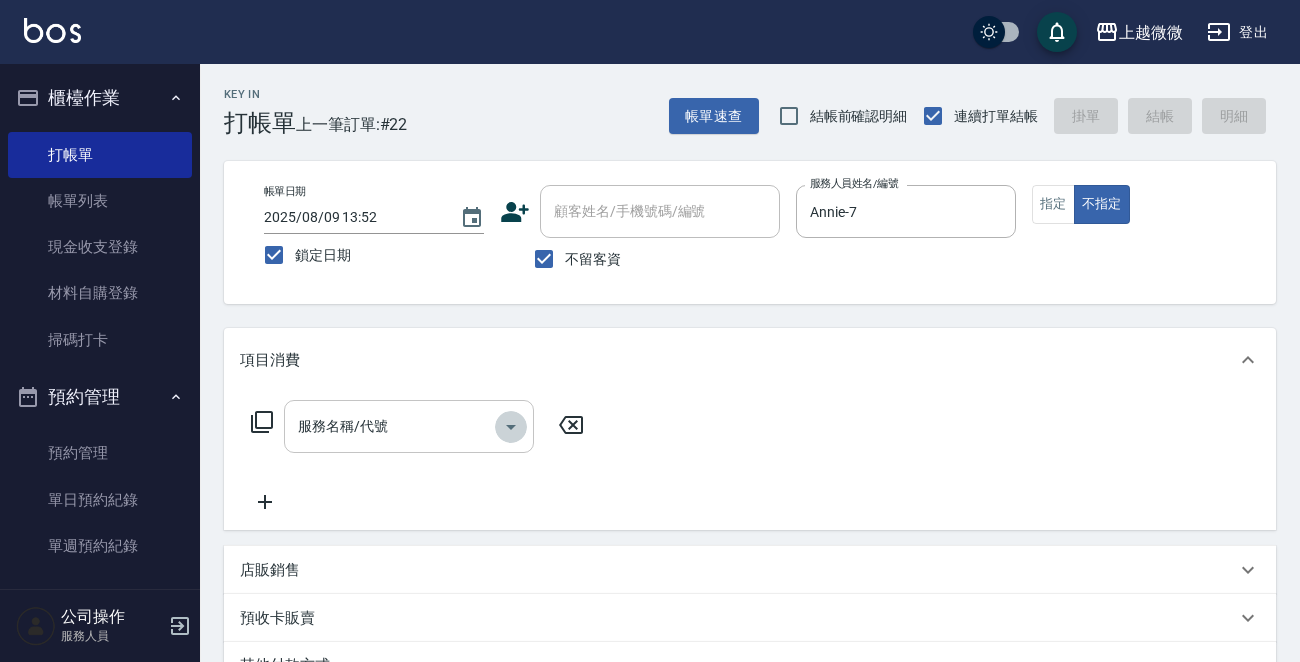 click 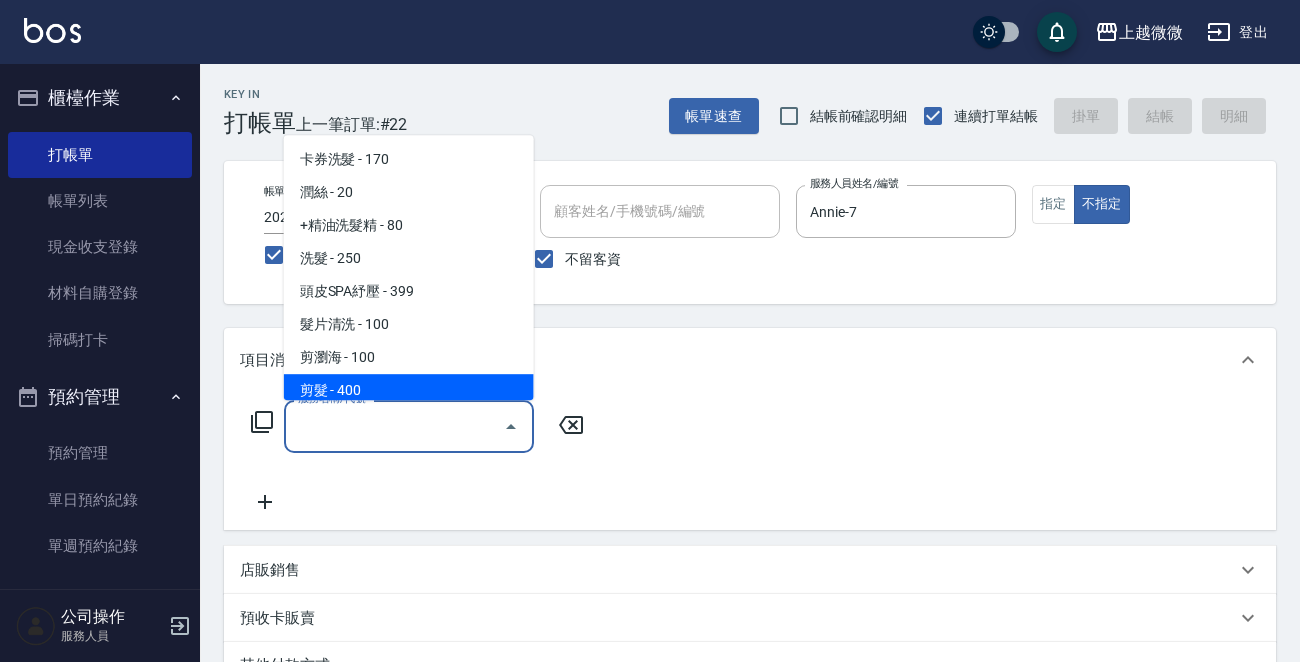 click on "剪髮 - 400" at bounding box center [409, 390] 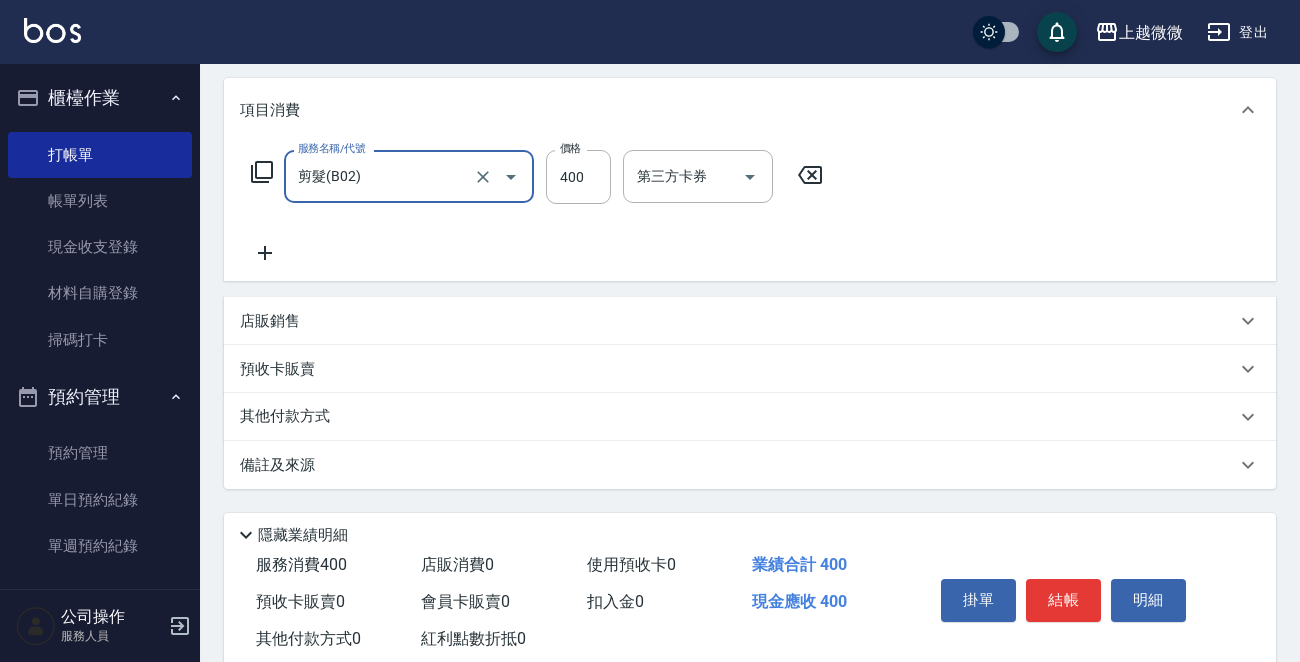 scroll, scrollTop: 299, scrollLeft: 0, axis: vertical 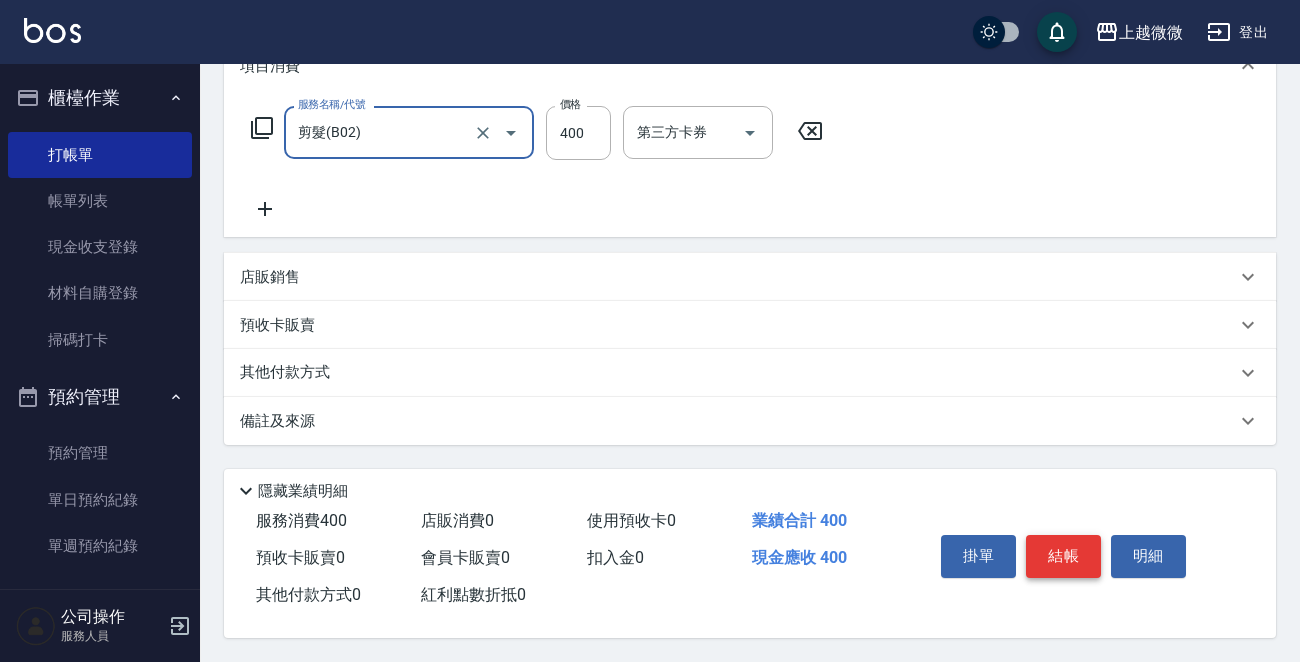 click on "結帳" at bounding box center (1063, 556) 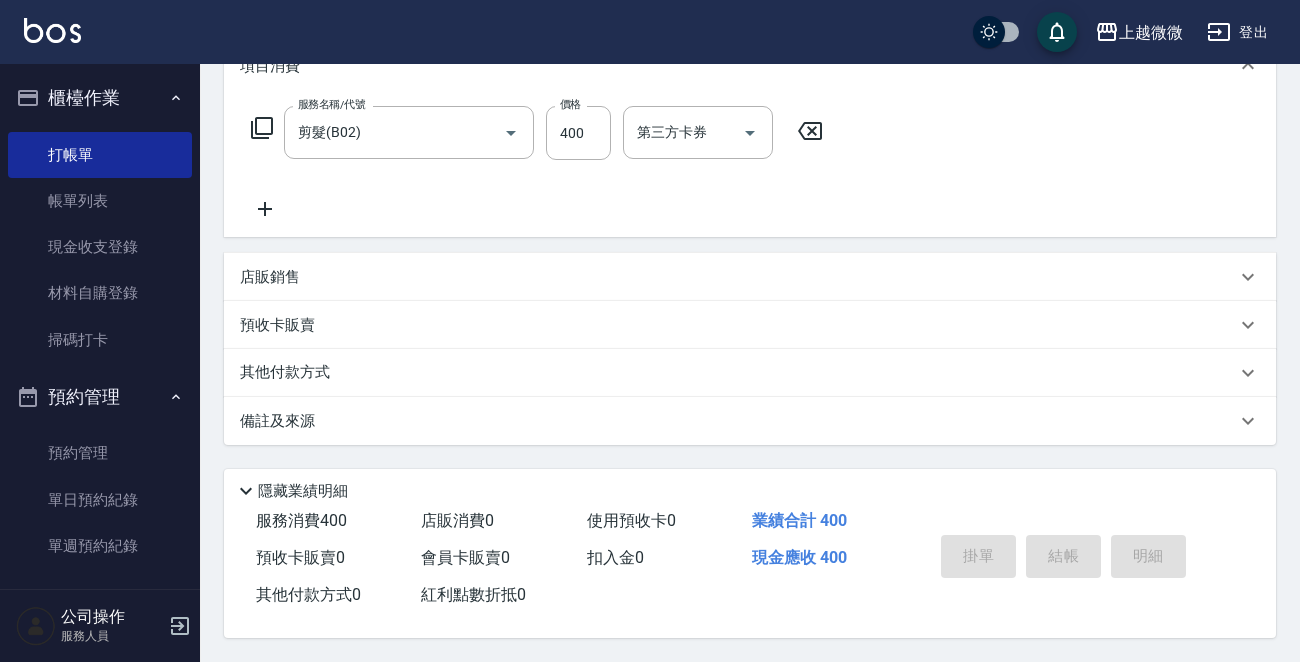 type 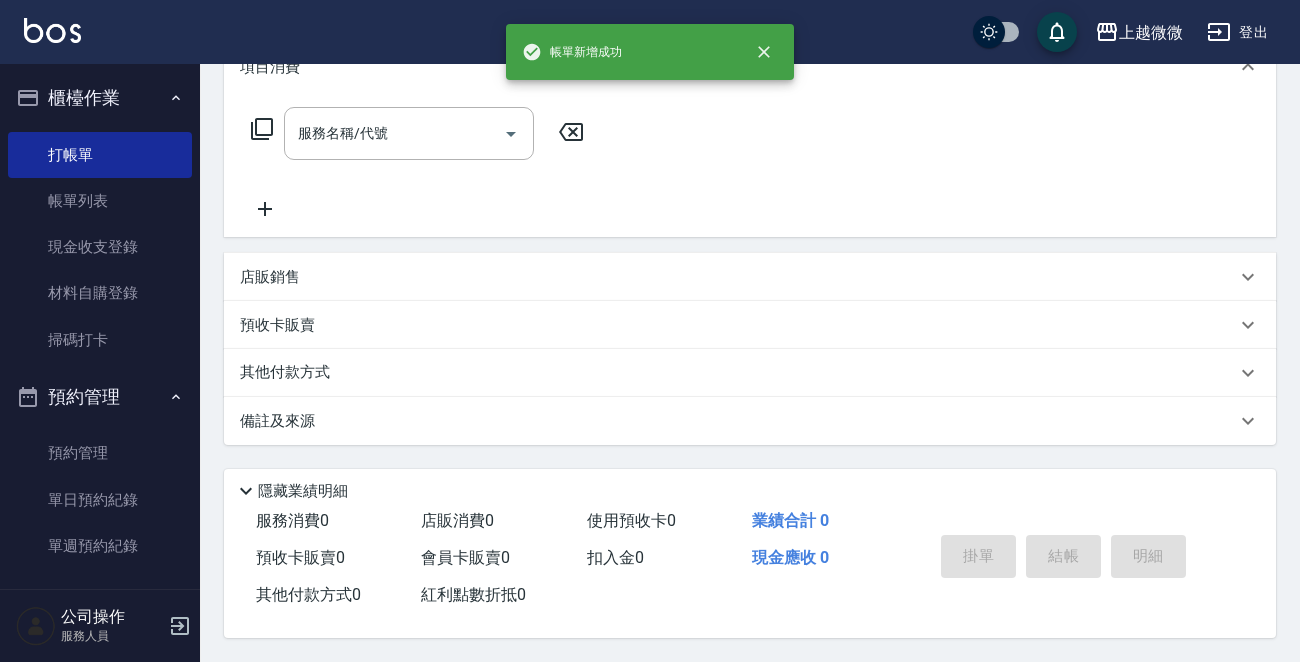 scroll, scrollTop: 0, scrollLeft: 0, axis: both 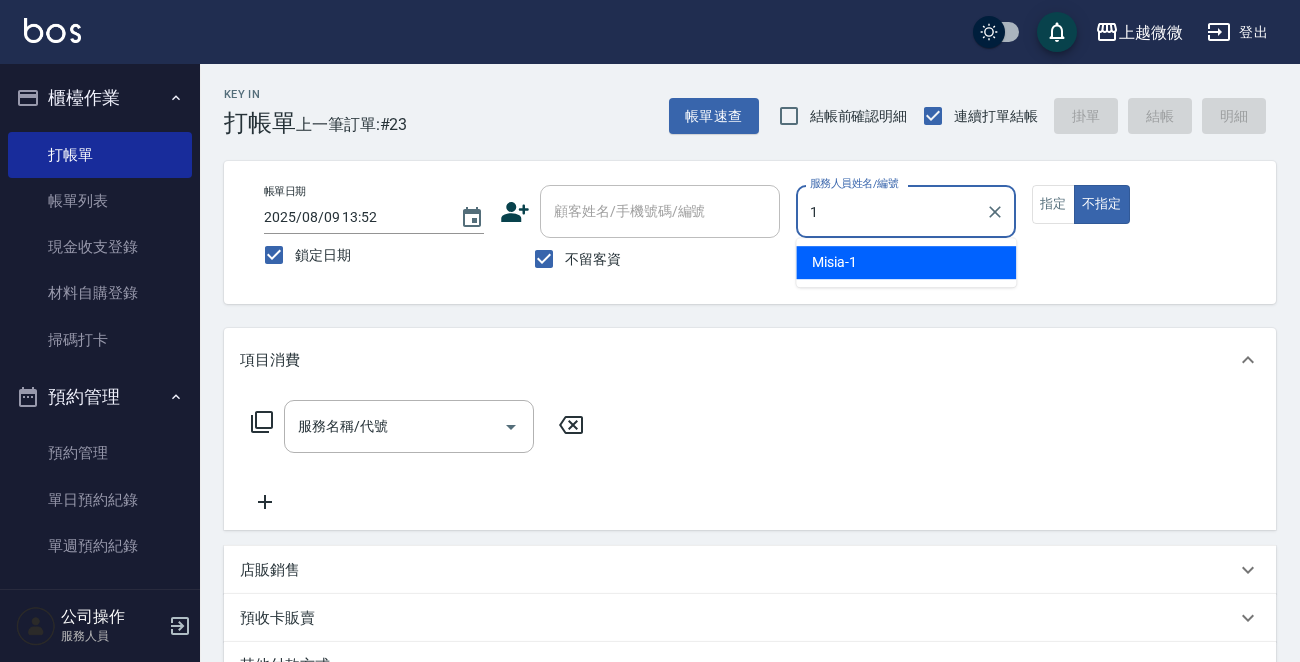 type on "Misia-1" 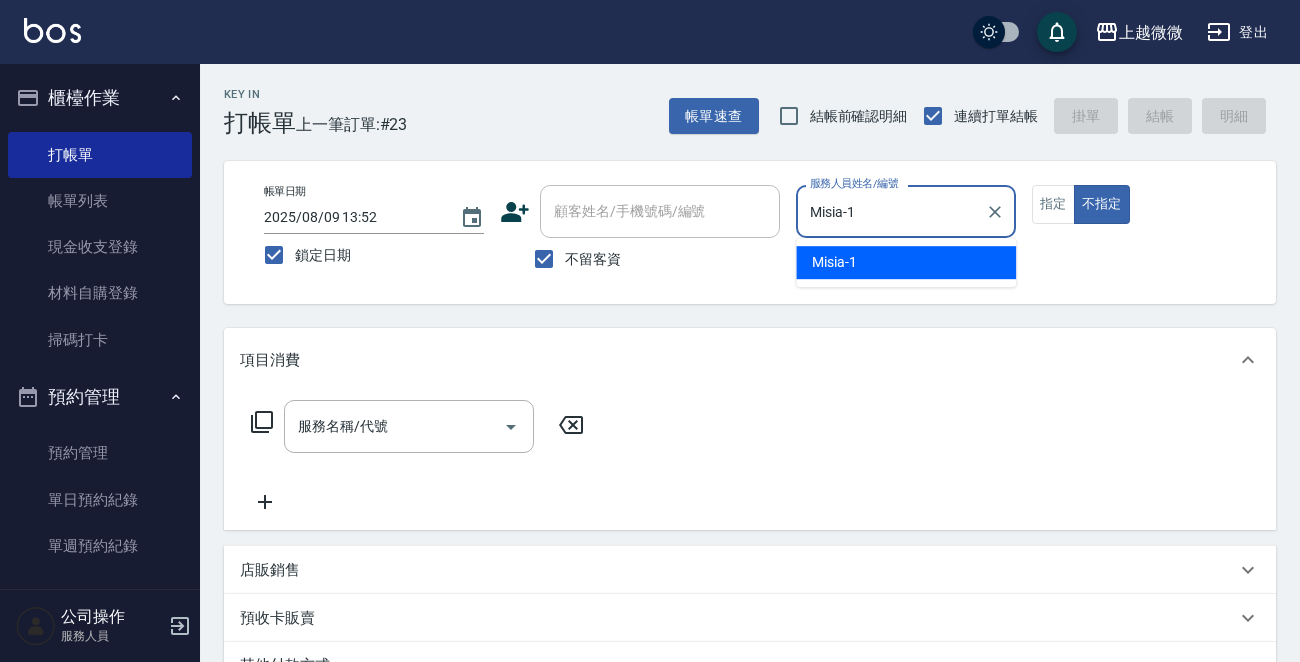 type on "false" 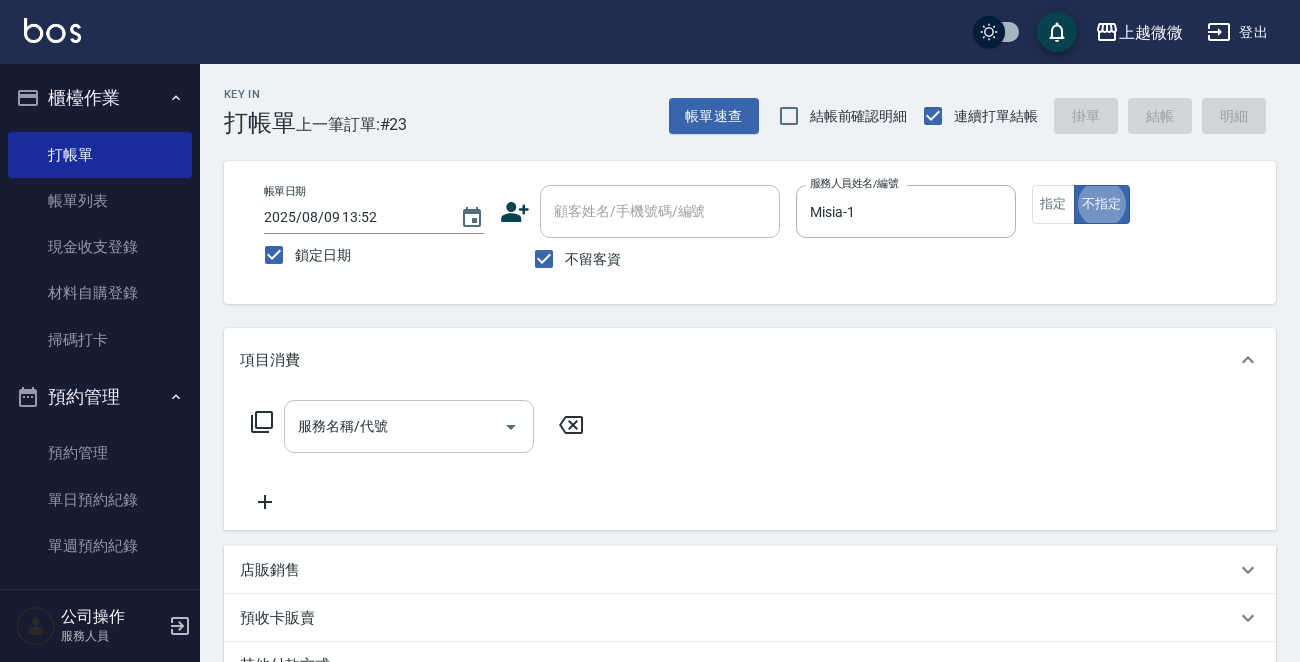 click 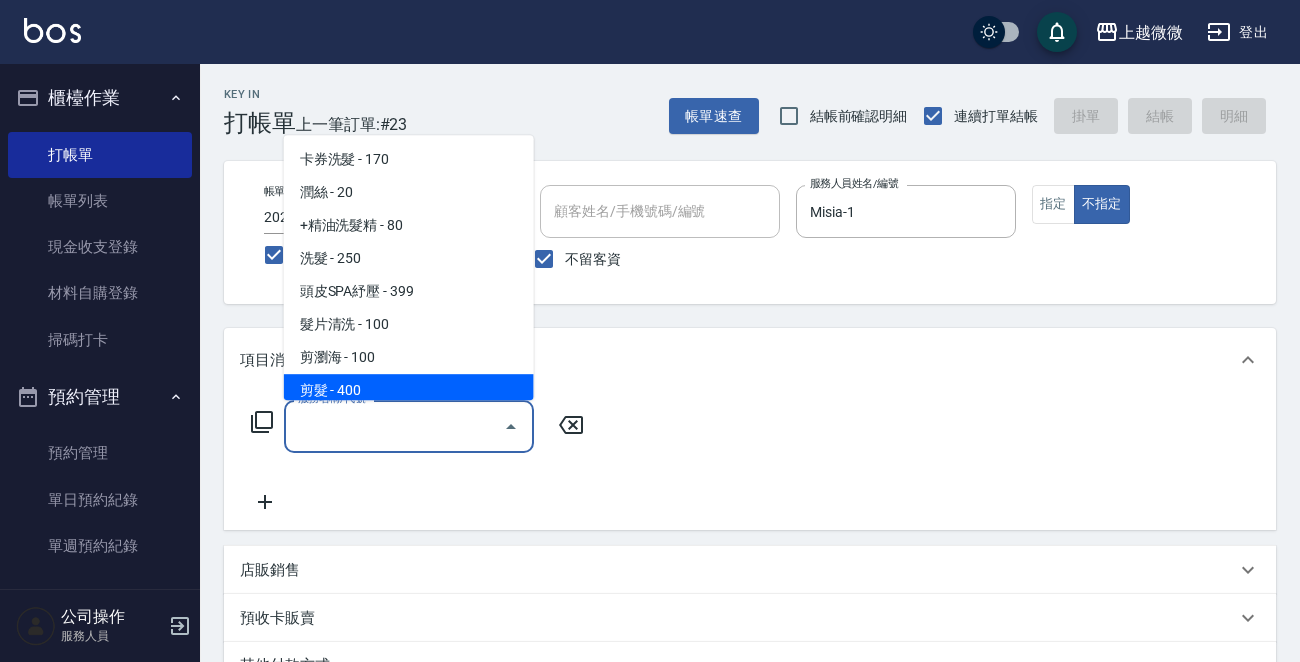 click on "剪髮 - 400" at bounding box center (409, 390) 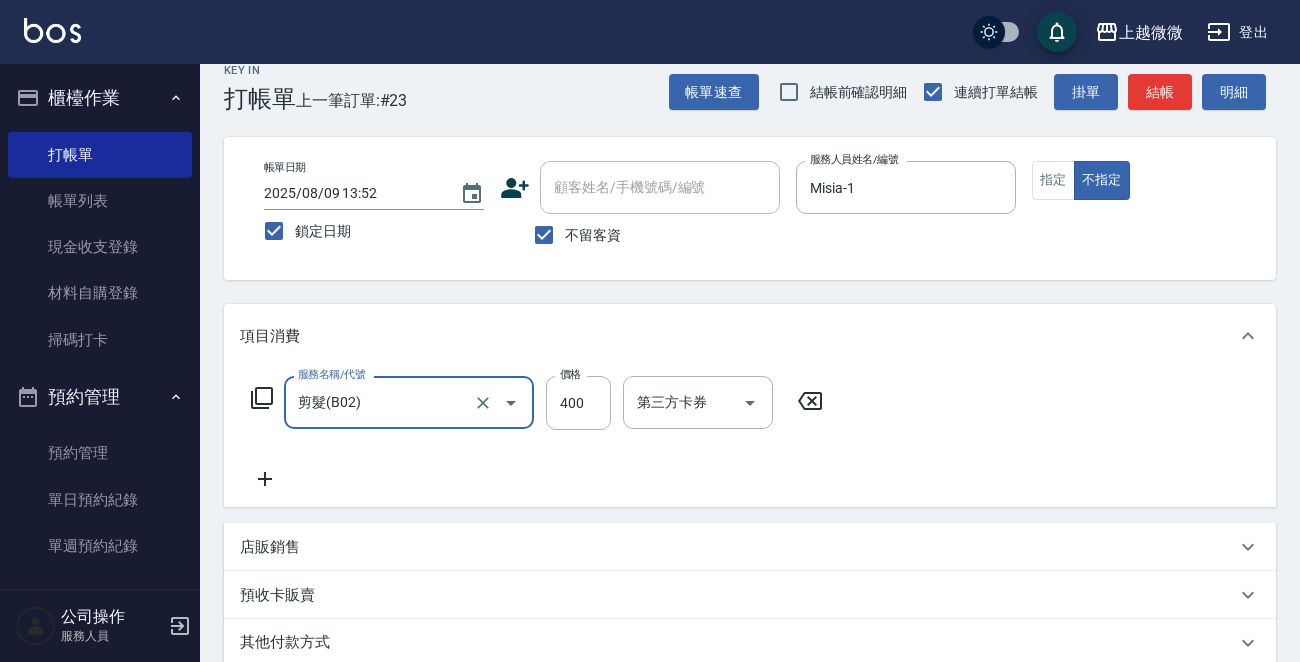 scroll, scrollTop: 299, scrollLeft: 0, axis: vertical 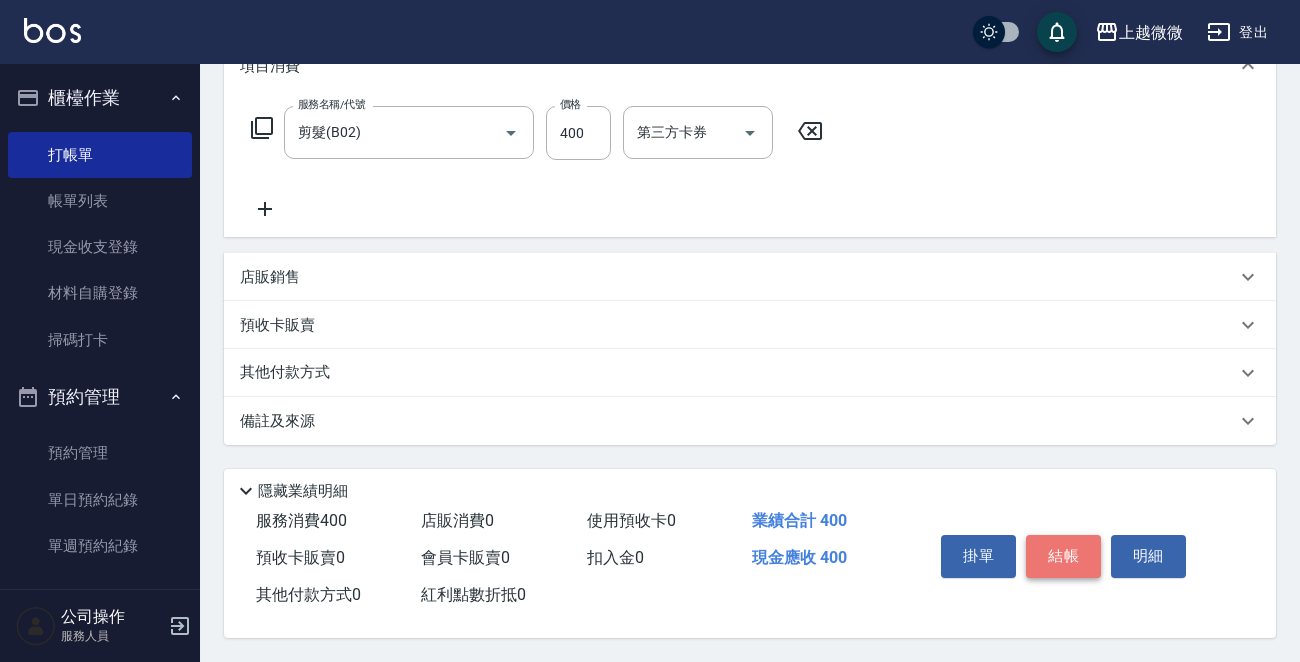 click on "結帳" at bounding box center (1063, 556) 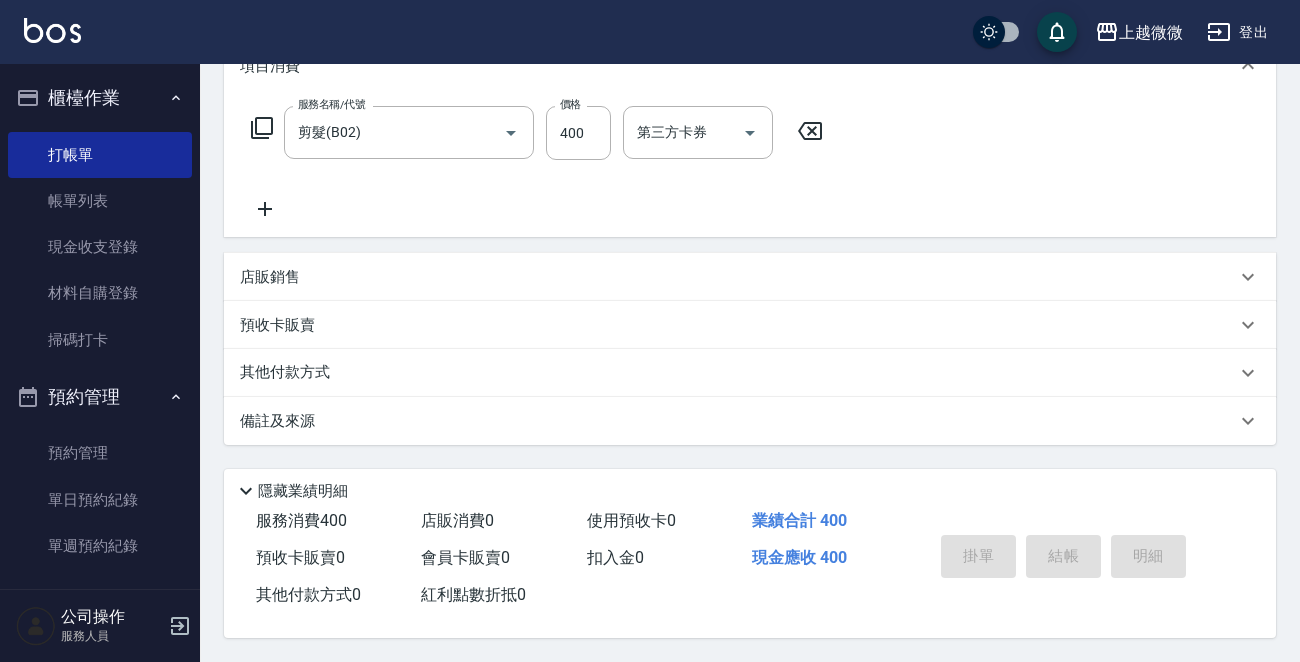 type 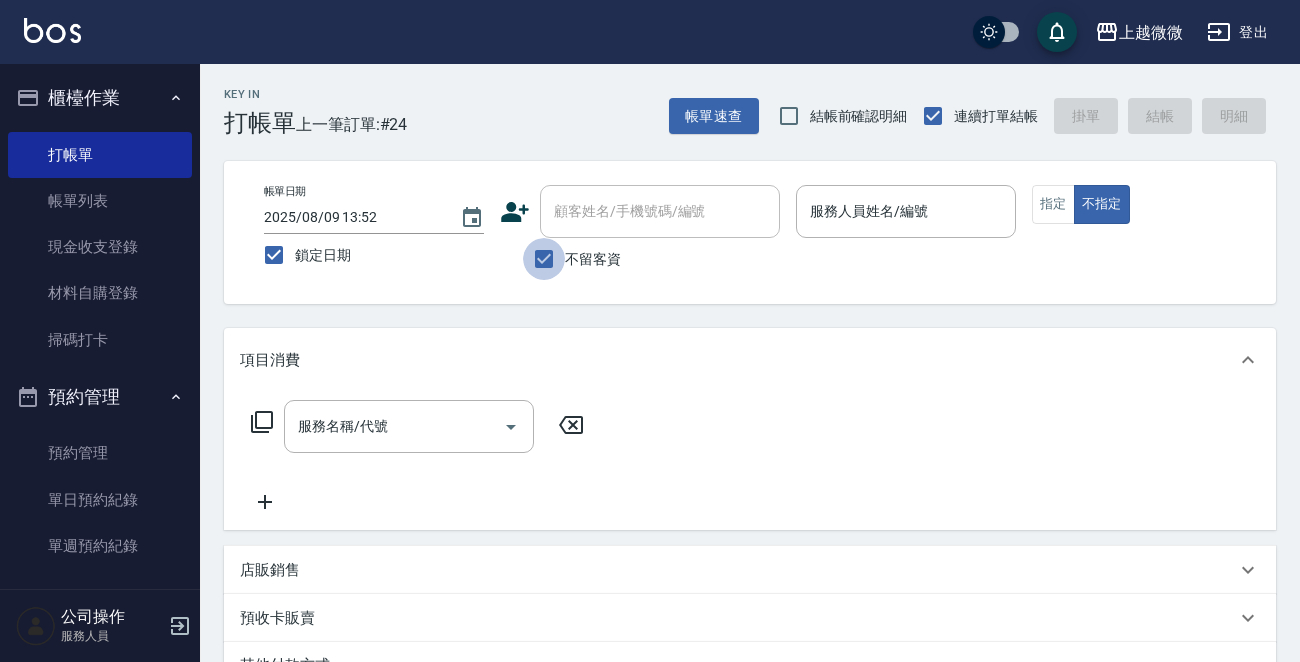 click on "不留客資" at bounding box center [544, 259] 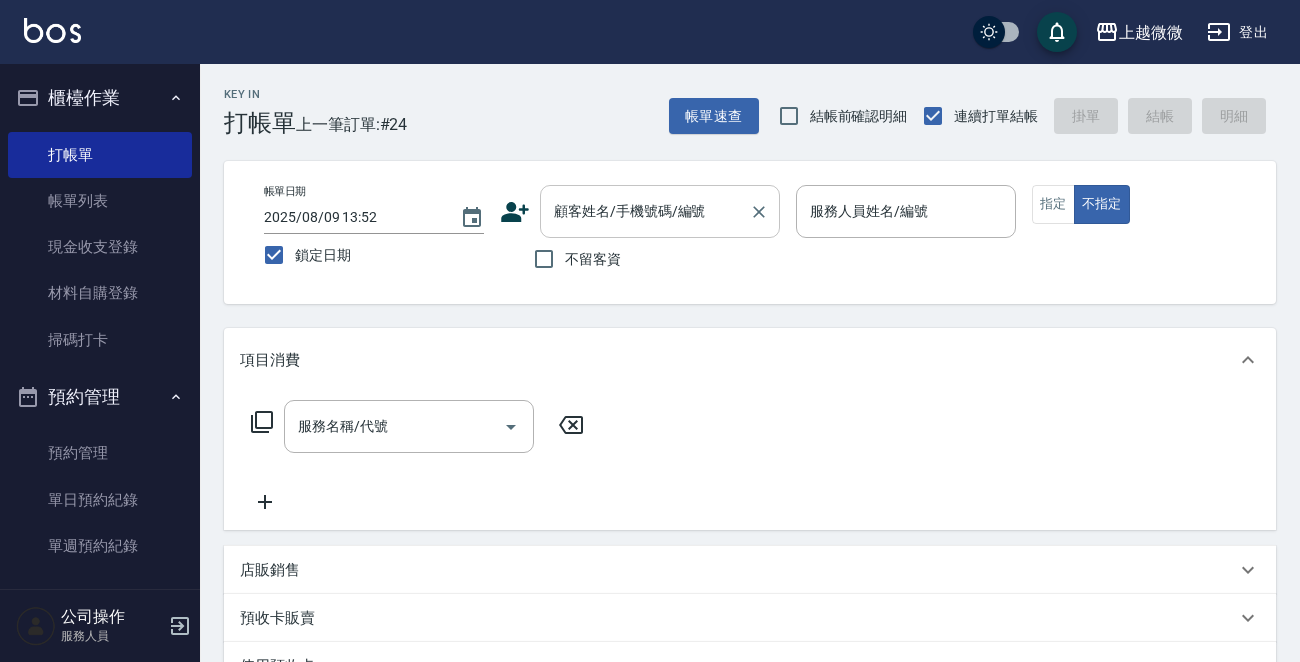 click on "顧客姓名/手機號碼/編號" at bounding box center (645, 211) 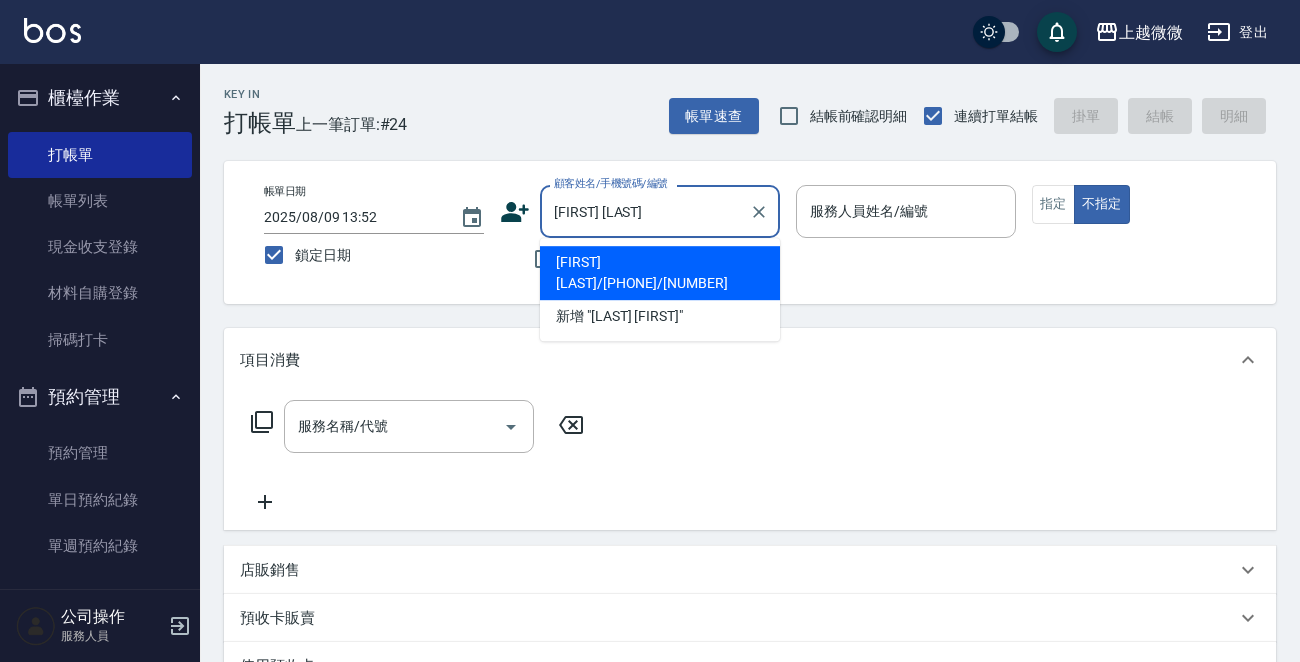 click on "[FIRST] [LAST]/[PHONE]/[NUMBER]" at bounding box center (660, 273) 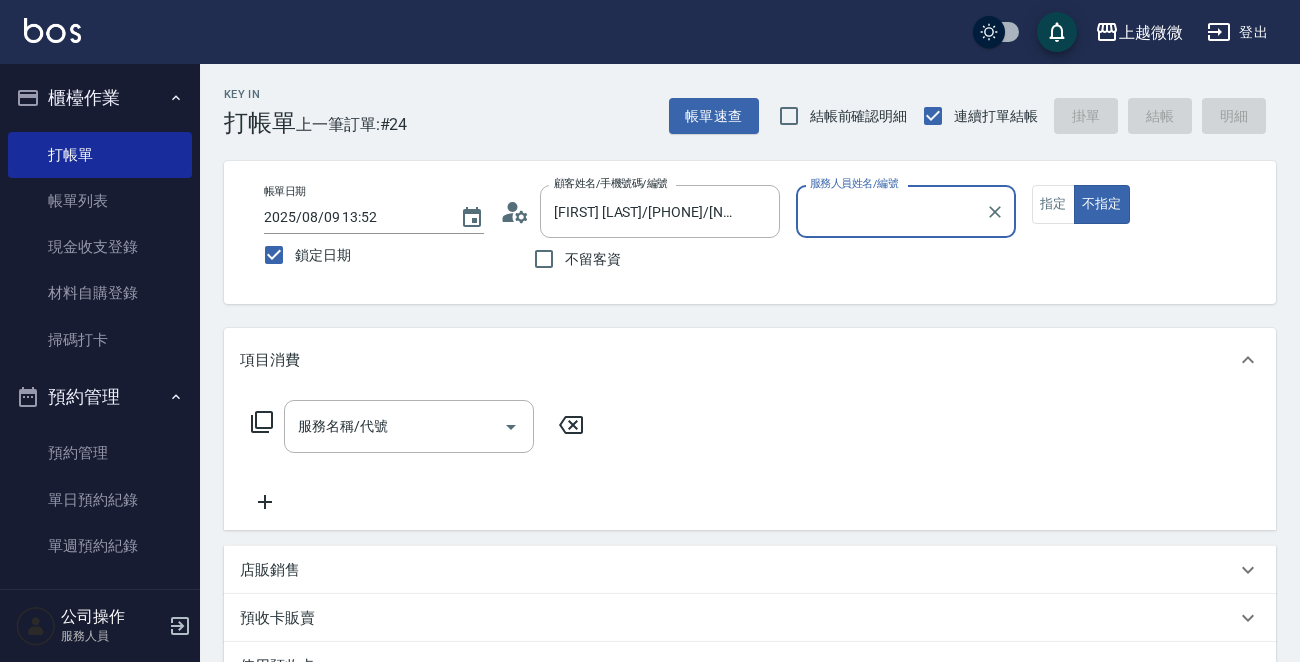 type on "Vivi-6" 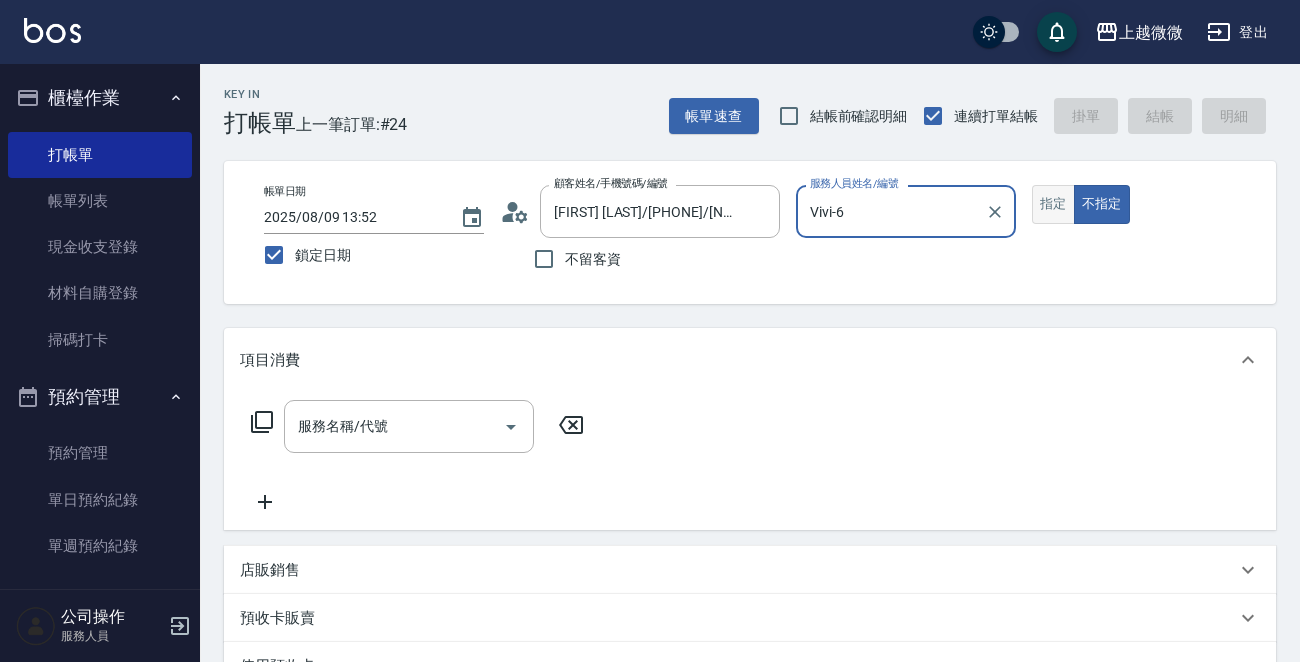click on "指定" at bounding box center [1053, 204] 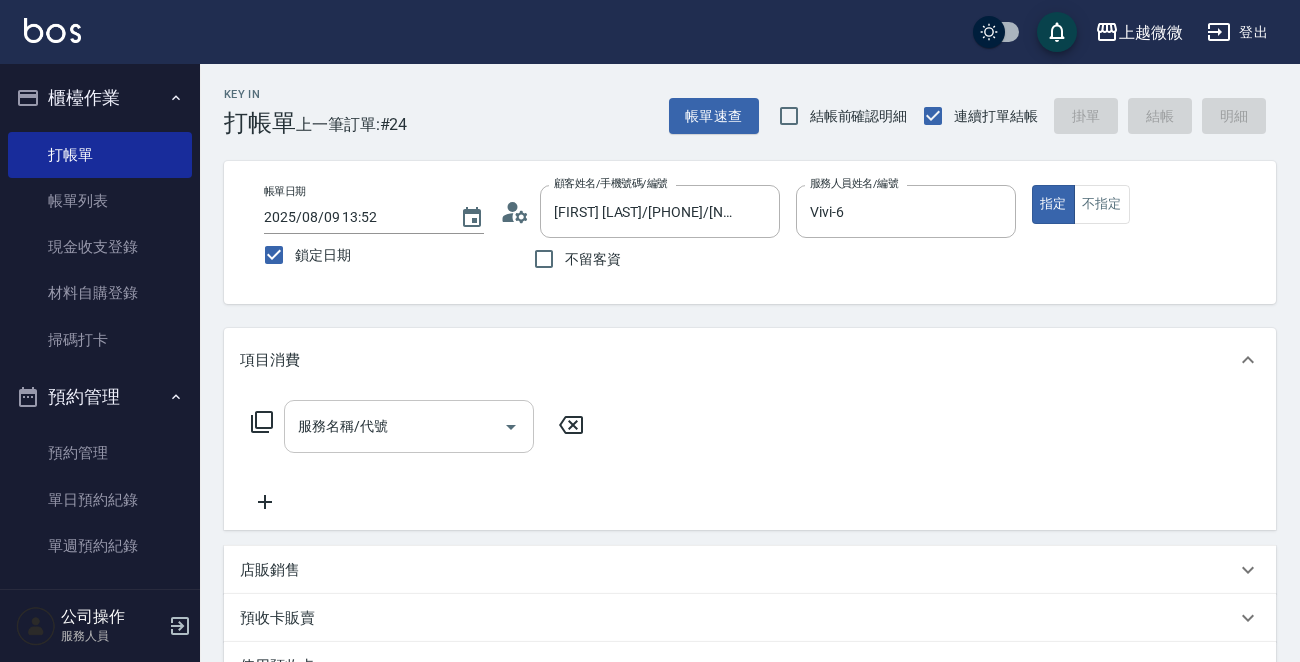 click 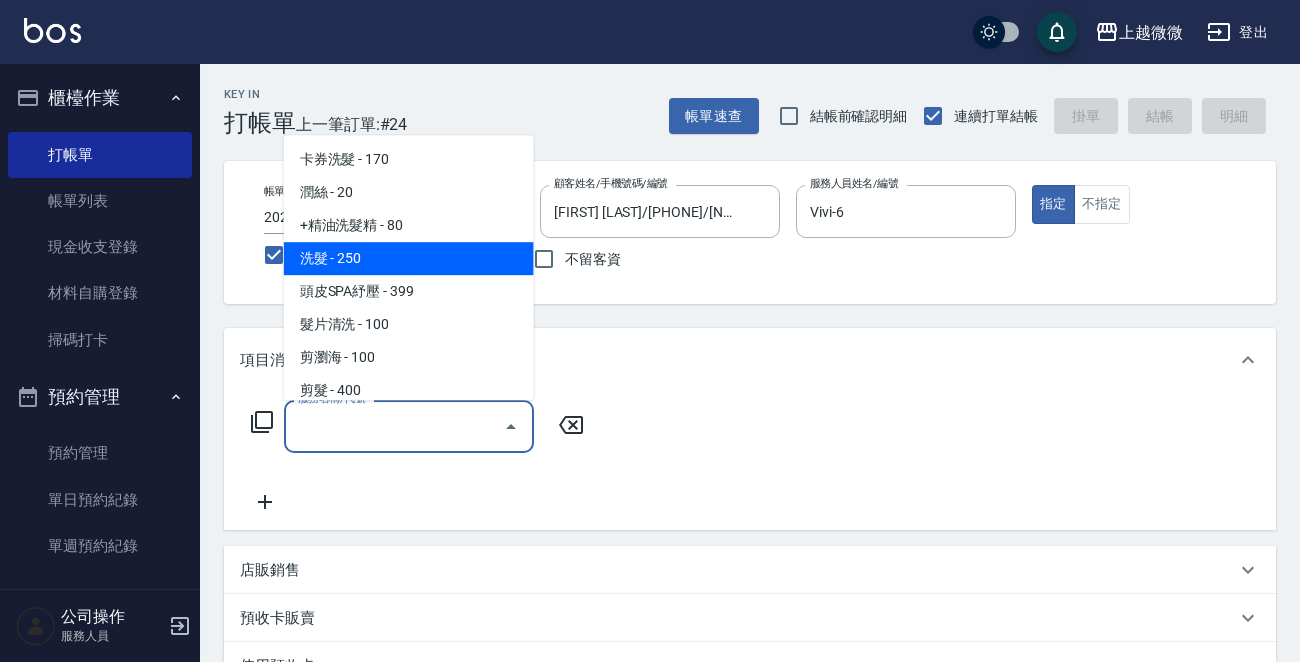 click on "洗髮 - 250" at bounding box center [409, 258] 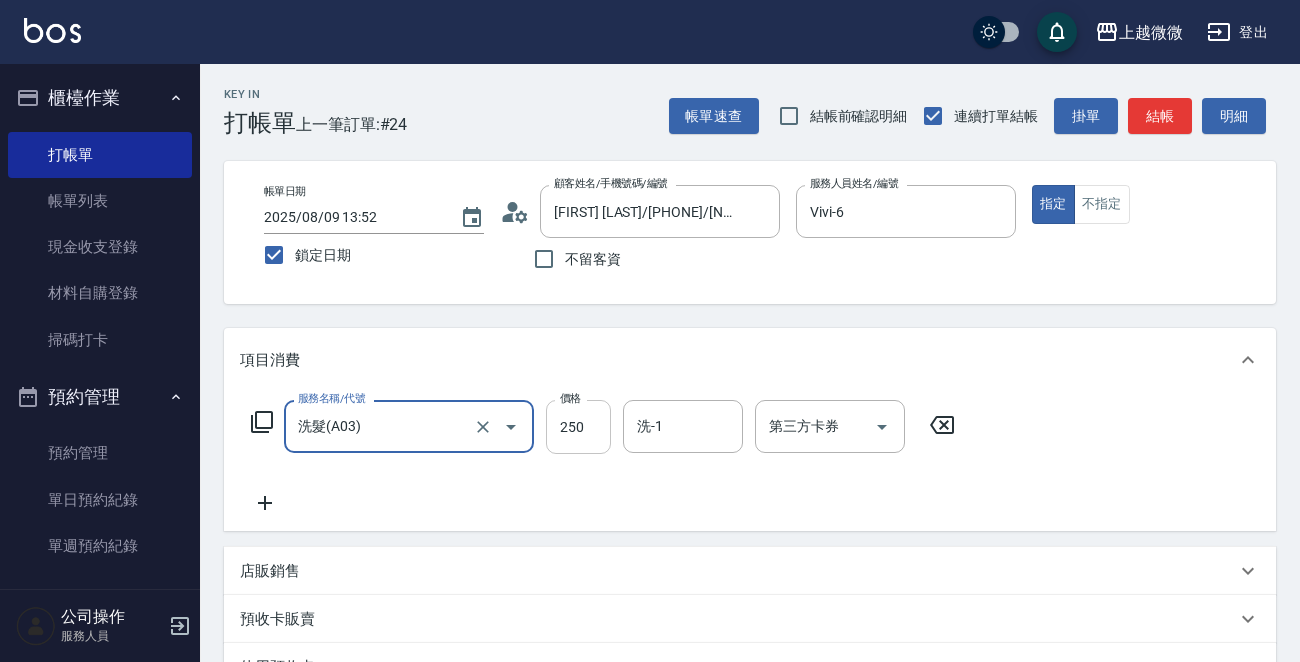 click on "250" at bounding box center [578, 427] 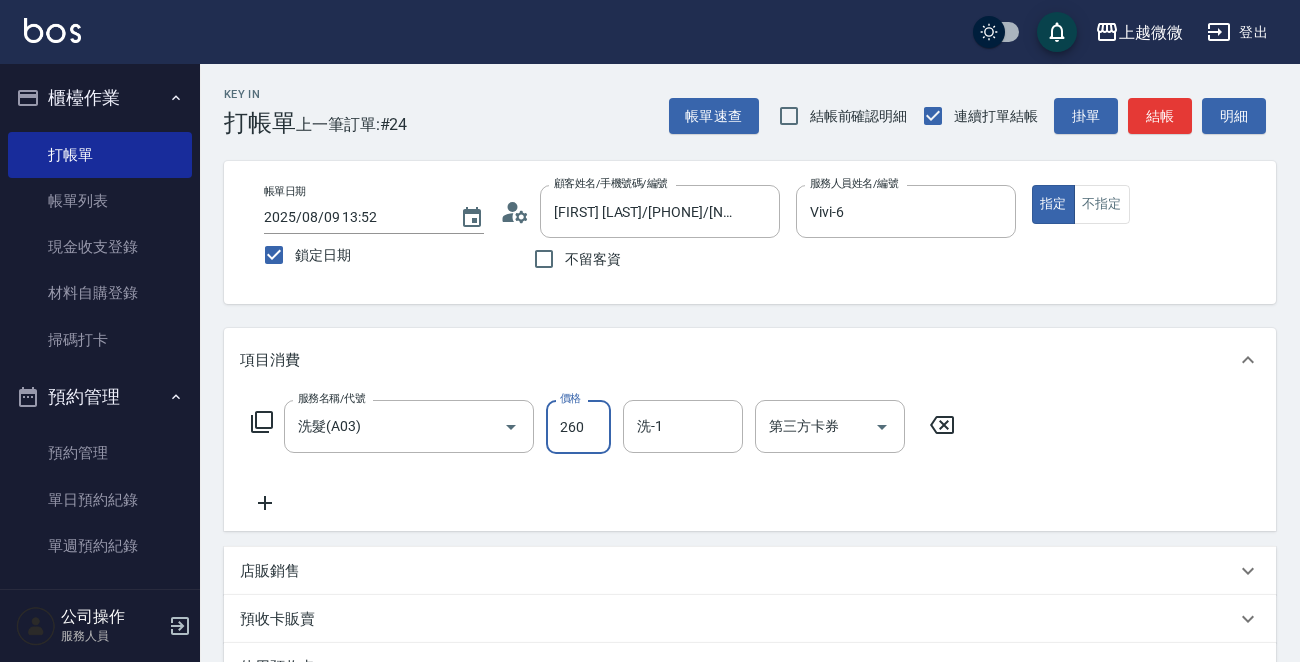 type on "260" 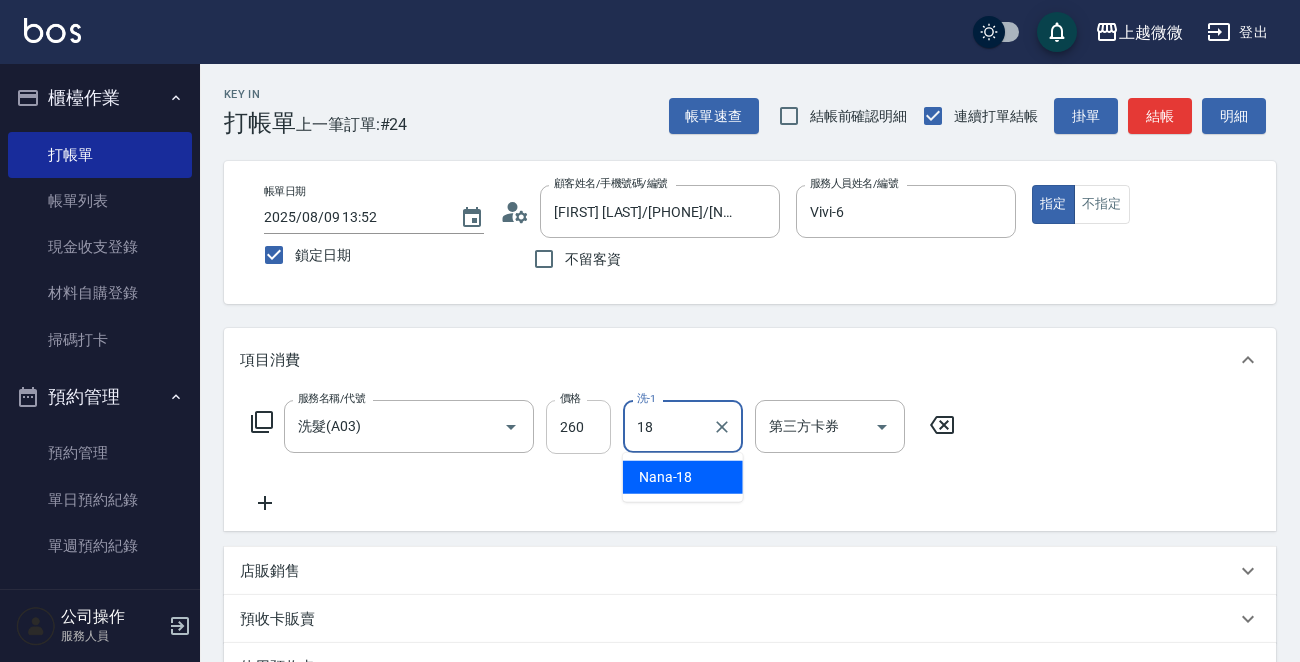 type on "Nana-18" 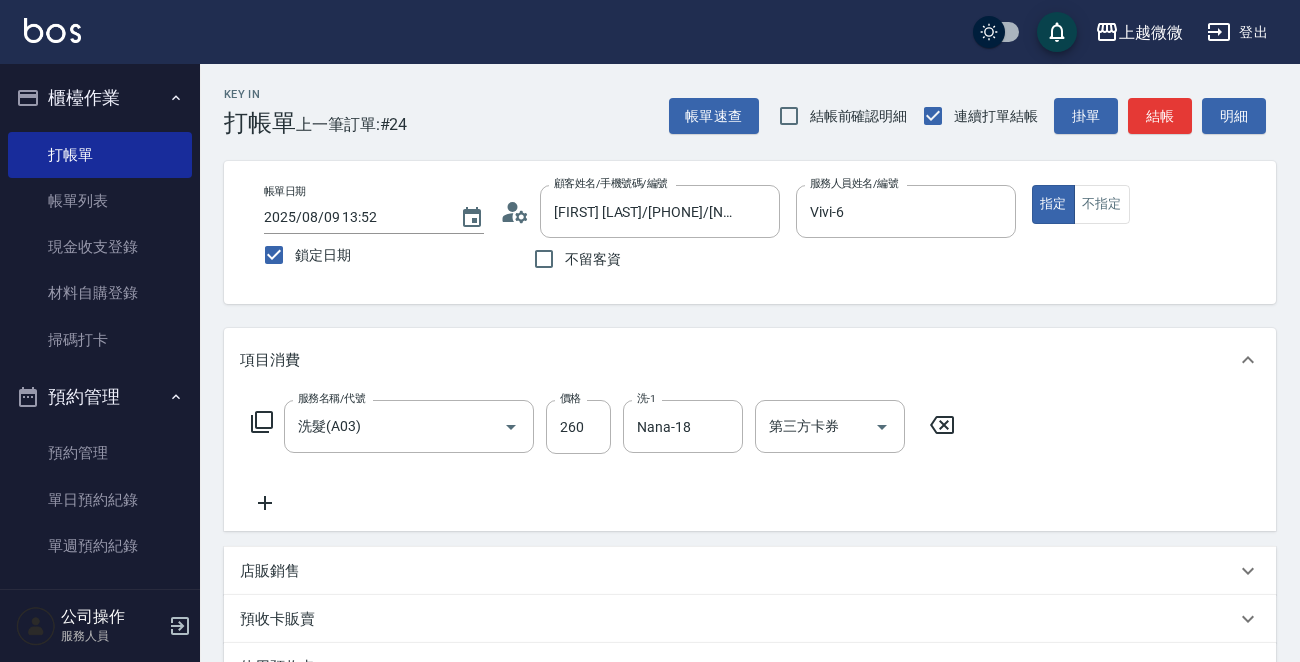 click 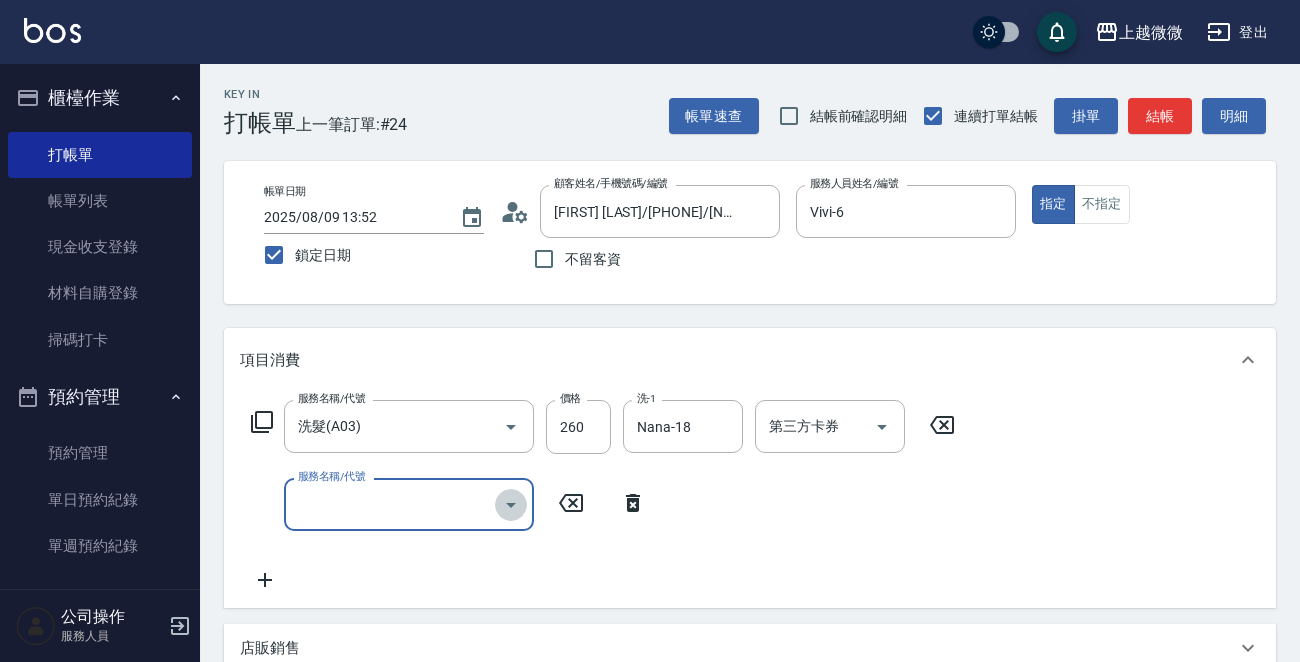 click 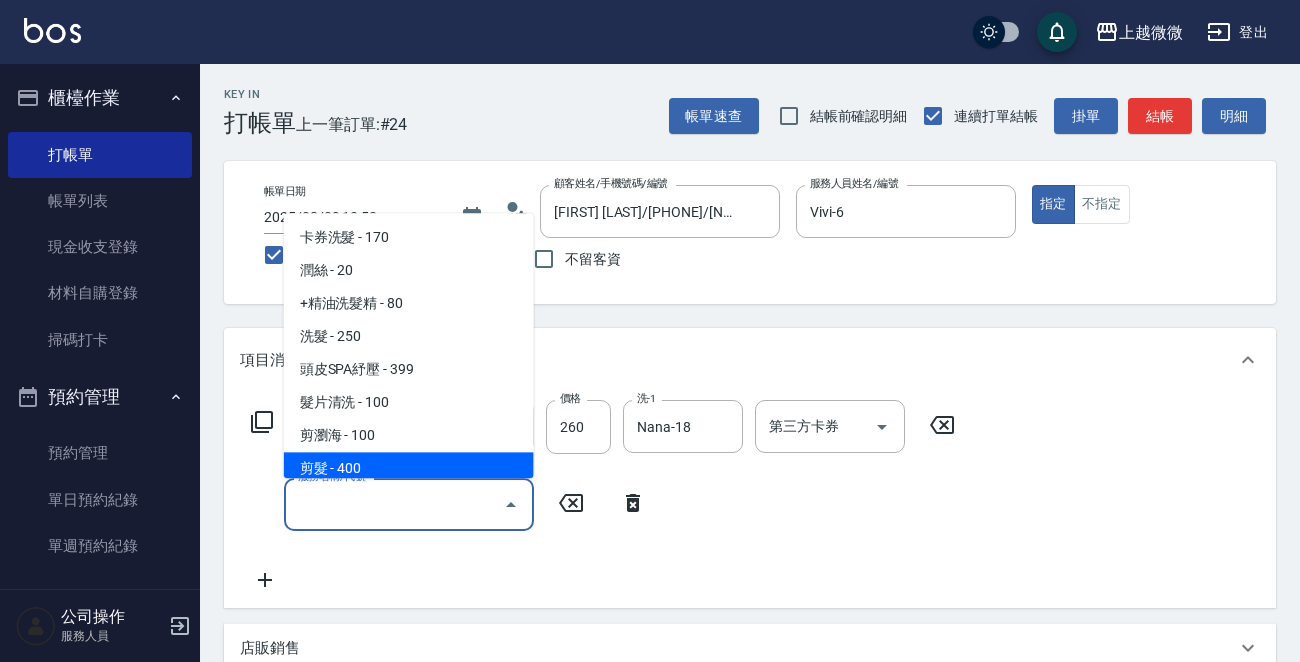 click on "剪髮 - 400" at bounding box center [409, 469] 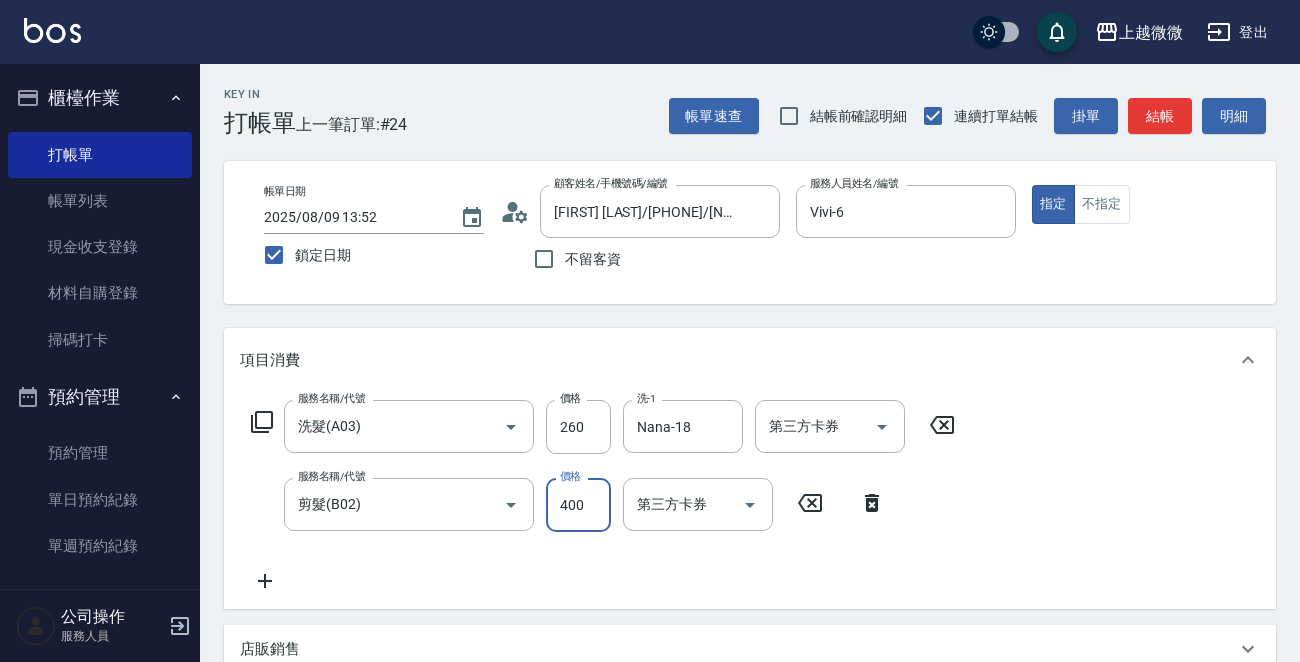 click on "400" at bounding box center (578, 505) 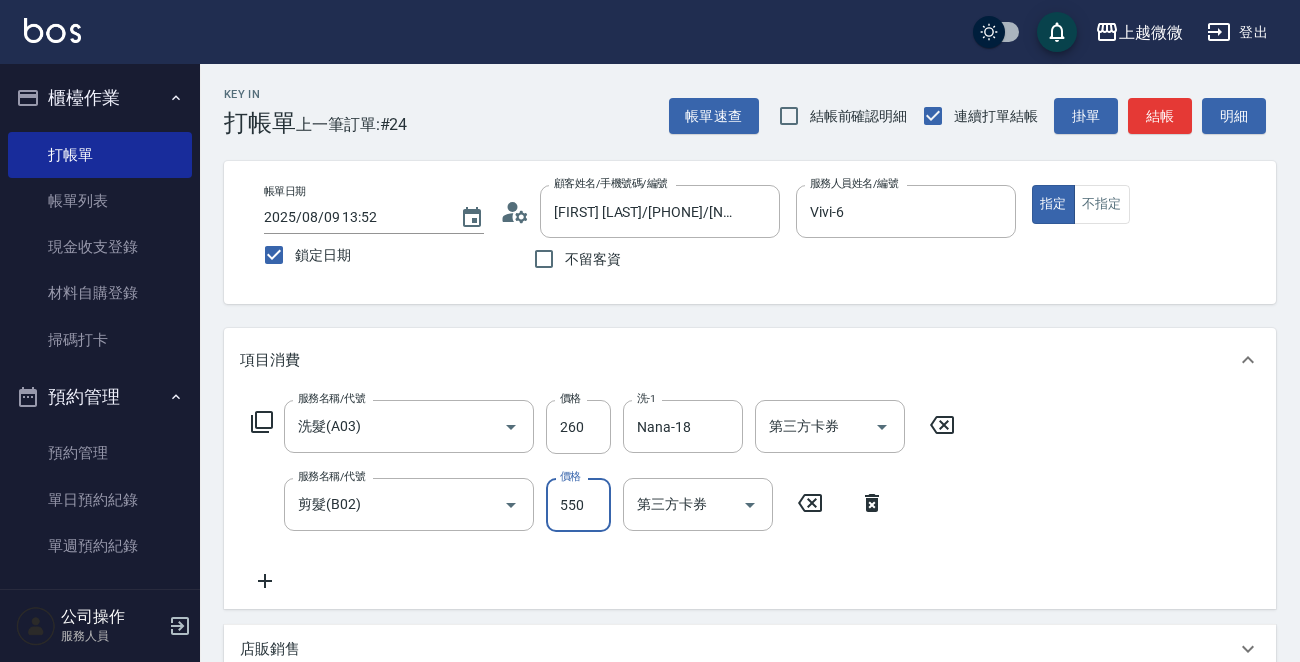 type on "550" 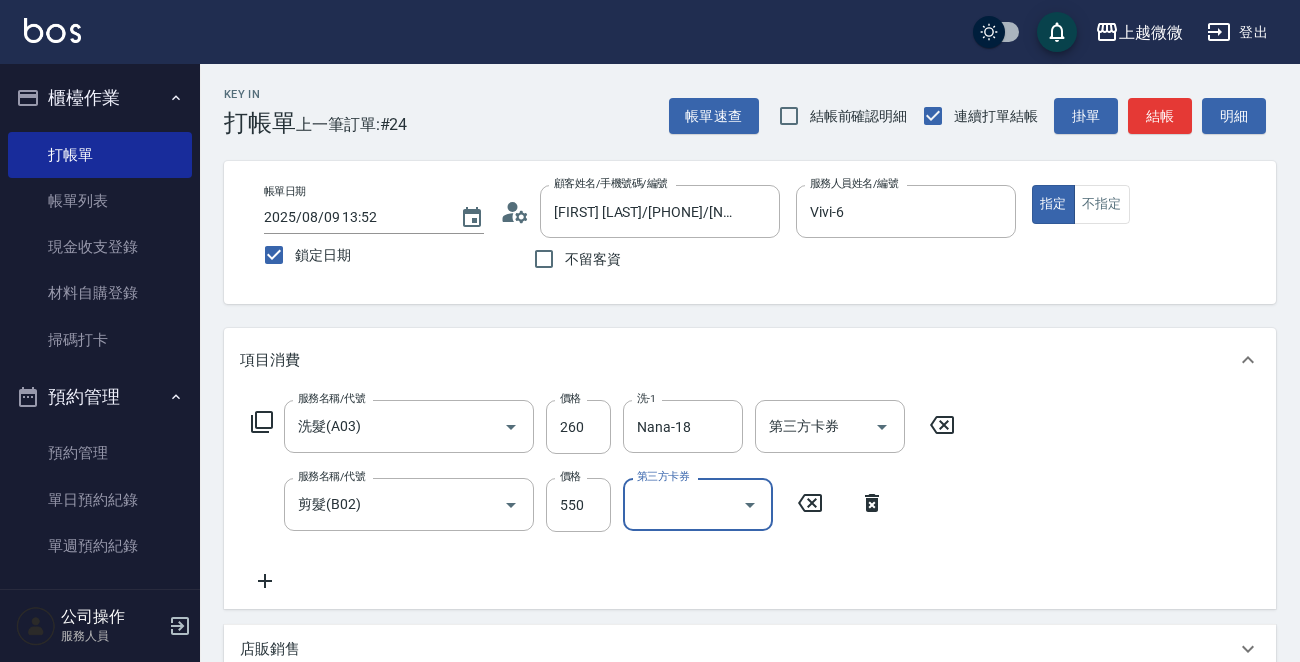 click 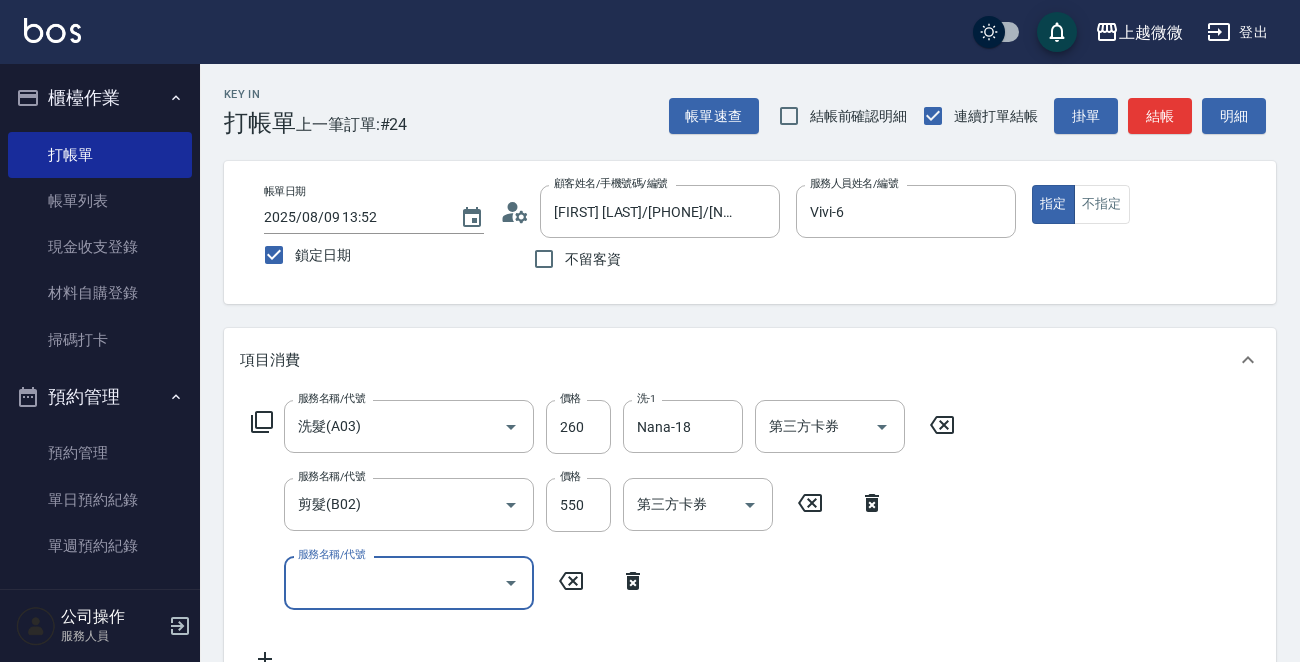 click 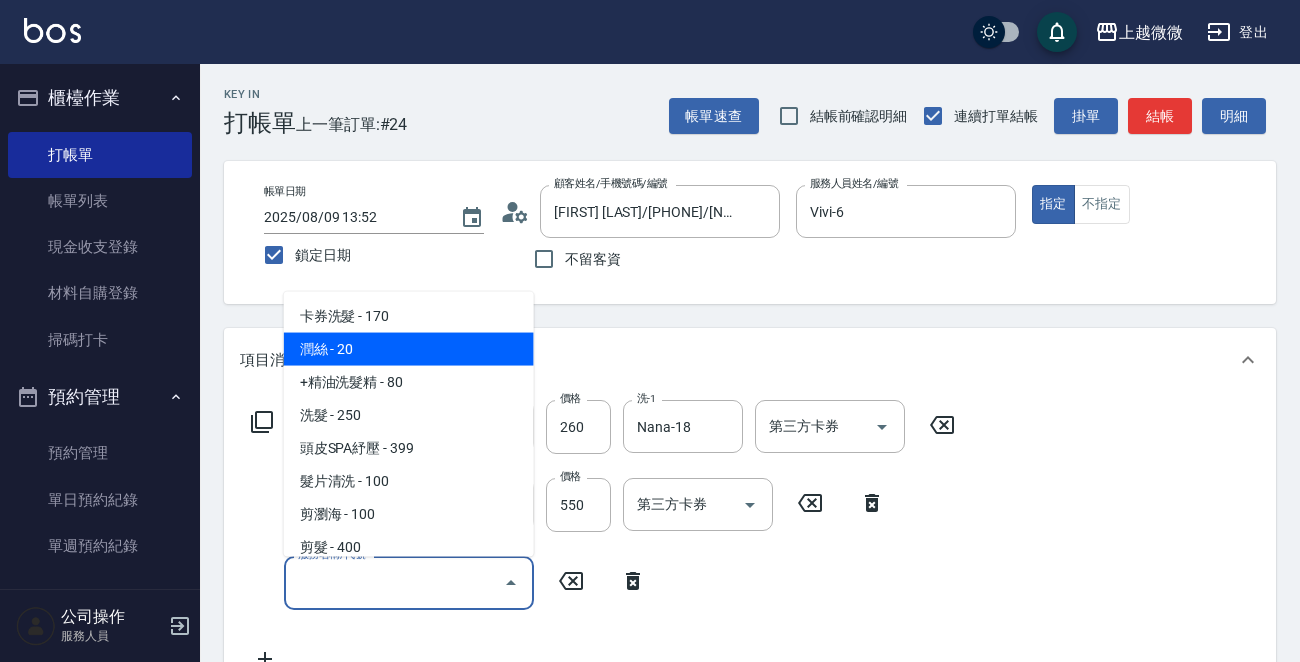 click on "潤絲 - 20" at bounding box center [409, 349] 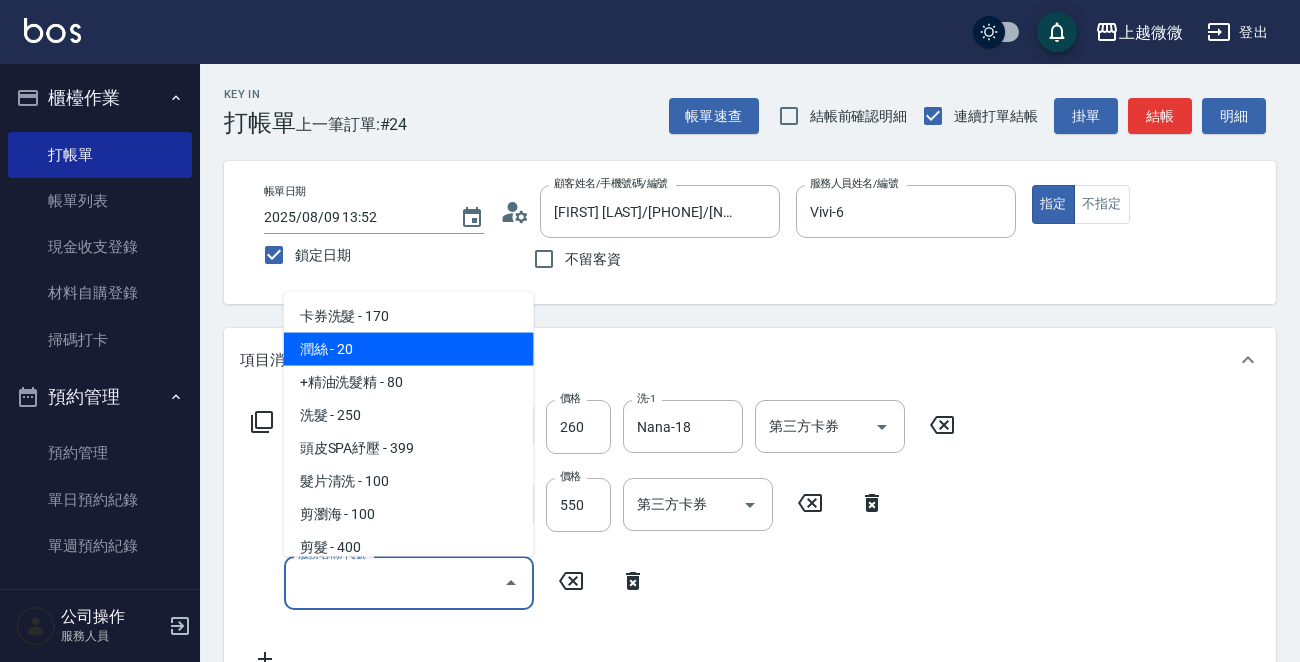type on "潤絲(A01)" 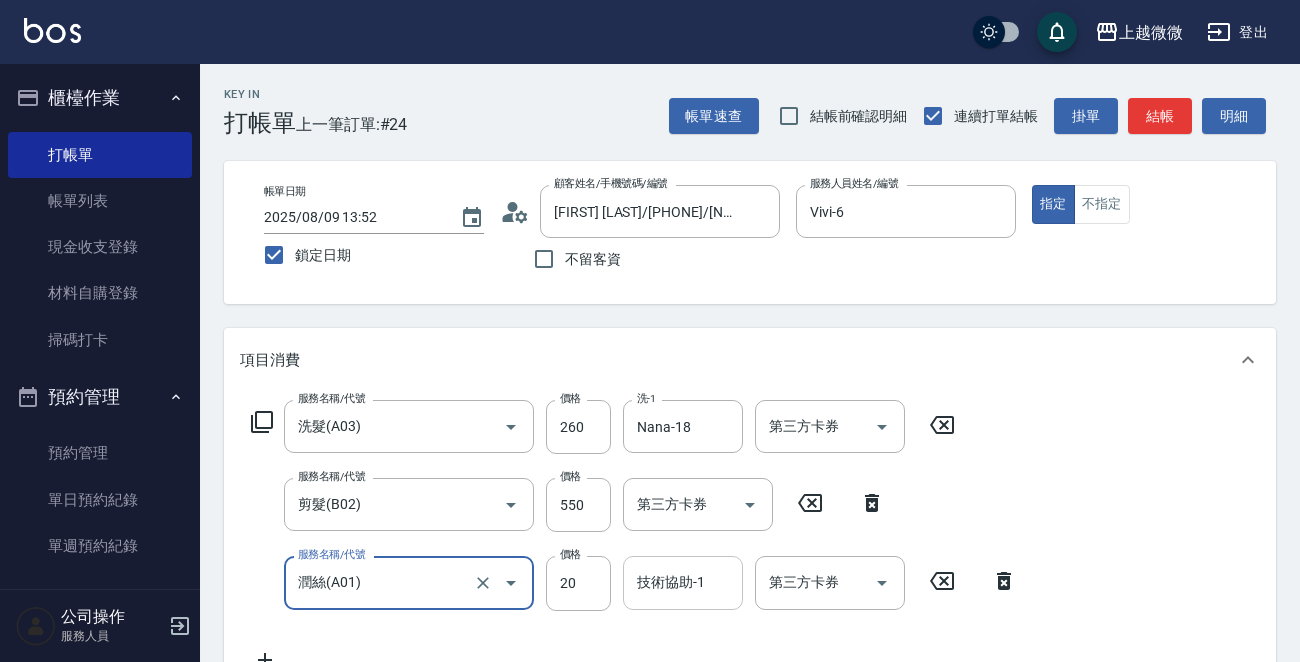 click on "技術協助-1" at bounding box center (683, 582) 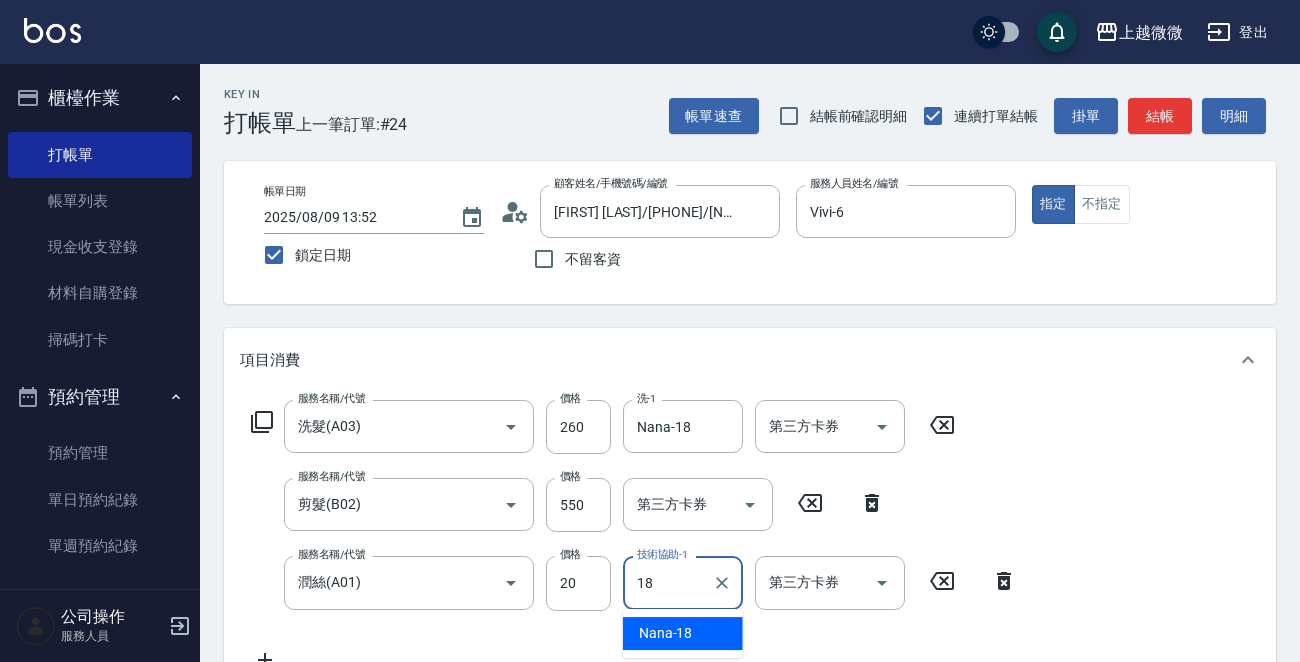 type on "Nana-18" 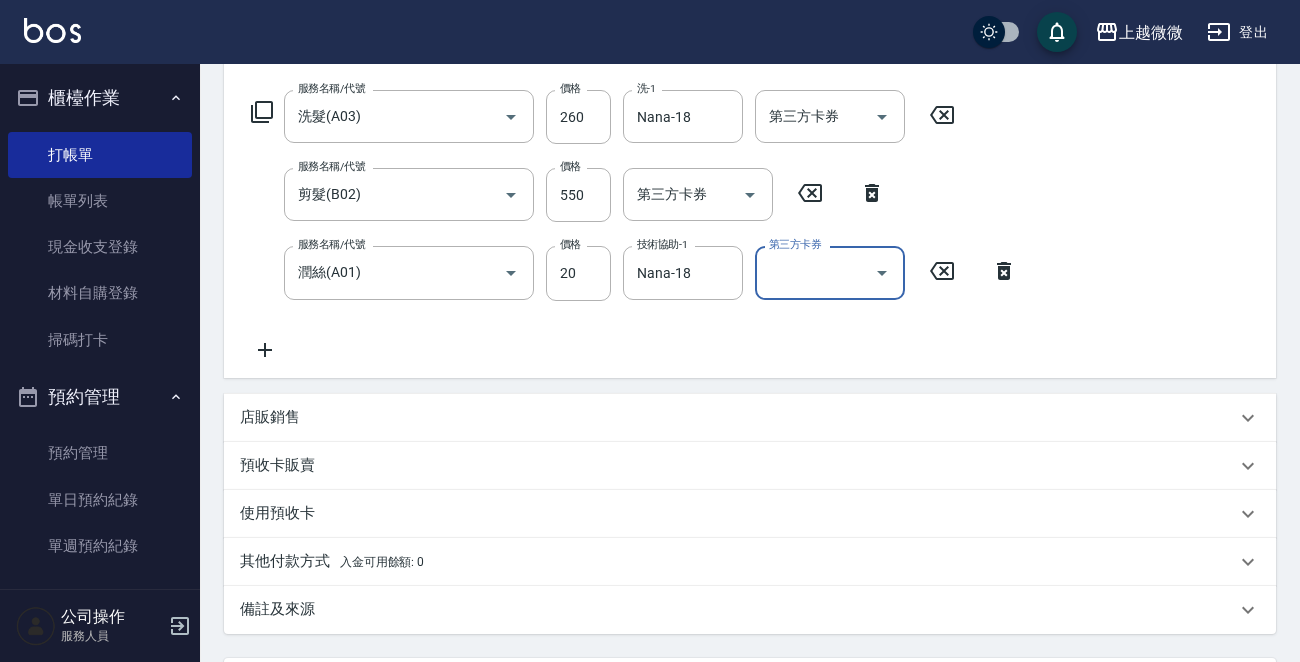 scroll, scrollTop: 400, scrollLeft: 0, axis: vertical 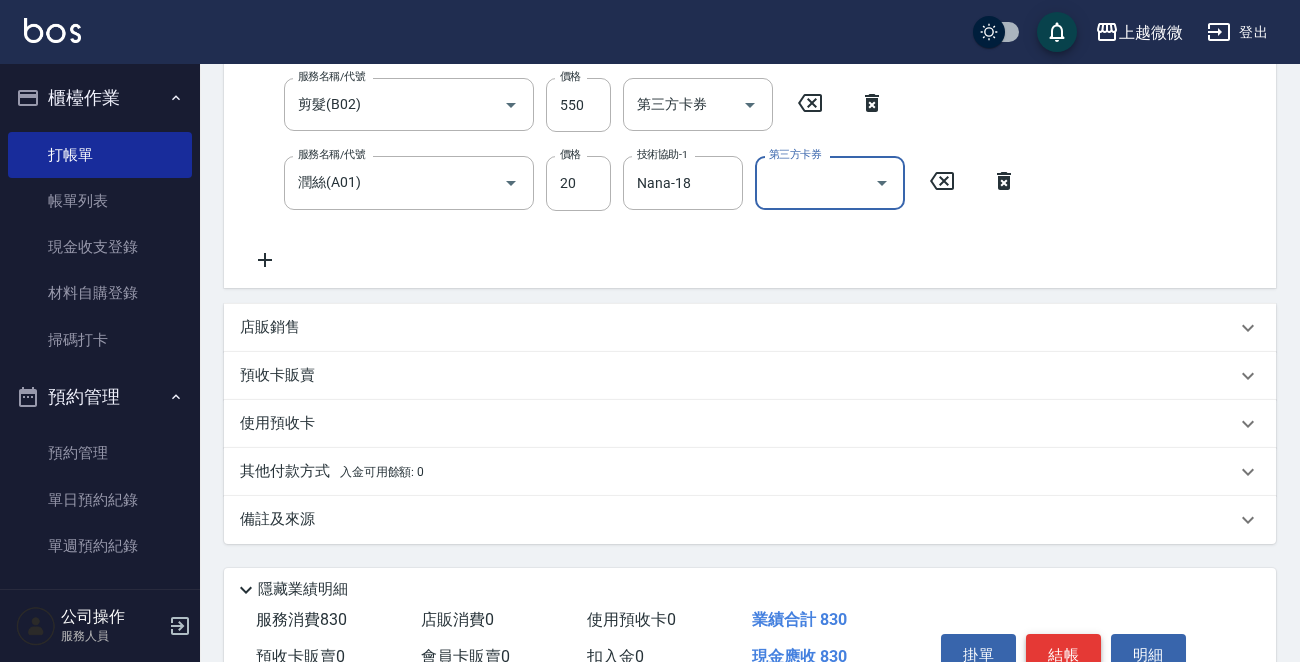 click on "結帳" at bounding box center (1063, 655) 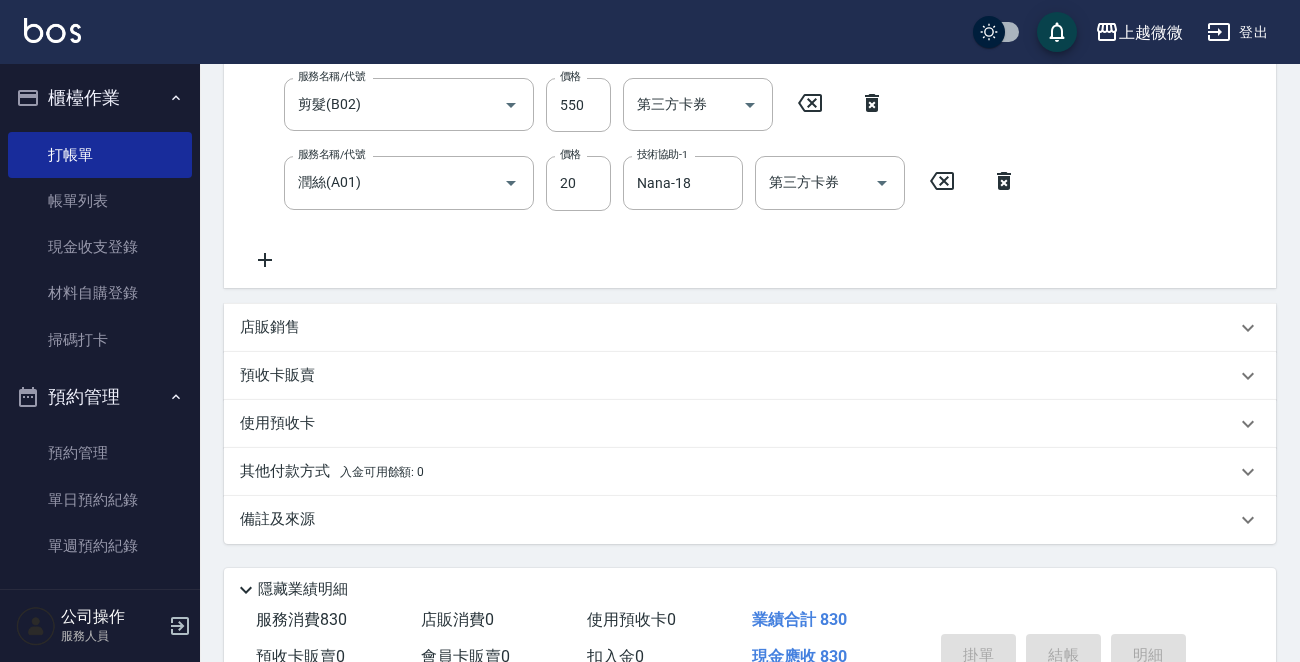 type 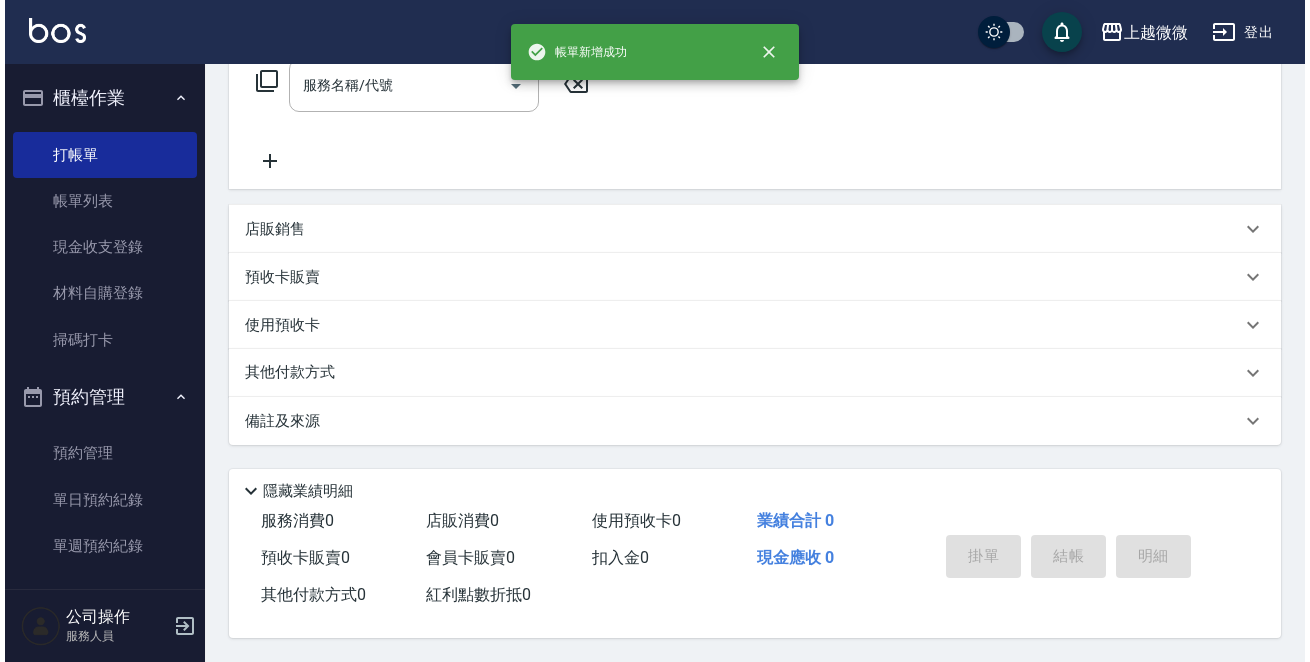 scroll, scrollTop: 0, scrollLeft: 0, axis: both 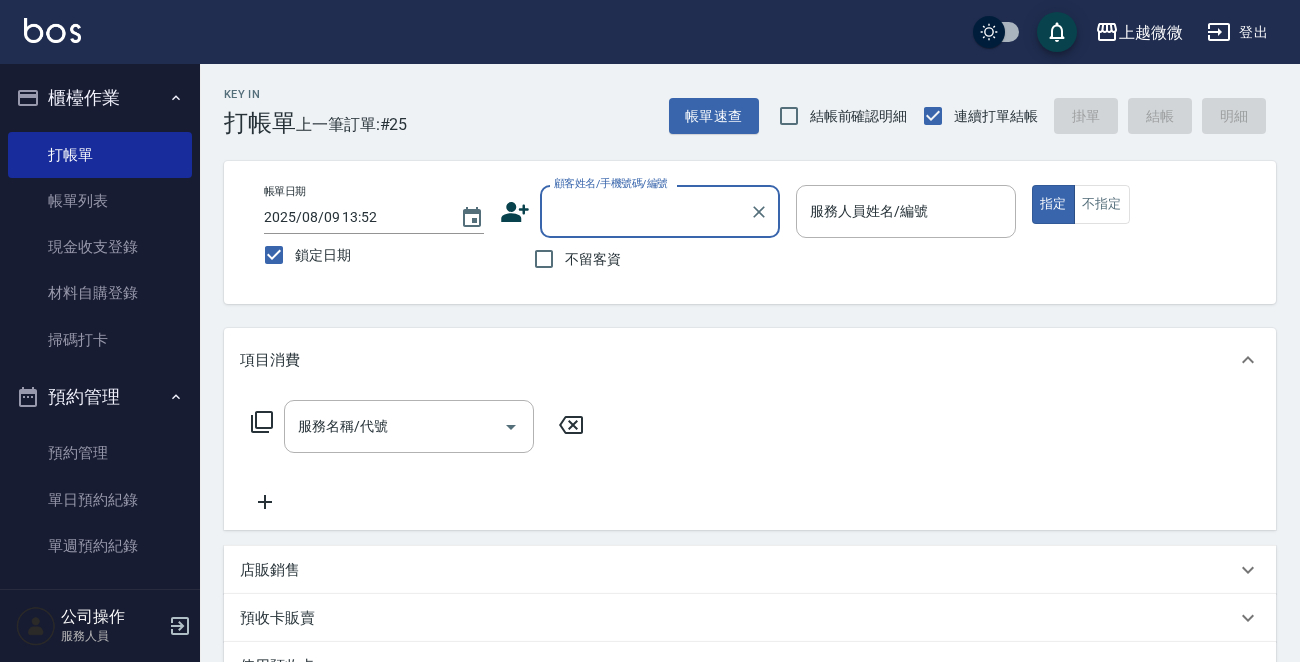click on "顧客姓名/手機號碼/編號" at bounding box center [645, 211] 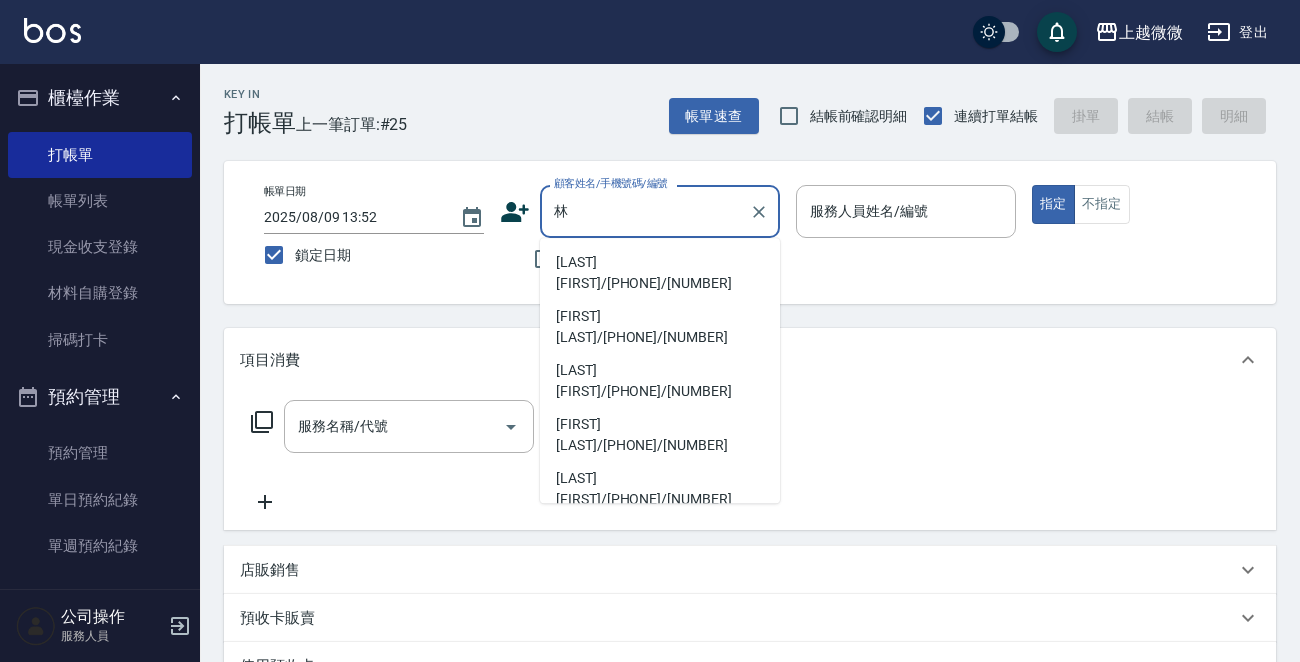 click on "[LAST] [FIRST]/[PHONE]/[NUMBER]" at bounding box center [660, 273] 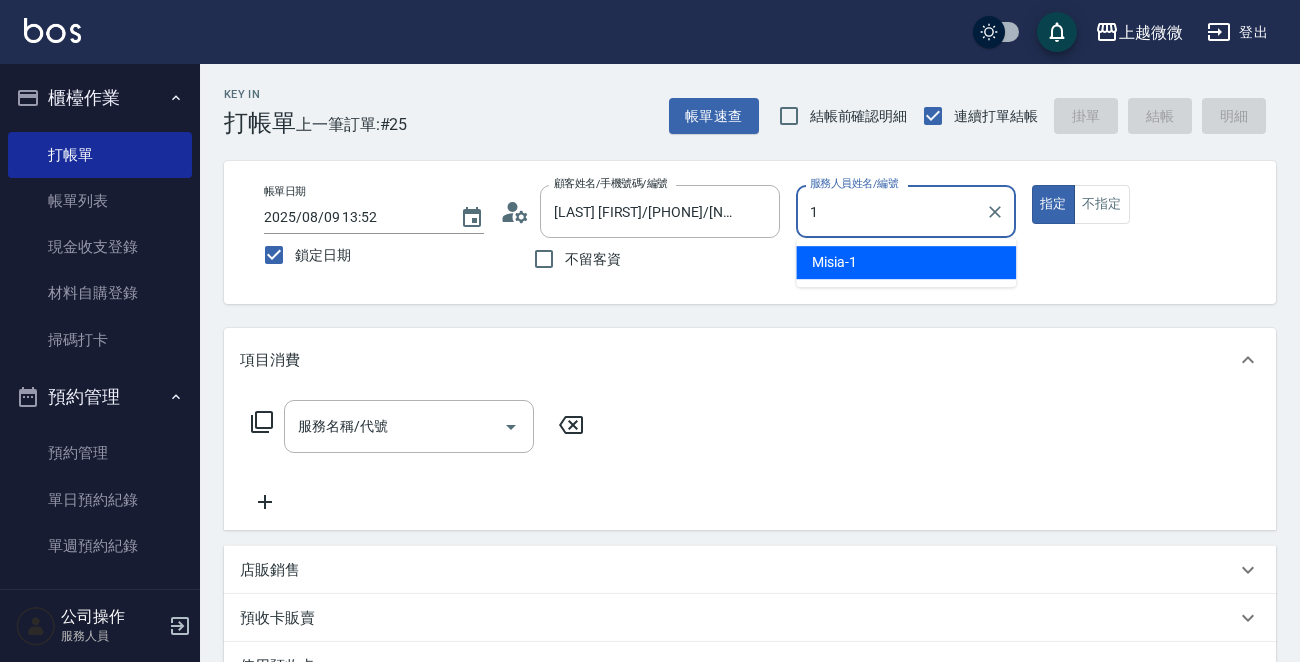 type on "Misia-1" 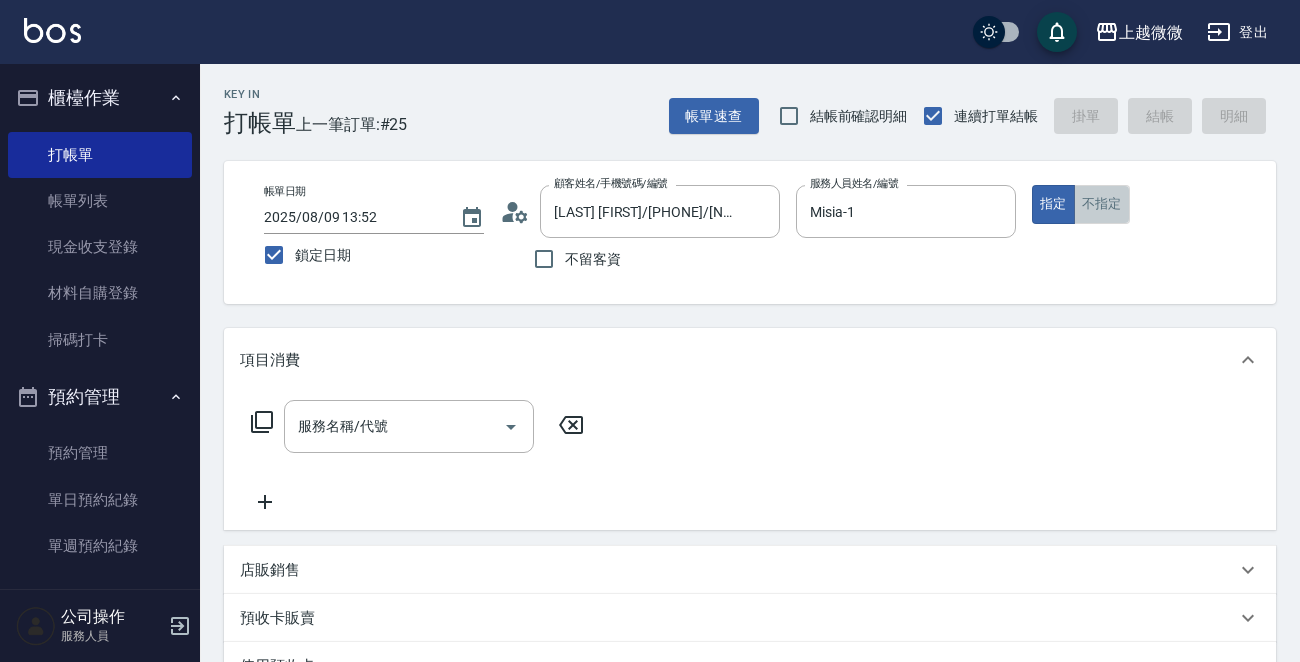 click on "不指定" at bounding box center [1102, 204] 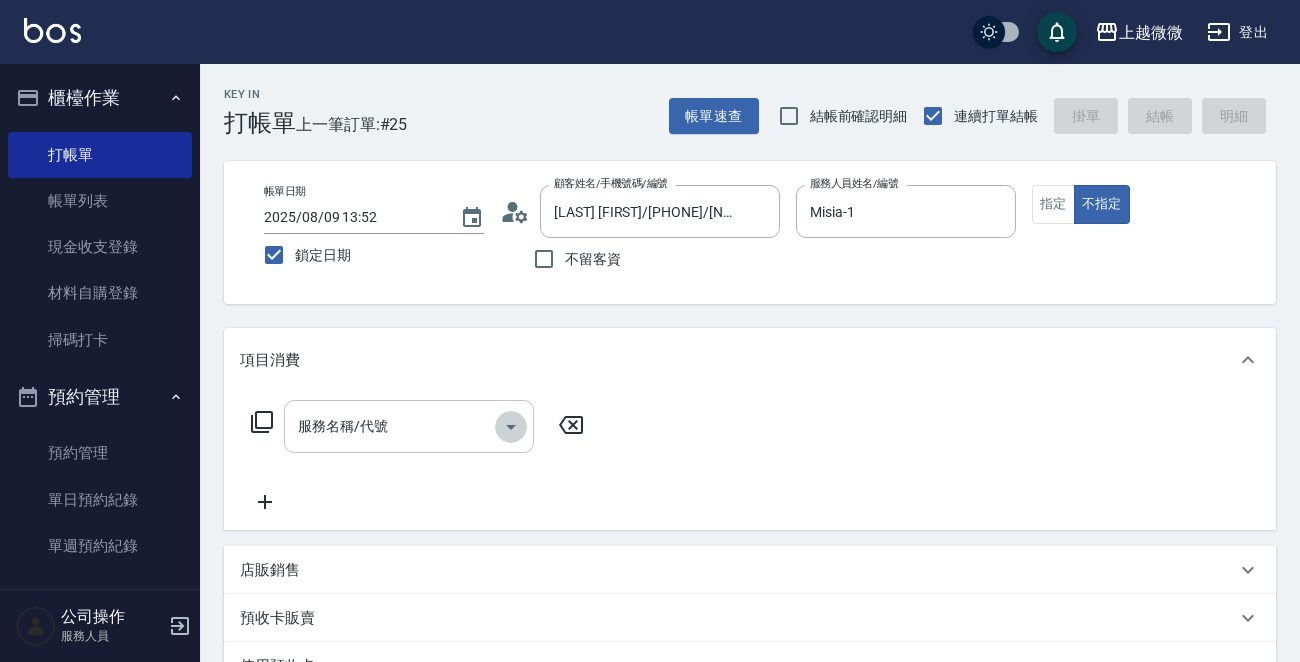 click 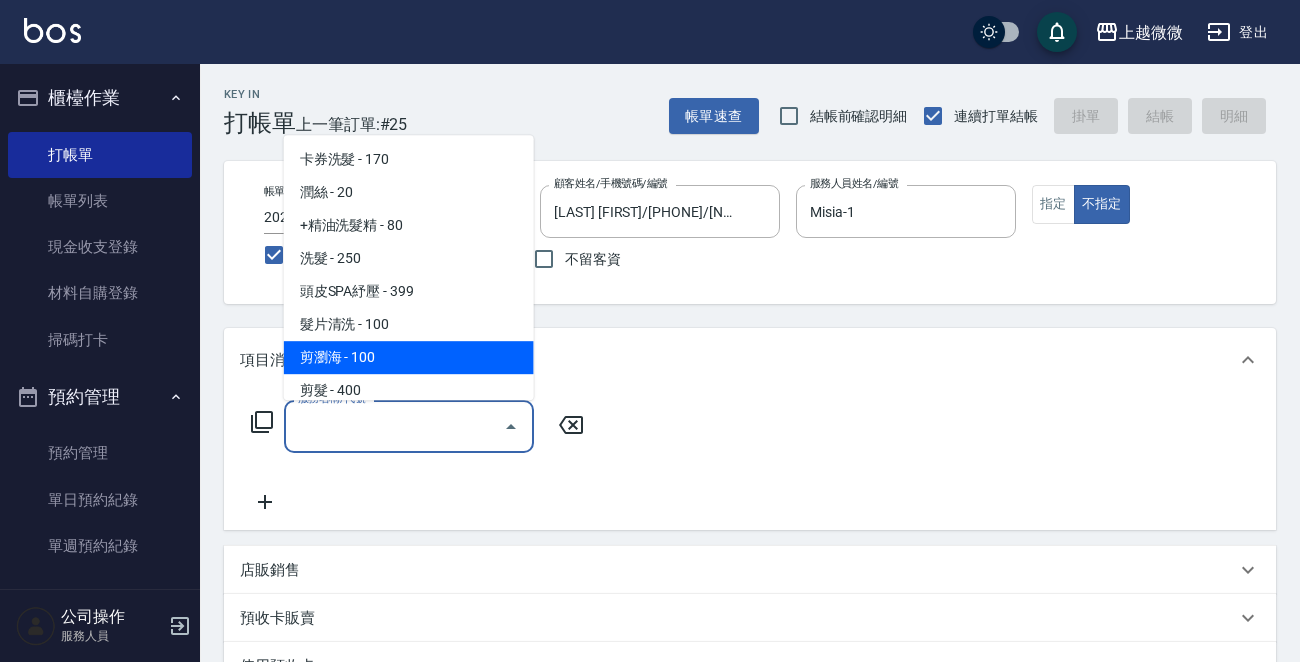 click on "剪瀏海 - 100" at bounding box center [409, 357] 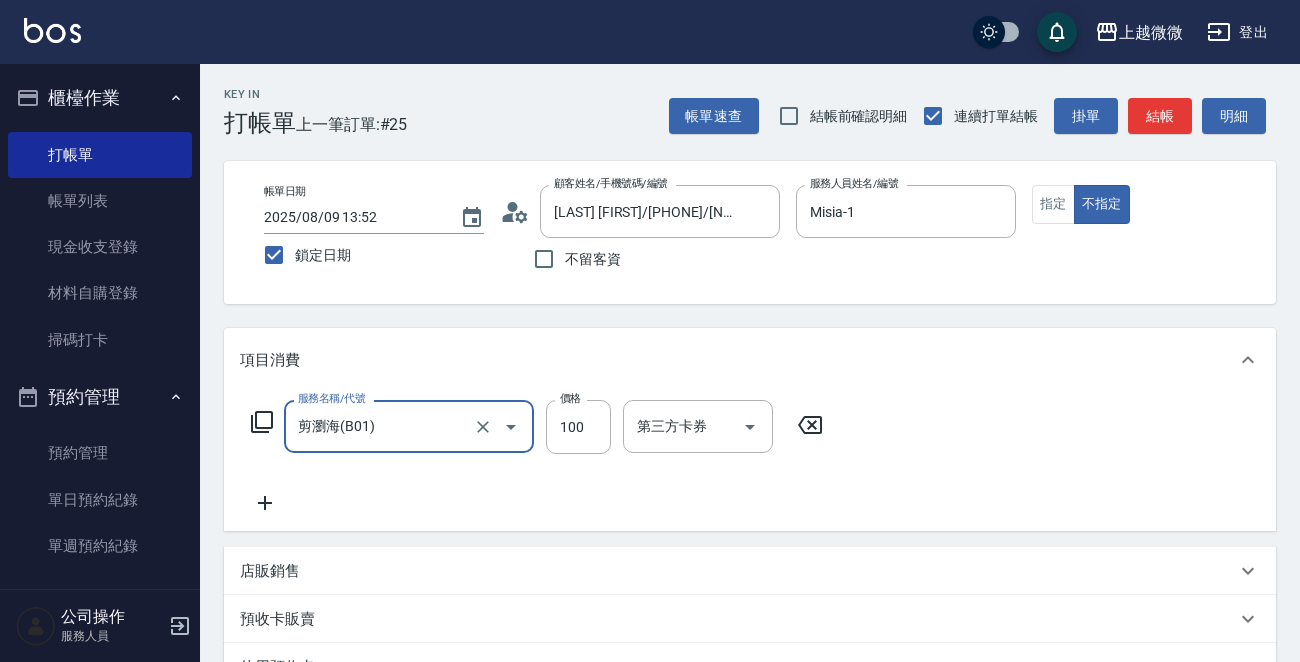click 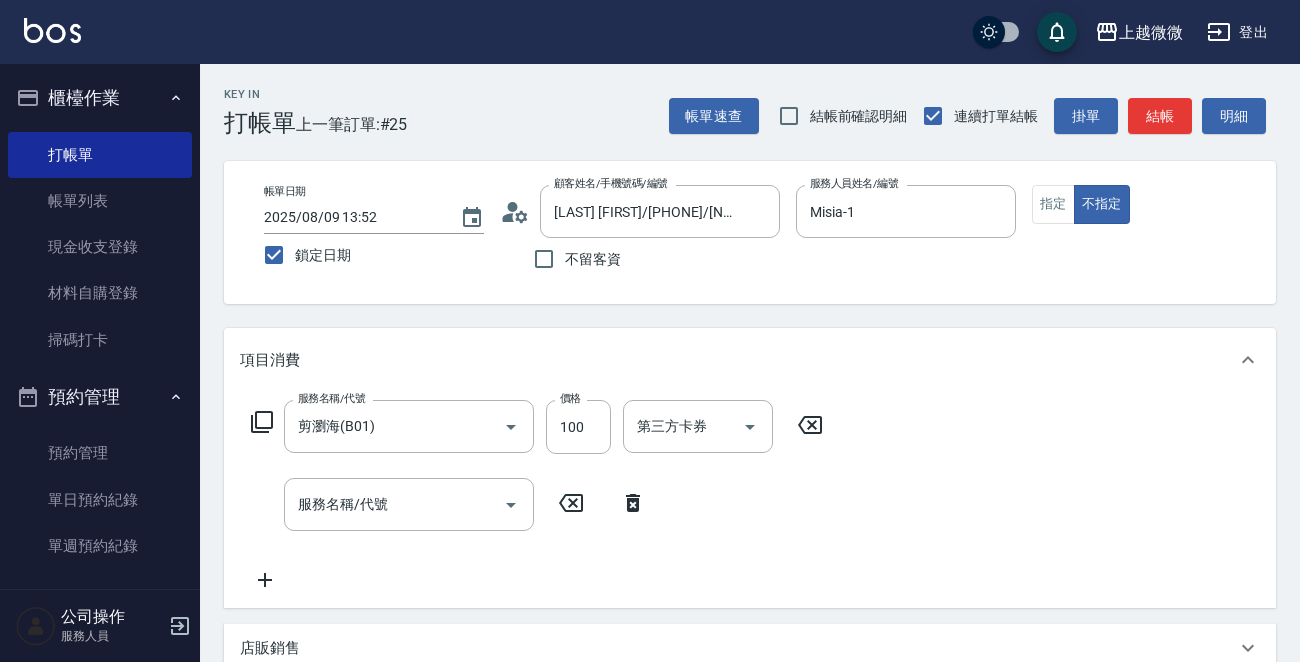 click 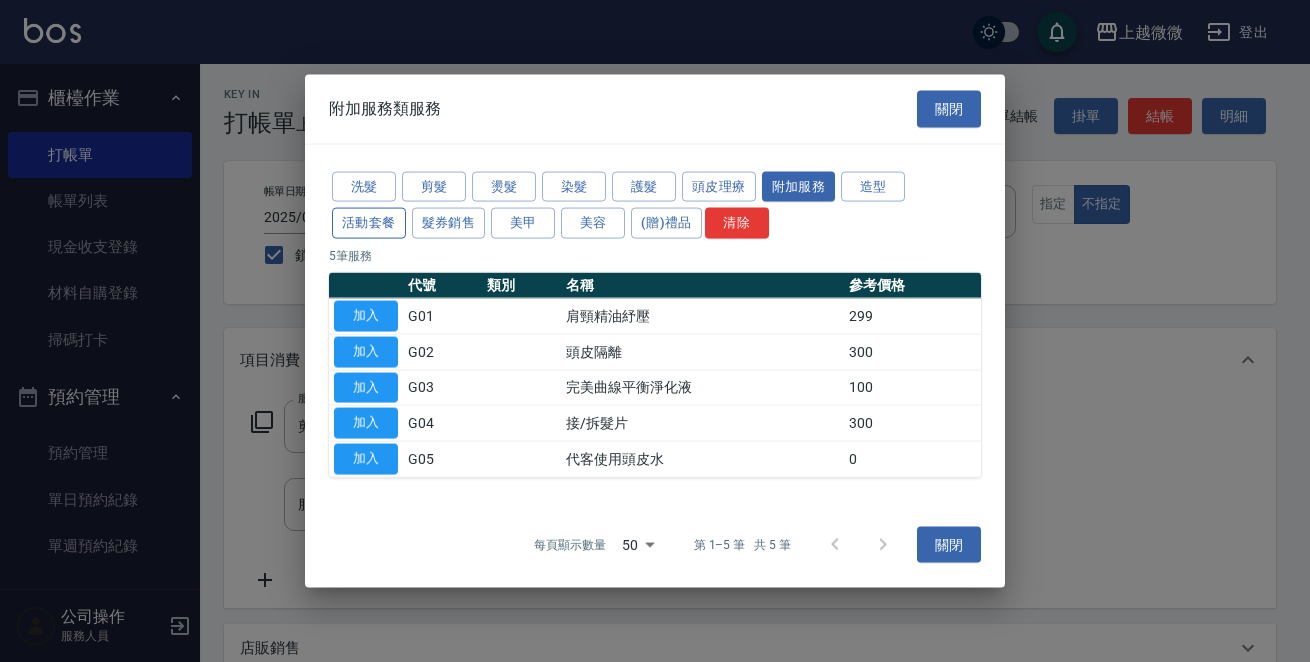 click on "活動套餐" at bounding box center [369, 223] 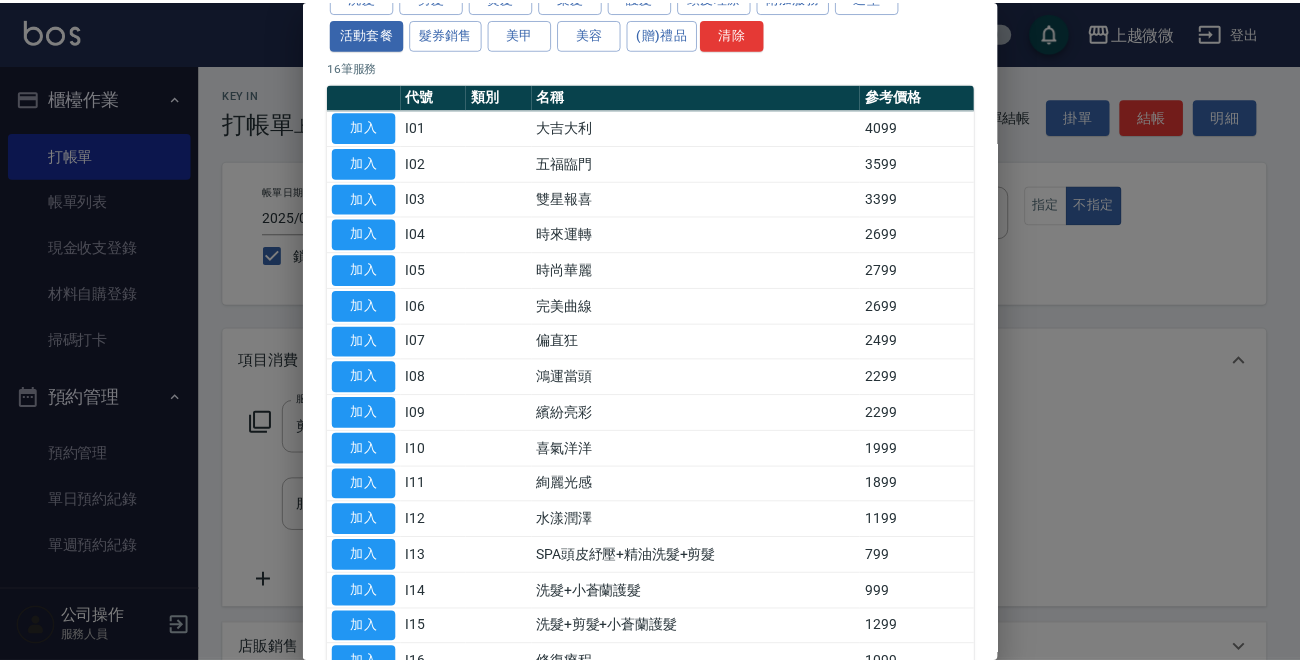 scroll, scrollTop: 241, scrollLeft: 0, axis: vertical 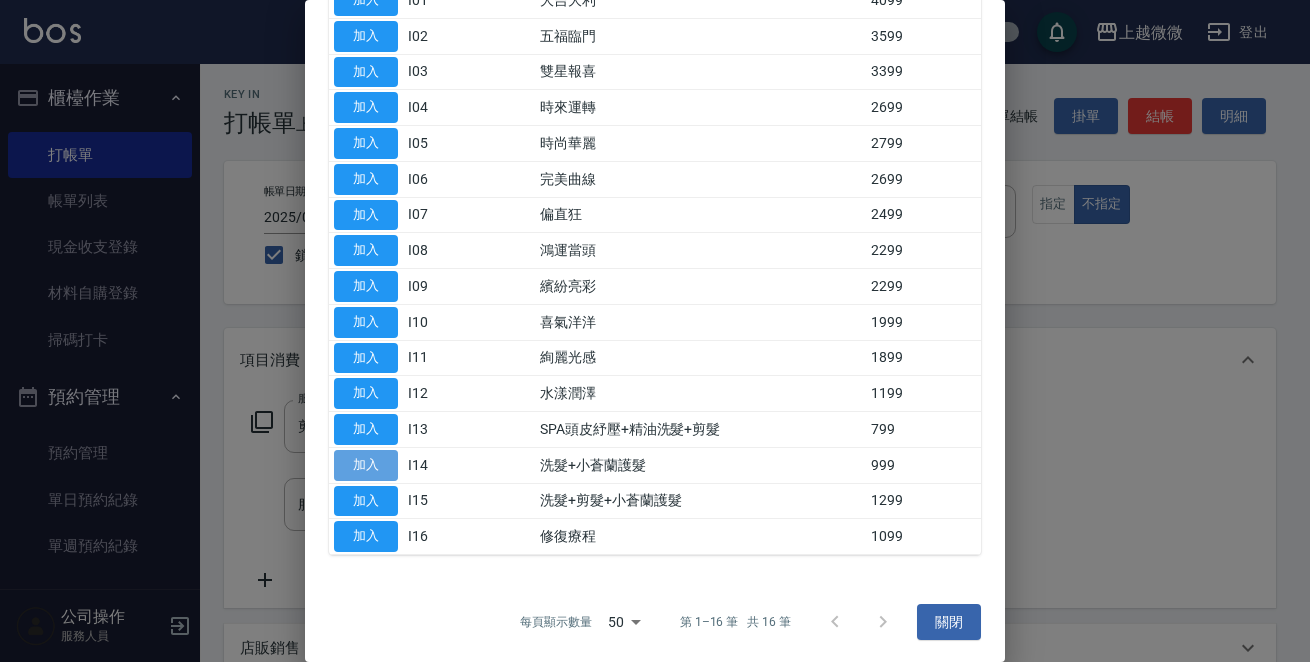 click on "加入" at bounding box center [366, 465] 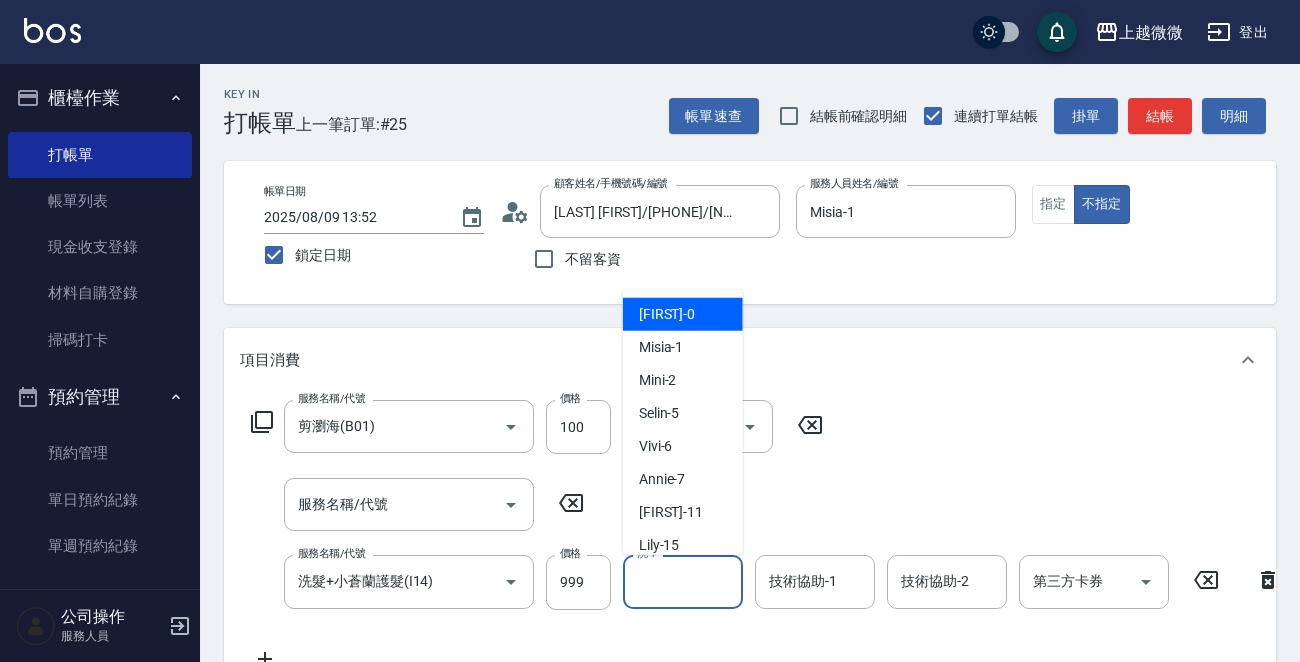 click on "洗-1" at bounding box center [683, 581] 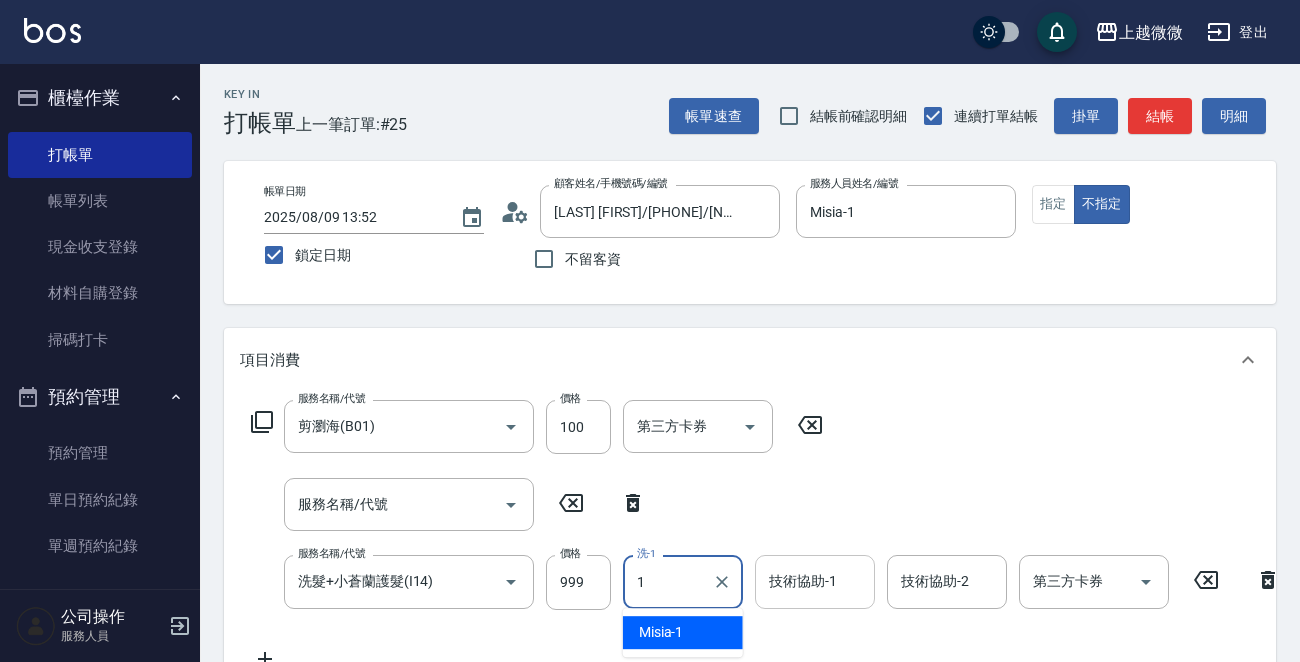 type on "1" 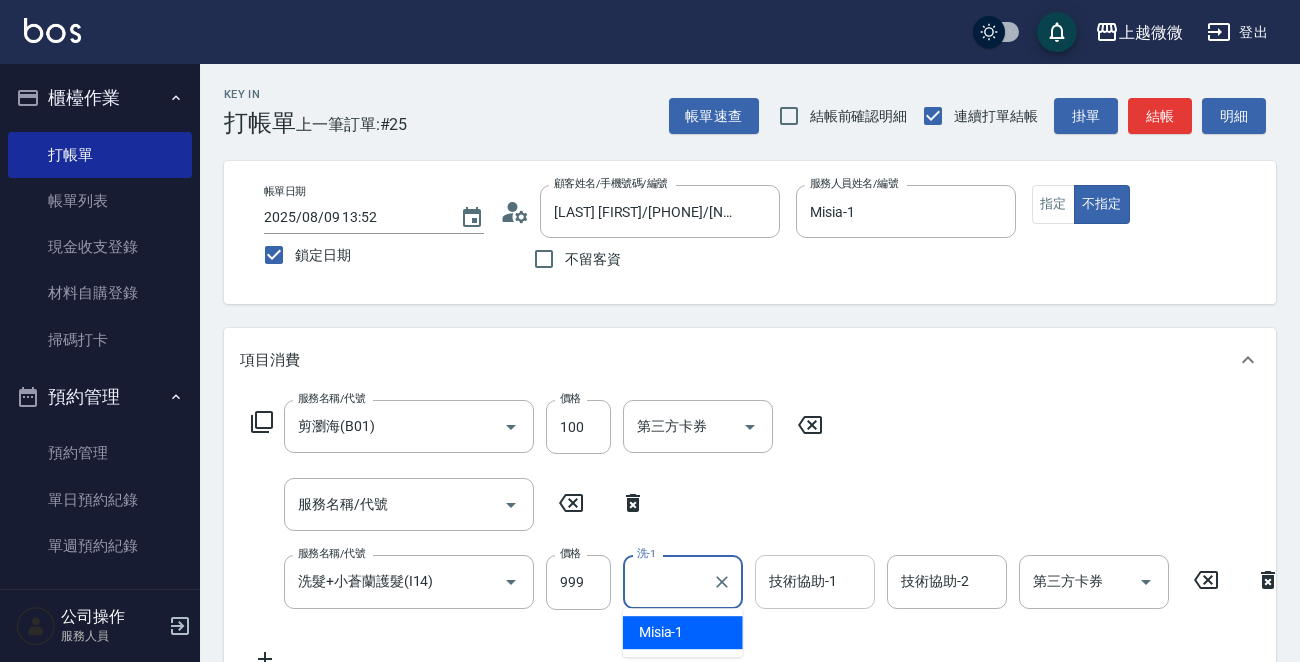 click on "技術協助-1 技術協助-1" at bounding box center [815, 581] 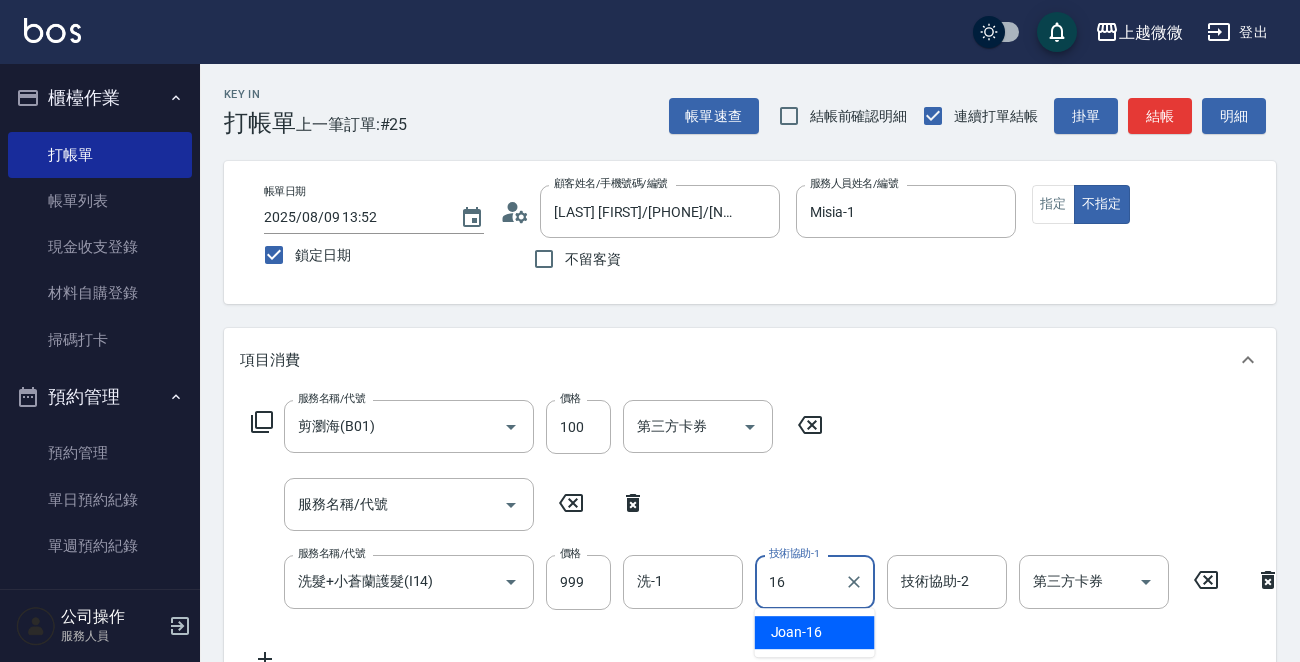 type on "Joan-16" 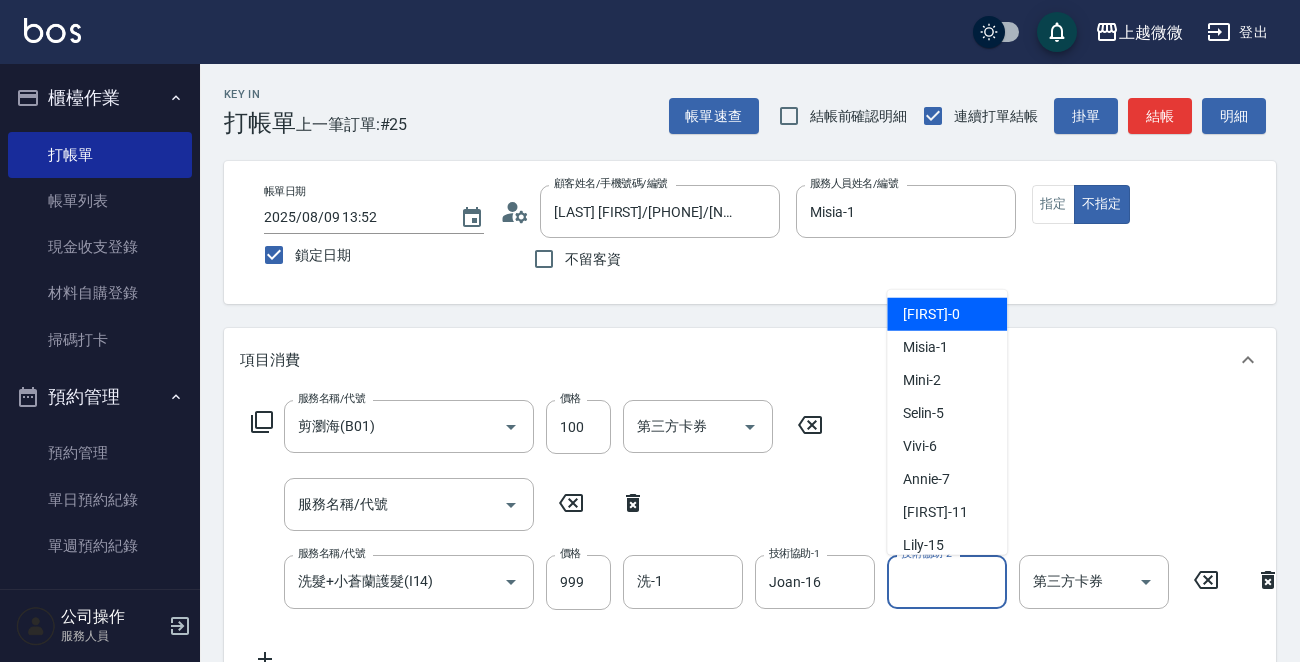 click on "技術協助-2" at bounding box center [947, 581] 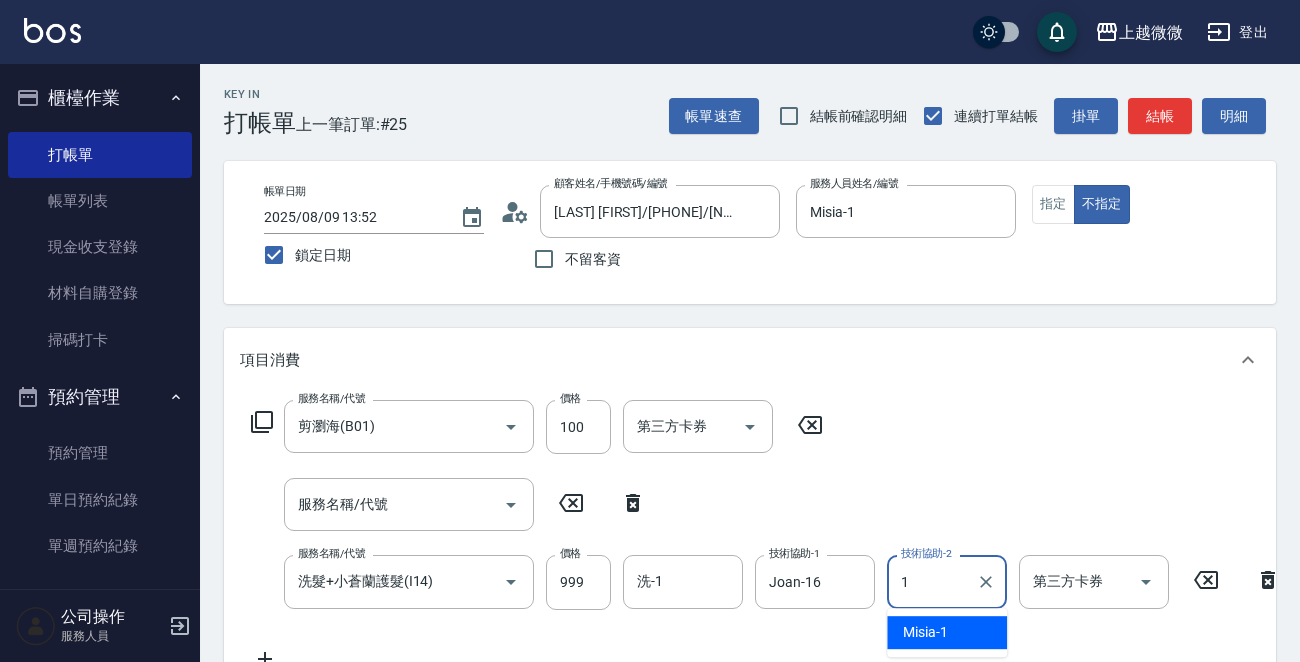 type on "Misia-1" 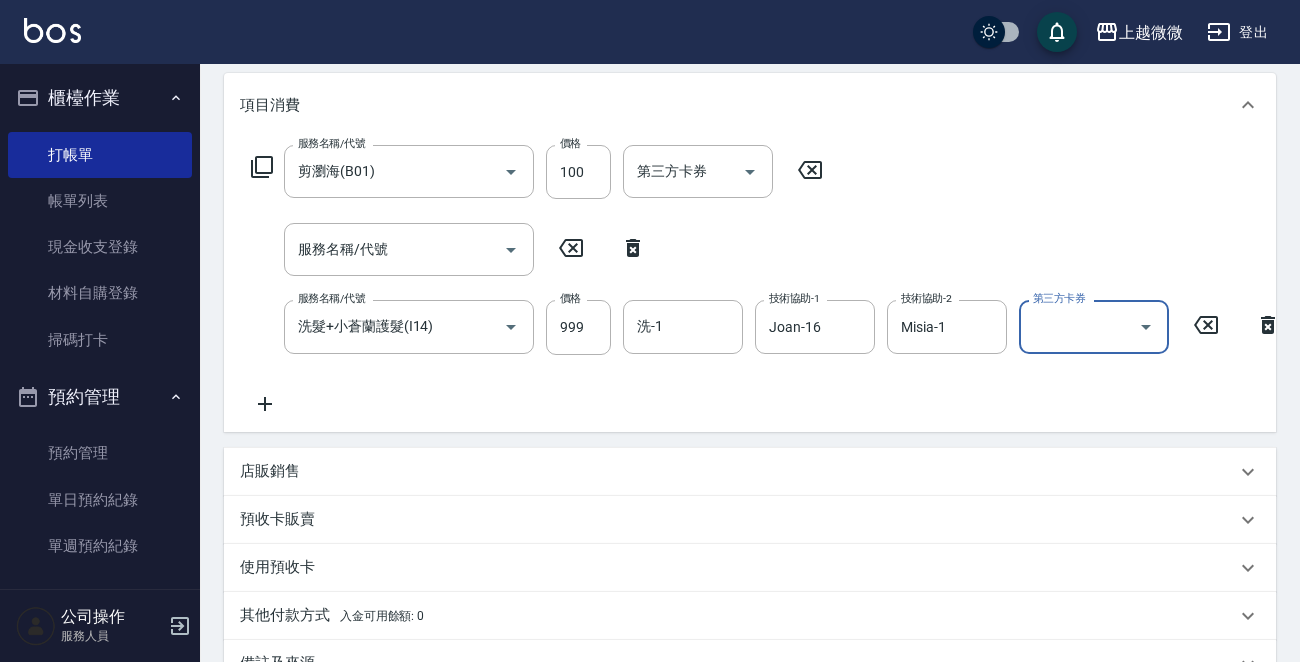 scroll, scrollTop: 500, scrollLeft: 0, axis: vertical 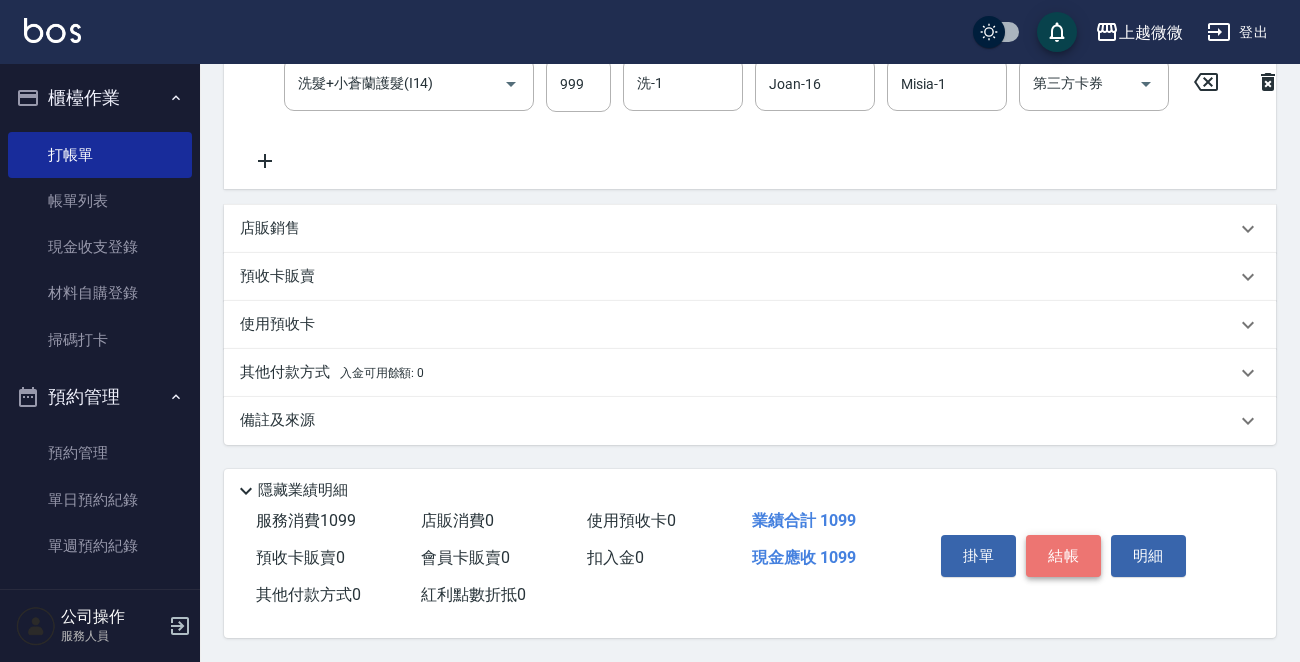 click on "結帳" at bounding box center (1063, 556) 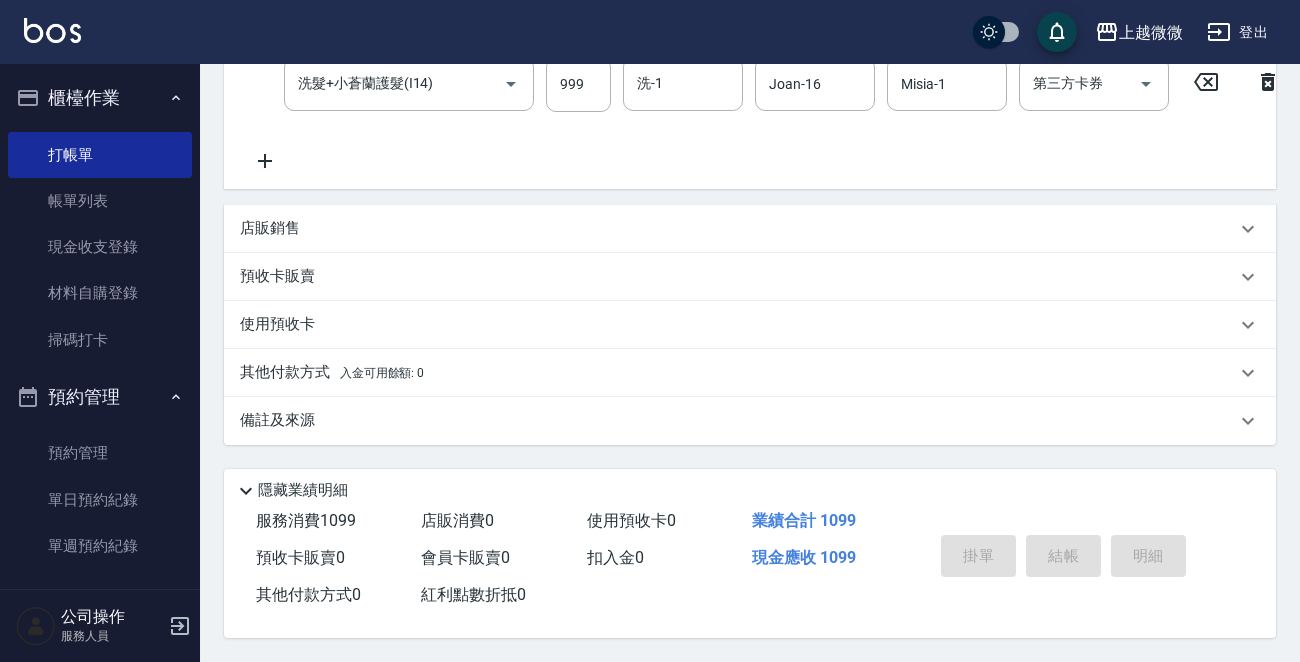 type 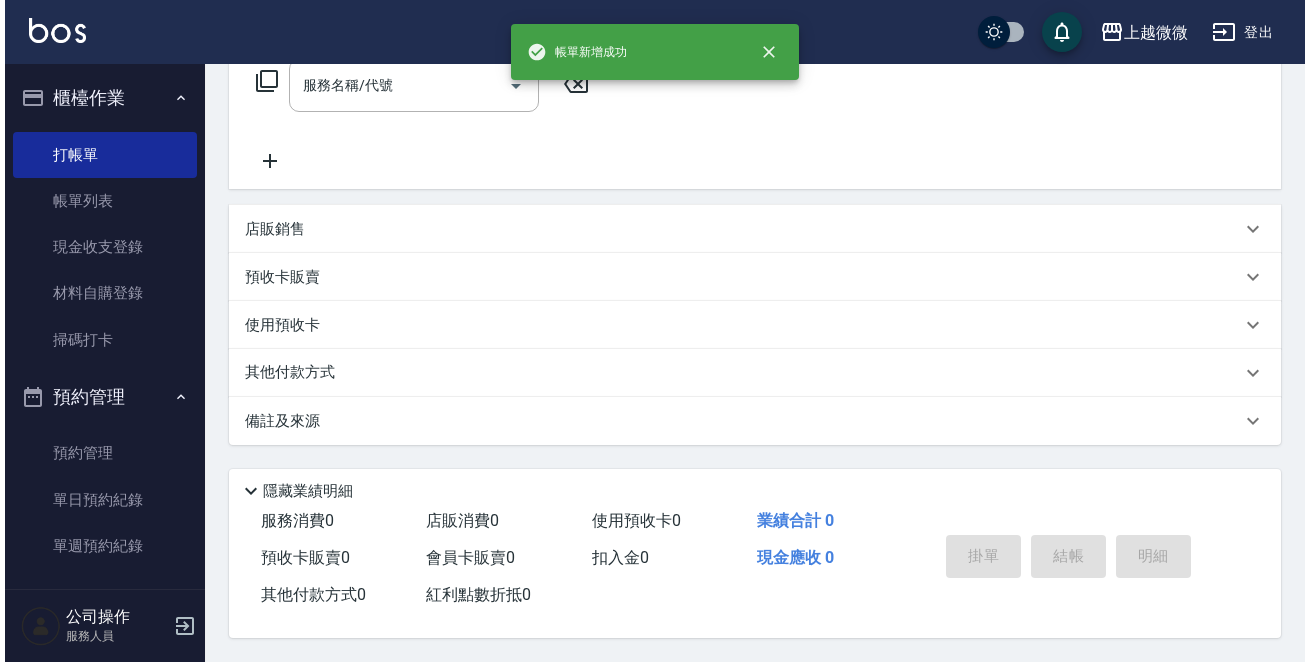 scroll, scrollTop: 0, scrollLeft: 0, axis: both 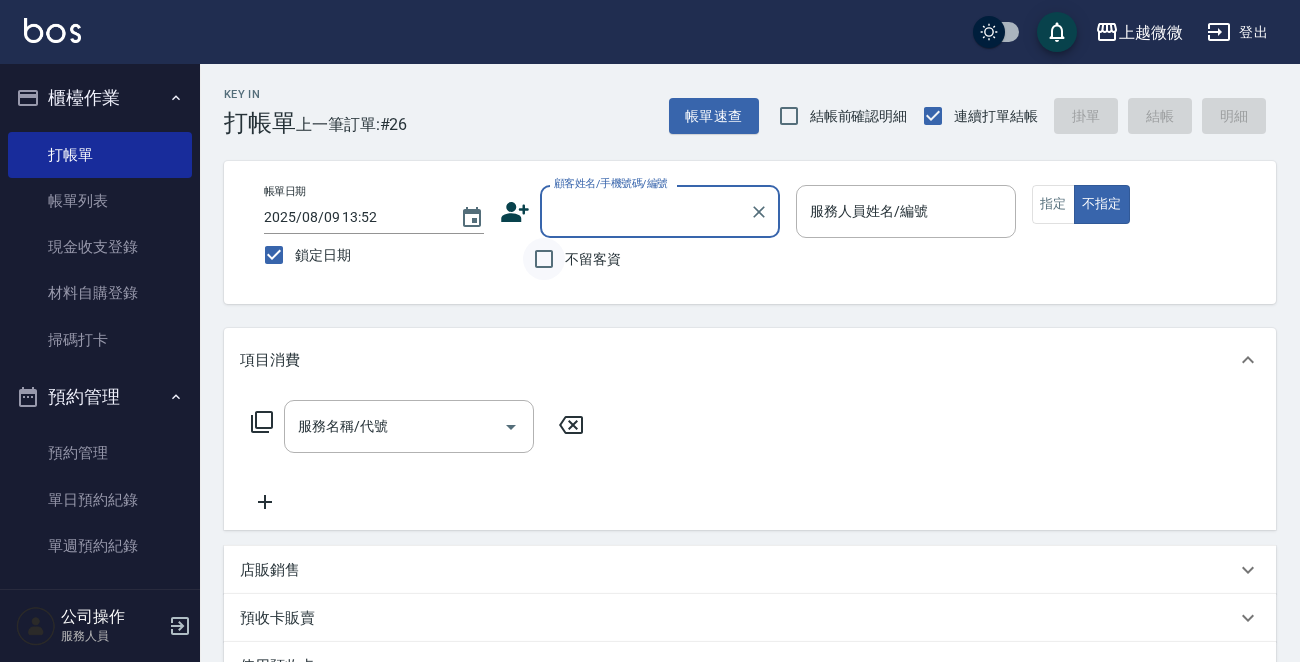 click on "不留客資" at bounding box center (544, 259) 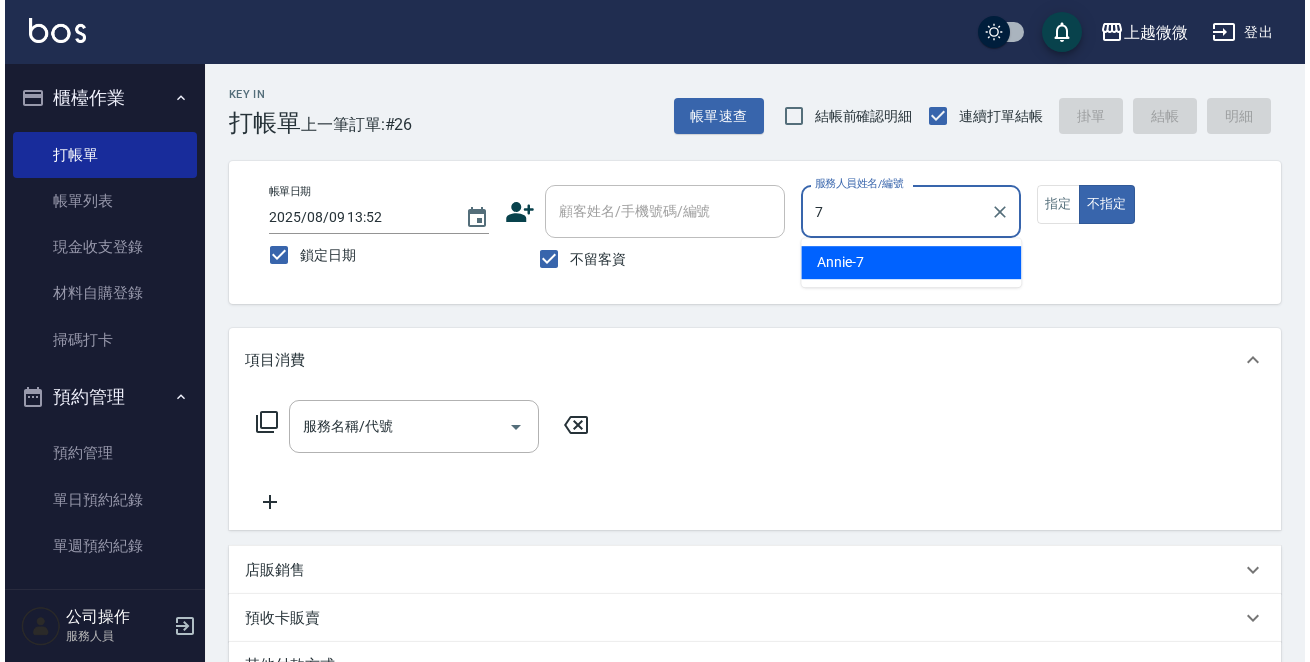 type 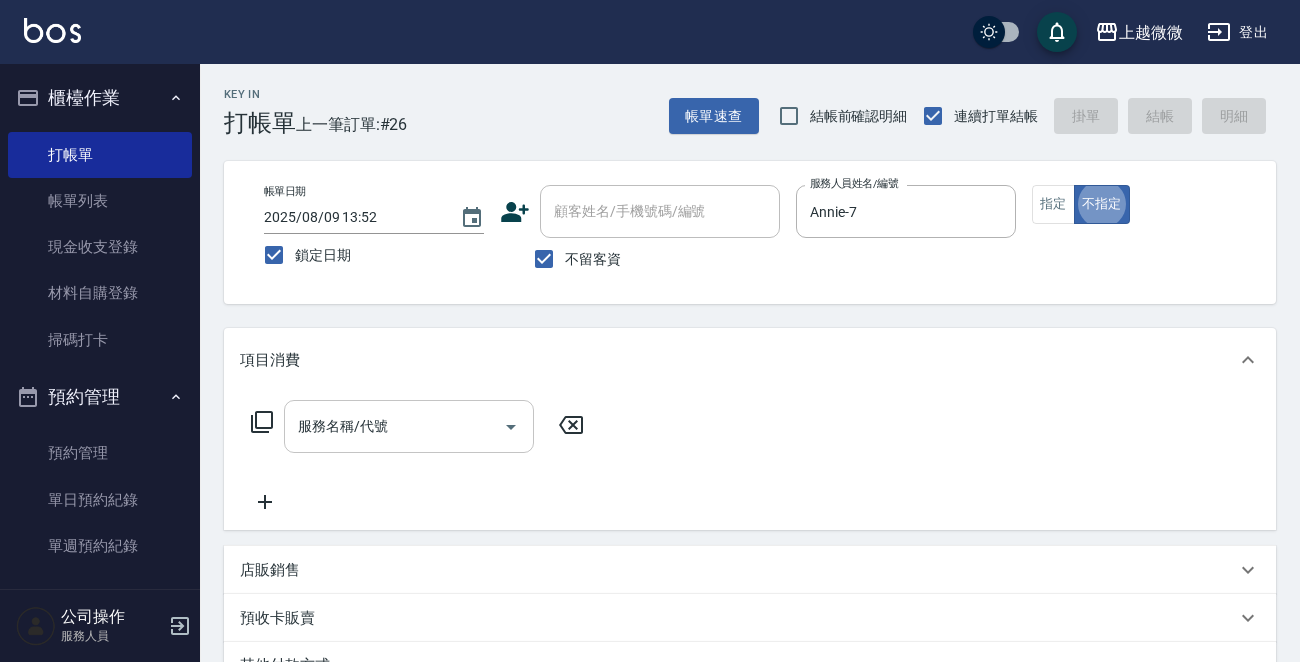 click 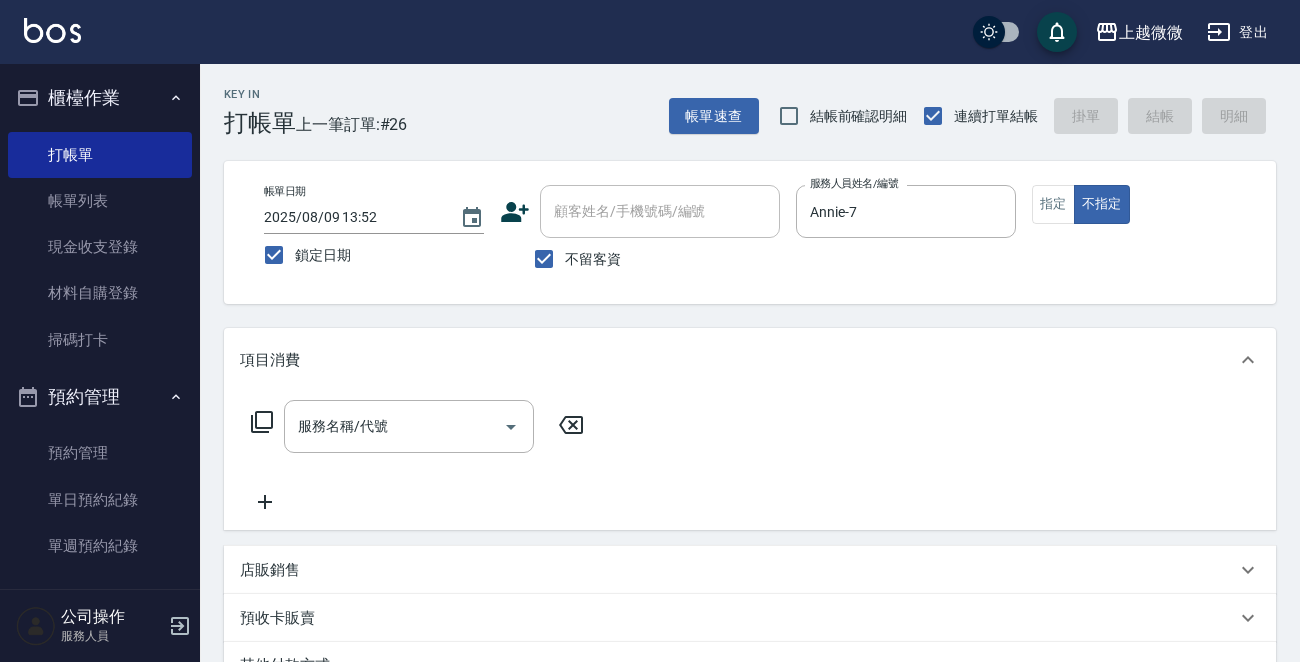 click 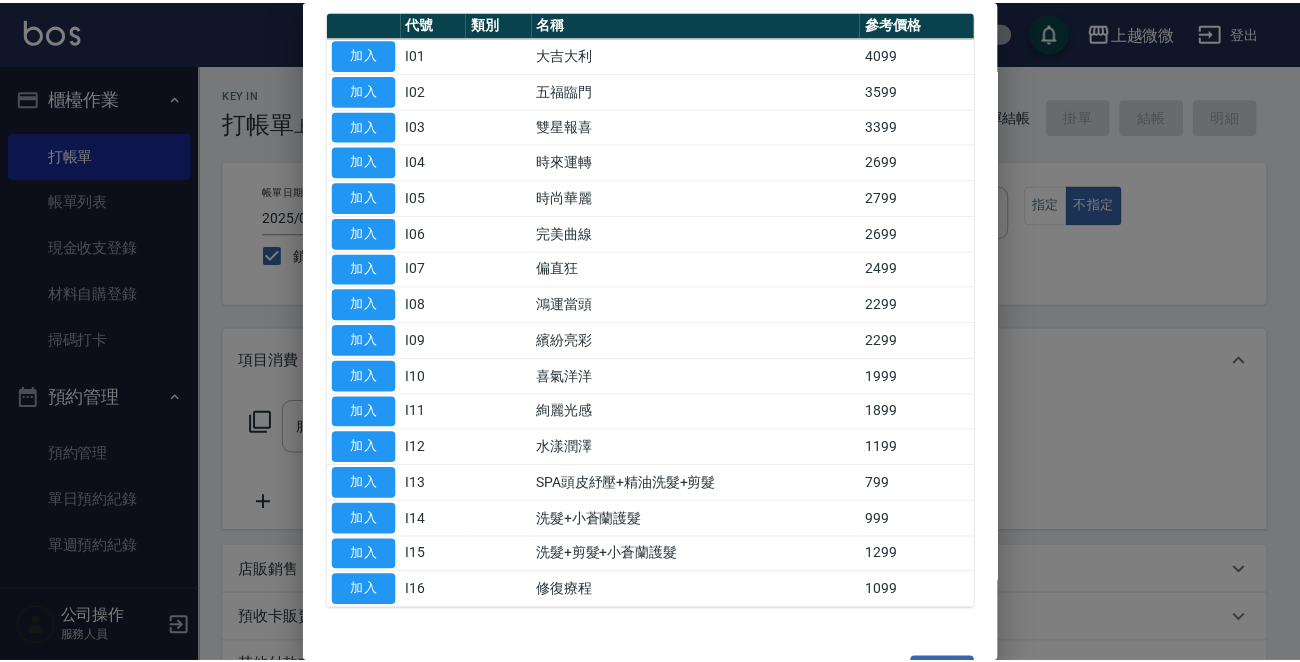 scroll, scrollTop: 200, scrollLeft: 0, axis: vertical 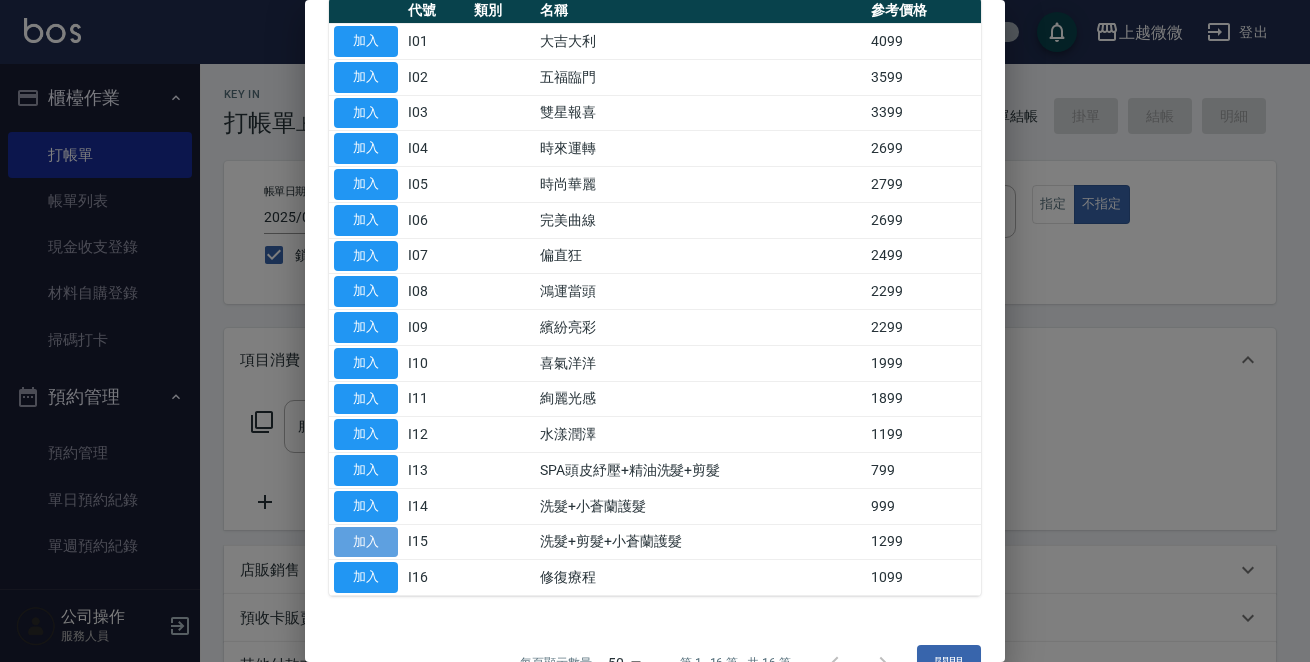 click on "加入" at bounding box center [366, 542] 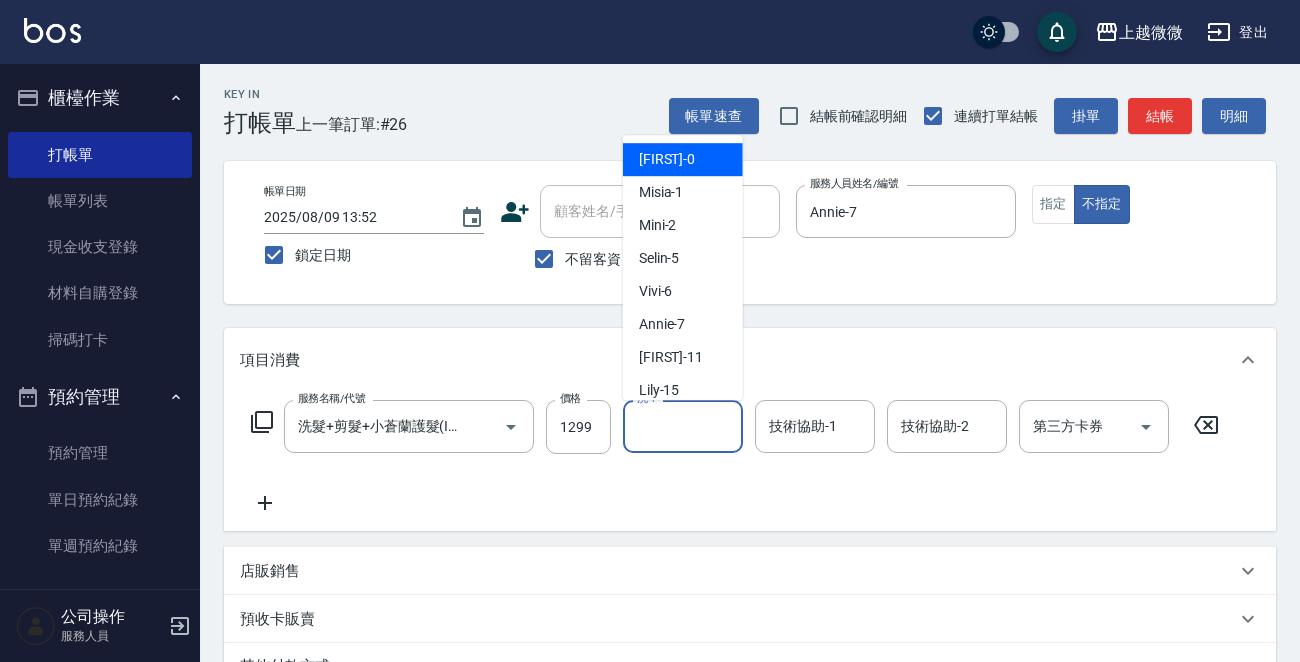 click on "洗-1" at bounding box center [683, 426] 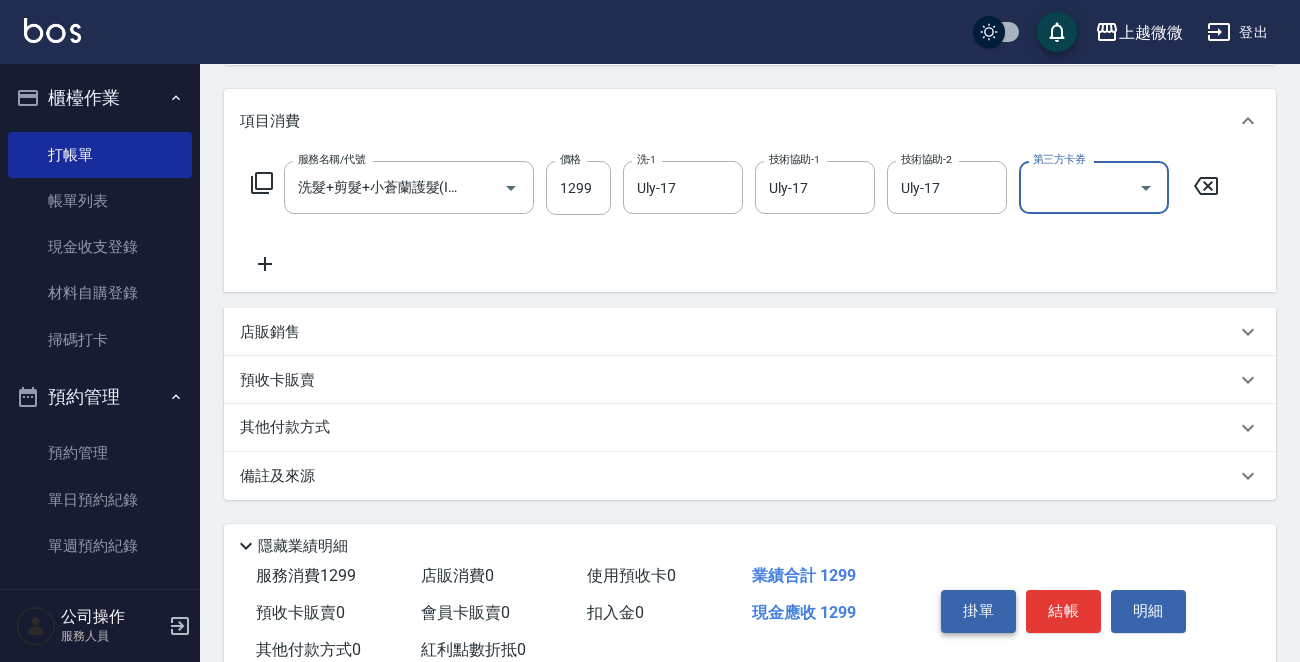 scroll, scrollTop: 299, scrollLeft: 0, axis: vertical 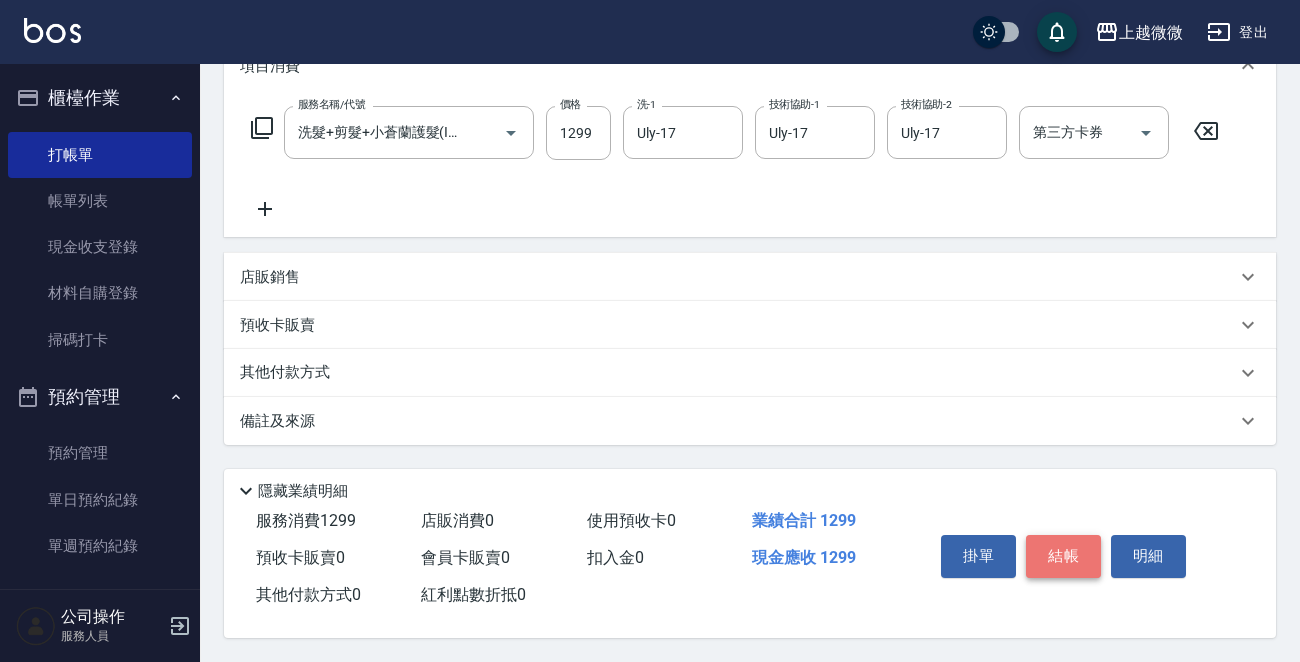click on "結帳" at bounding box center [1063, 556] 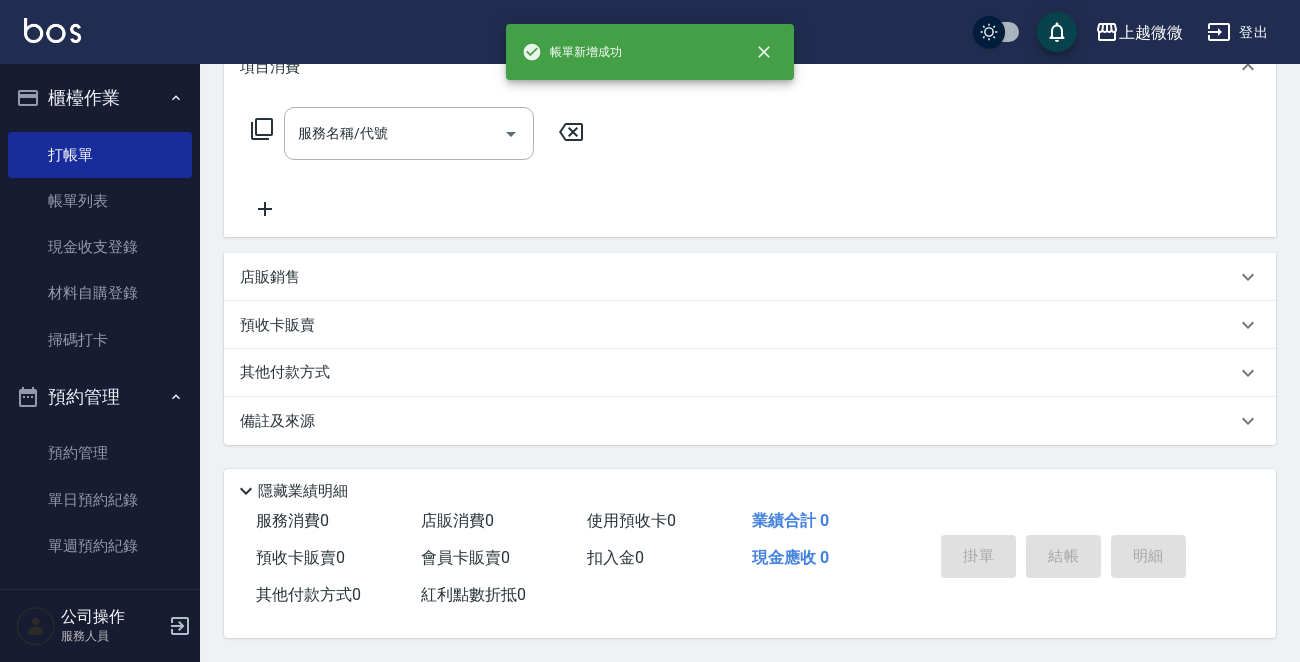 scroll, scrollTop: 0, scrollLeft: 0, axis: both 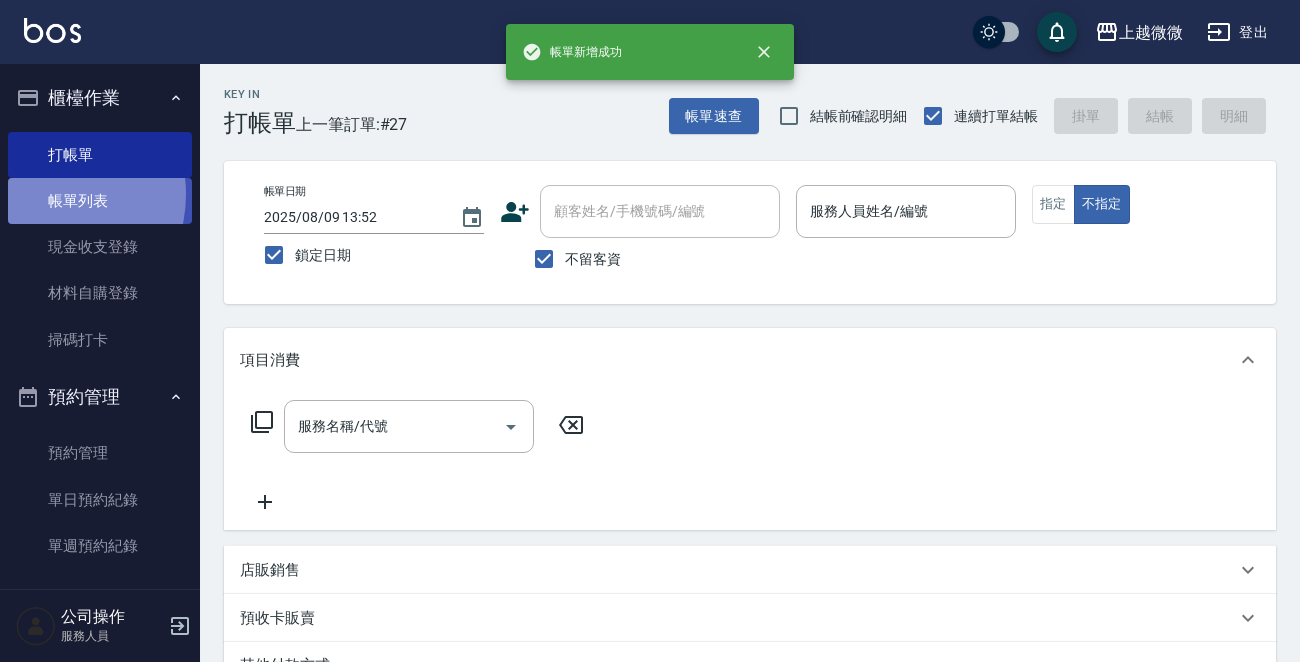 click on "帳單列表" at bounding box center (100, 201) 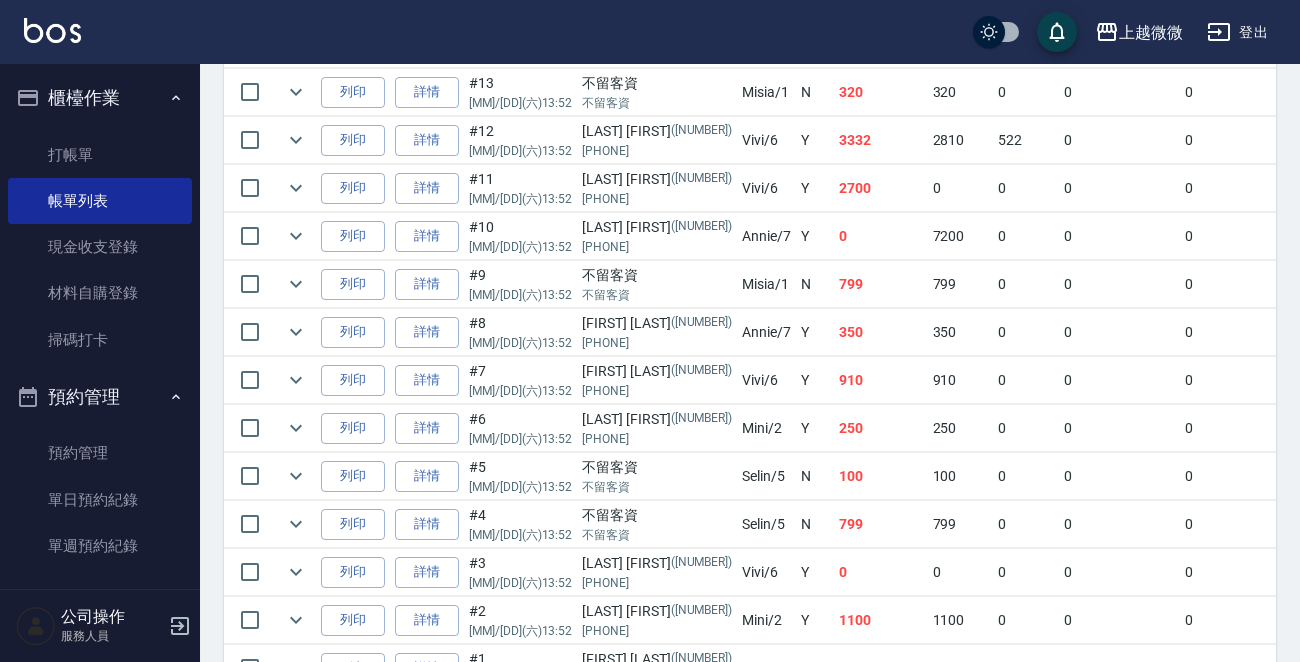 scroll, scrollTop: 1300, scrollLeft: 0, axis: vertical 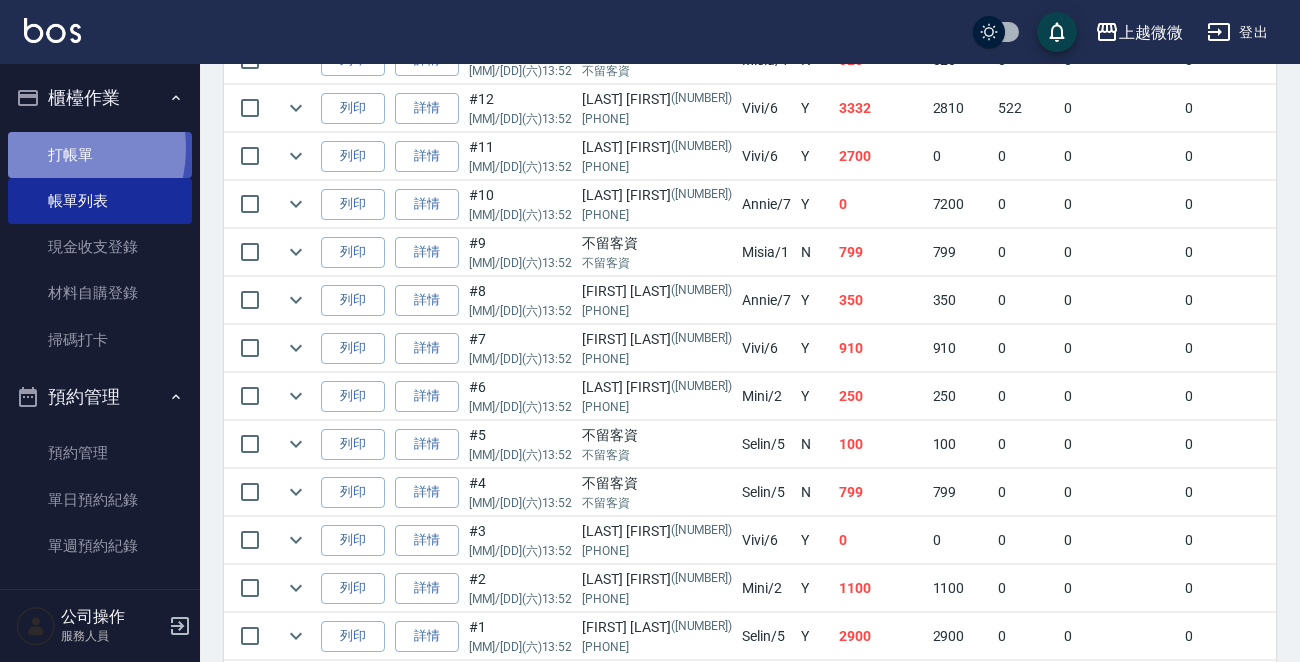 click on "打帳單" at bounding box center (100, 155) 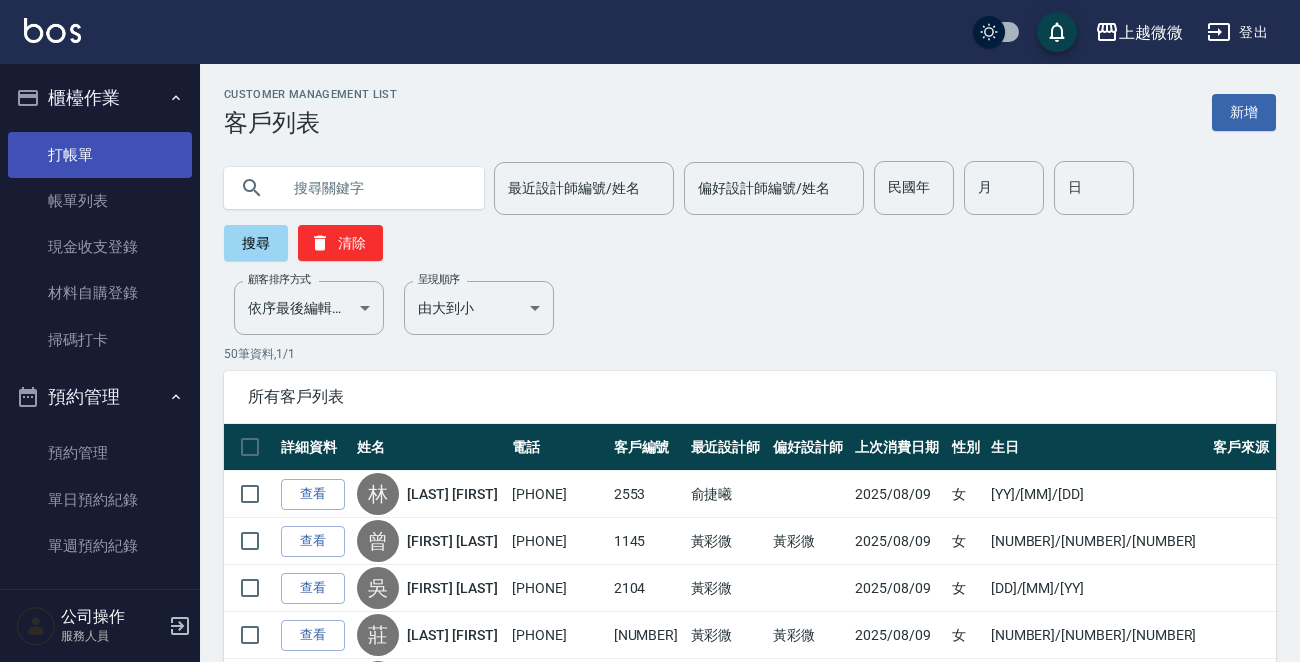 click on "打帳單" at bounding box center [100, 155] 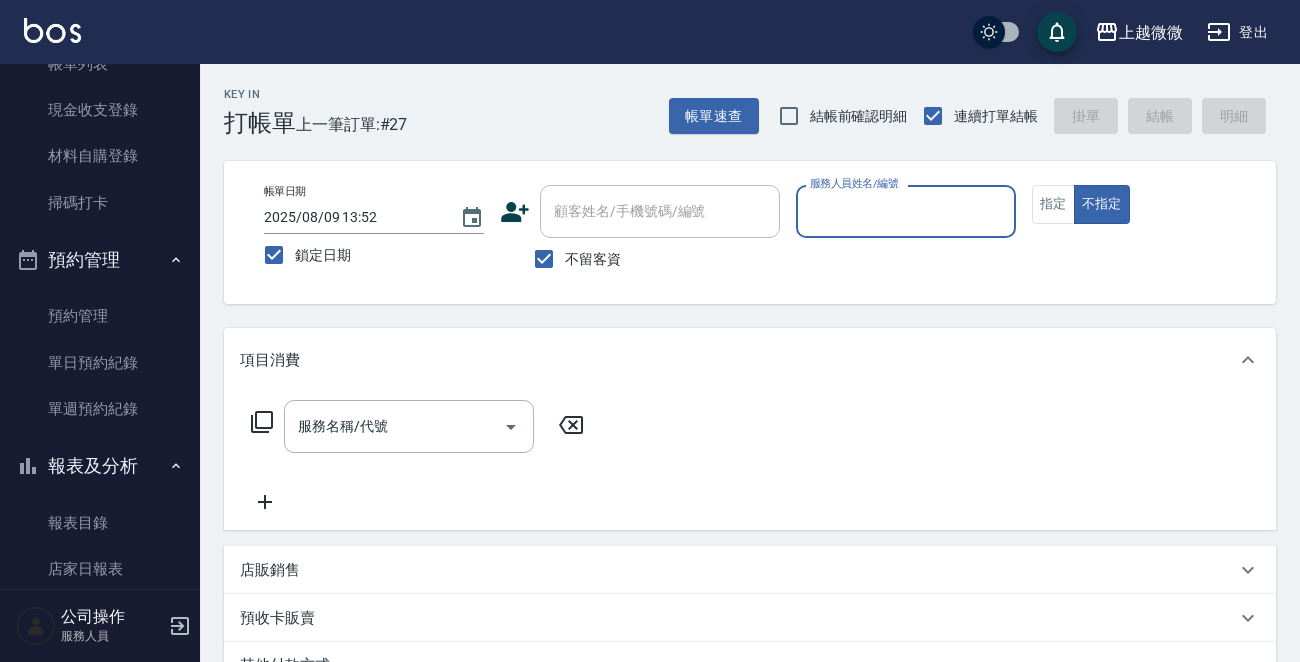 scroll, scrollTop: 400, scrollLeft: 0, axis: vertical 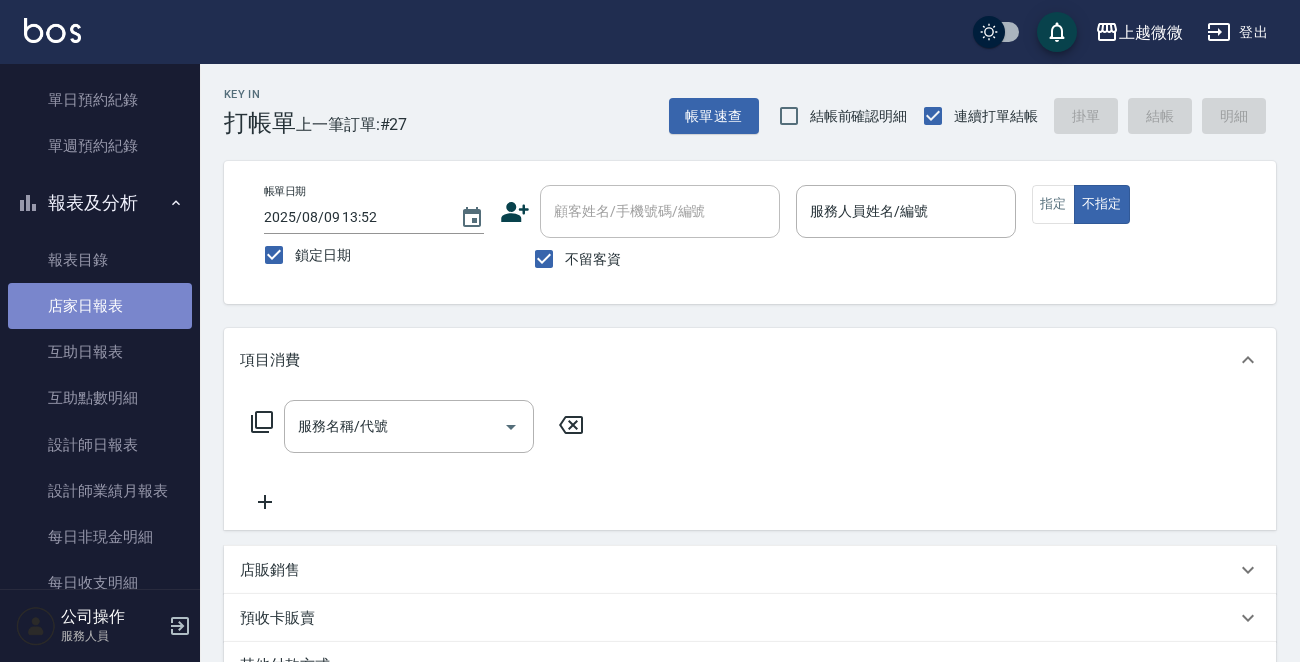 click on "店家日報表" at bounding box center (100, 306) 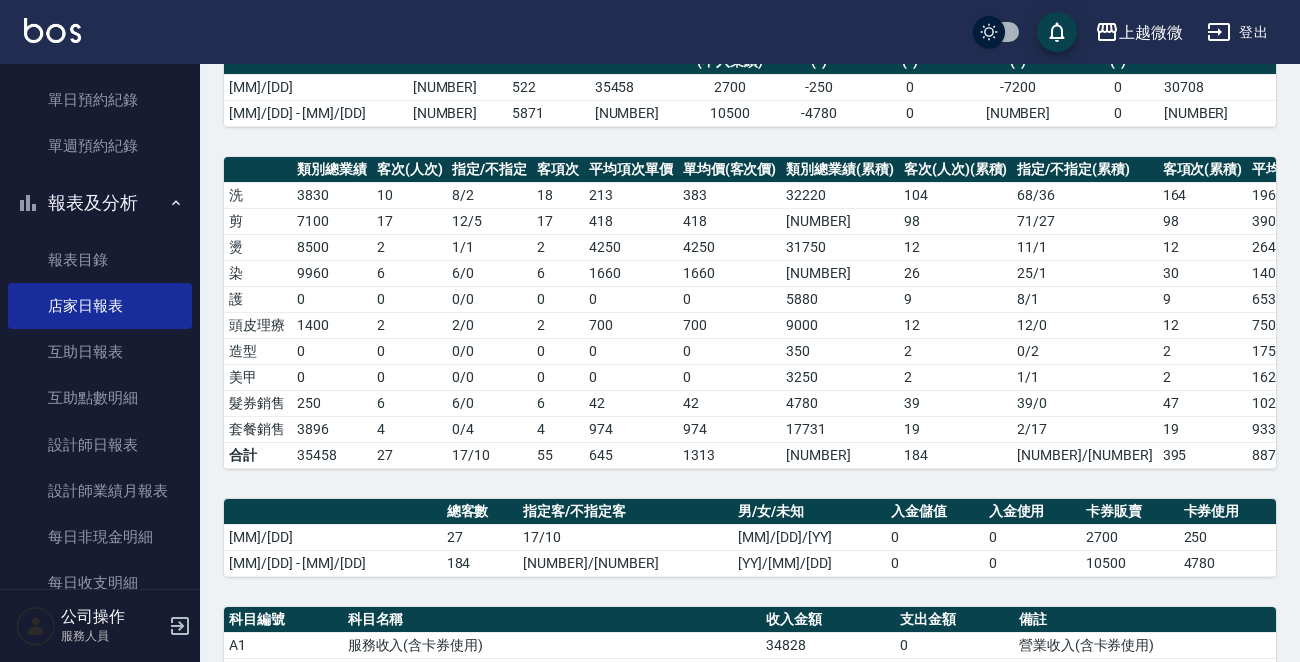 scroll, scrollTop: 500, scrollLeft: 0, axis: vertical 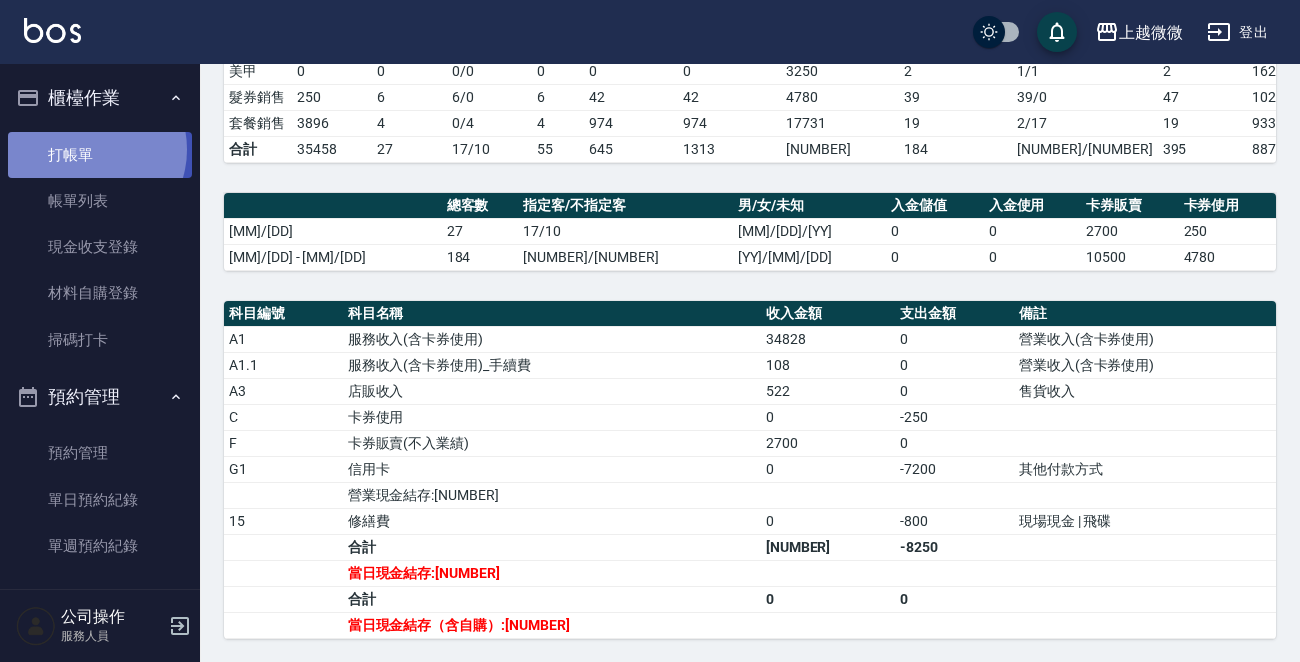 click on "打帳單" at bounding box center (100, 155) 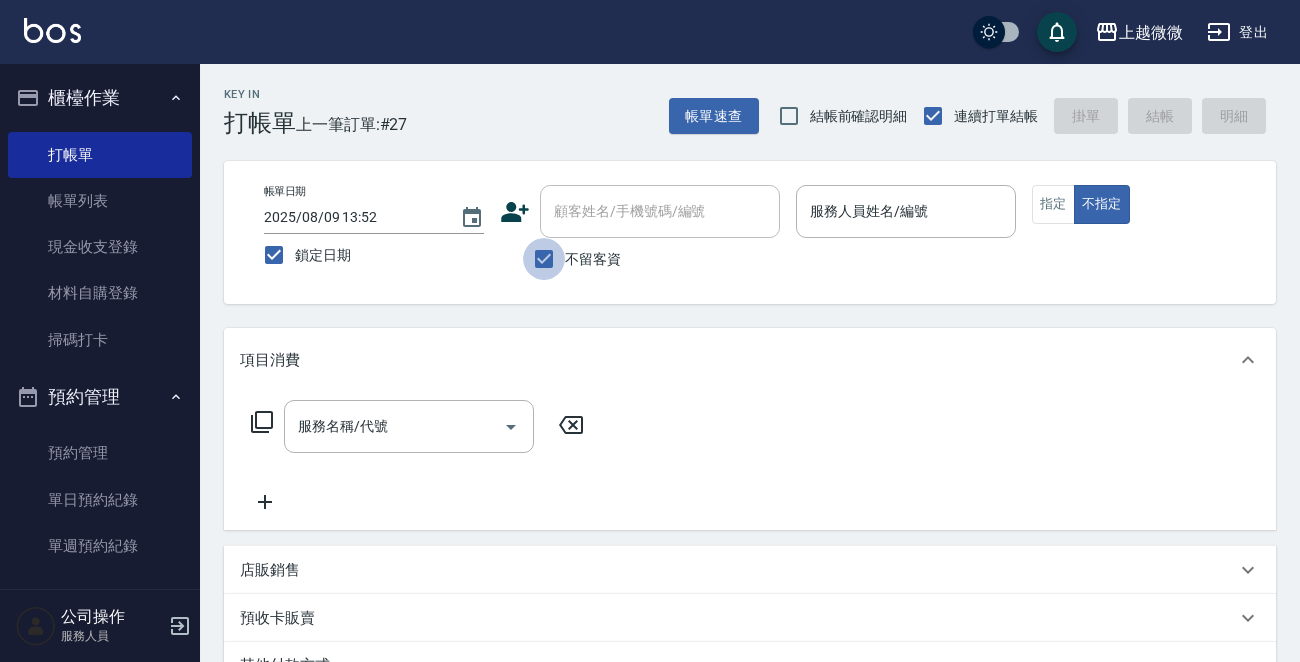 click on "不留客資" at bounding box center (544, 259) 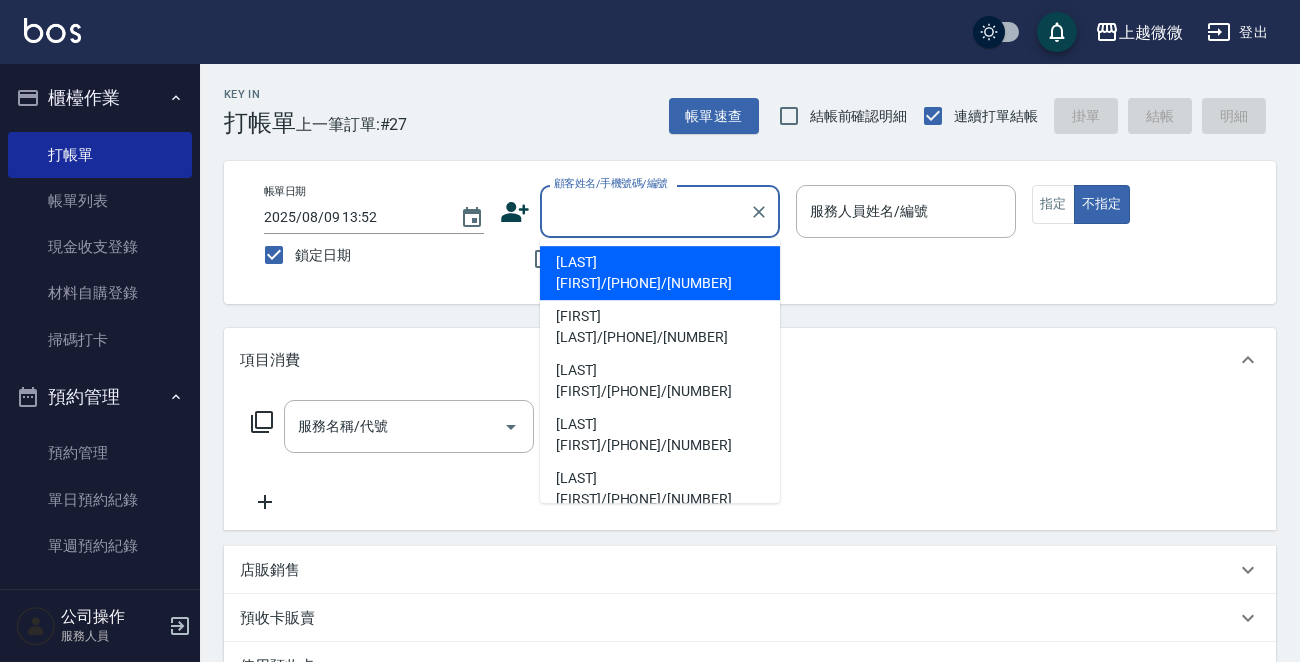 click on "顧客姓名/手機號碼/編號" at bounding box center [645, 211] 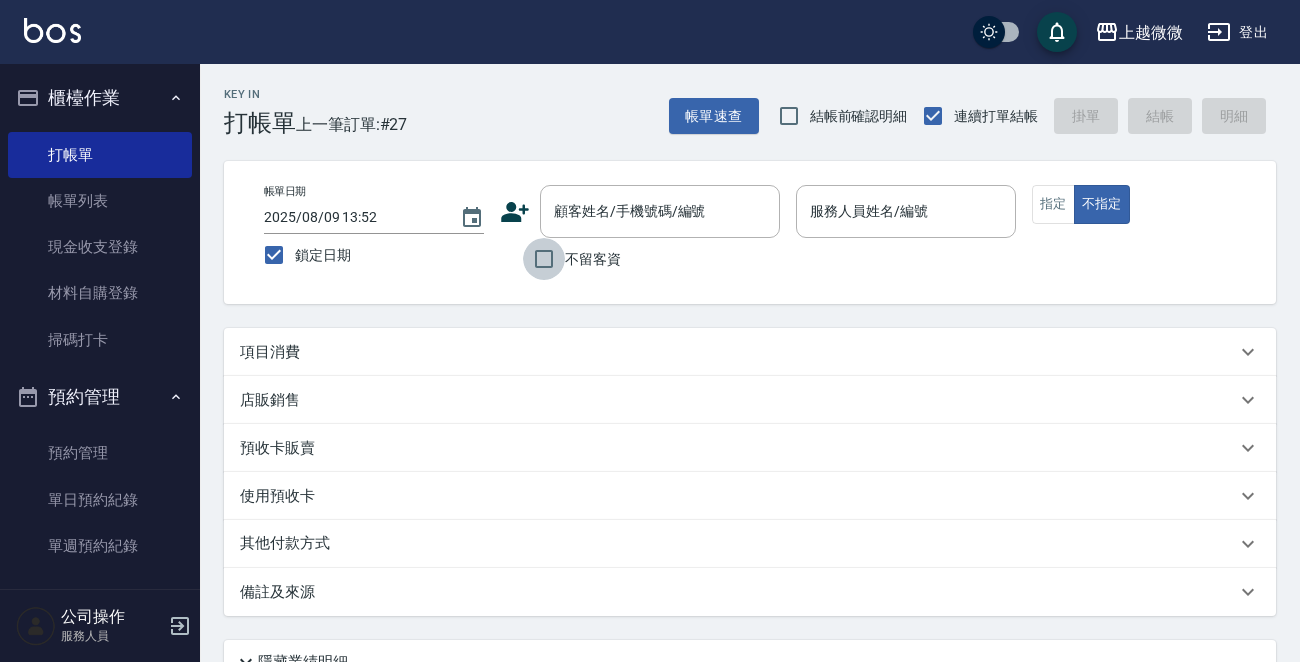 click on "不留客資" at bounding box center [544, 259] 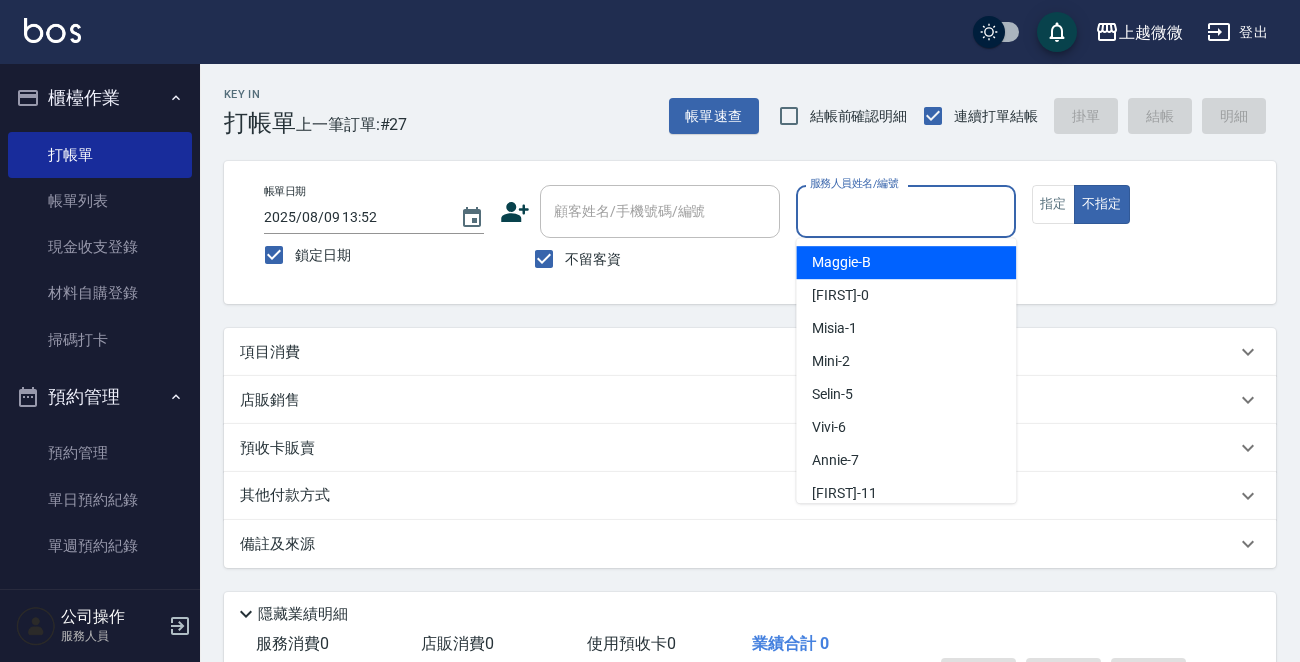 click on "服務人員姓名/編號" at bounding box center (906, 211) 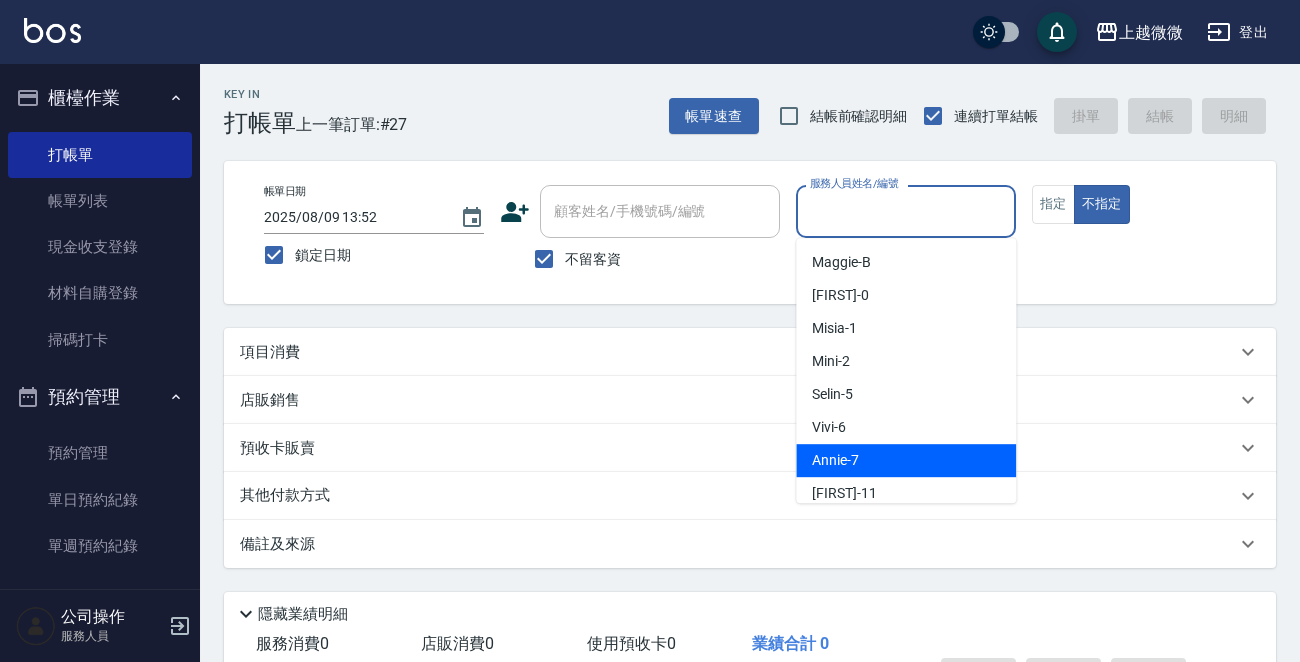 click on "Annie -7" at bounding box center (906, 460) 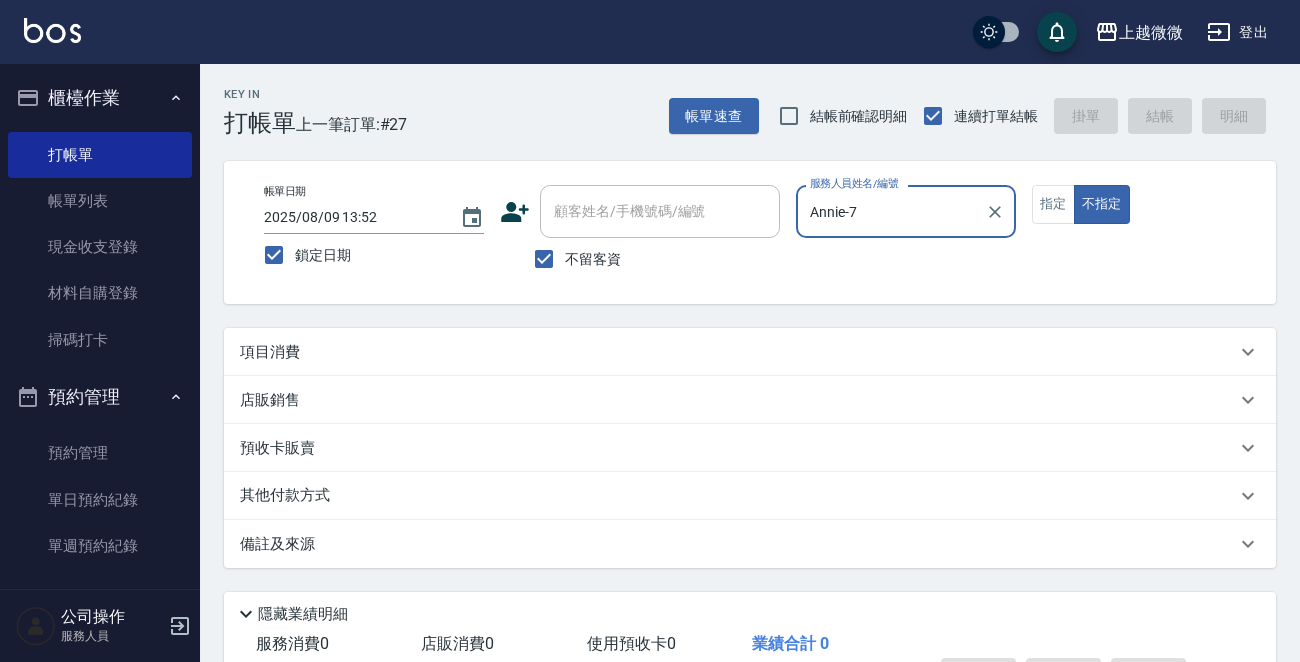 click on "項目消費" at bounding box center [270, 352] 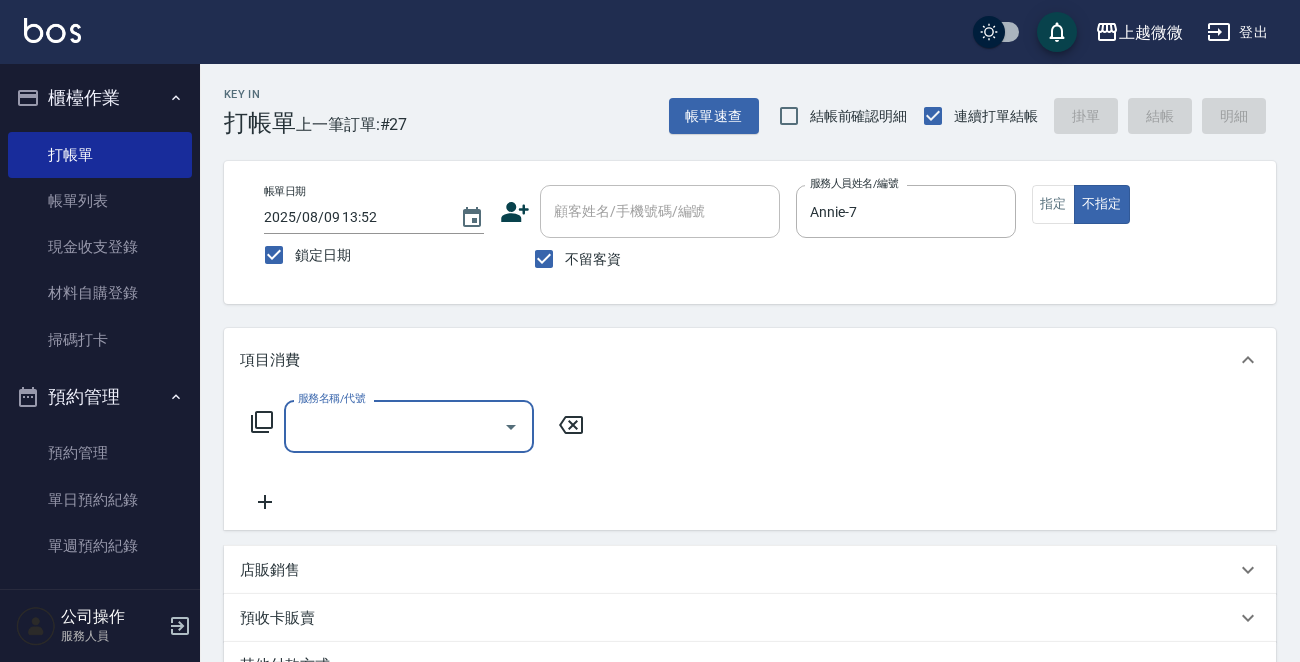 scroll, scrollTop: 0, scrollLeft: 0, axis: both 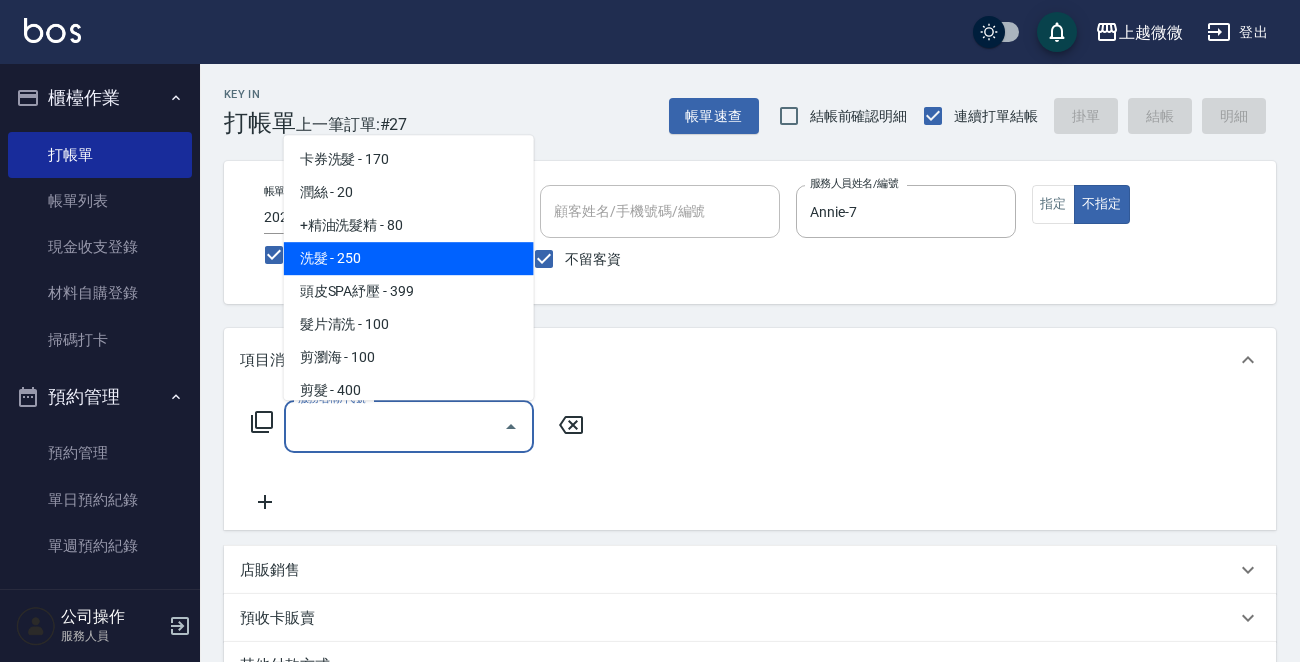 click on "洗髮 - 250" at bounding box center [409, 258] 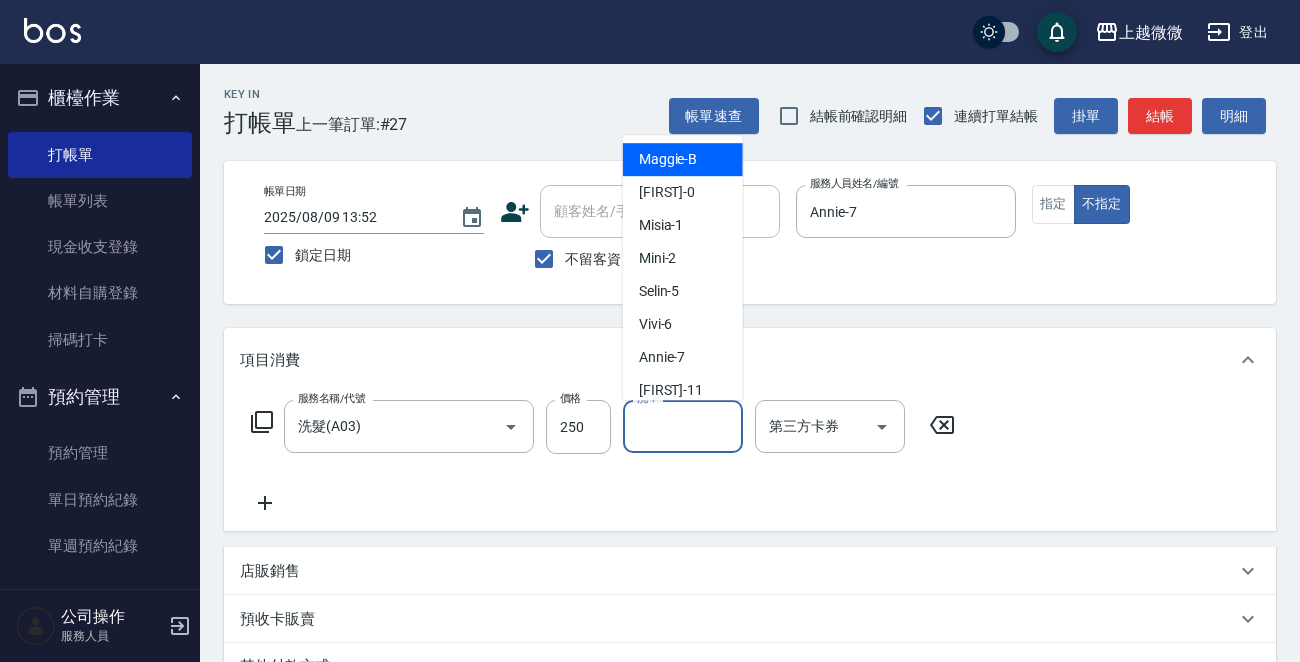 click on "洗-1" at bounding box center (683, 426) 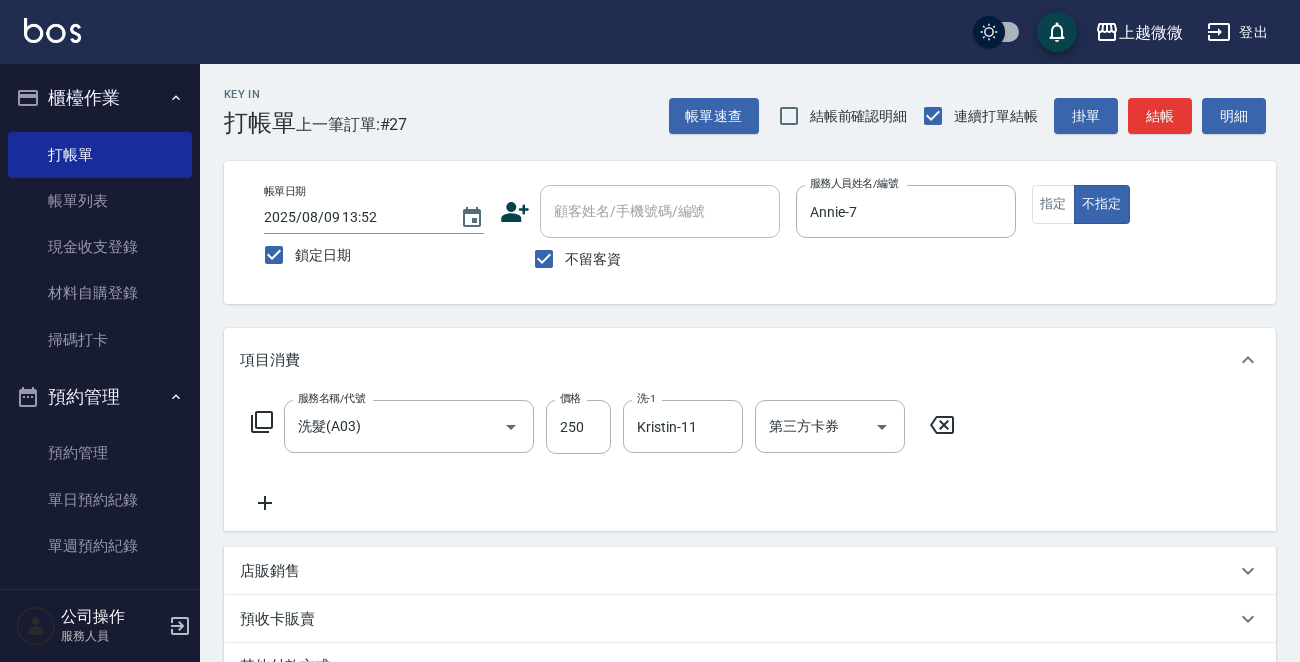 click on "服務名稱/代號 洗髮([CODE]) 服務名稱/代號 價格 [PRICE] 價格 洗-[NUMBER] [NAME]-[NUMBER] 洗-[NUMBER] 第三方卡券 第三方卡券" at bounding box center [750, 461] 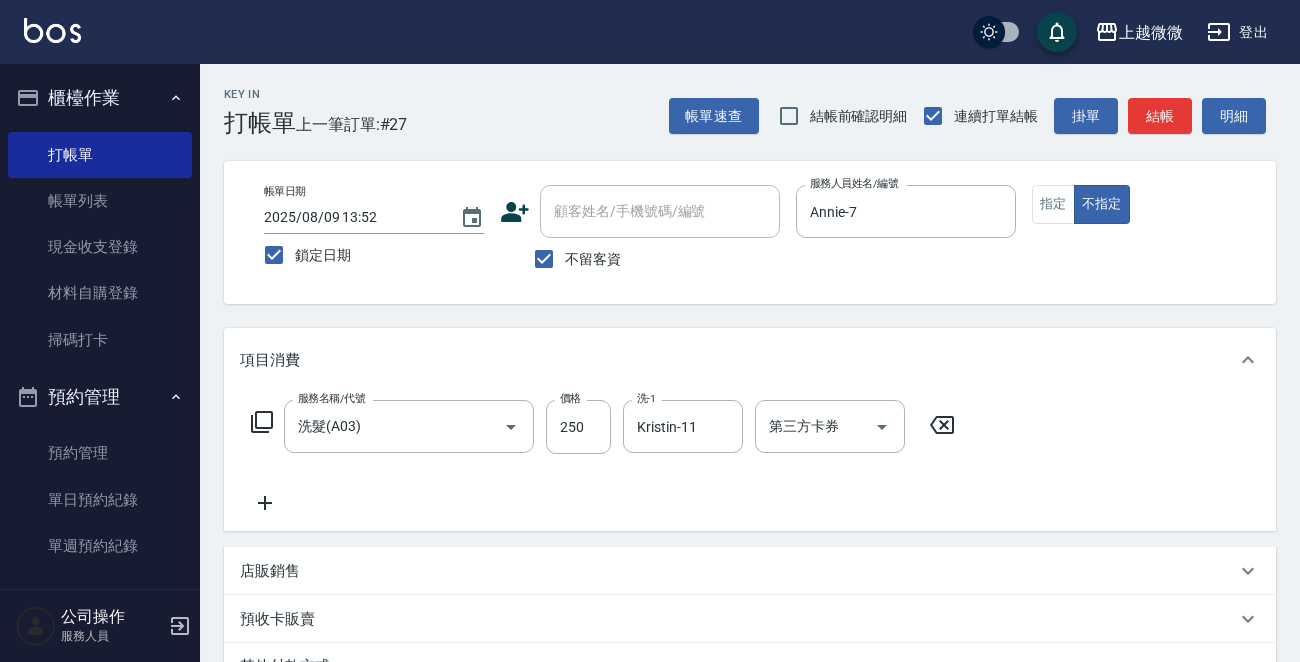 click 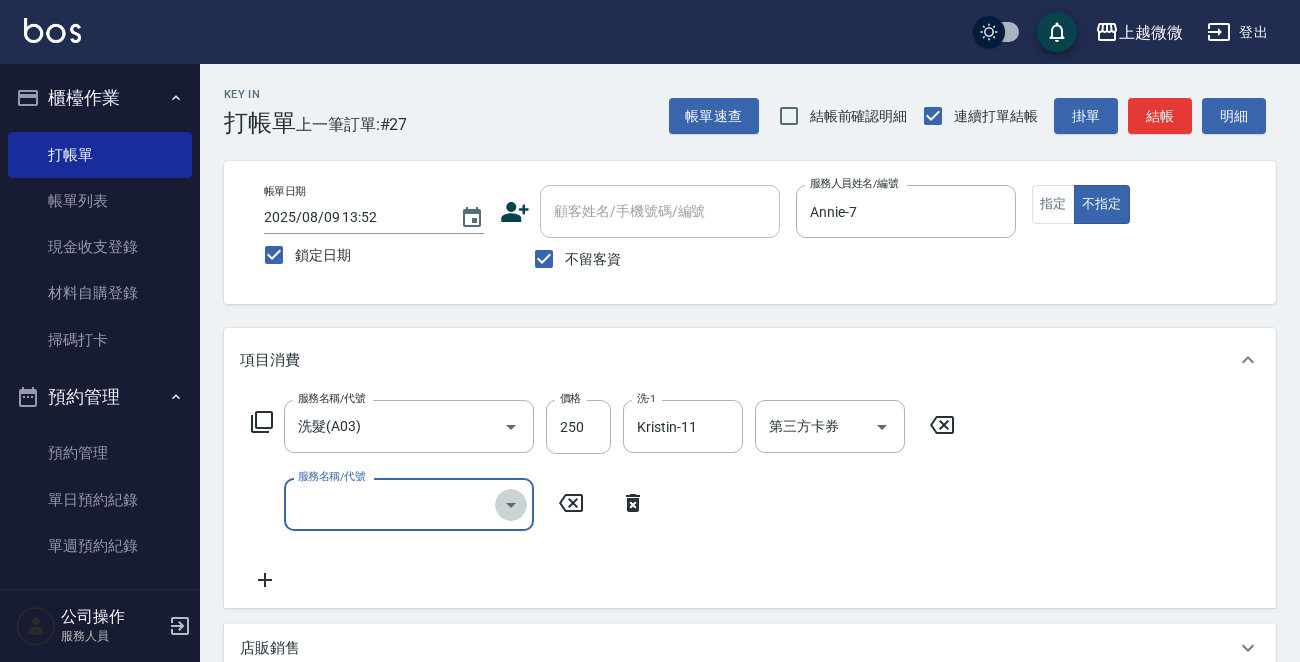 click 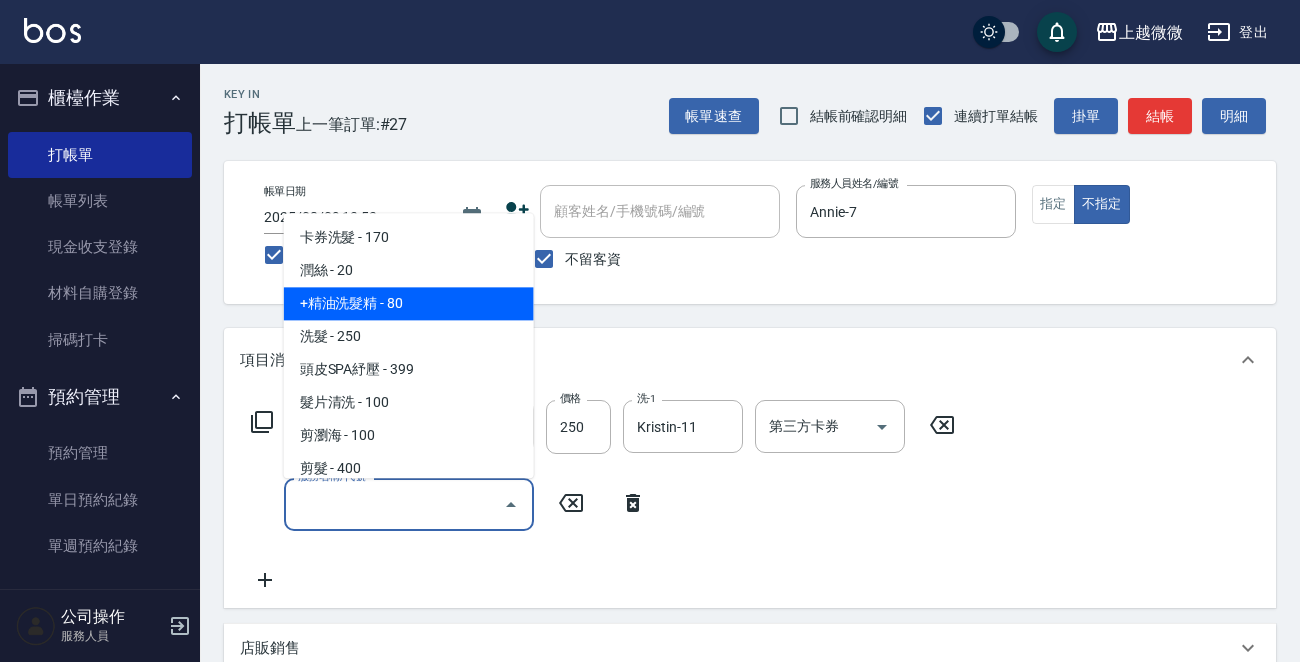 click on "+精油洗髮精 - 80" at bounding box center (409, 304) 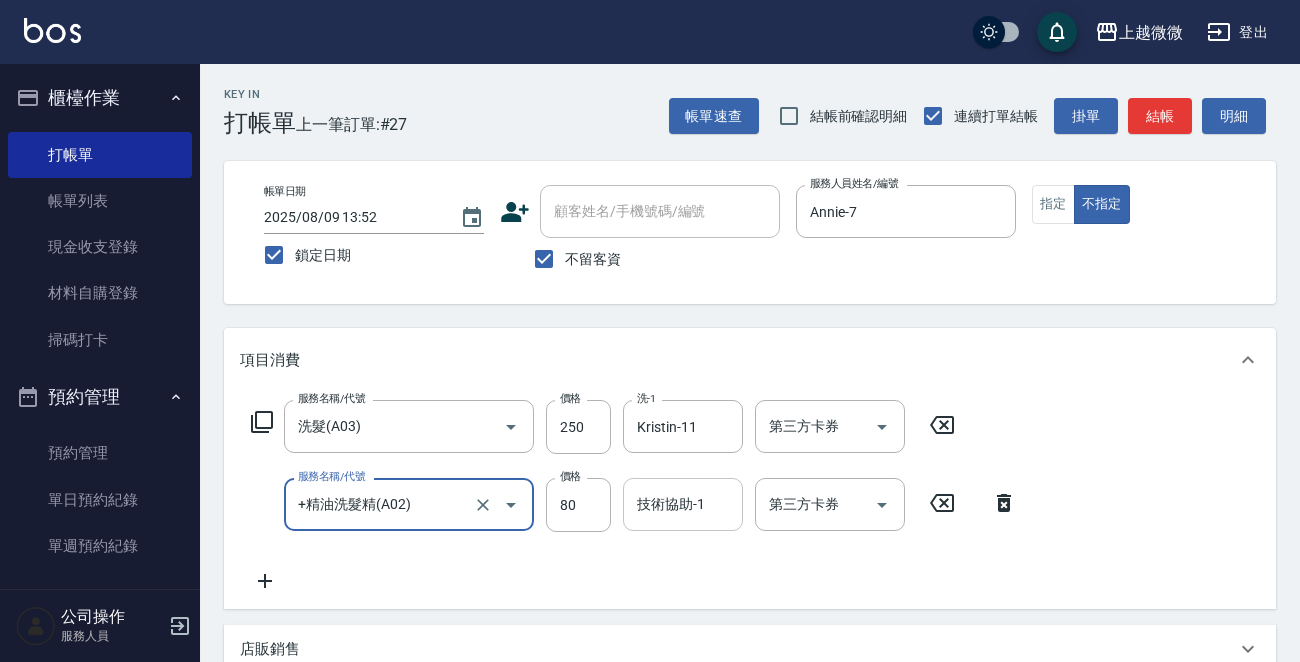 click on "技術協助-1" at bounding box center (683, 504) 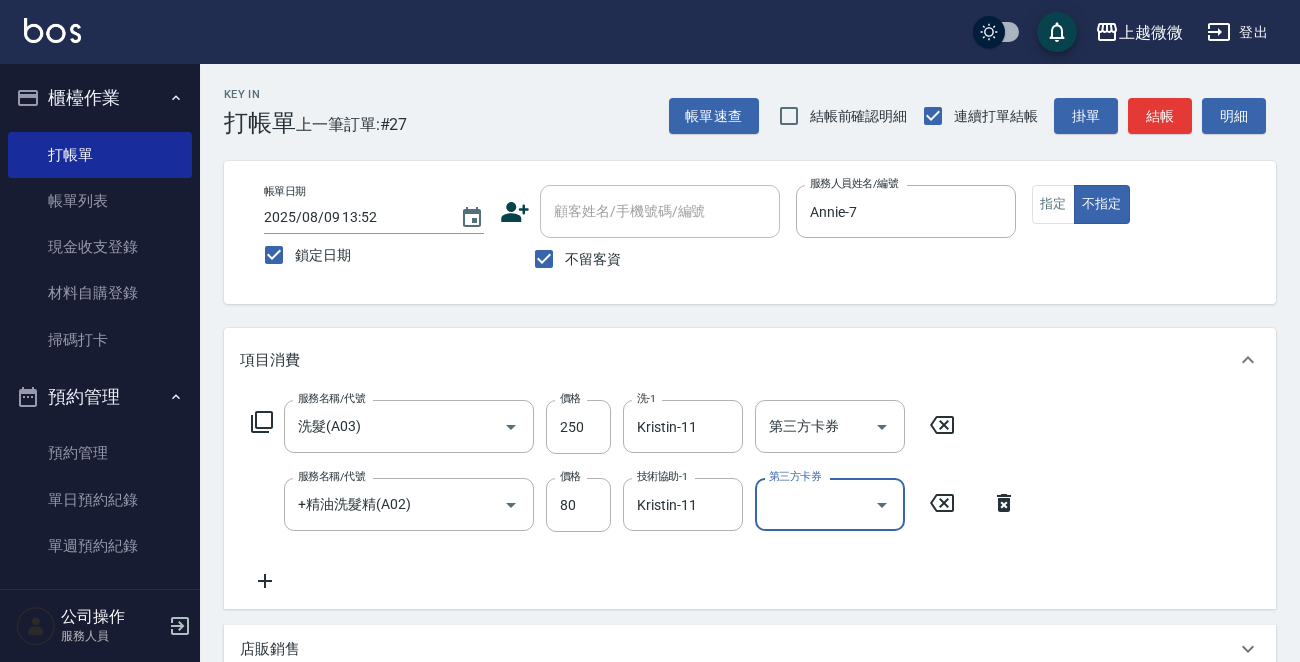 click 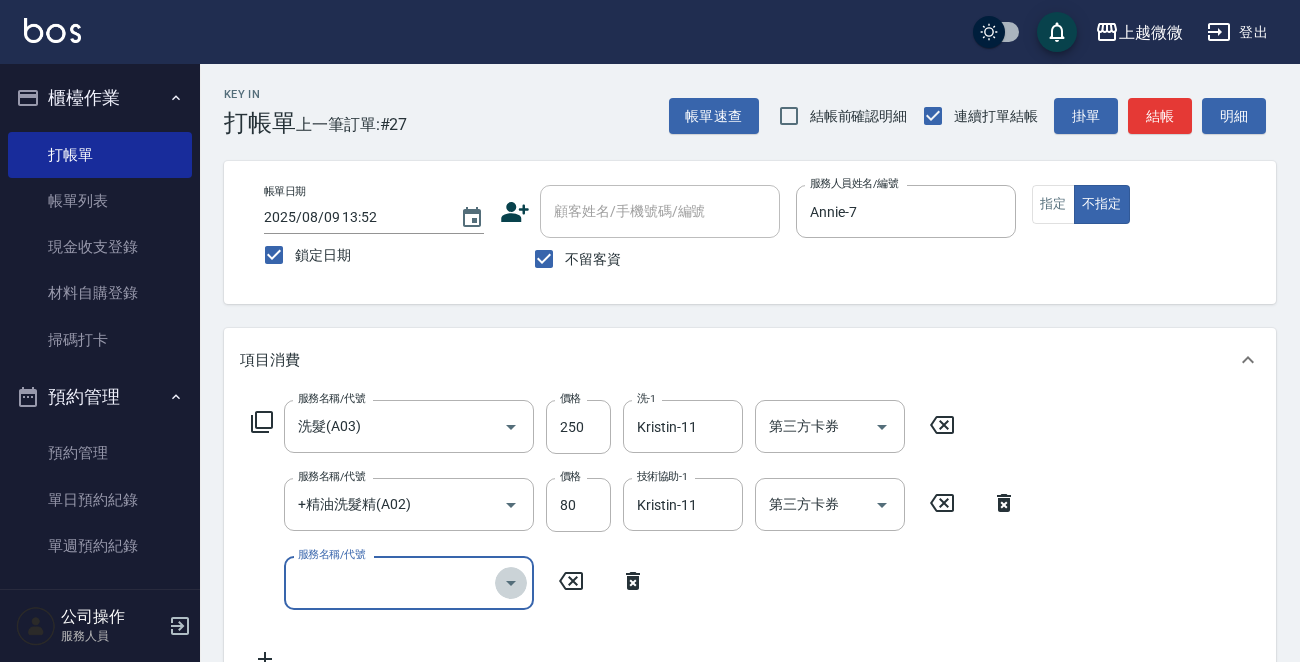 click 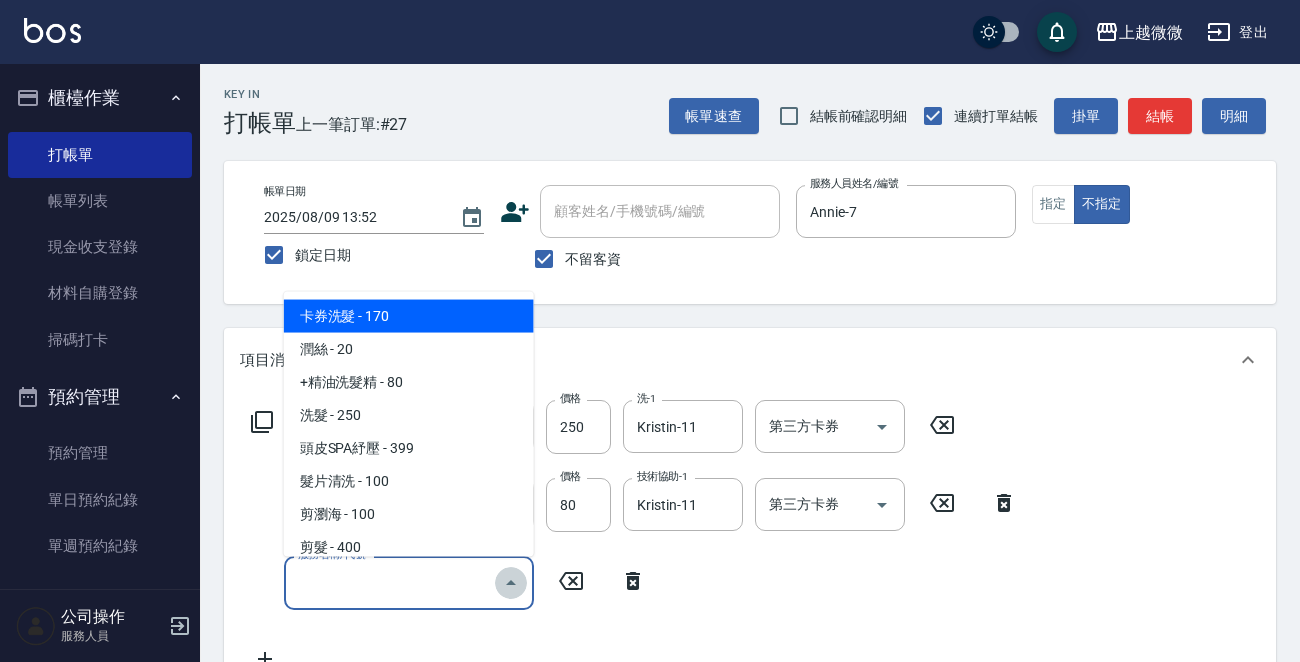 click 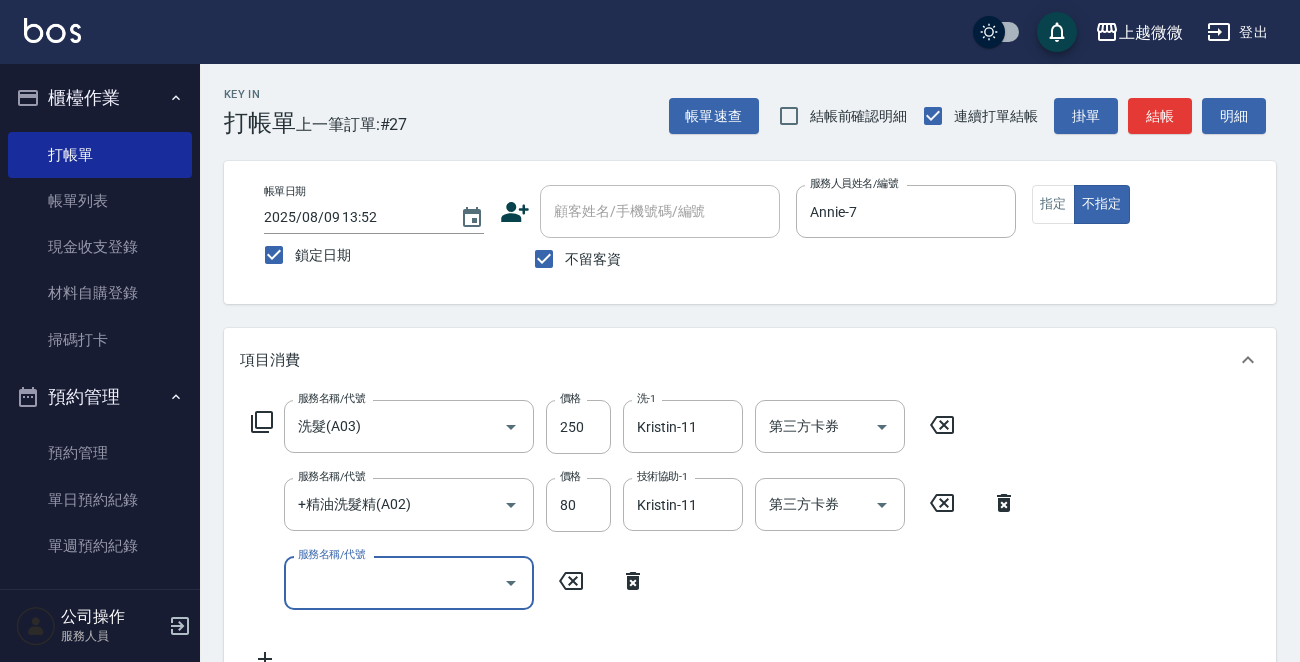 click 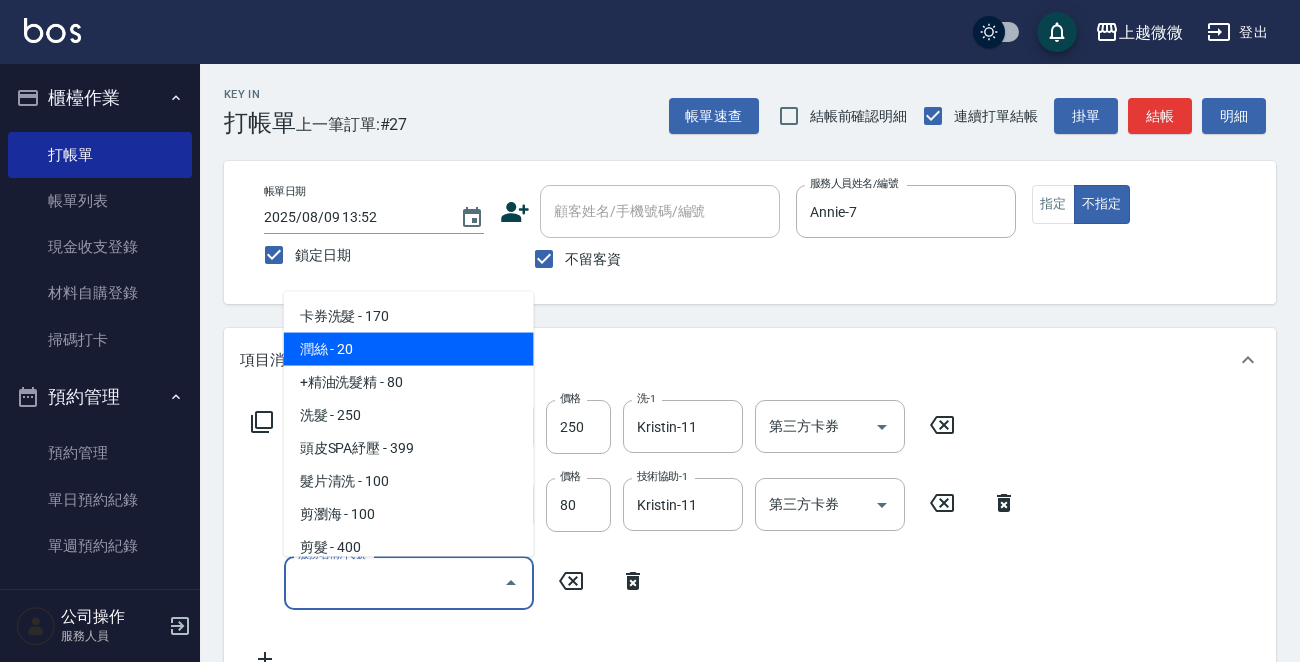 click on "潤絲 - 20" at bounding box center (409, 349) 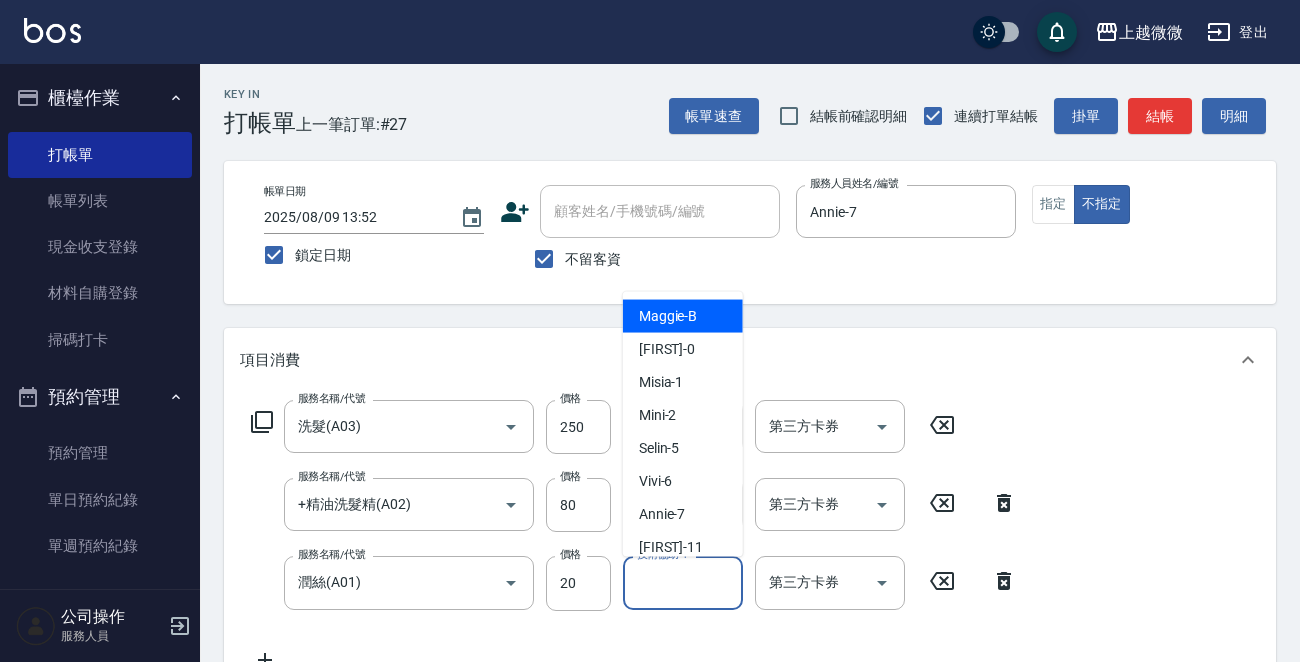 click on "技術協助-1" at bounding box center [683, 582] 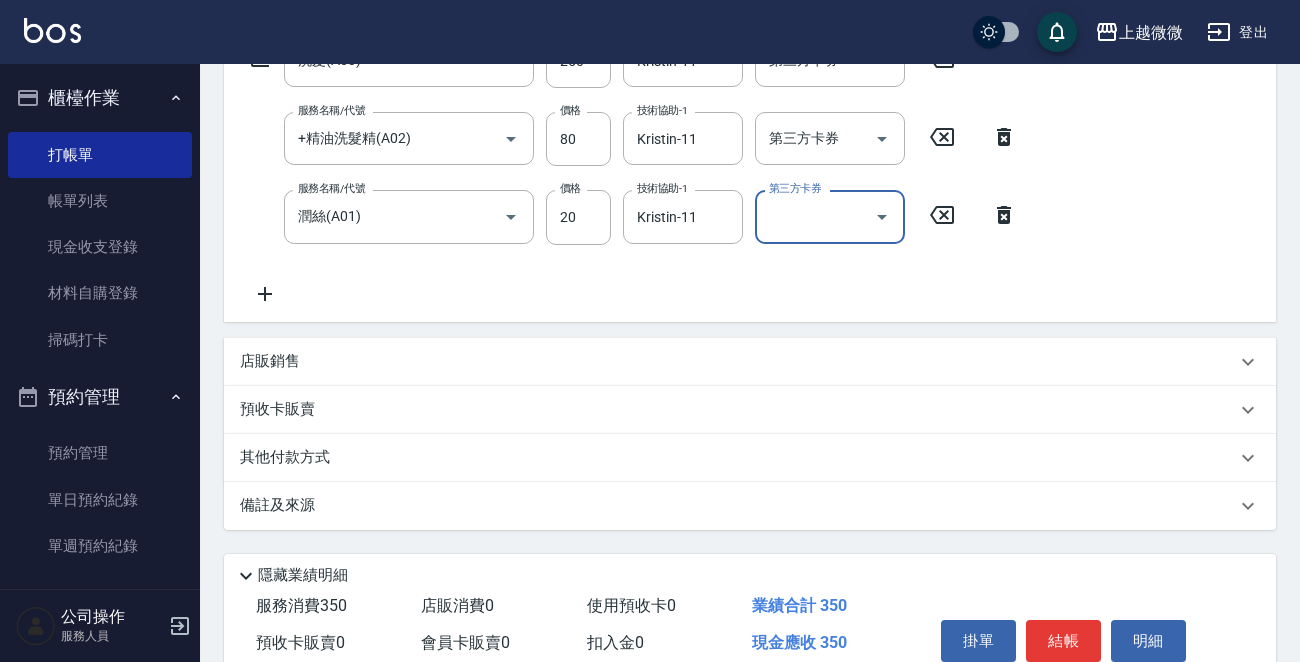 scroll, scrollTop: 455, scrollLeft: 0, axis: vertical 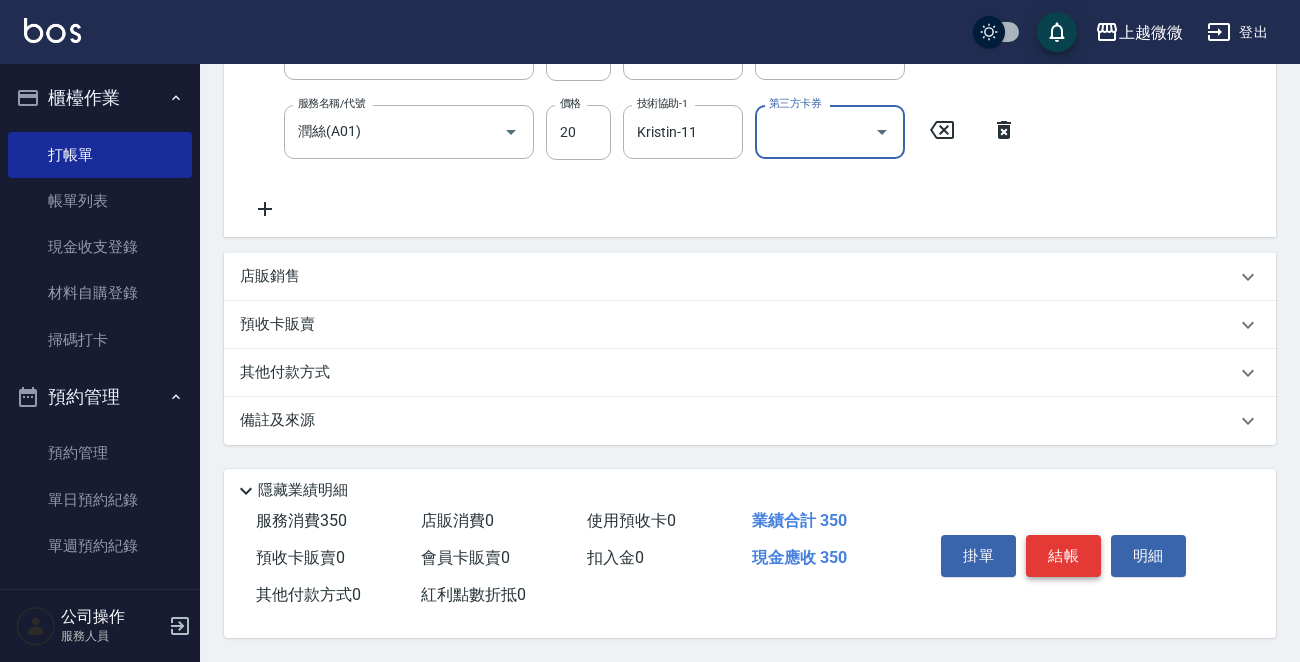 click on "結帳" at bounding box center (1063, 556) 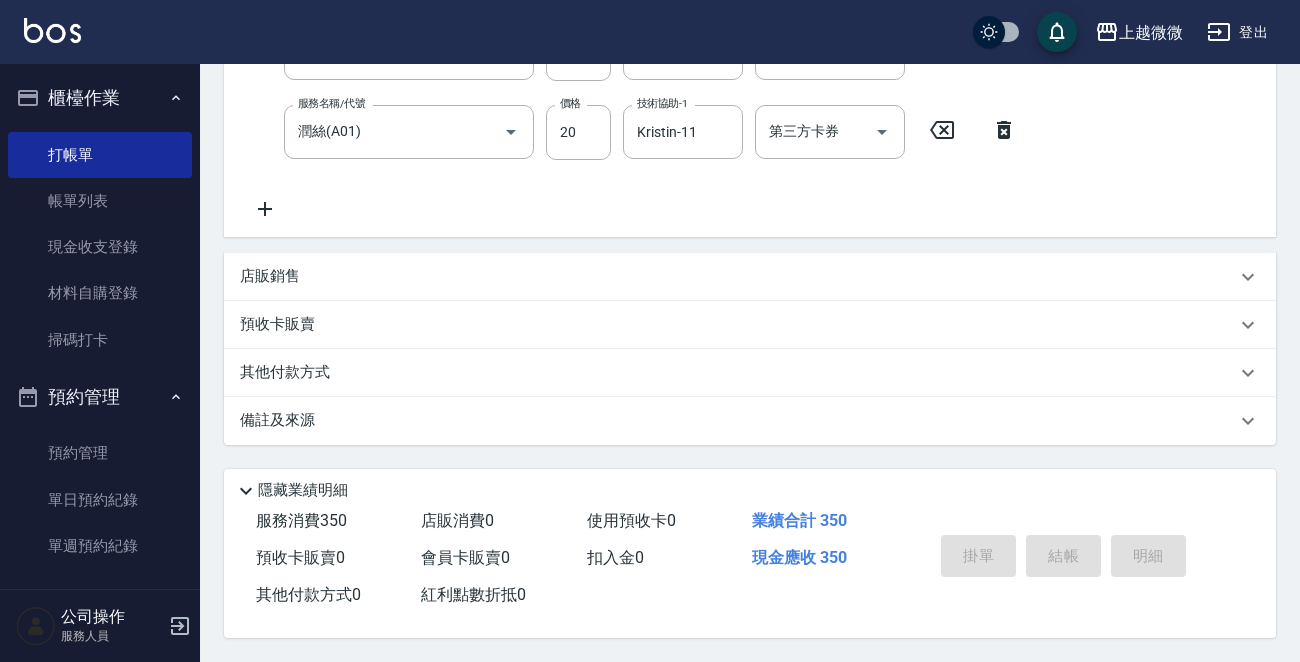 scroll, scrollTop: 0, scrollLeft: 0, axis: both 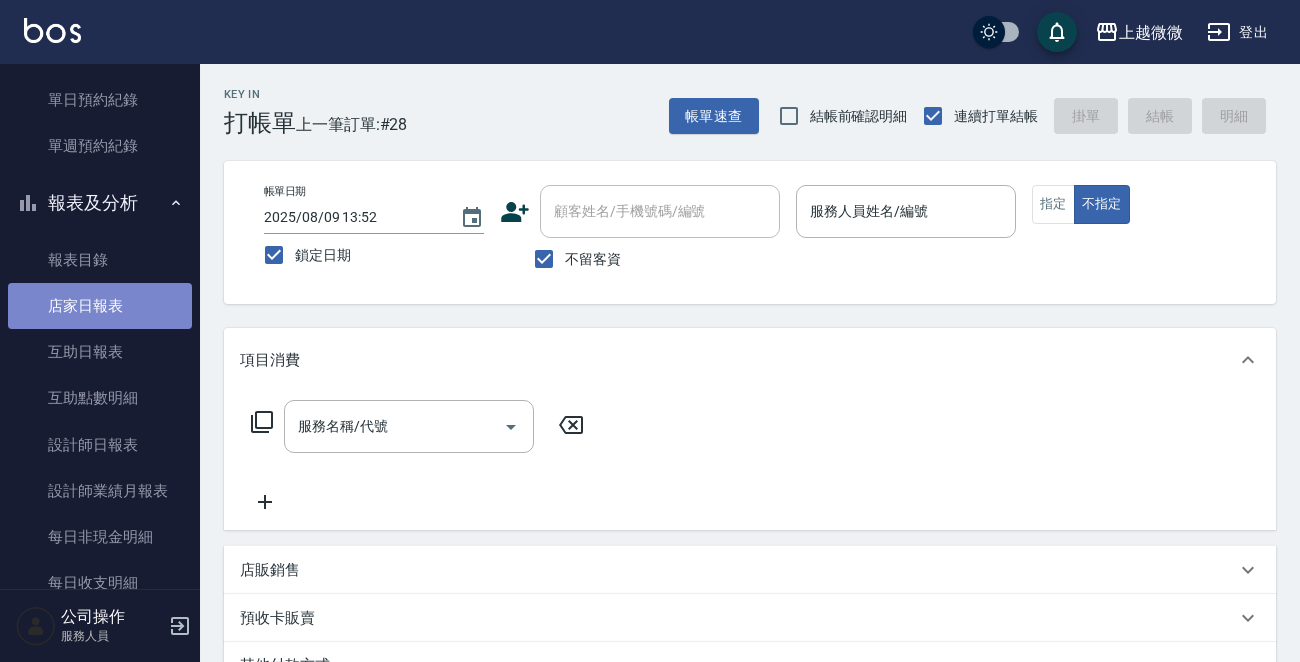 click on "店家日報表" at bounding box center (100, 306) 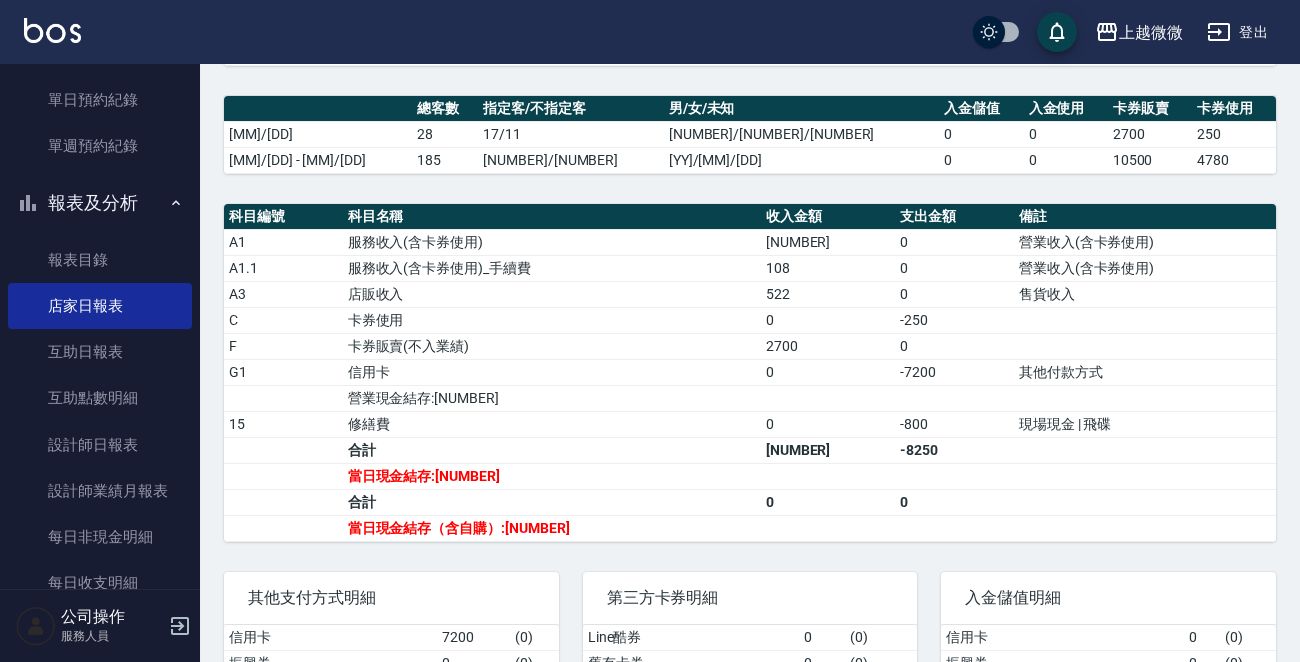 scroll, scrollTop: 749, scrollLeft: 0, axis: vertical 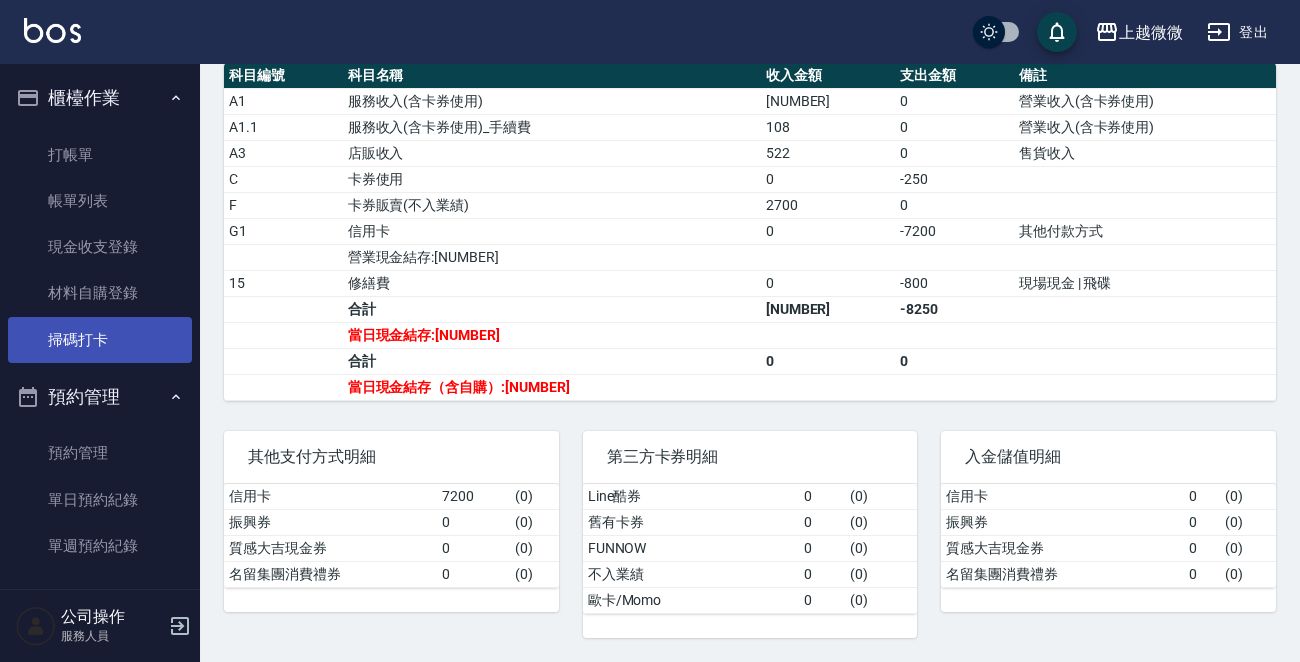 click on "掃碼打卡" at bounding box center [100, 340] 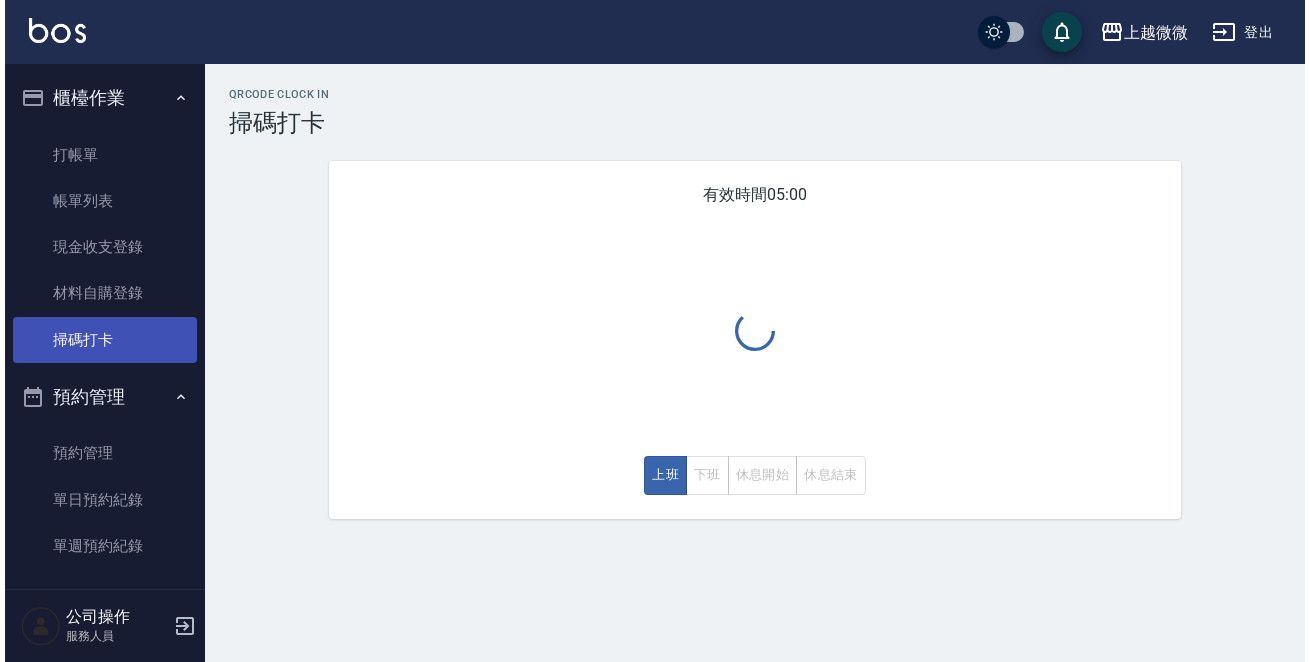 scroll, scrollTop: 0, scrollLeft: 0, axis: both 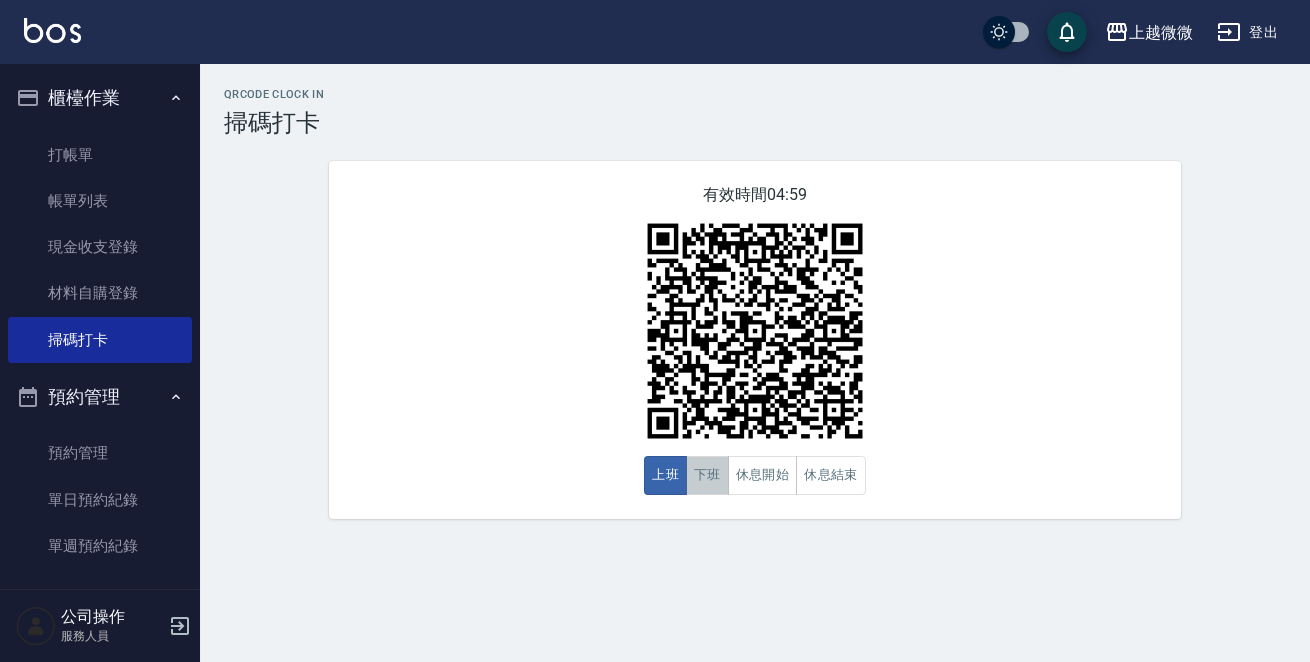 click on "下班" at bounding box center [707, 475] 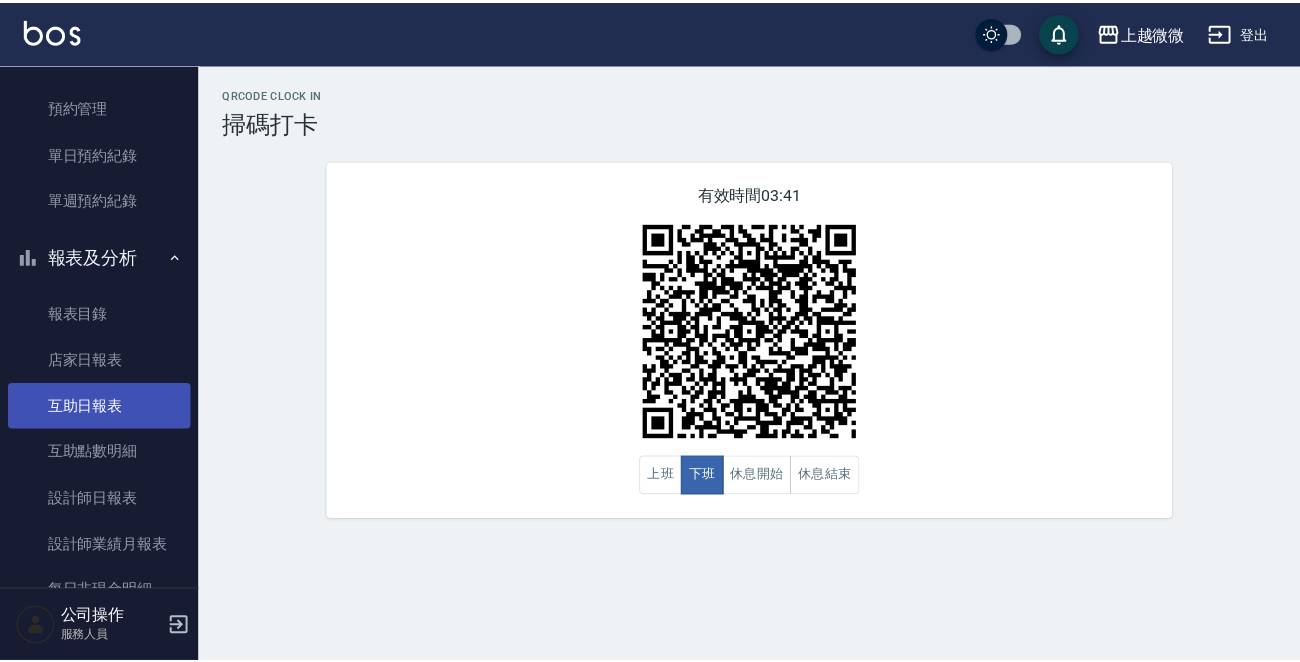 scroll, scrollTop: 400, scrollLeft: 0, axis: vertical 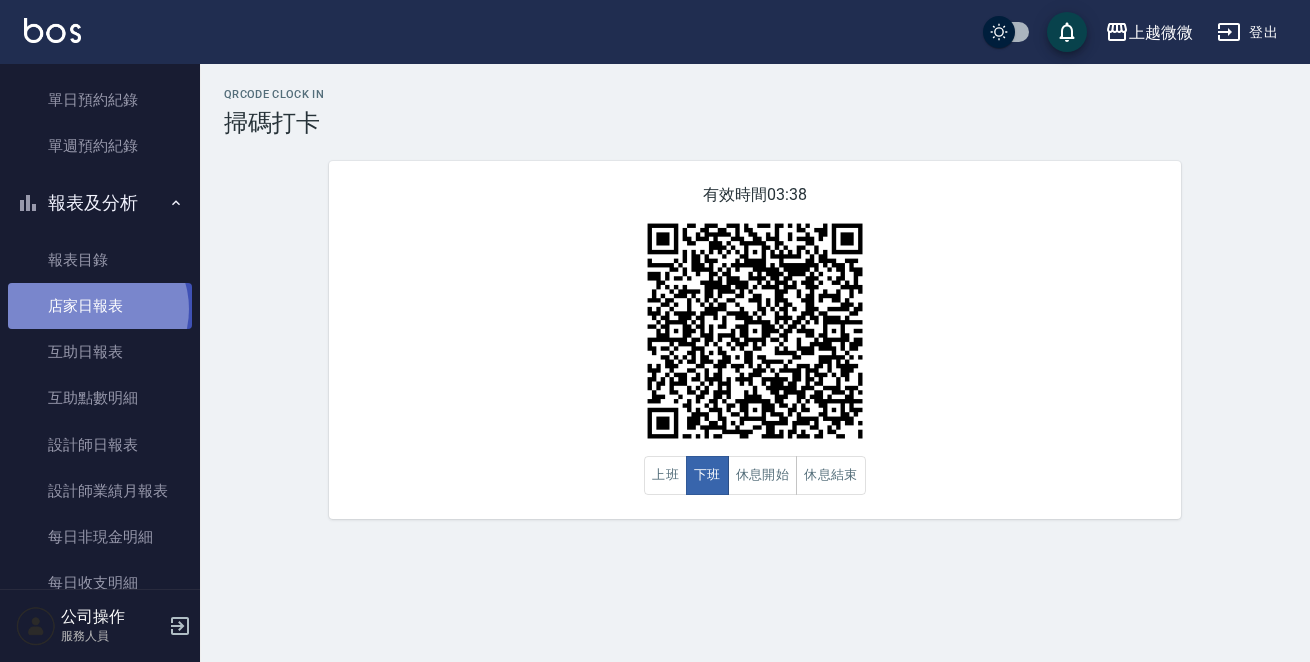 click on "店家日報表" at bounding box center (100, 306) 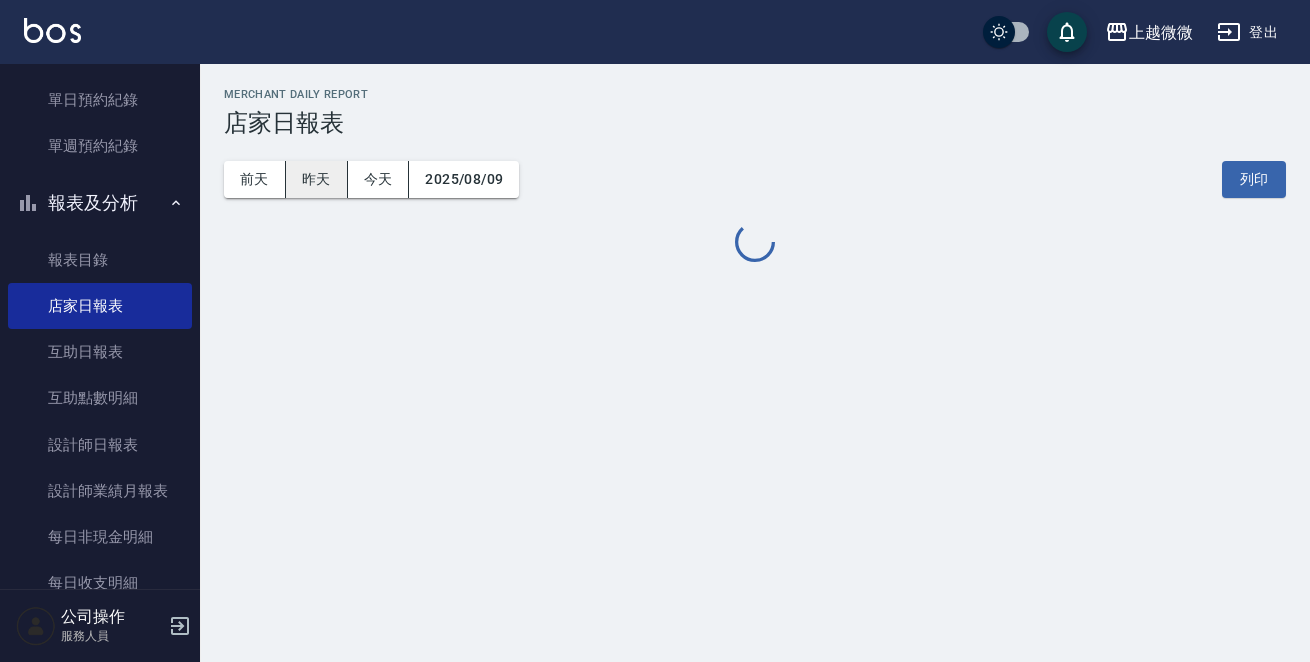 click on "昨天" at bounding box center [317, 179] 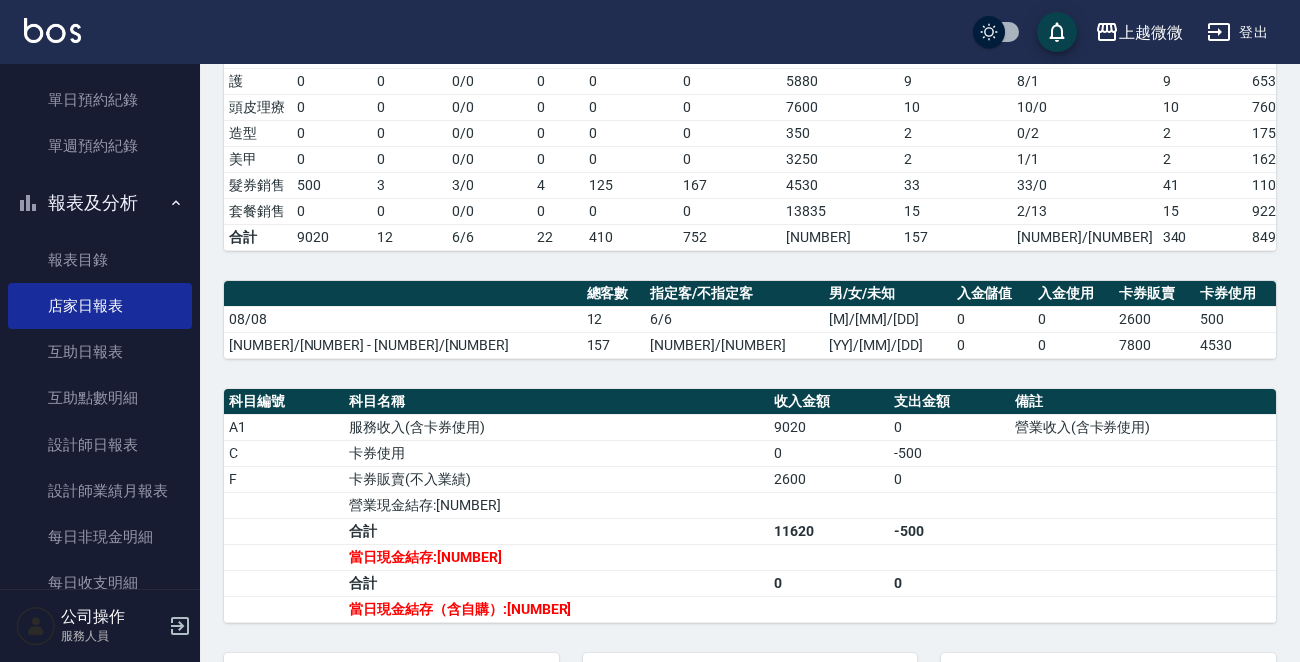 scroll, scrollTop: 645, scrollLeft: 0, axis: vertical 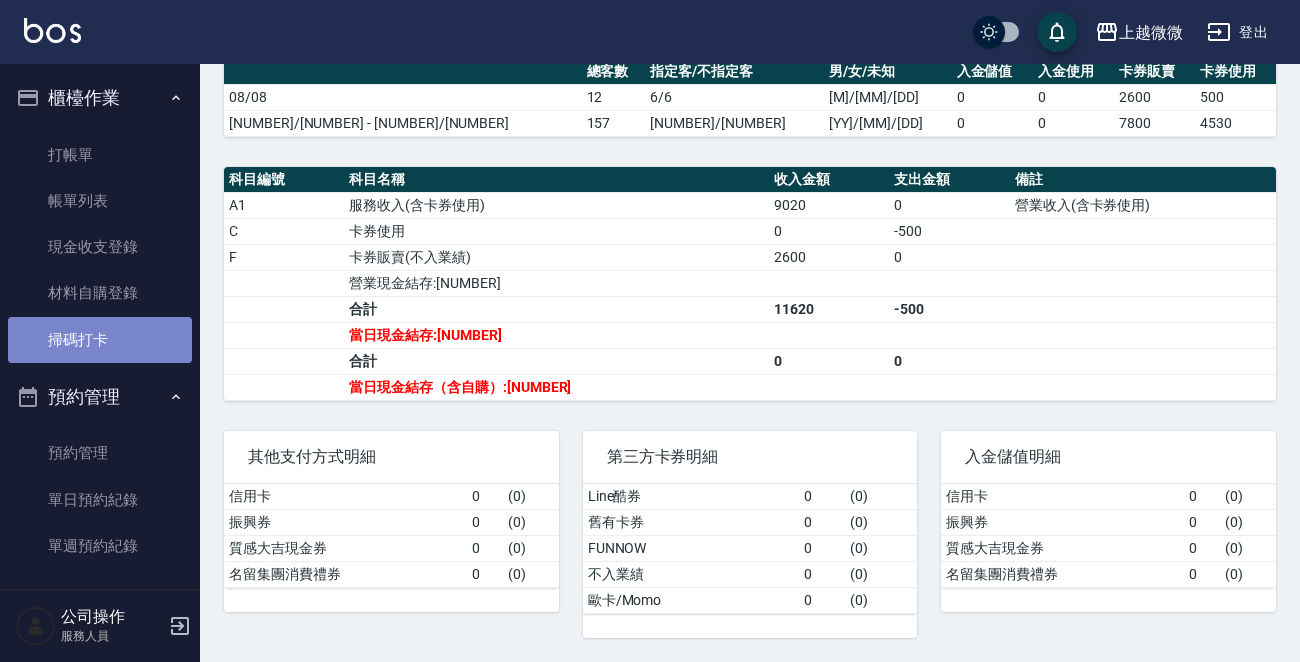 click on "掃碼打卡" at bounding box center [100, 340] 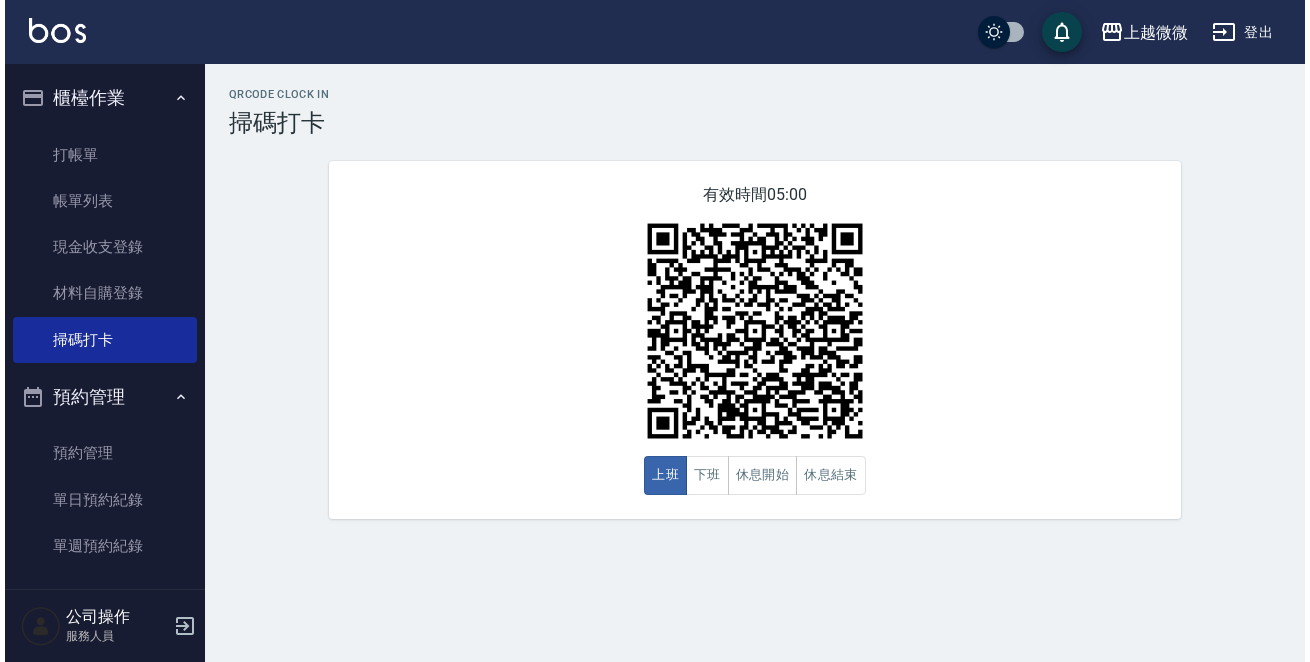 scroll, scrollTop: 0, scrollLeft: 0, axis: both 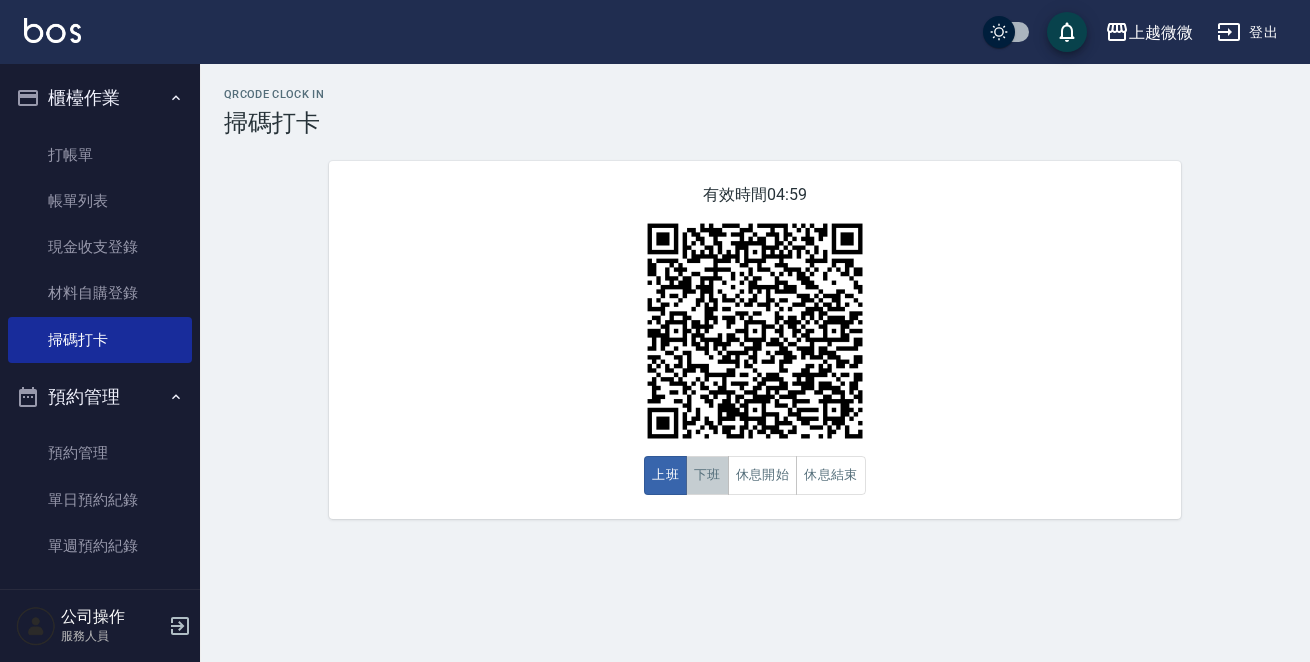 drag, startPoint x: 709, startPoint y: 474, endPoint x: 707, endPoint y: 484, distance: 10.198039 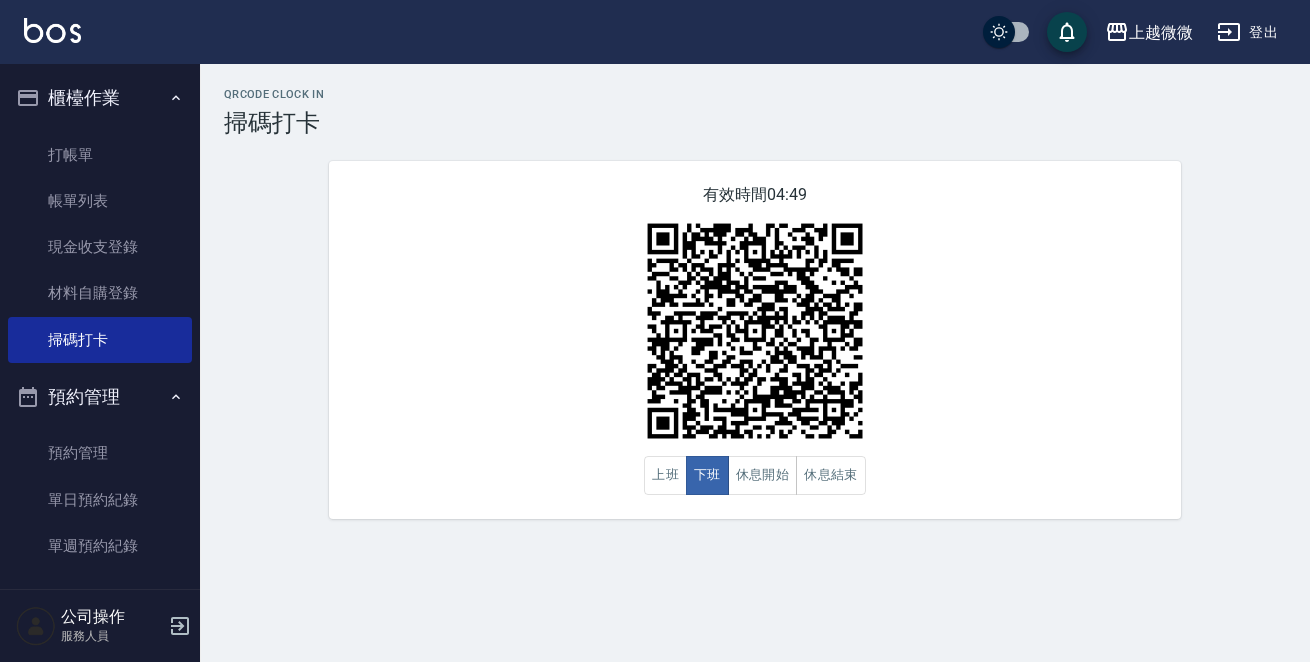 click on "QRcode Clock In 掃碼打卡 有效時間 04:49 上班 下班 休息開始 休息結束" at bounding box center (755, 303) 